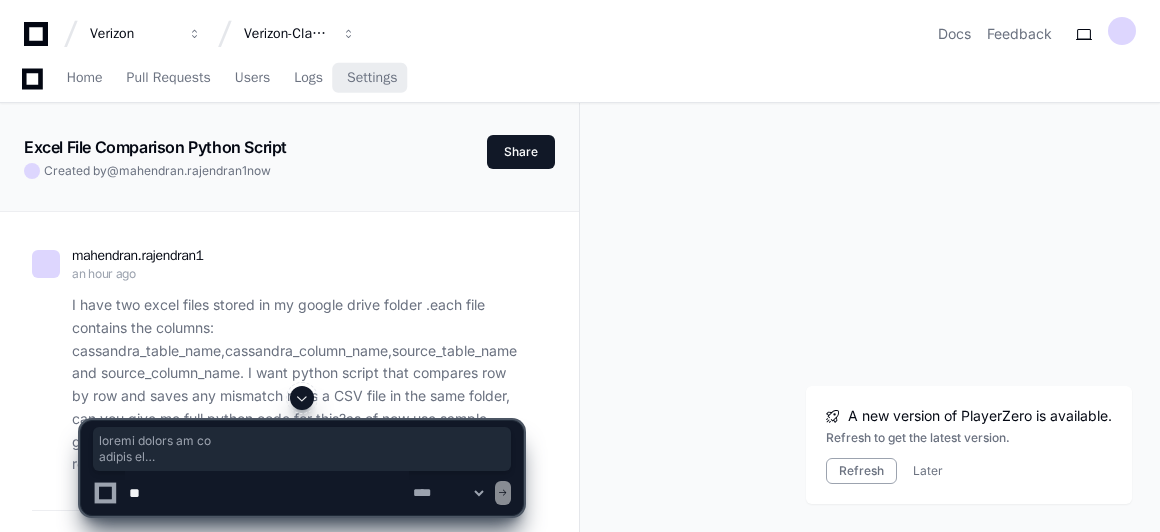 select on "****" 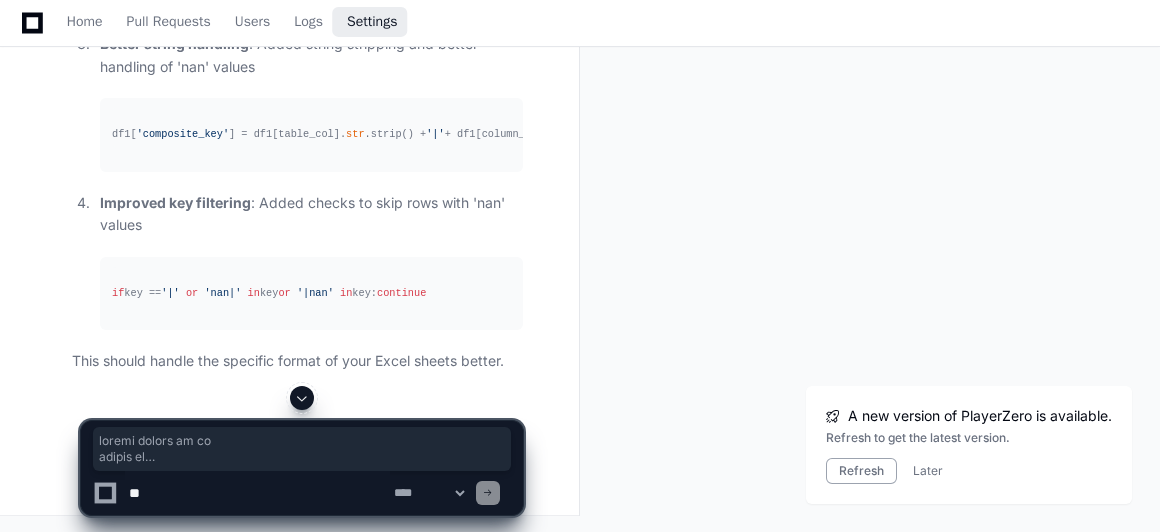 scroll, scrollTop: 71627, scrollLeft: 0, axis: vertical 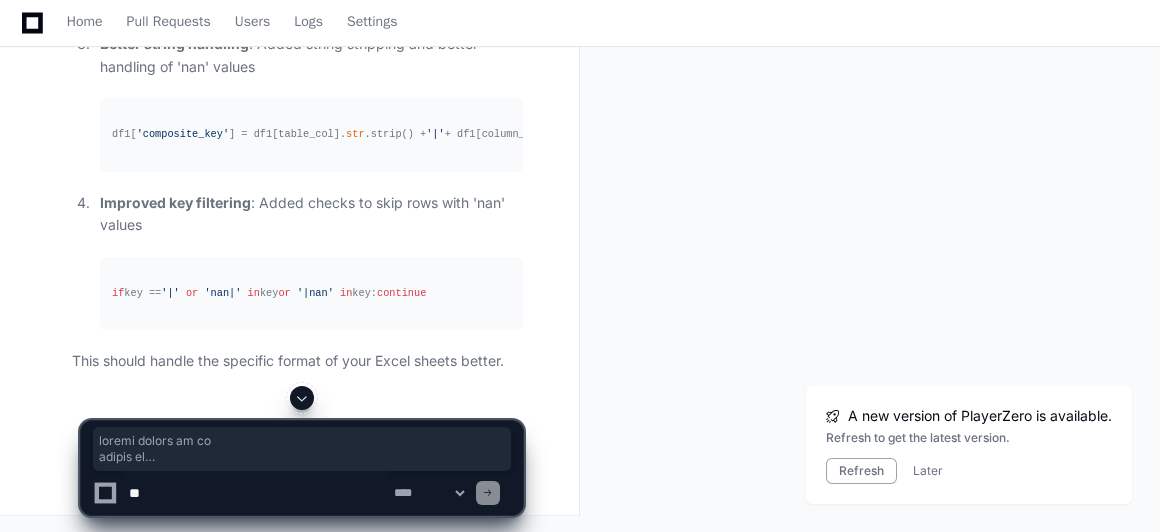 click 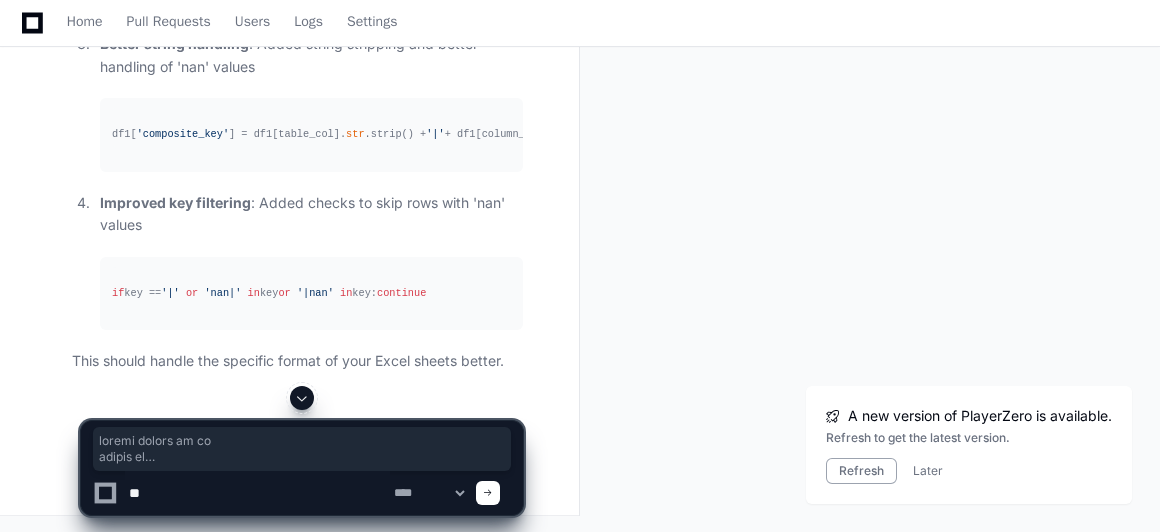 type on "*" 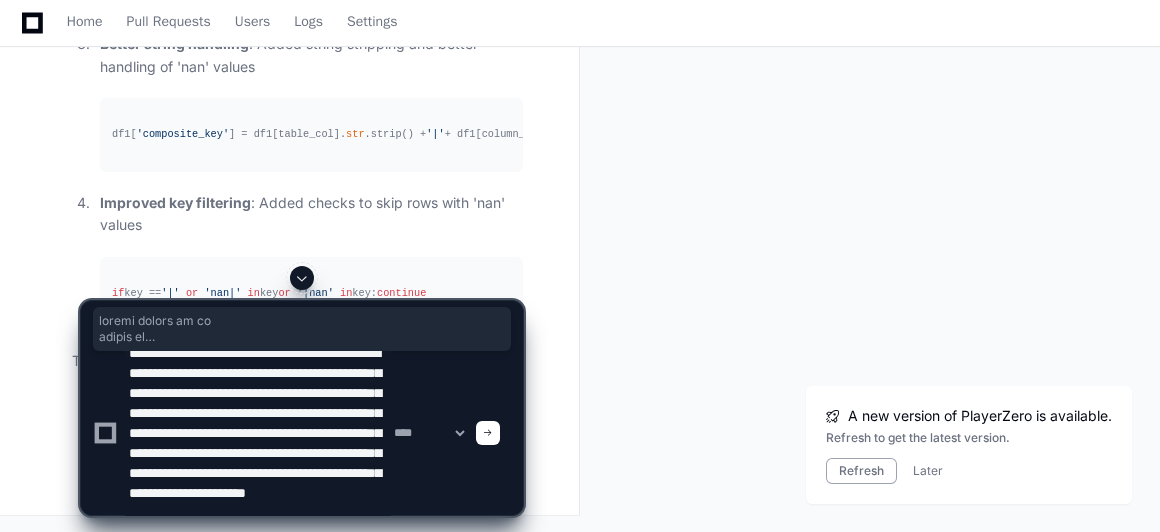 scroll, scrollTop: 66, scrollLeft: 0, axis: vertical 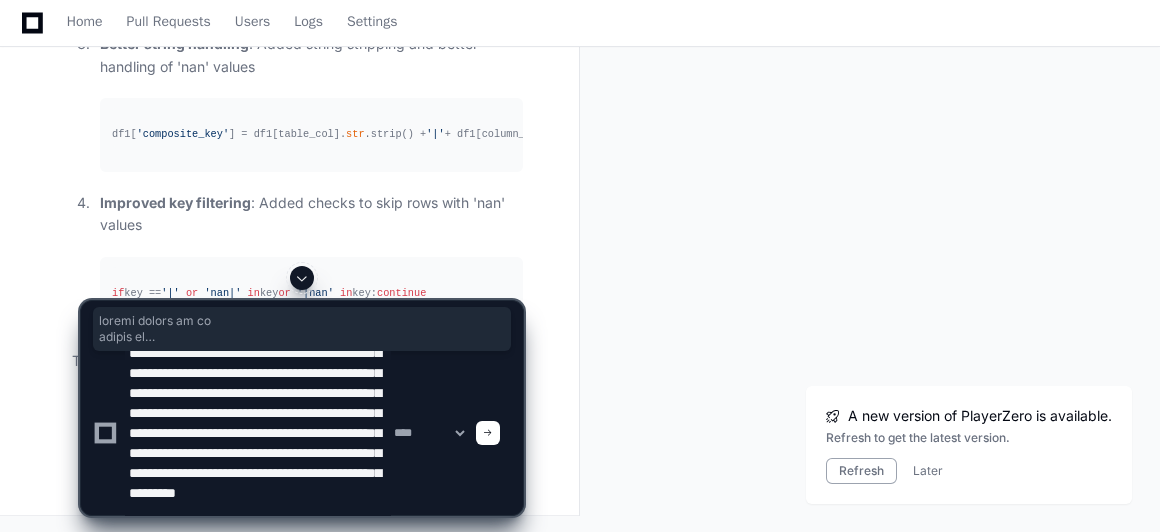 type on "**********" 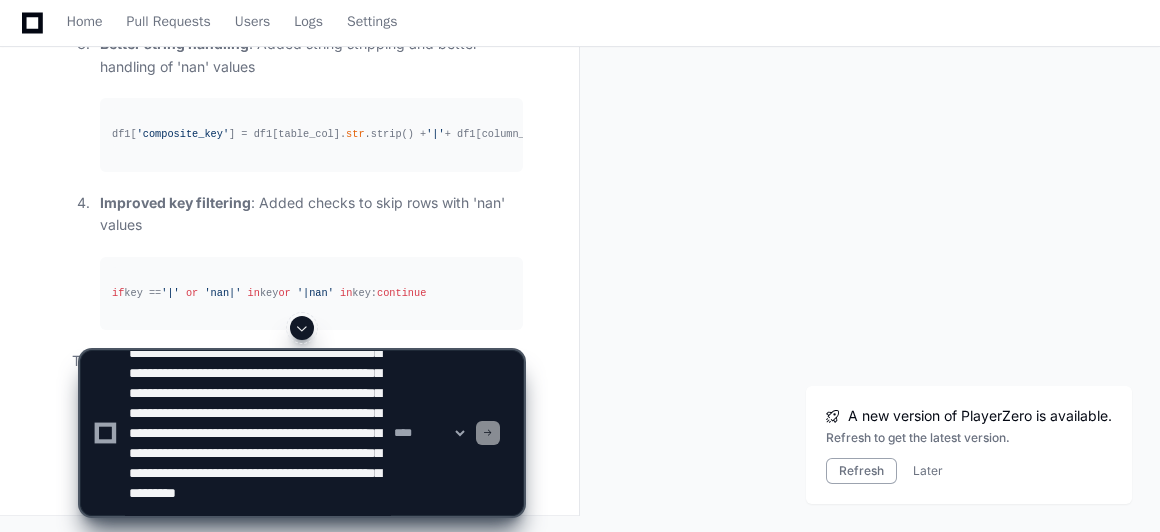 type 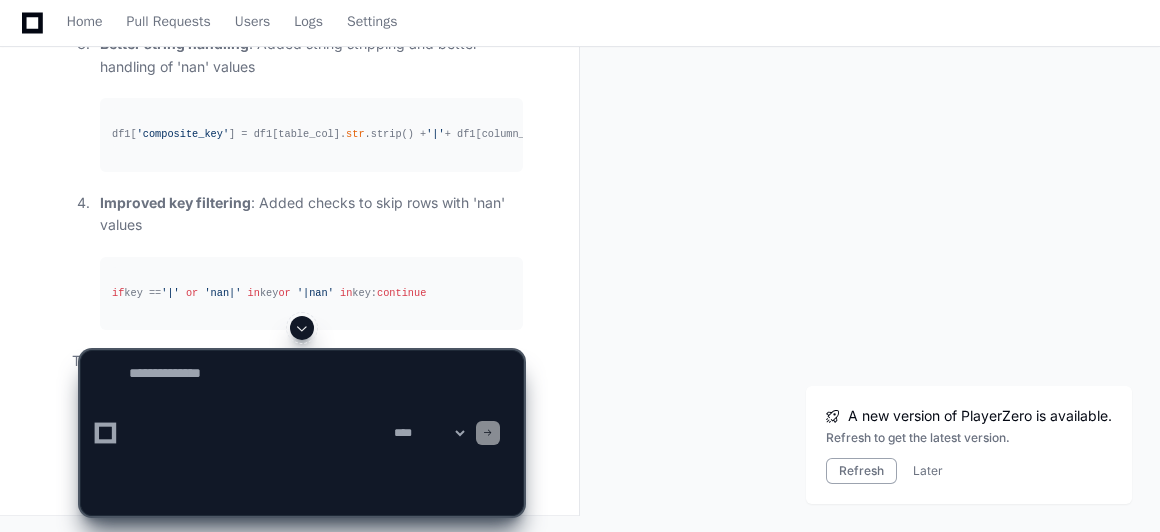 scroll, scrollTop: 0, scrollLeft: 0, axis: both 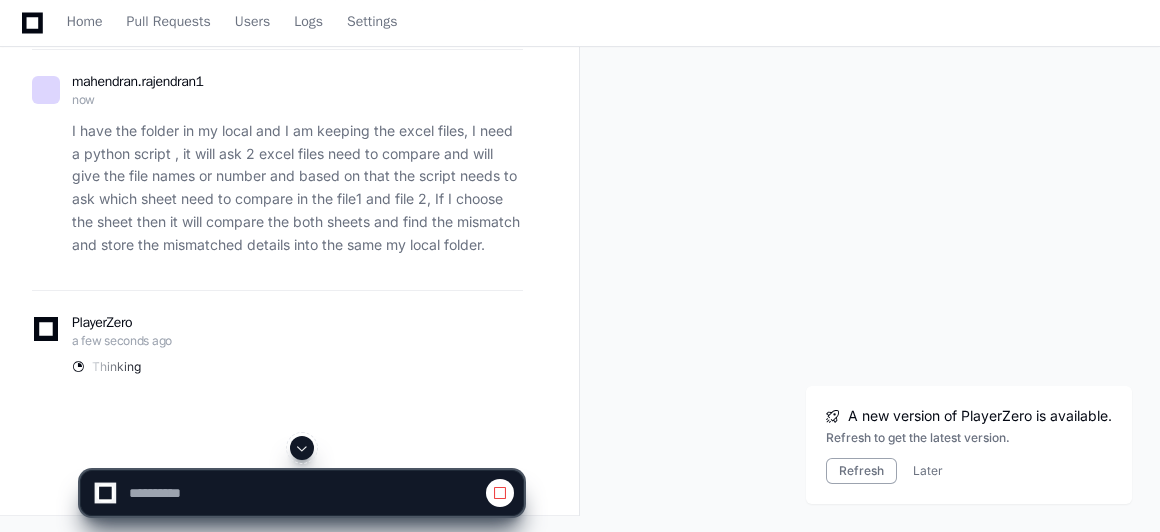 click 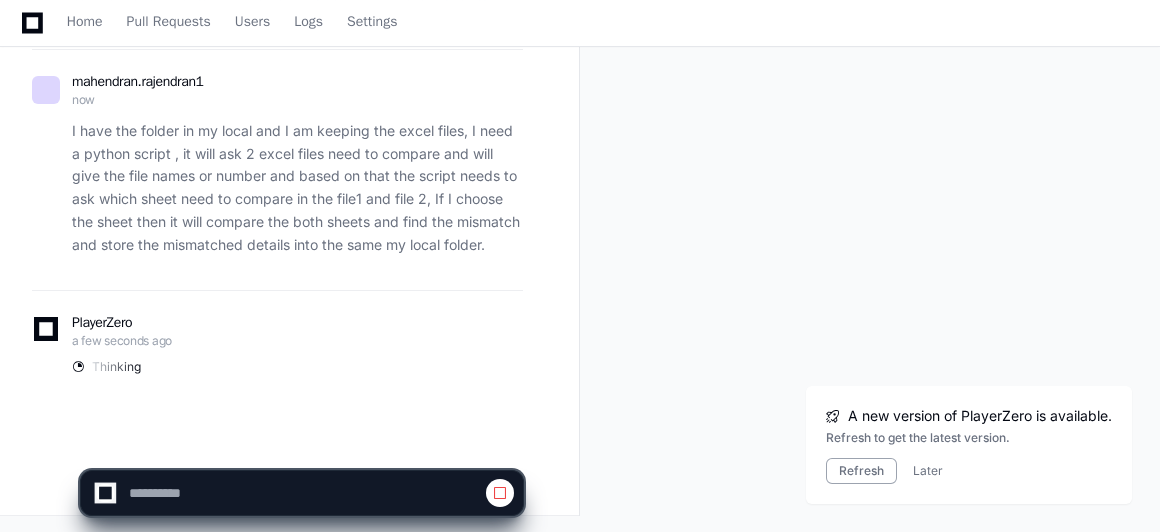 select on "****" 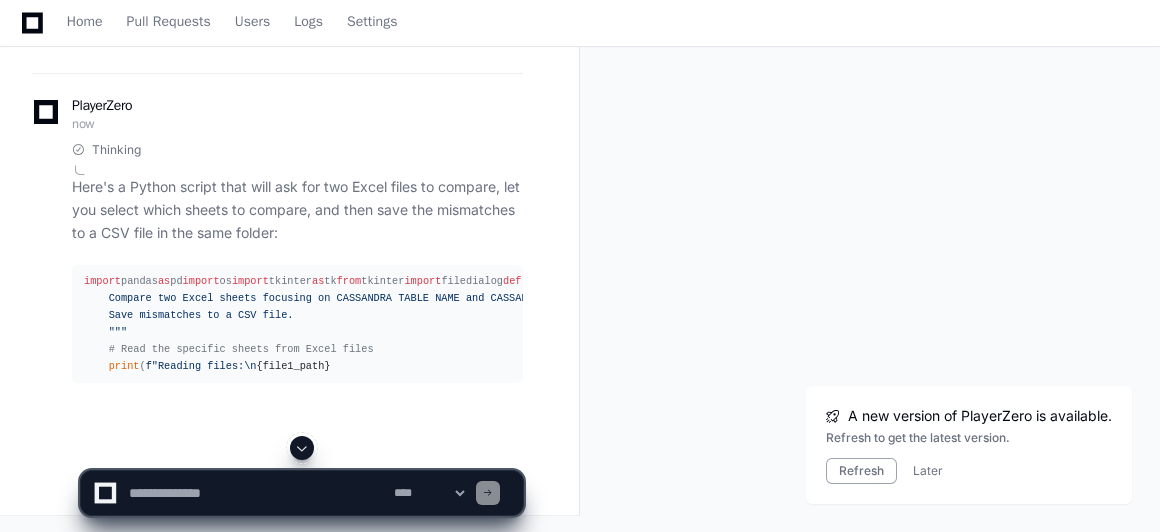 scroll, scrollTop: 72651, scrollLeft: 0, axis: vertical 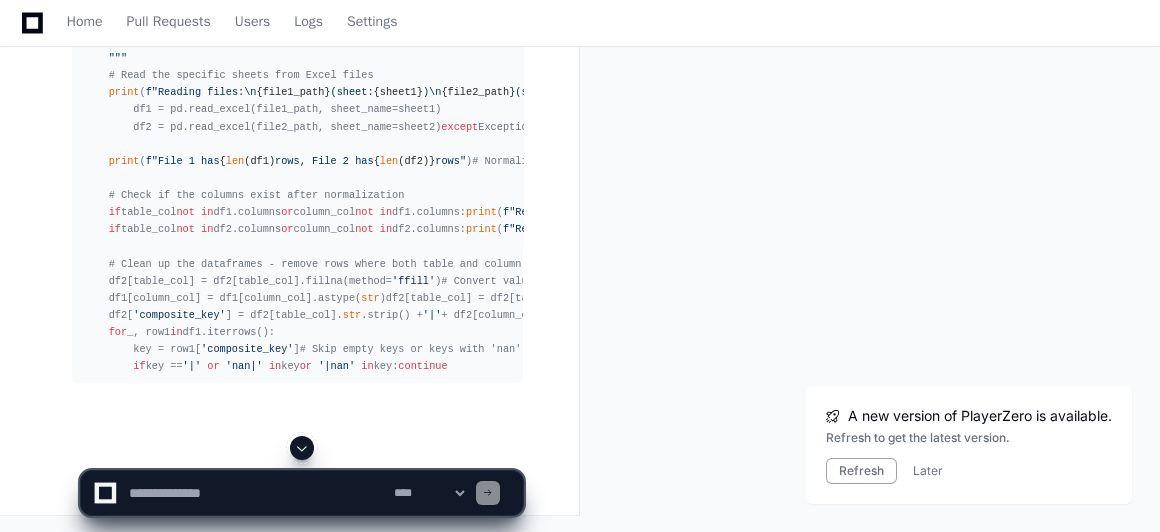 click 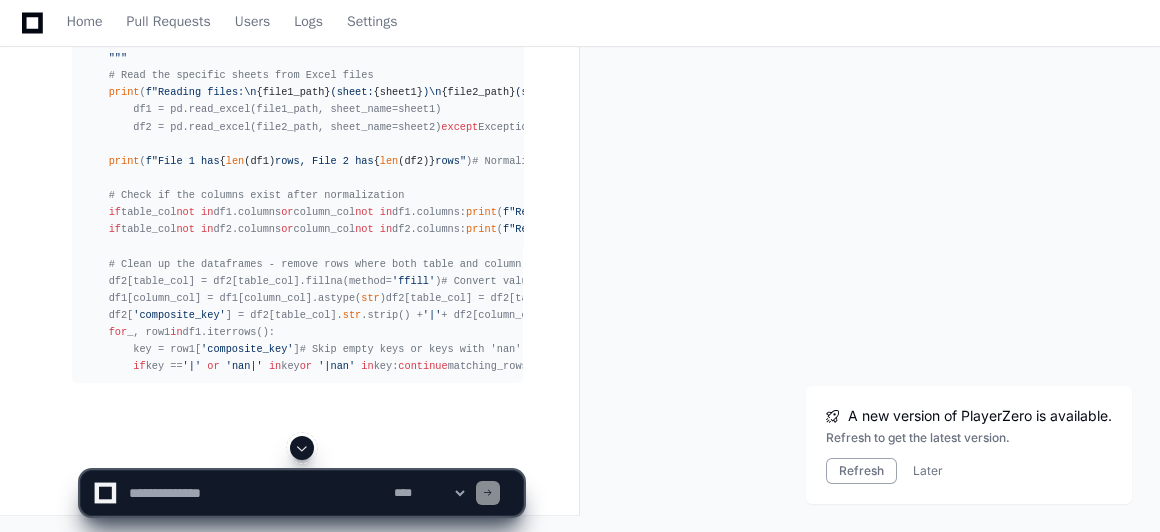click 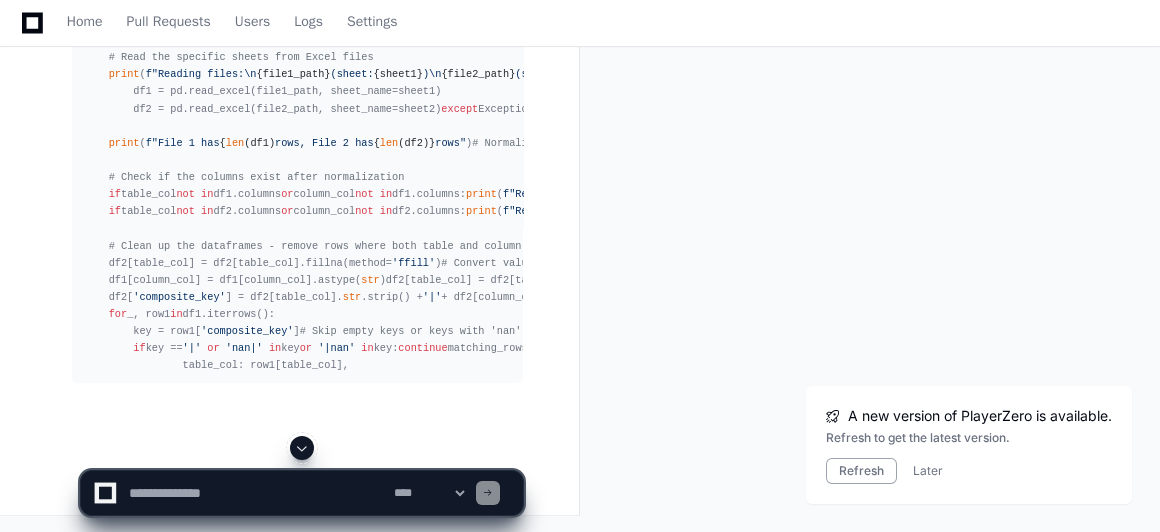 click 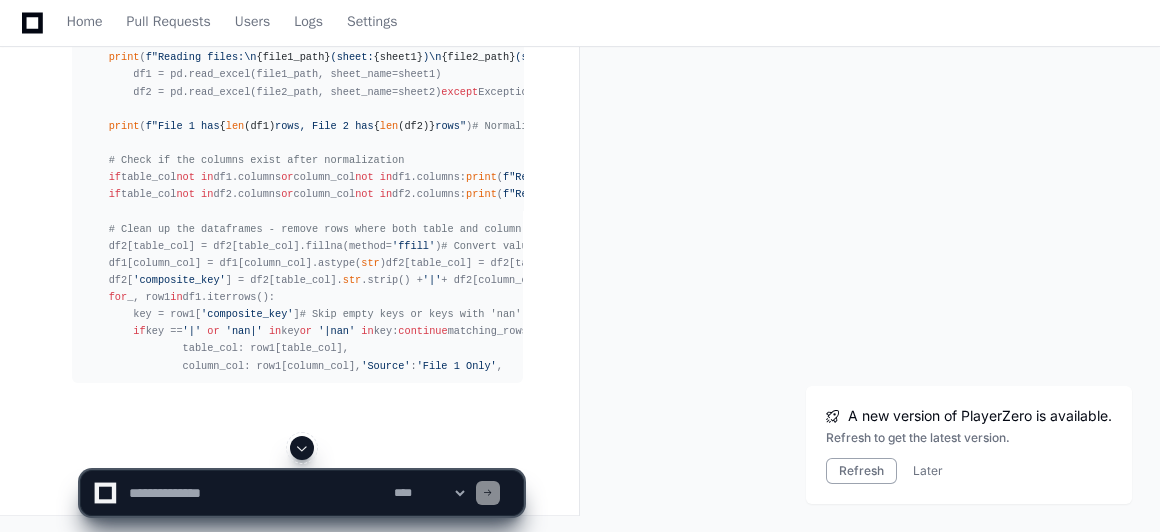 click 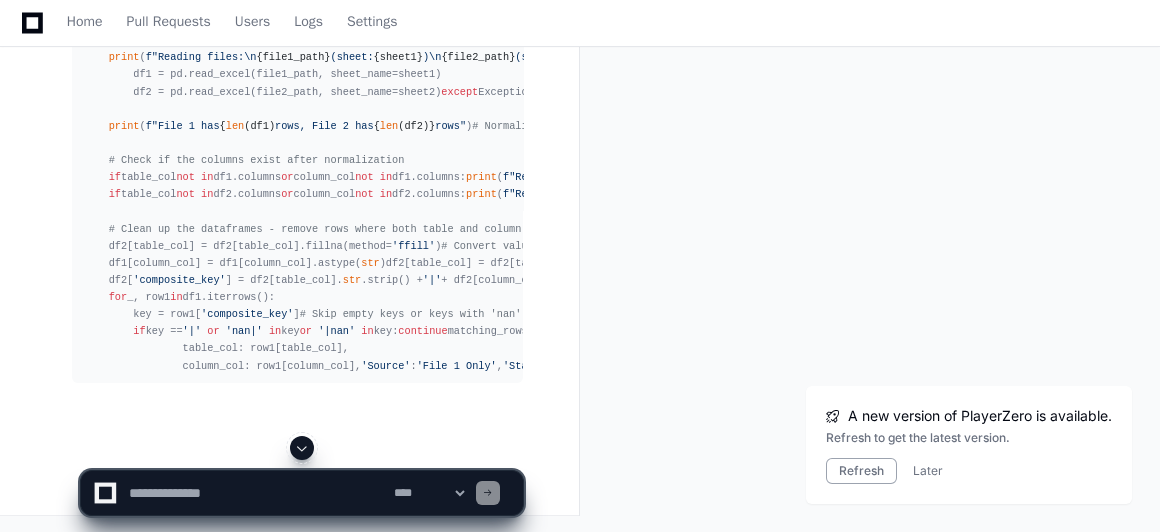 click 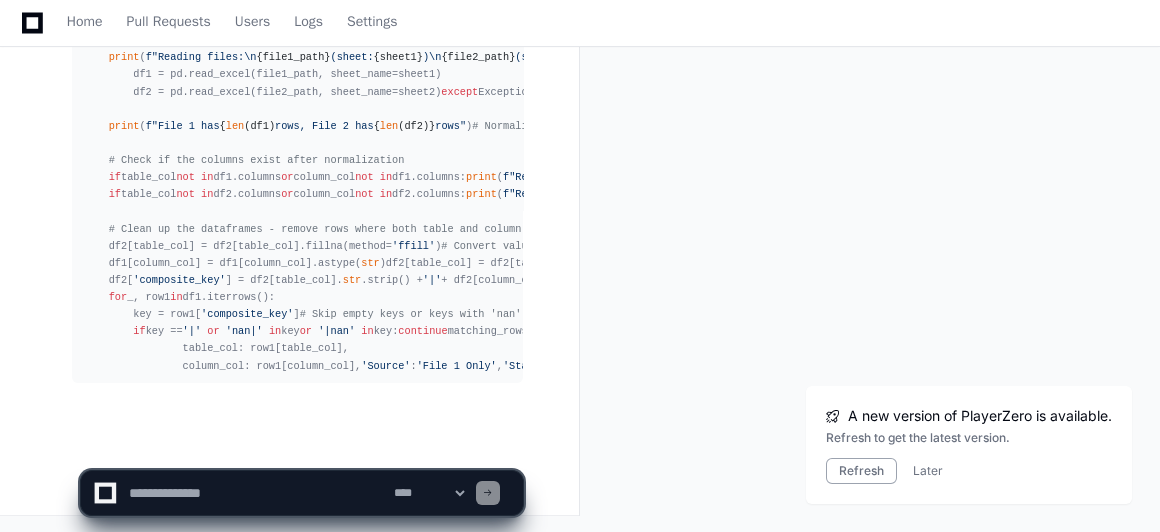 scroll, scrollTop: 73959, scrollLeft: 0, axis: vertical 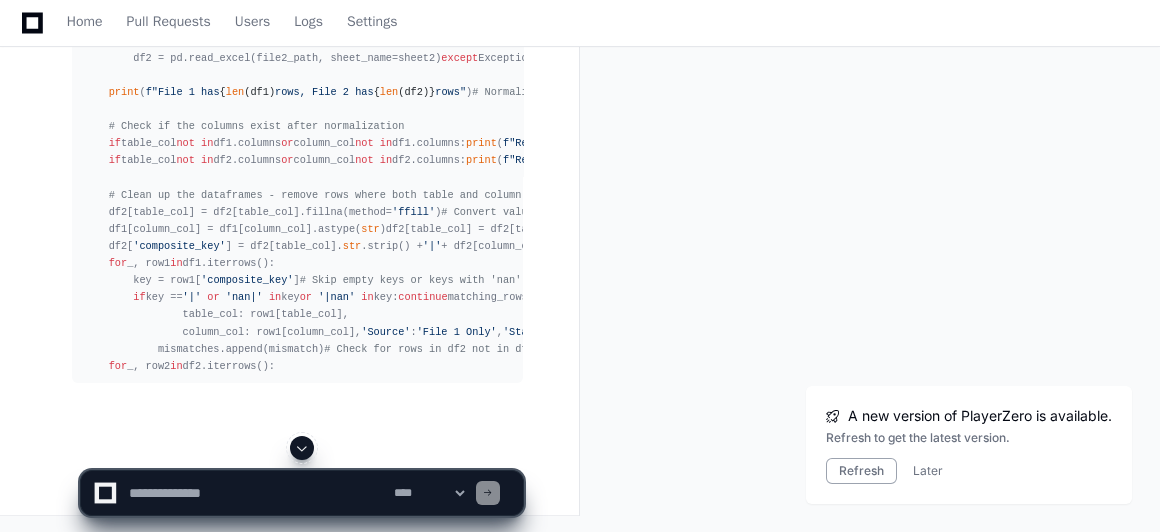 click 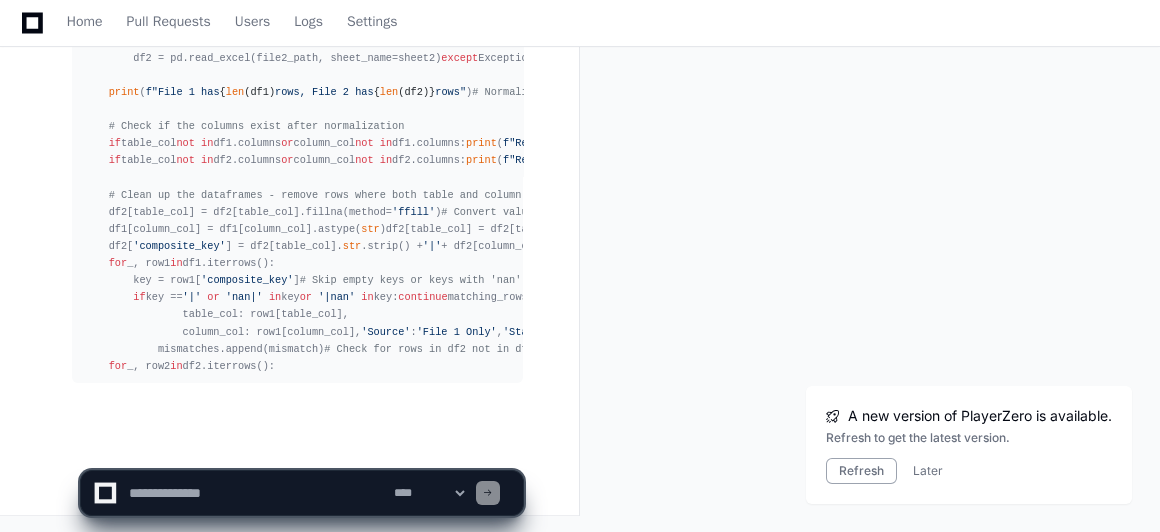 scroll, scrollTop: 74046, scrollLeft: 0, axis: vertical 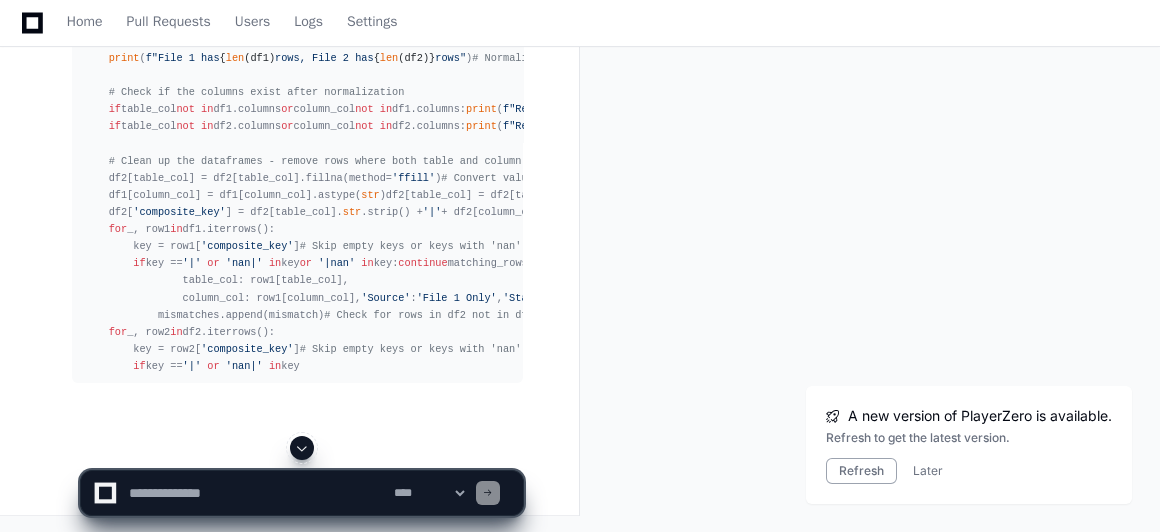 click 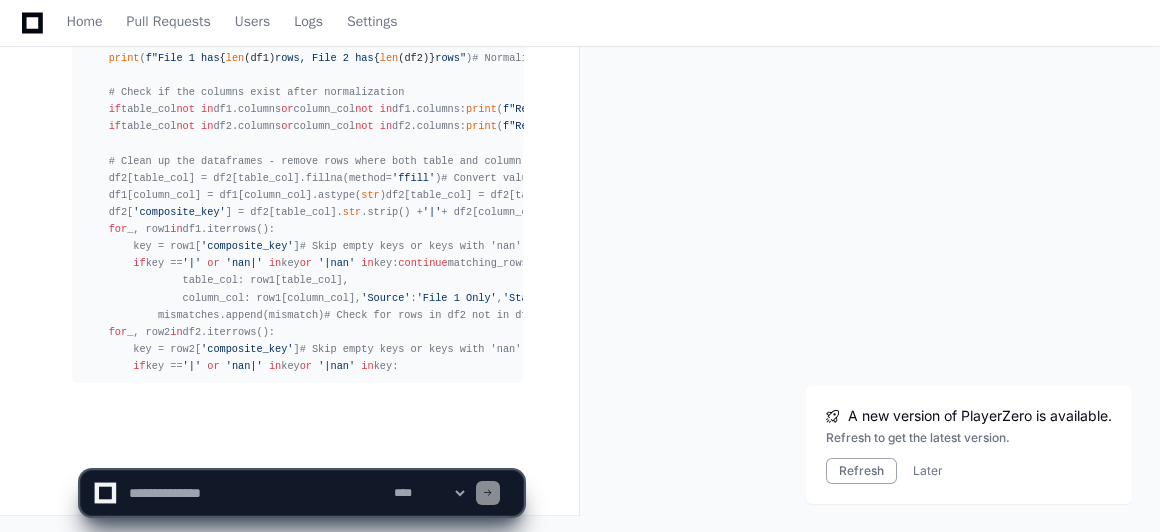 scroll, scrollTop: 74096, scrollLeft: 0, axis: vertical 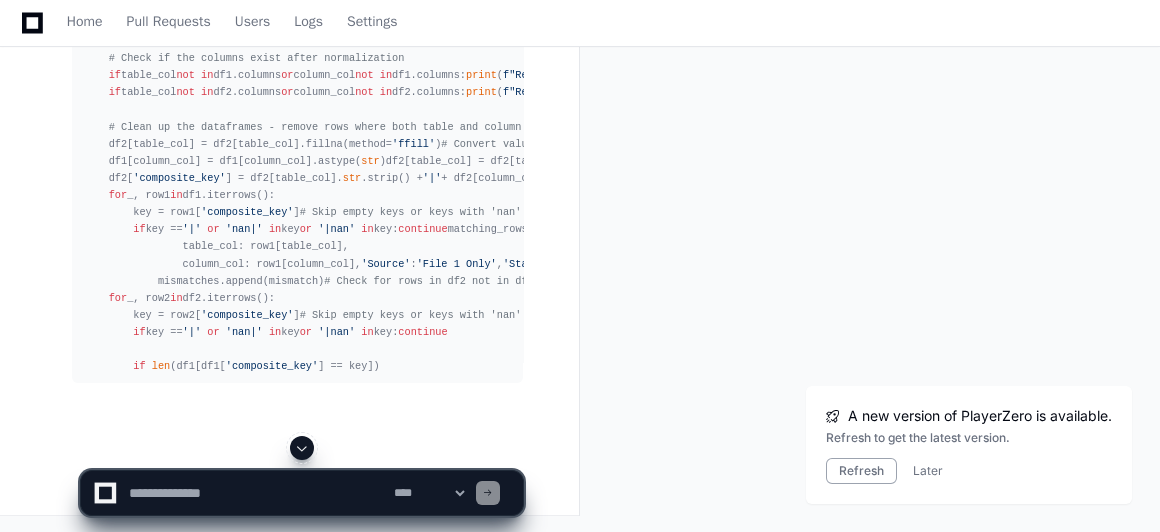 click 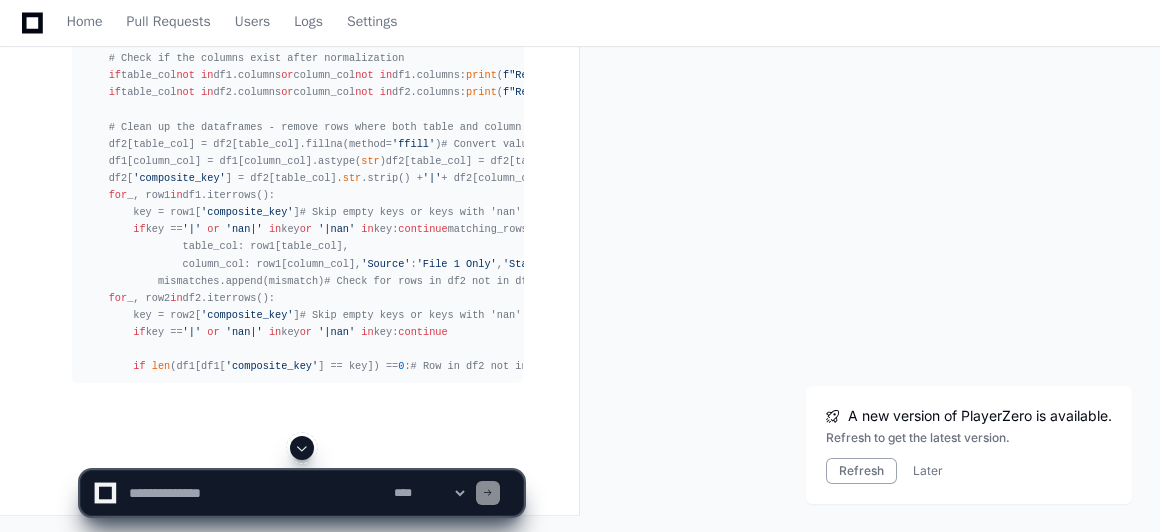 click 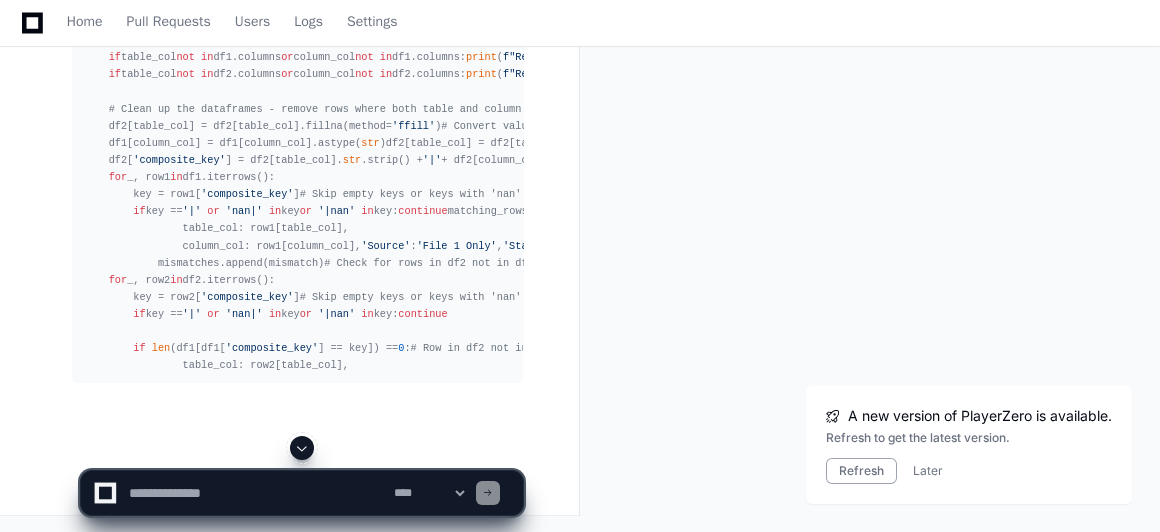 click 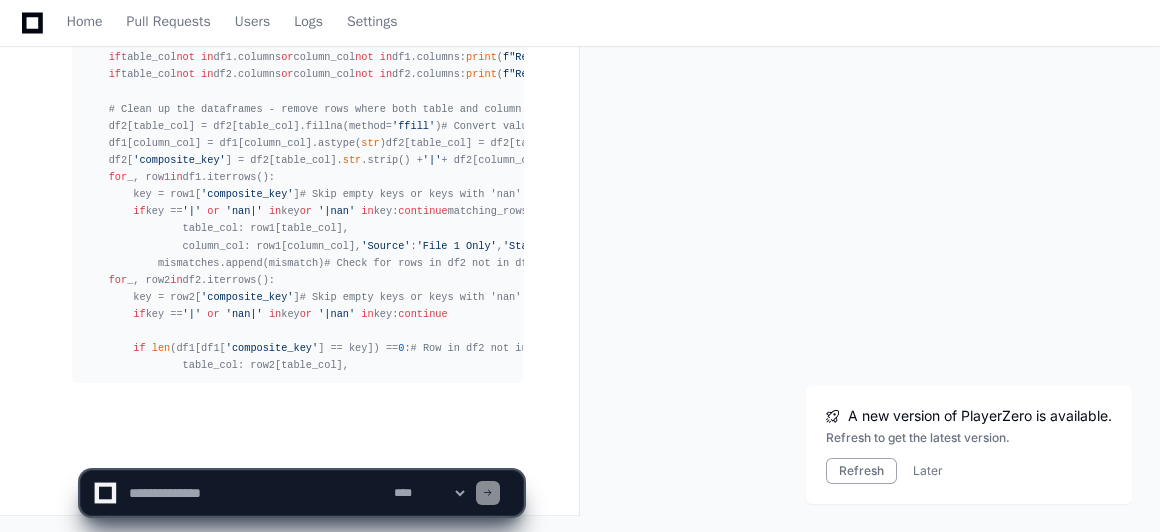 scroll, scrollTop: 74199, scrollLeft: 0, axis: vertical 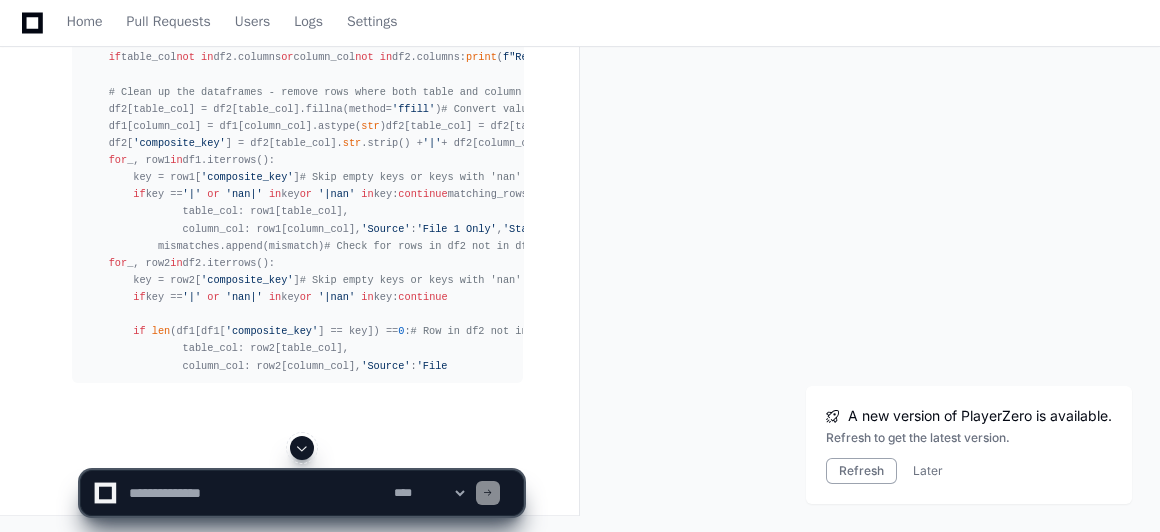 click 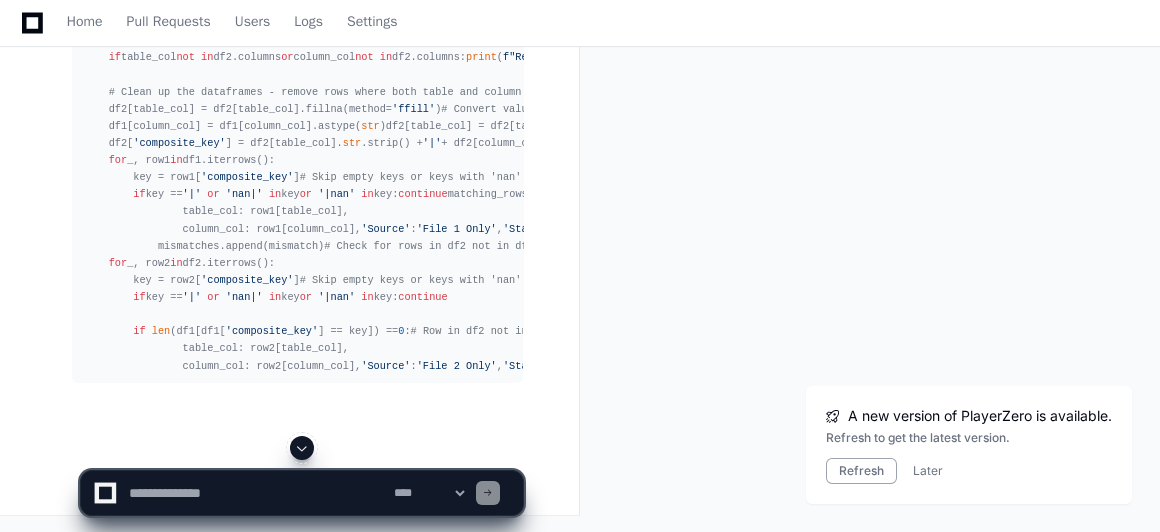 click 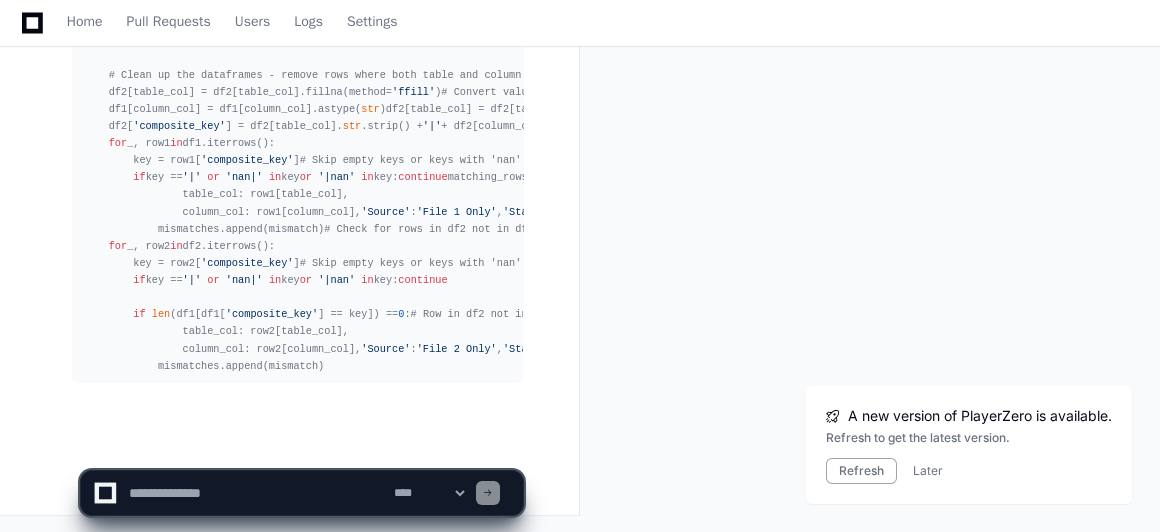 click 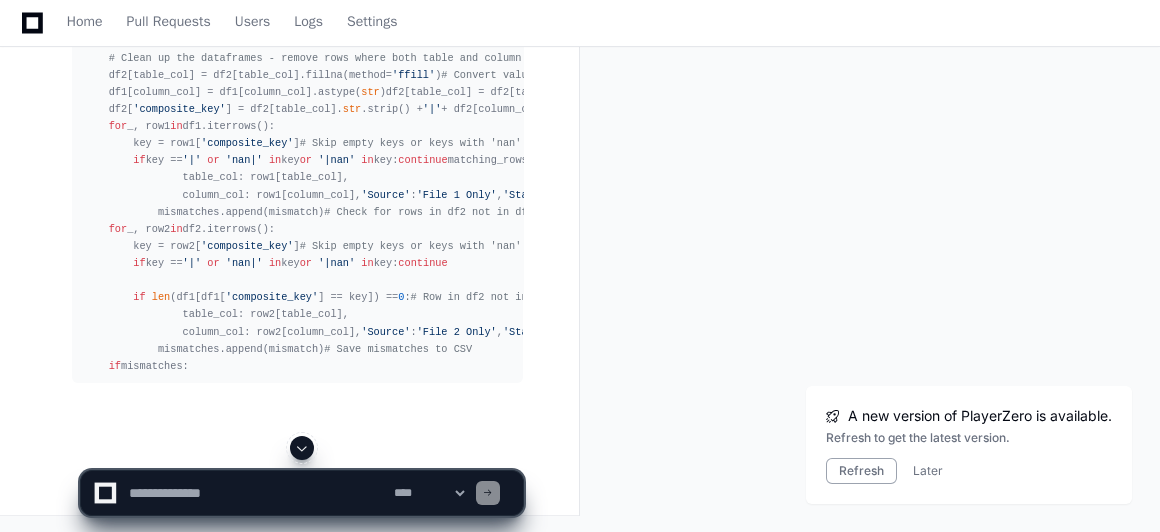 click 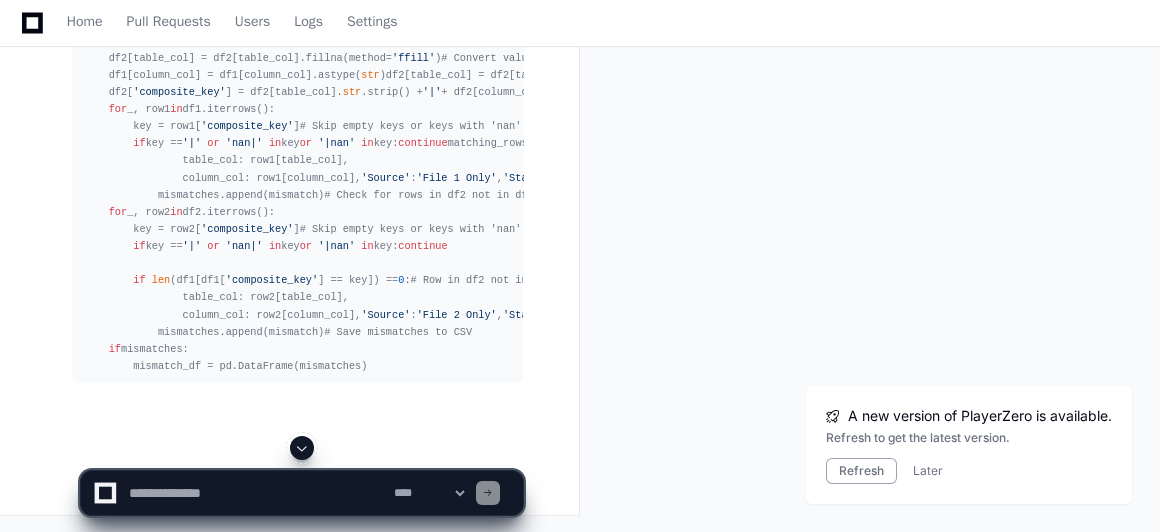 click 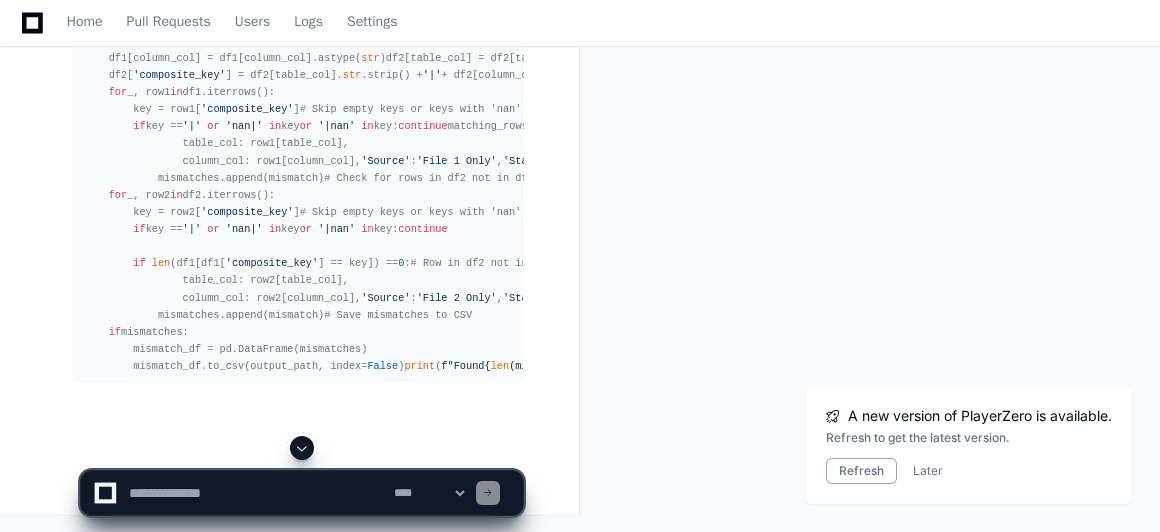 click 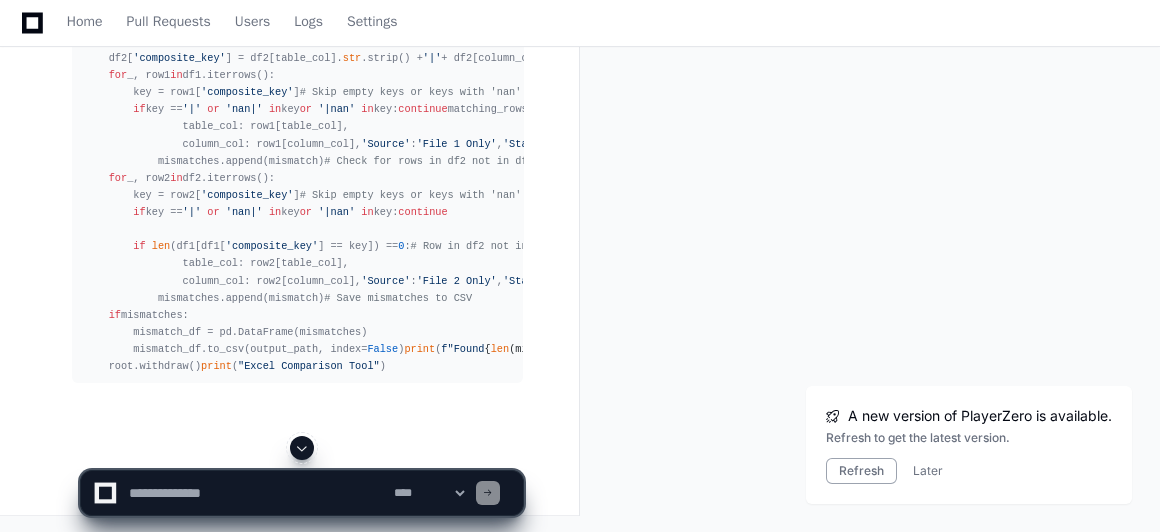 click 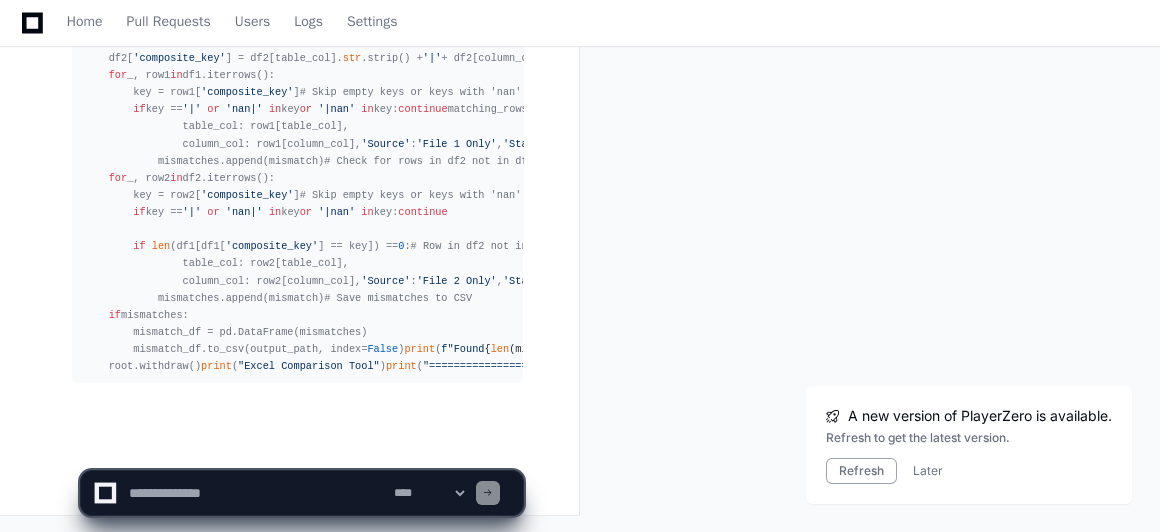 scroll, scrollTop: 74559, scrollLeft: 0, axis: vertical 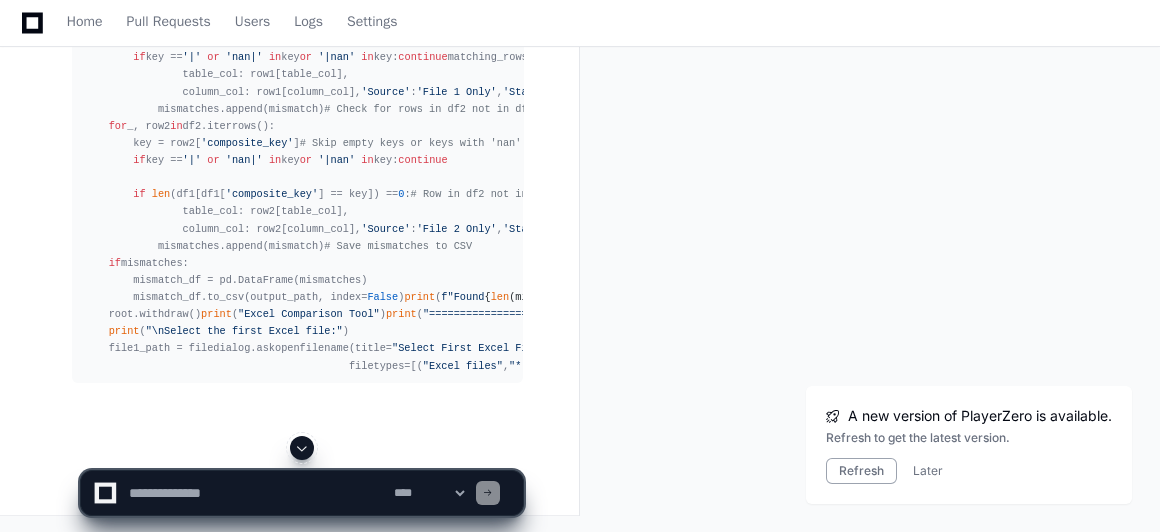 click 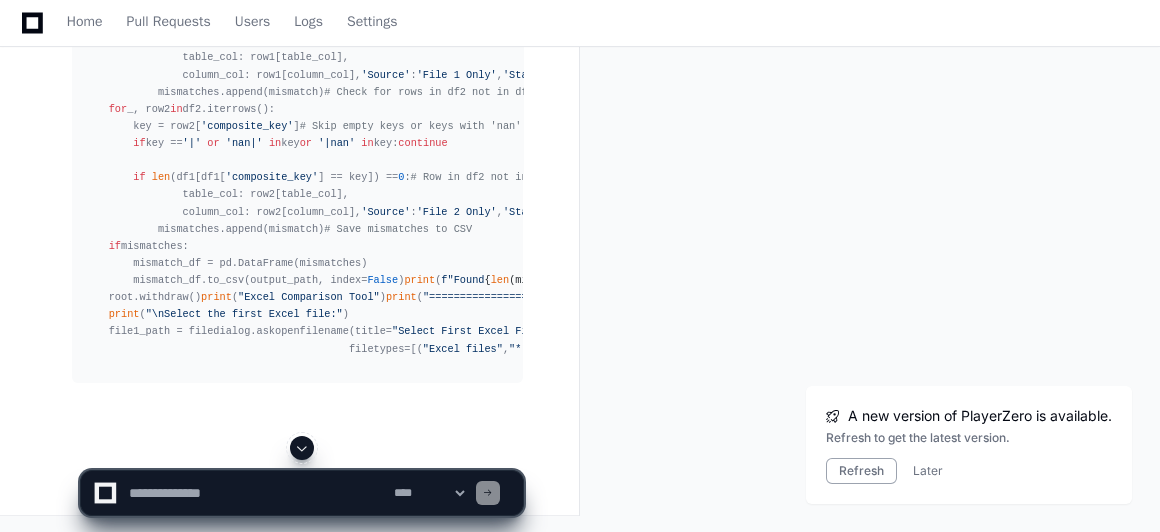 click 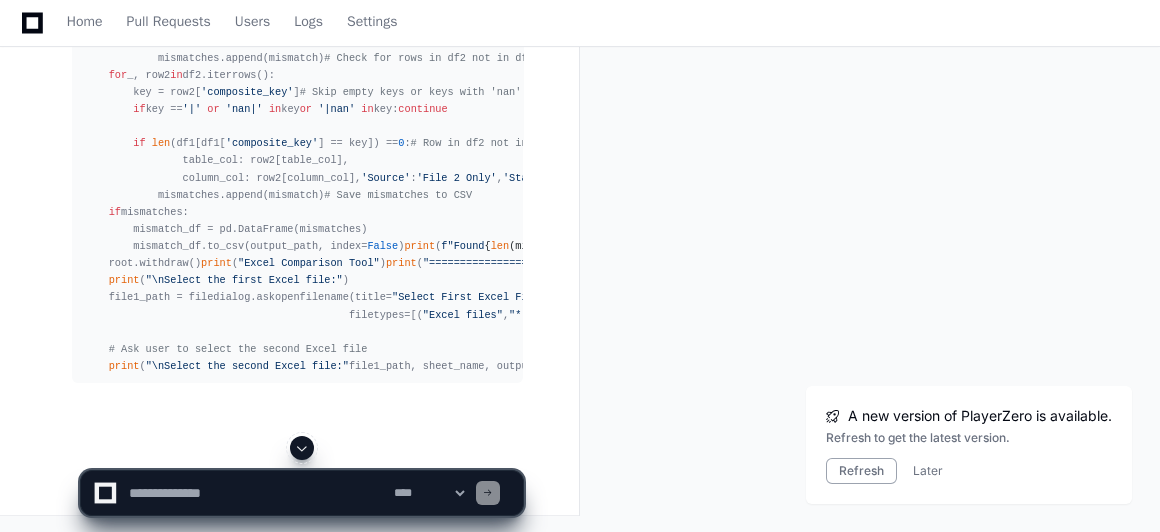 click 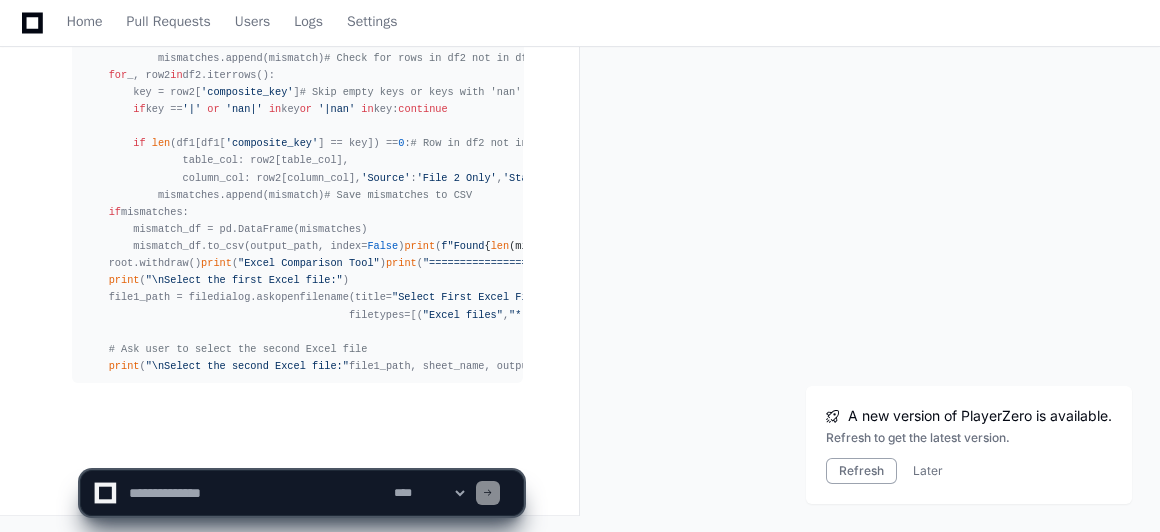 click on "**********" 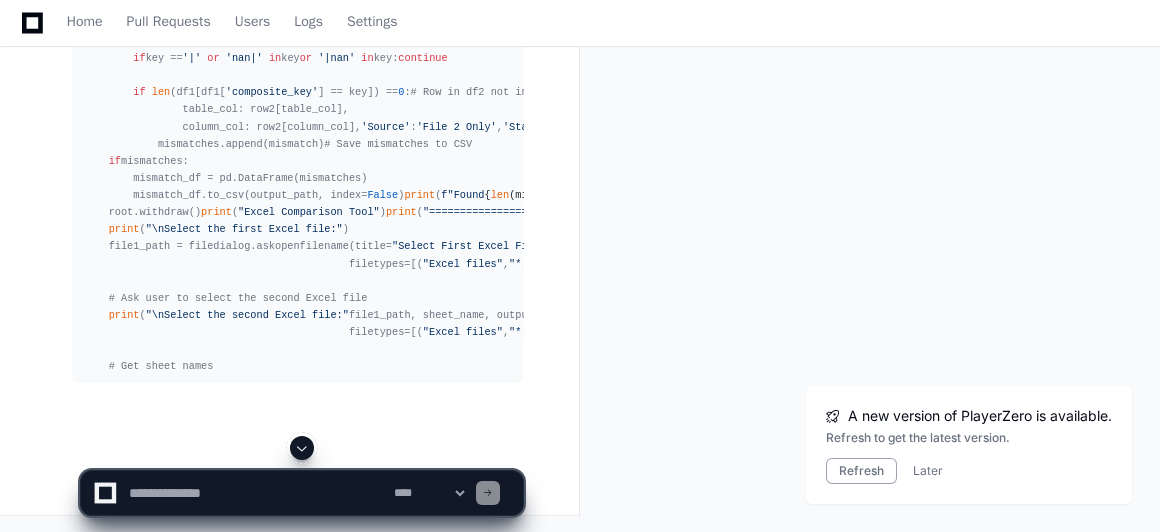 click 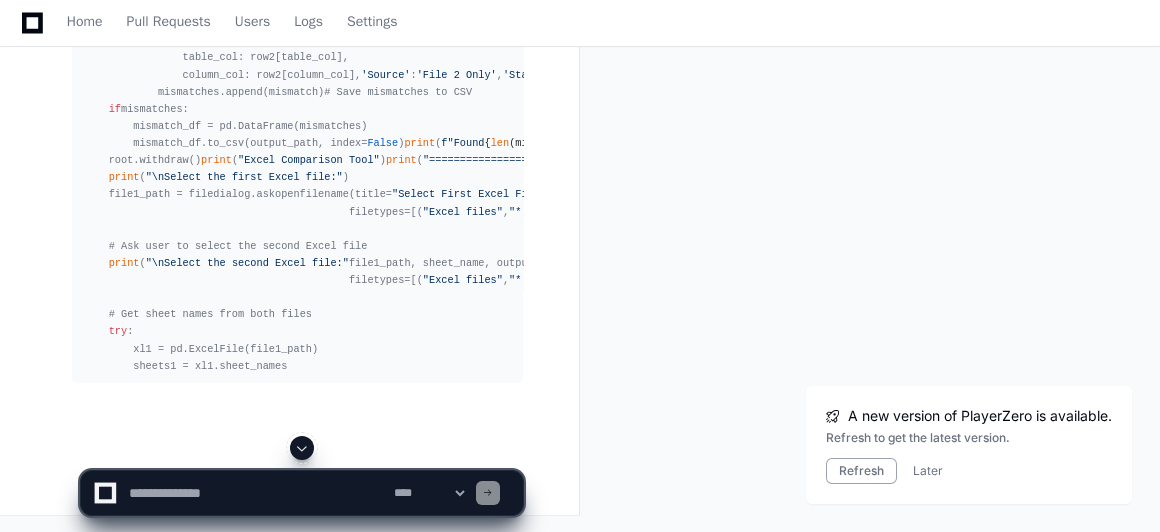 click 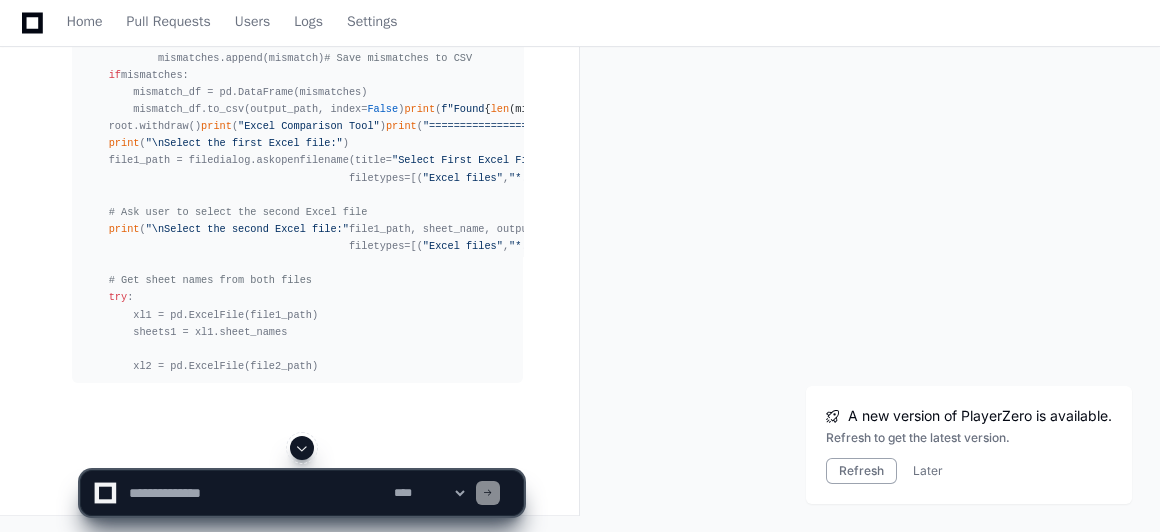click 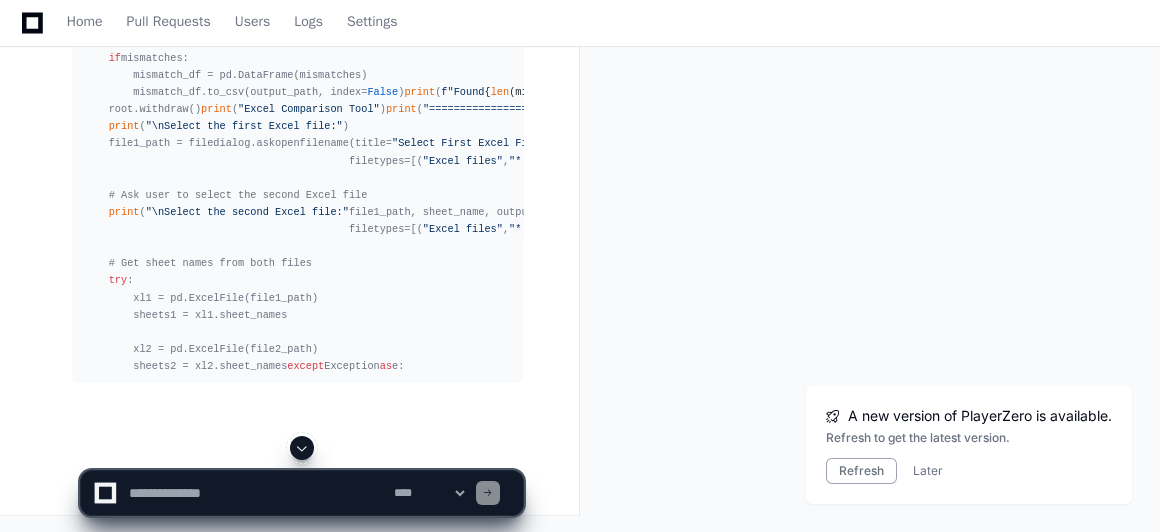click 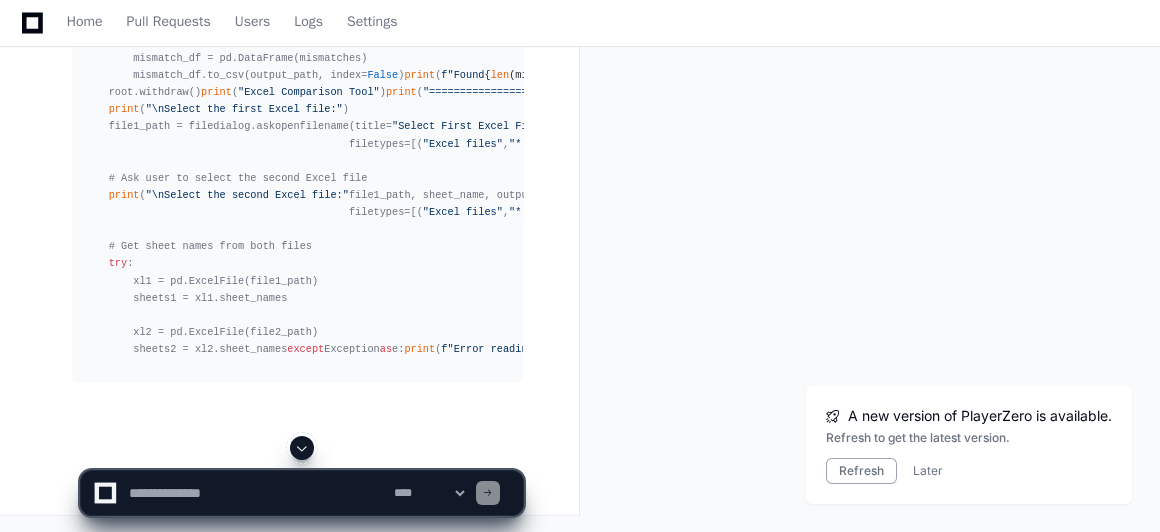 click 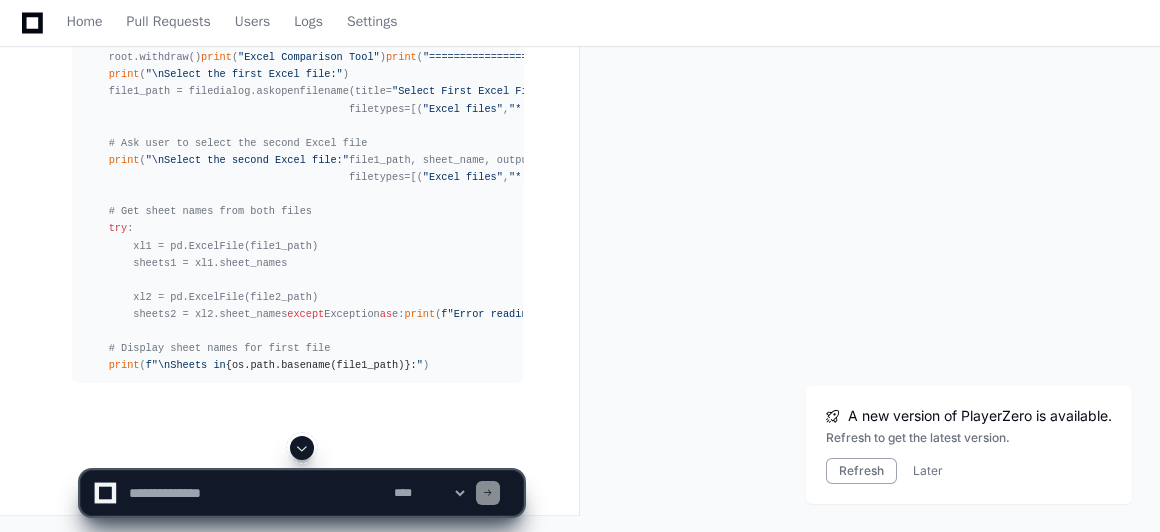 click 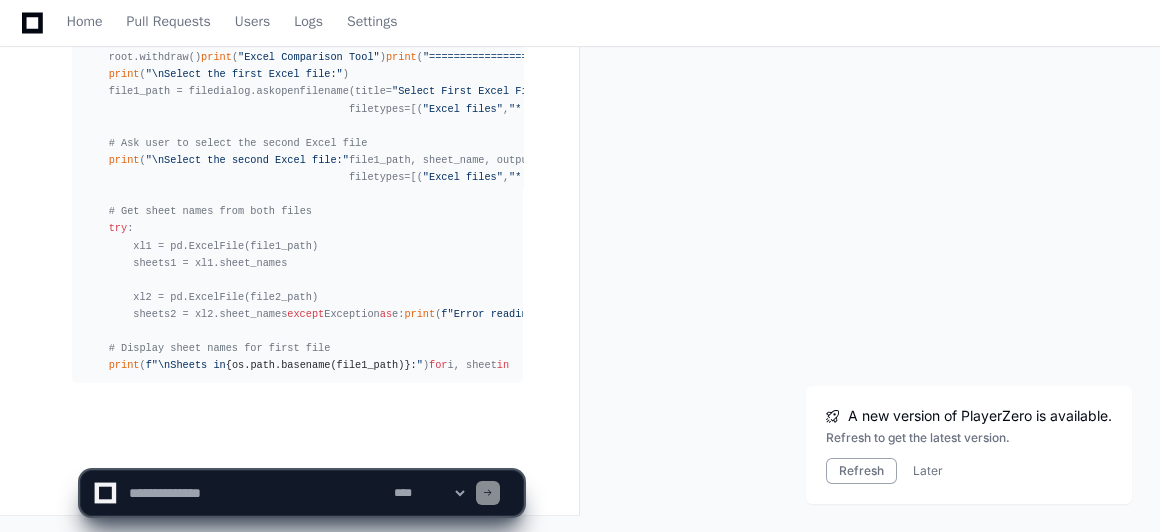 scroll, scrollTop: 75091, scrollLeft: 0, axis: vertical 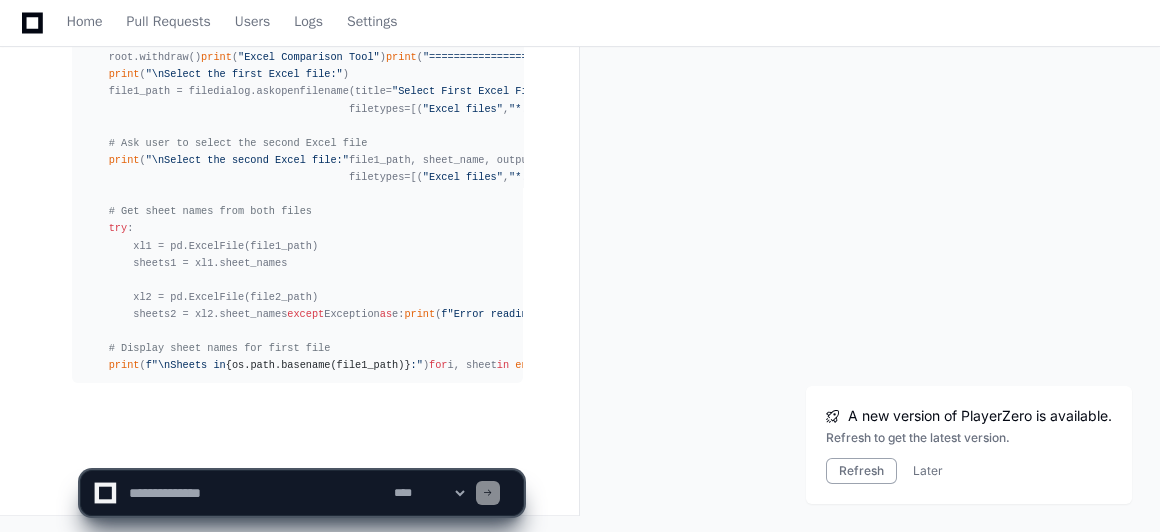 click on "**********" 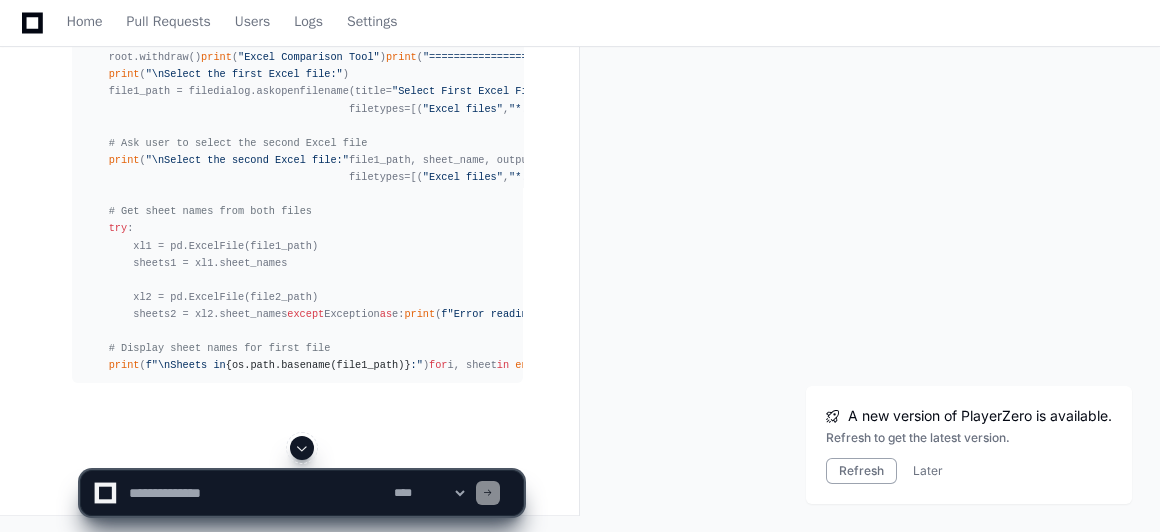 click 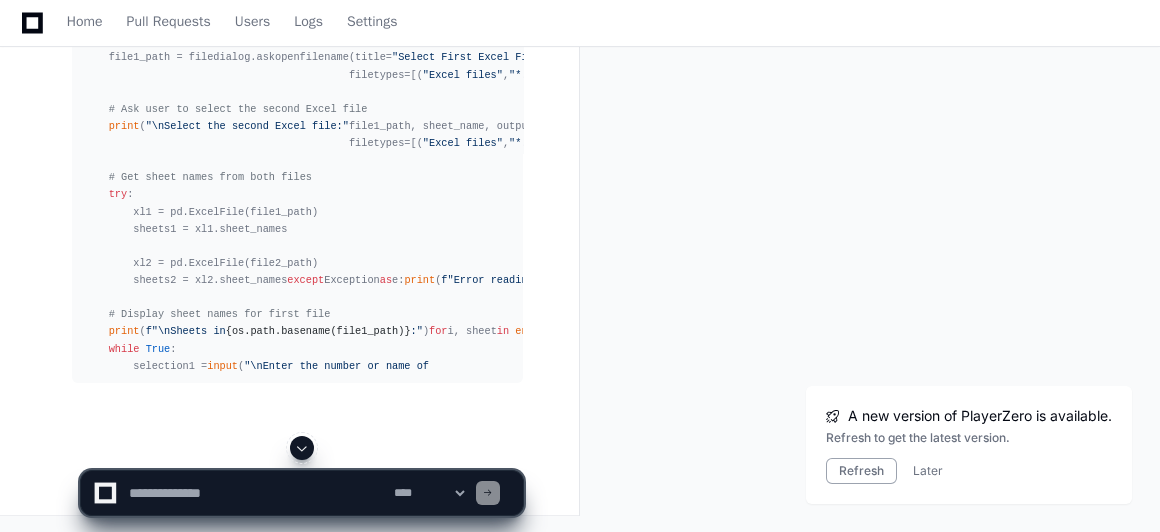 click 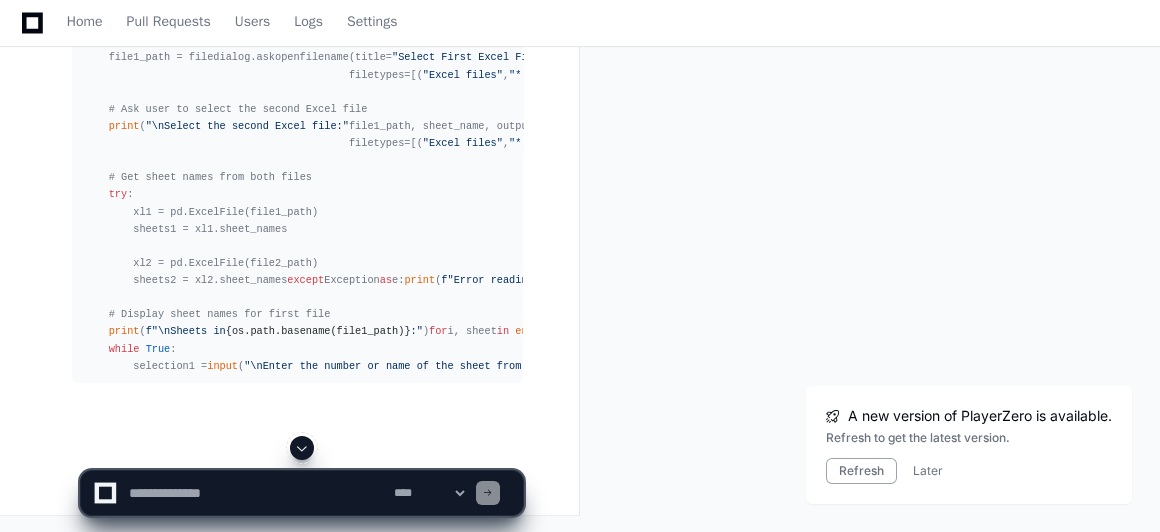 click 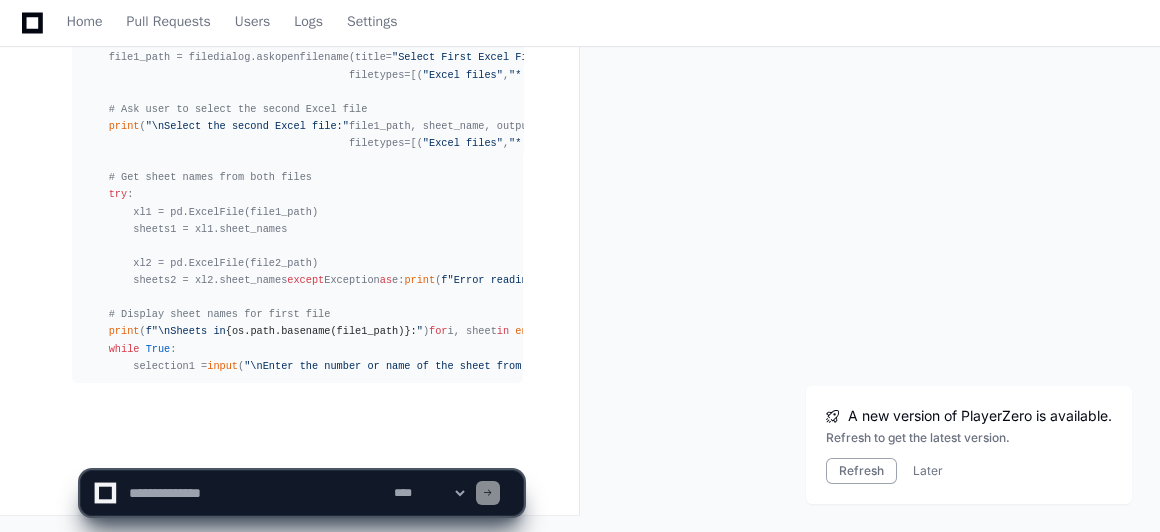 scroll, scrollTop: 75211, scrollLeft: 0, axis: vertical 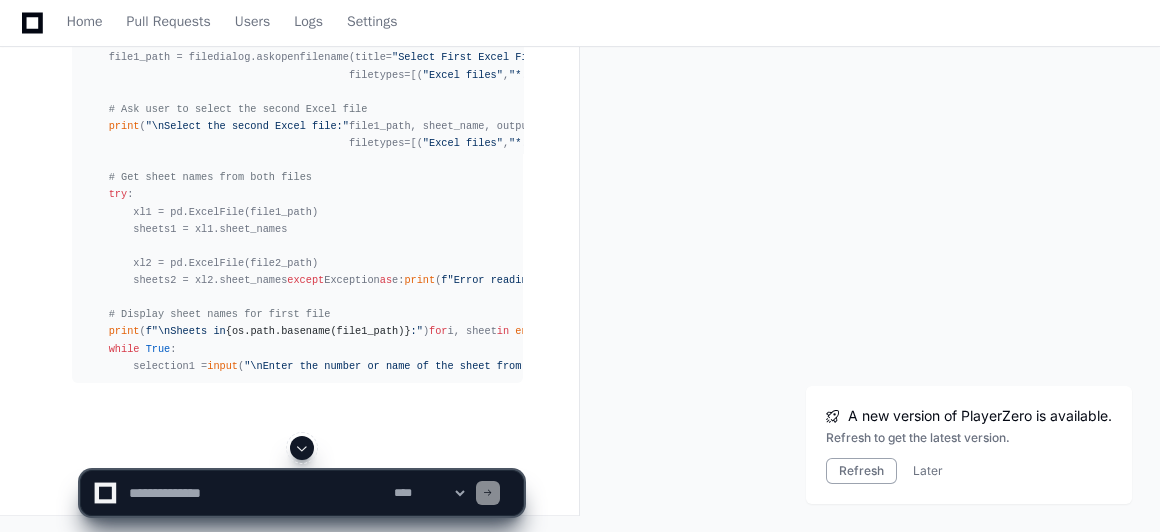 click 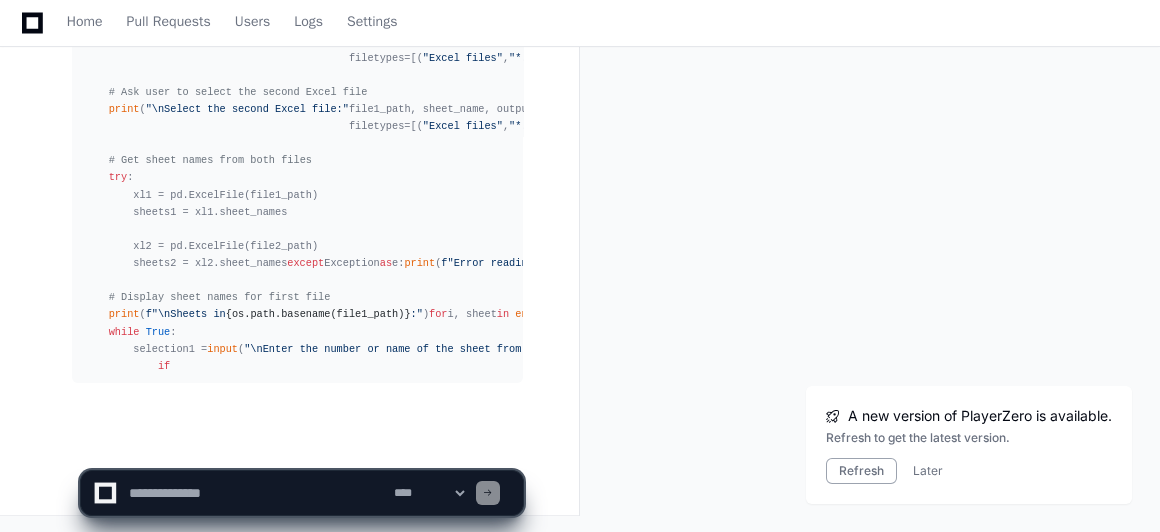 scroll, scrollTop: 75245, scrollLeft: 0, axis: vertical 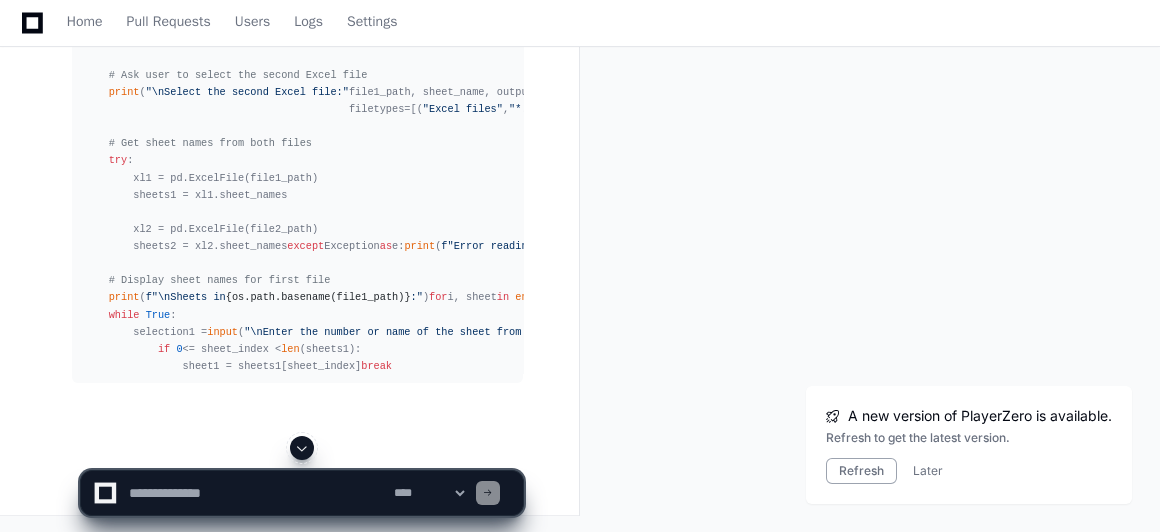 click 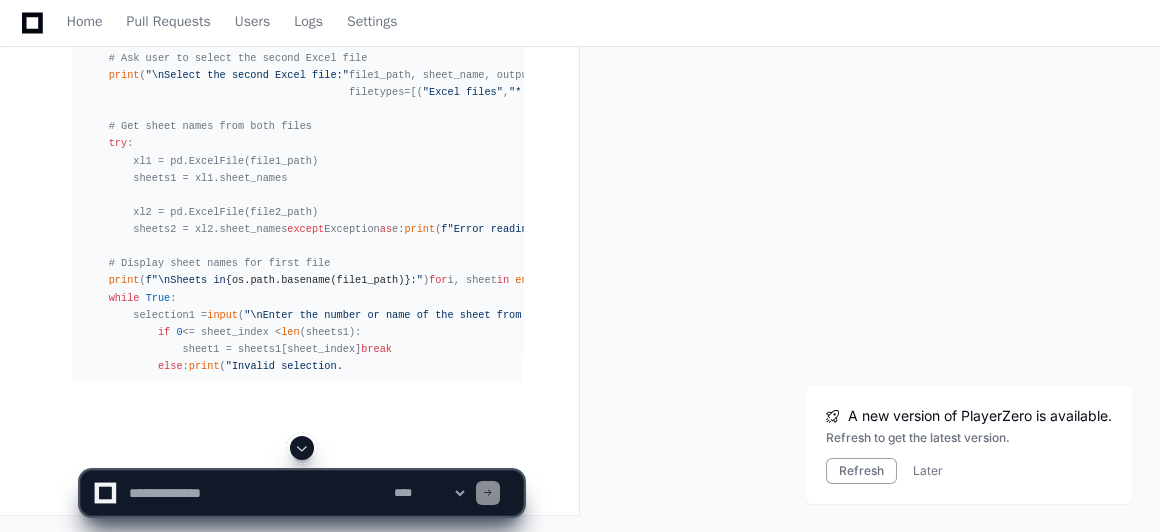 click 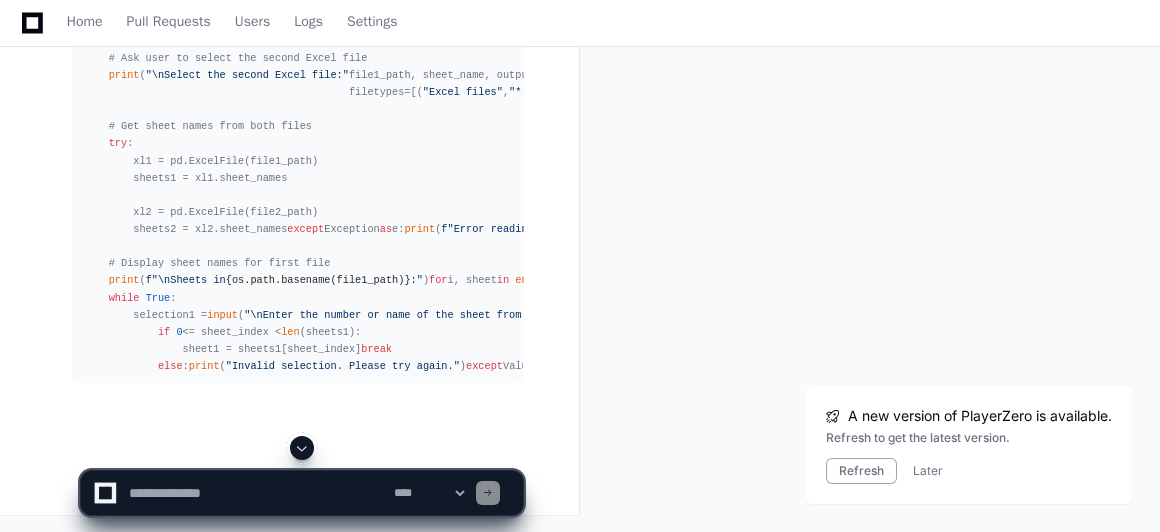 click 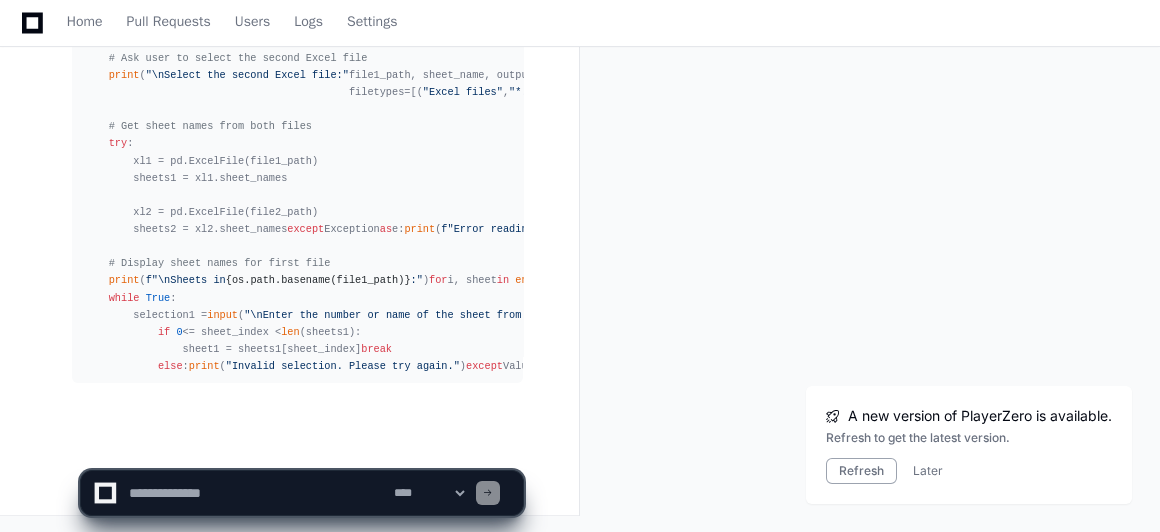 scroll, scrollTop: 75348, scrollLeft: 0, axis: vertical 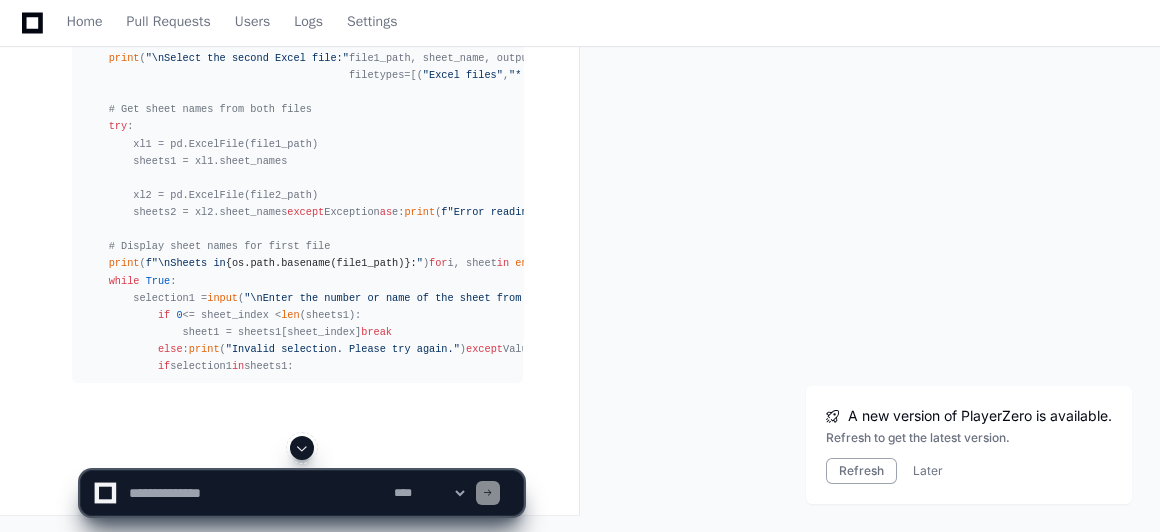 click 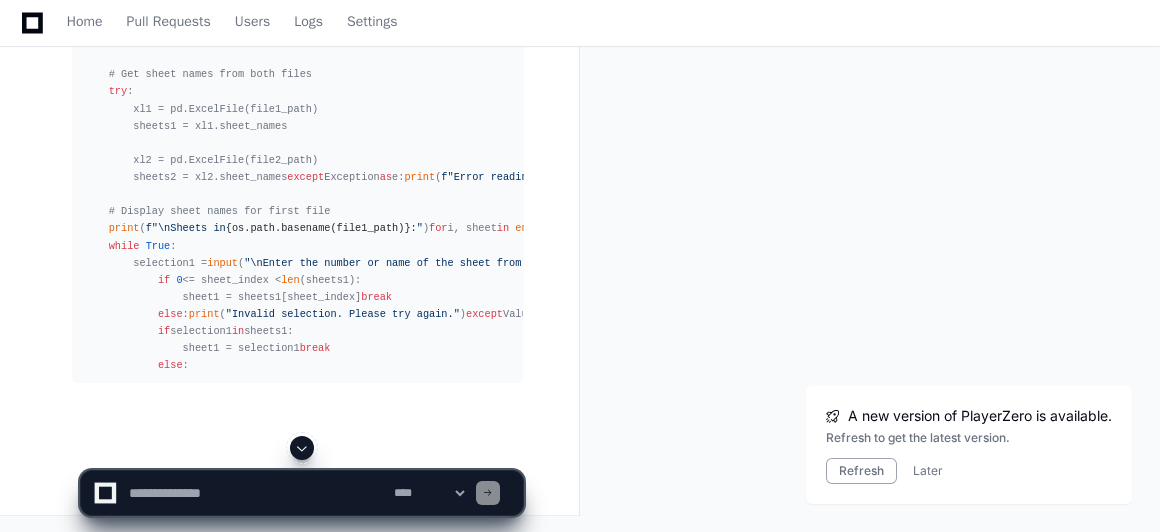 click 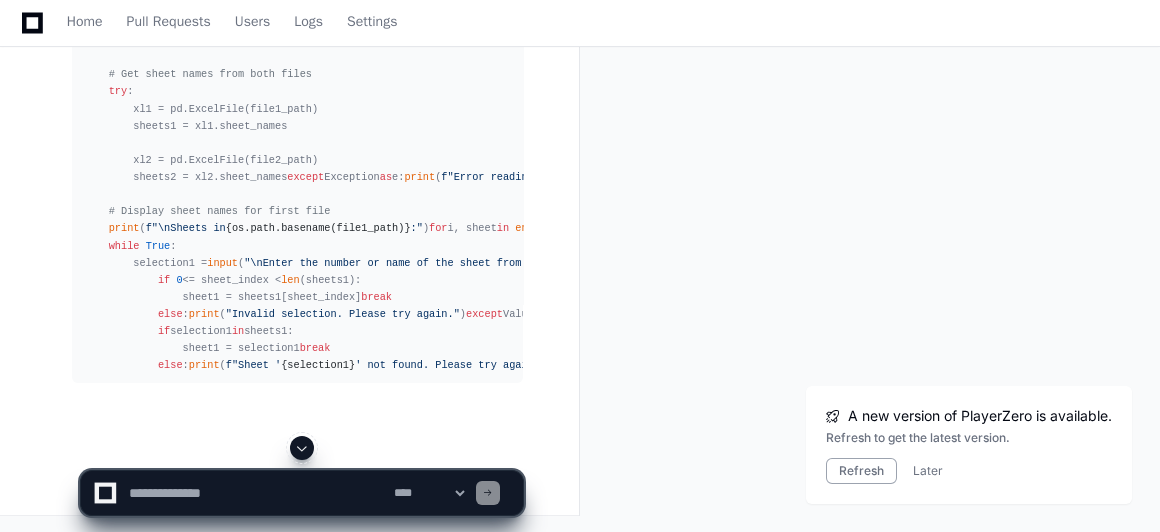 click 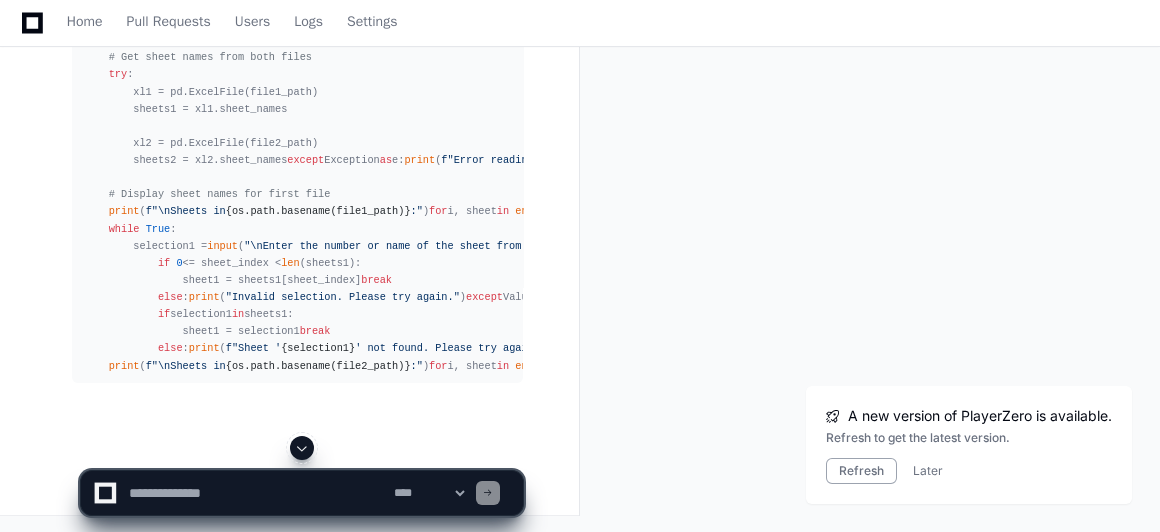 click 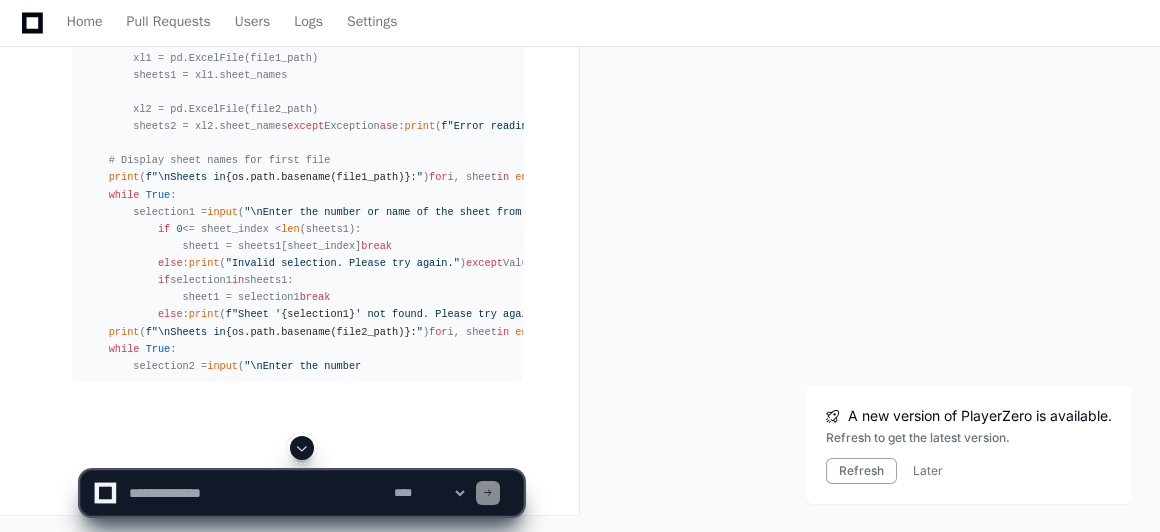 click 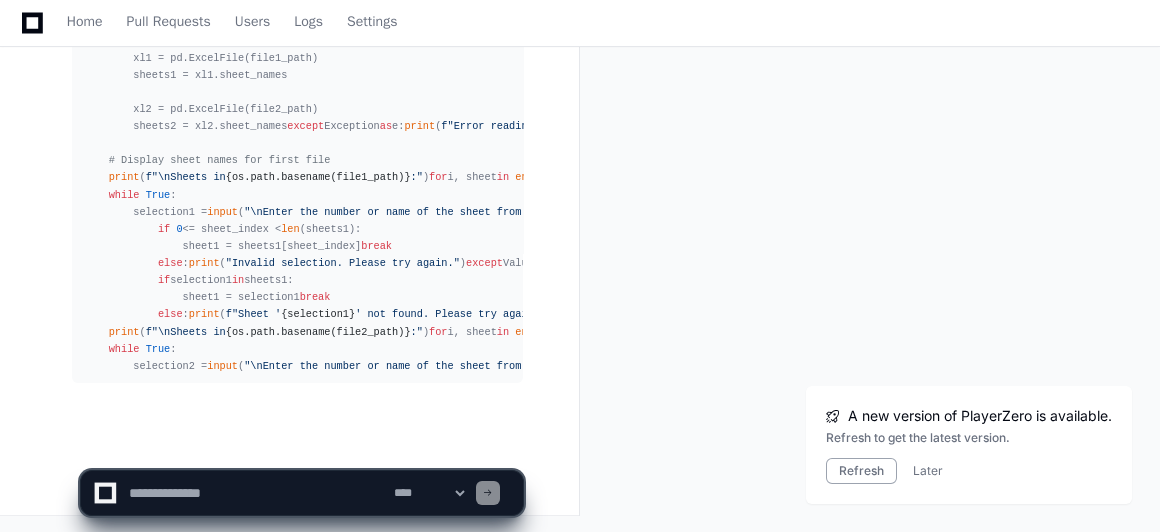 click on "**********" 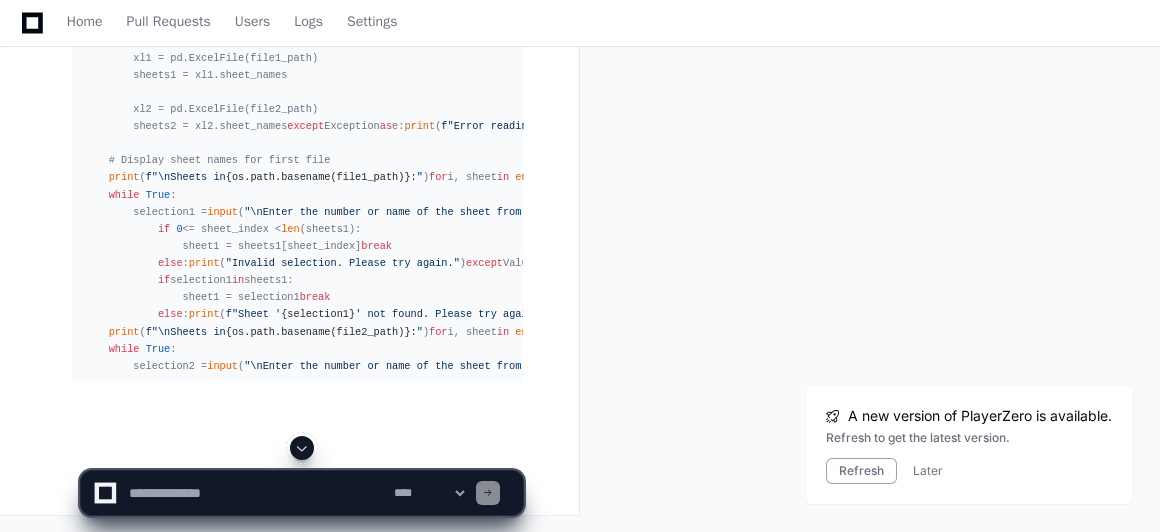 click 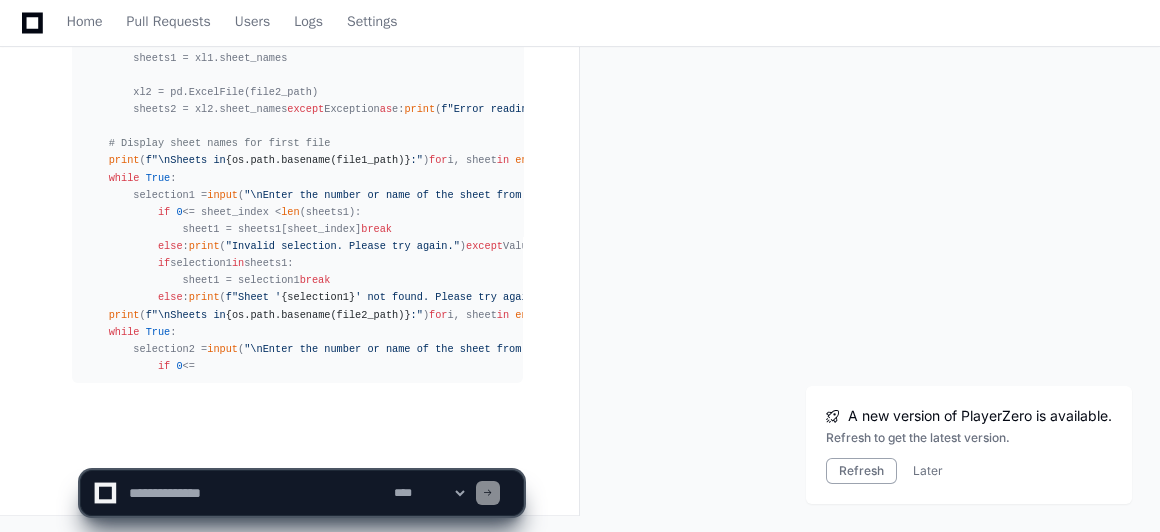 scroll, scrollTop: 75656, scrollLeft: 0, axis: vertical 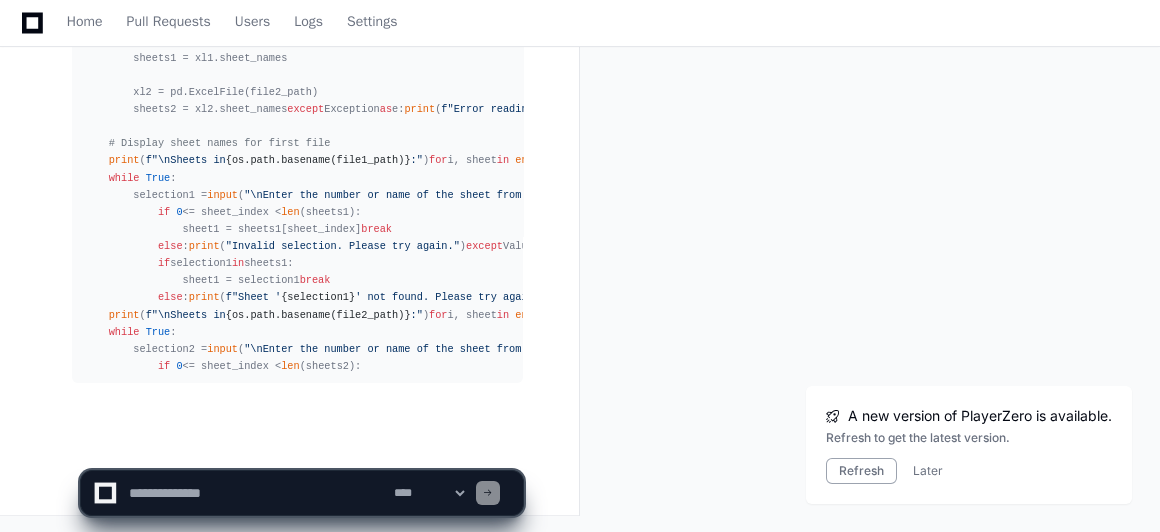 click on "**********" 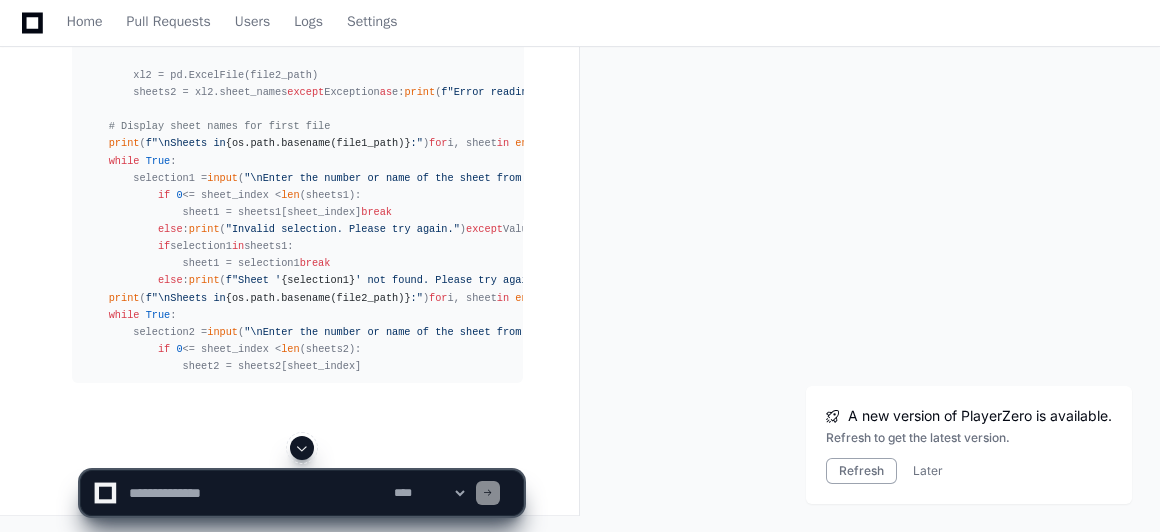 click 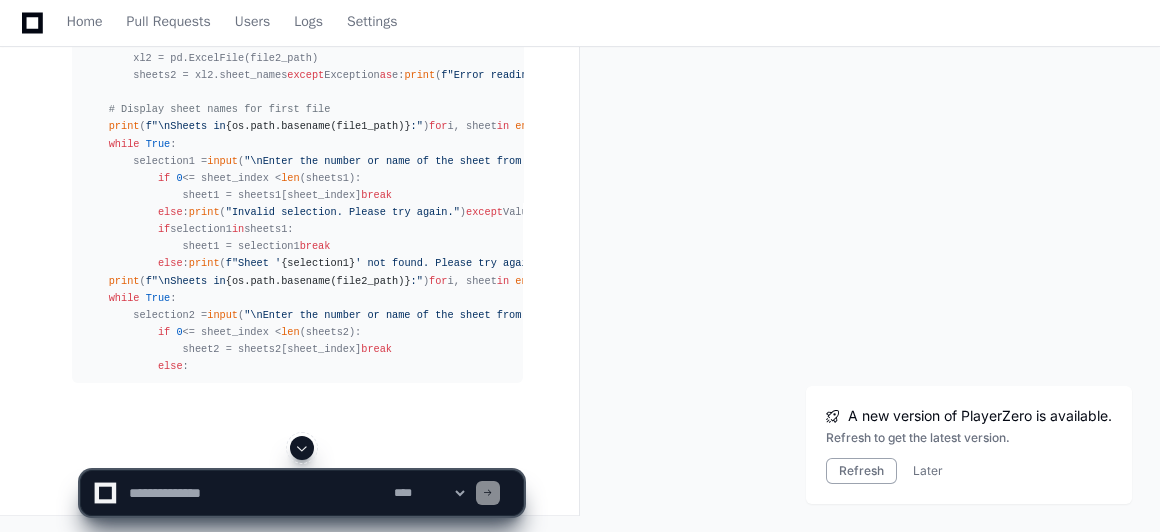 click 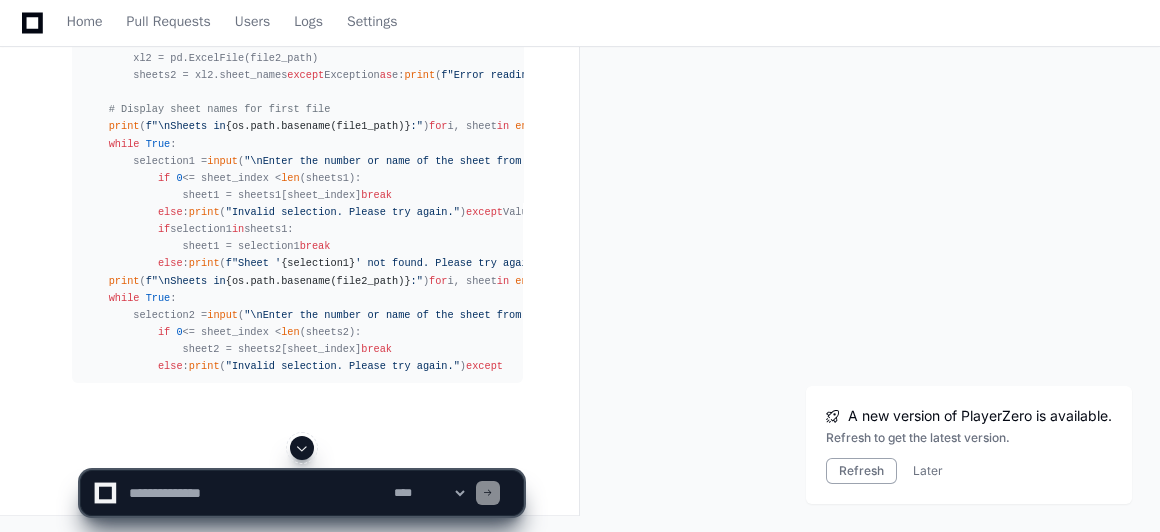 click 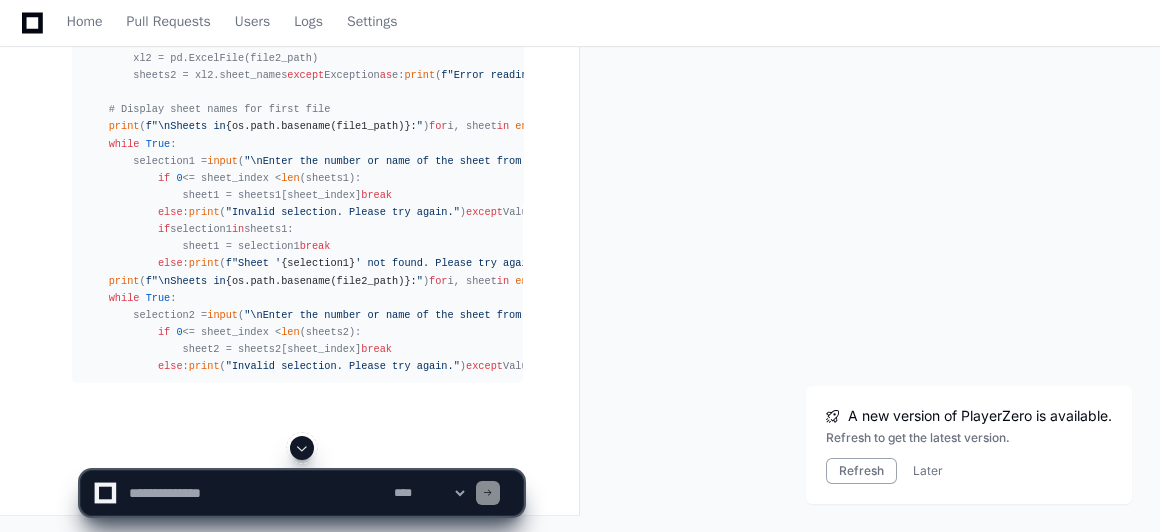 click 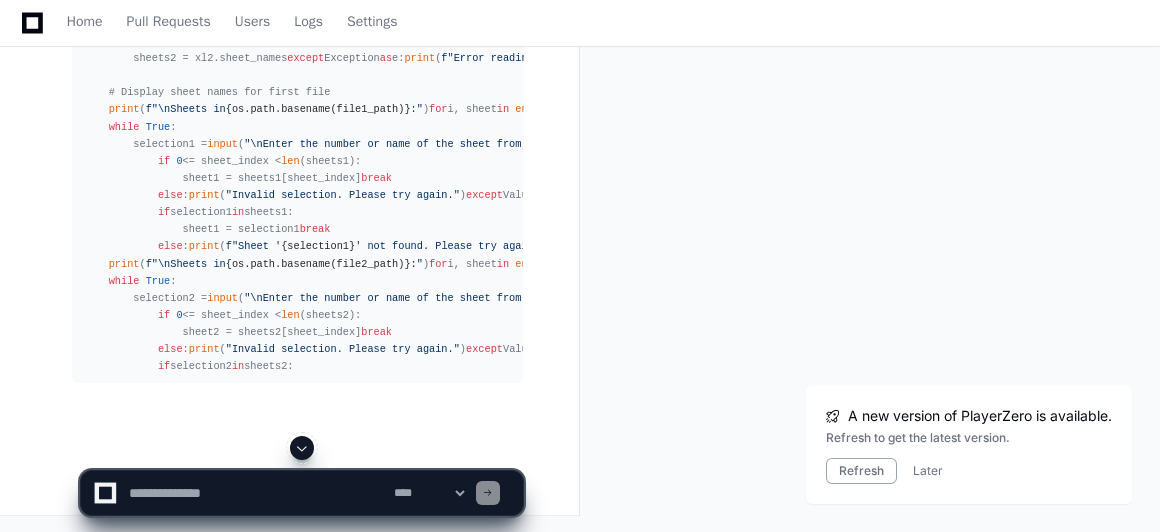 click 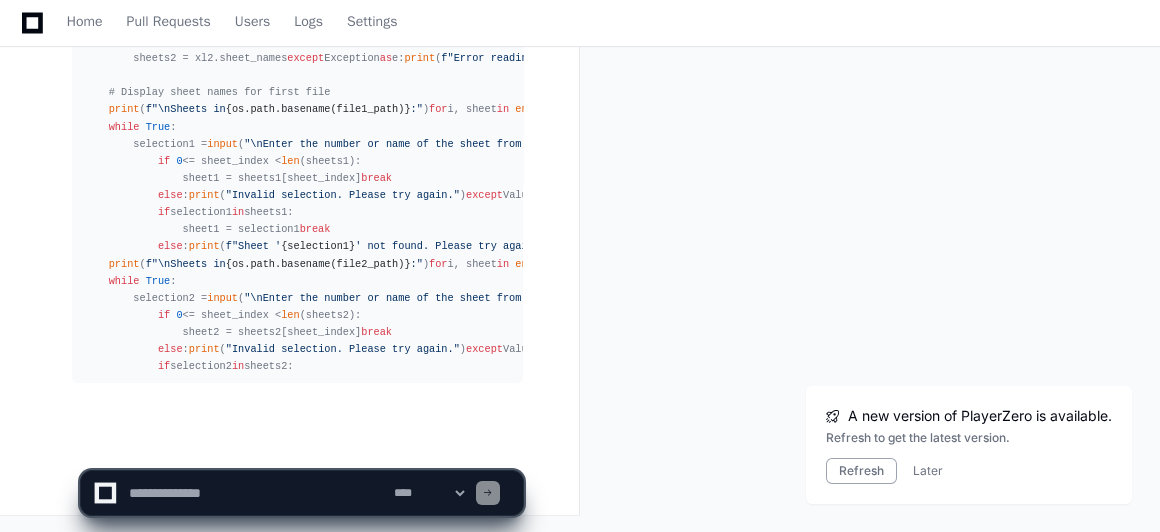 scroll, scrollTop: 75776, scrollLeft: 0, axis: vertical 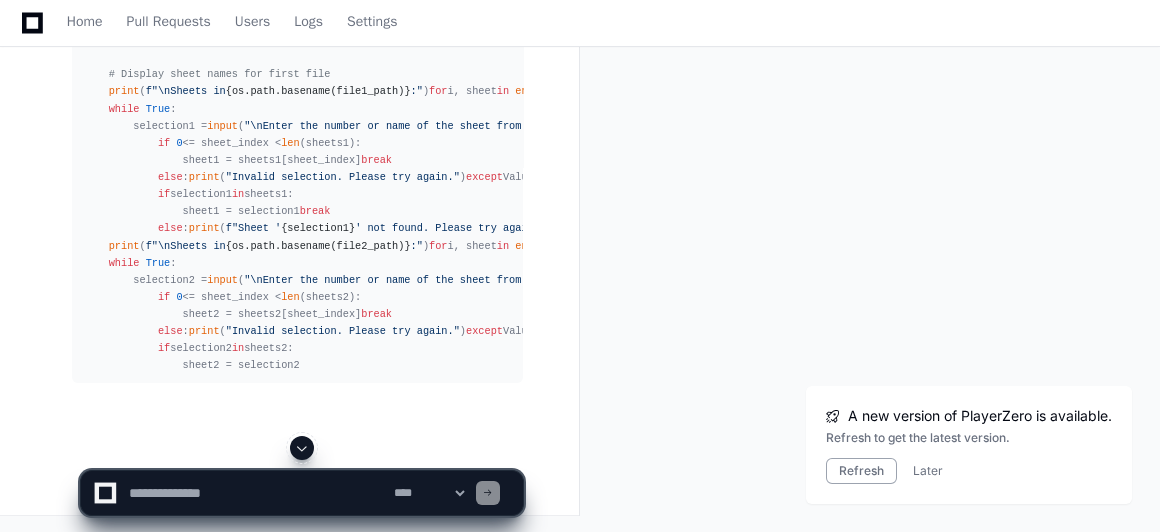 click 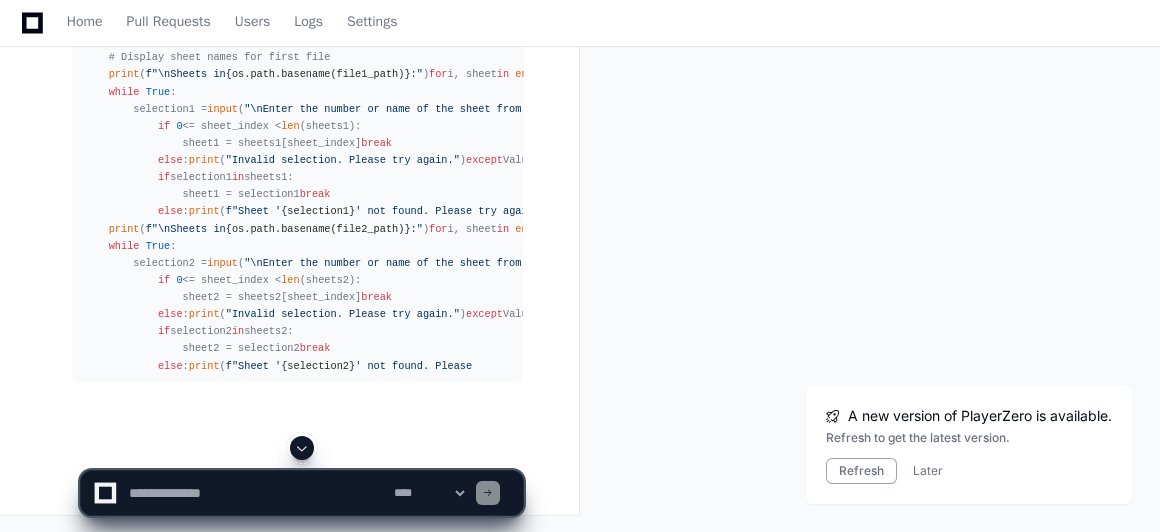 click 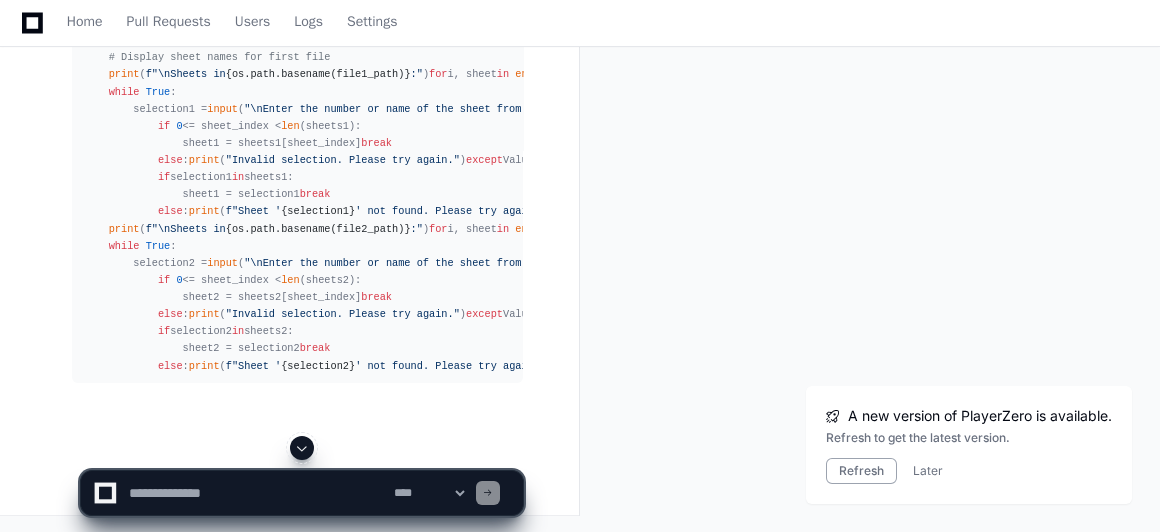 click 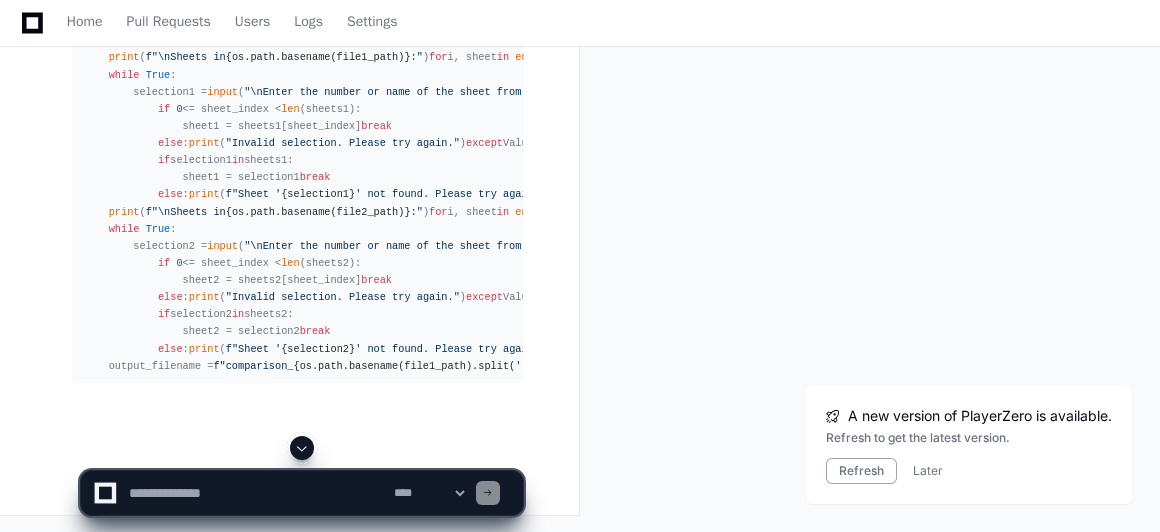click 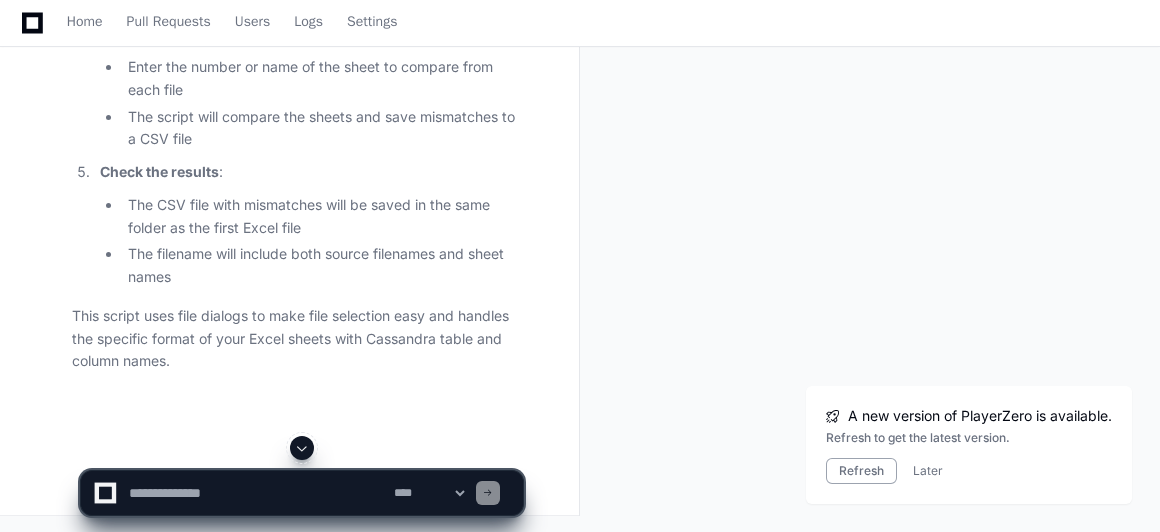 scroll, scrollTop: 76219, scrollLeft: 0, axis: vertical 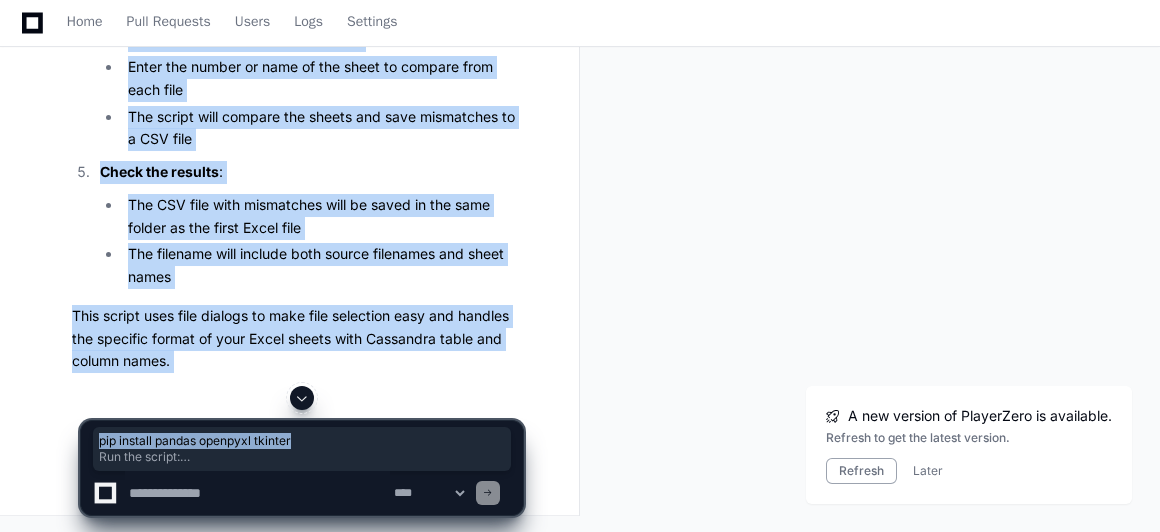drag, startPoint x: 113, startPoint y: 416, endPoint x: 312, endPoint y: 411, distance: 199.0628 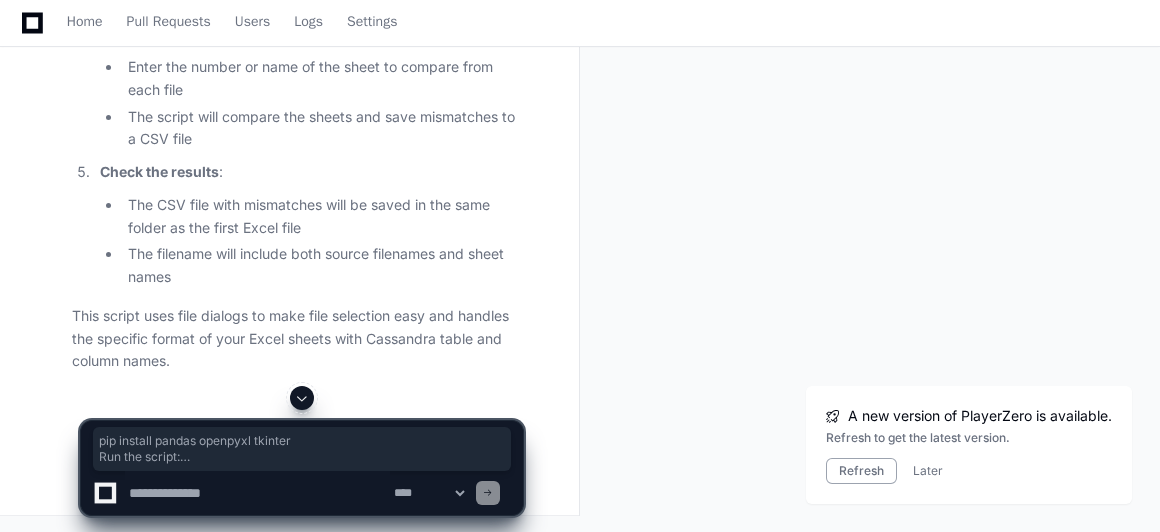 click 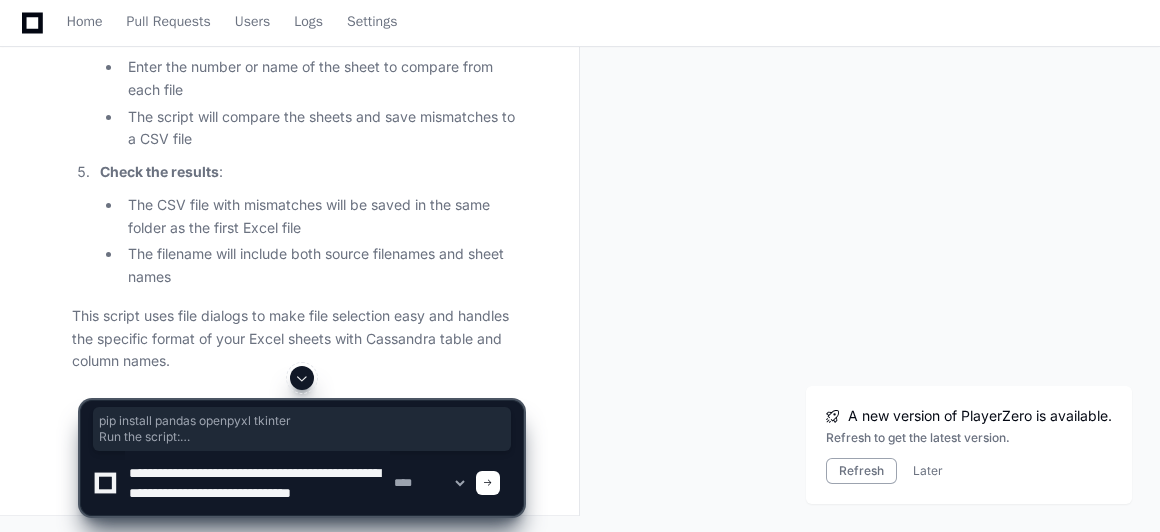 scroll, scrollTop: 6, scrollLeft: 0, axis: vertical 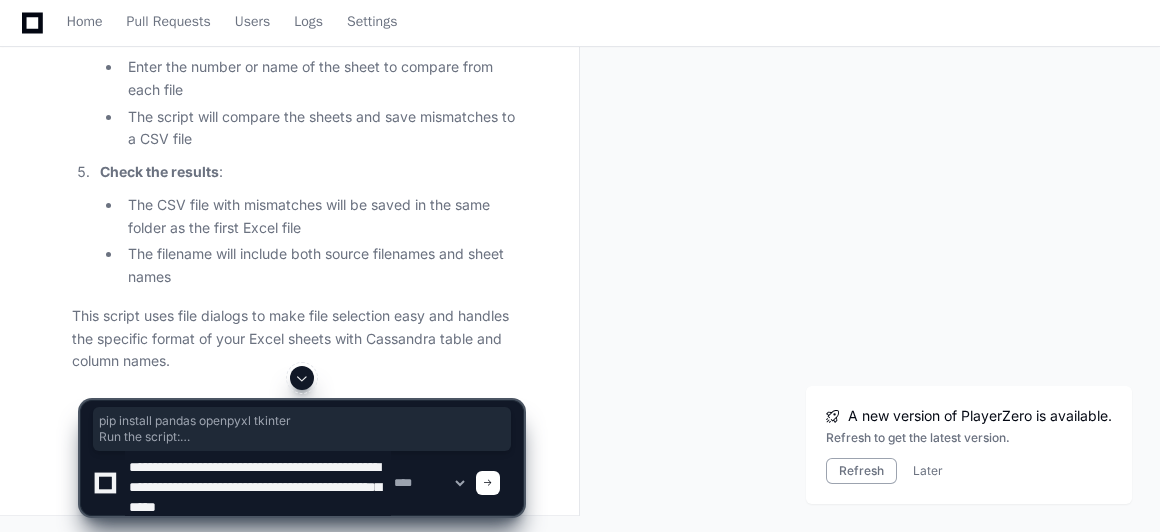 type on "**********" 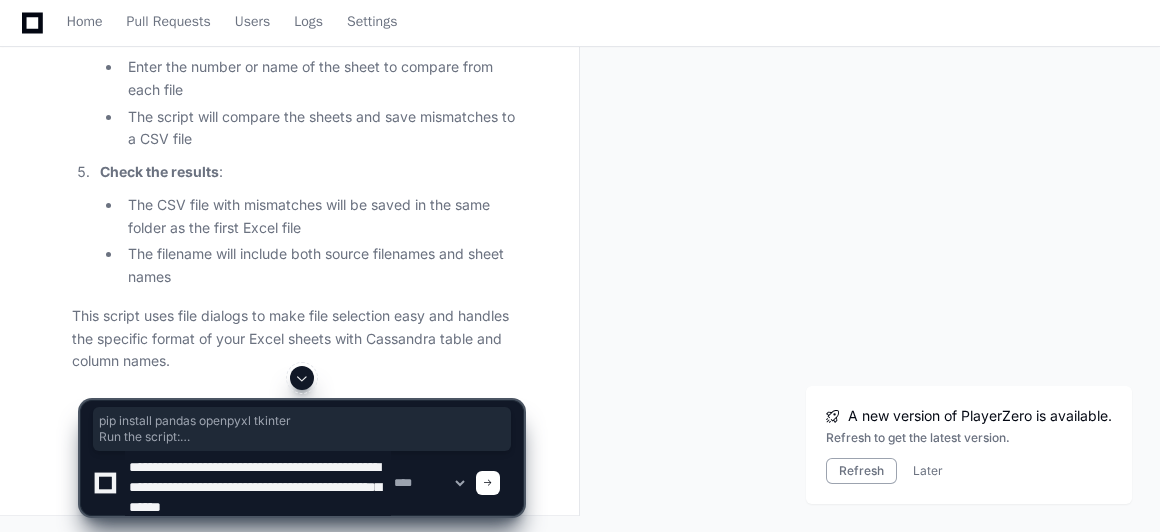 type 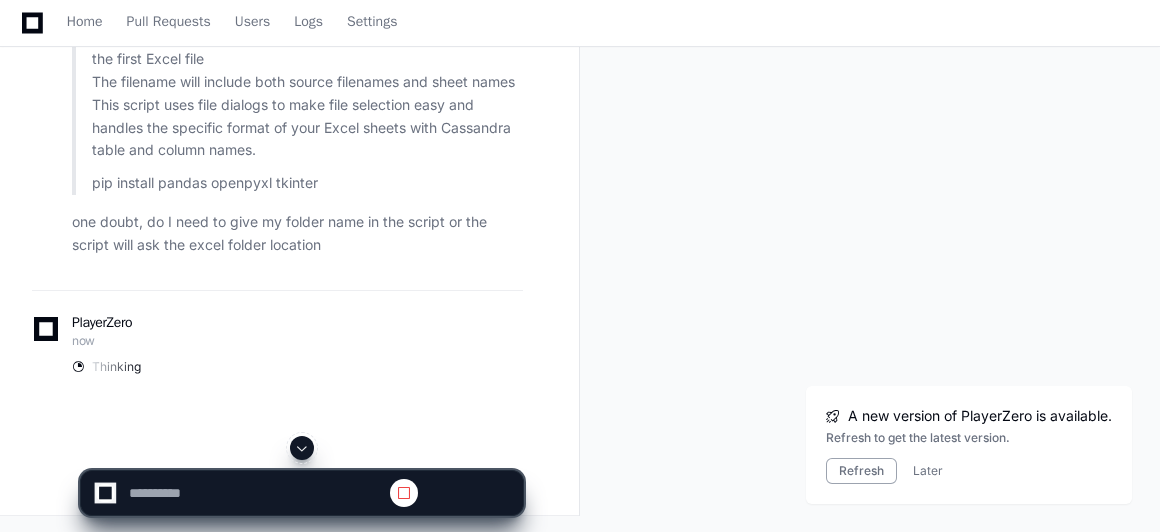 scroll, scrollTop: 0, scrollLeft: 0, axis: both 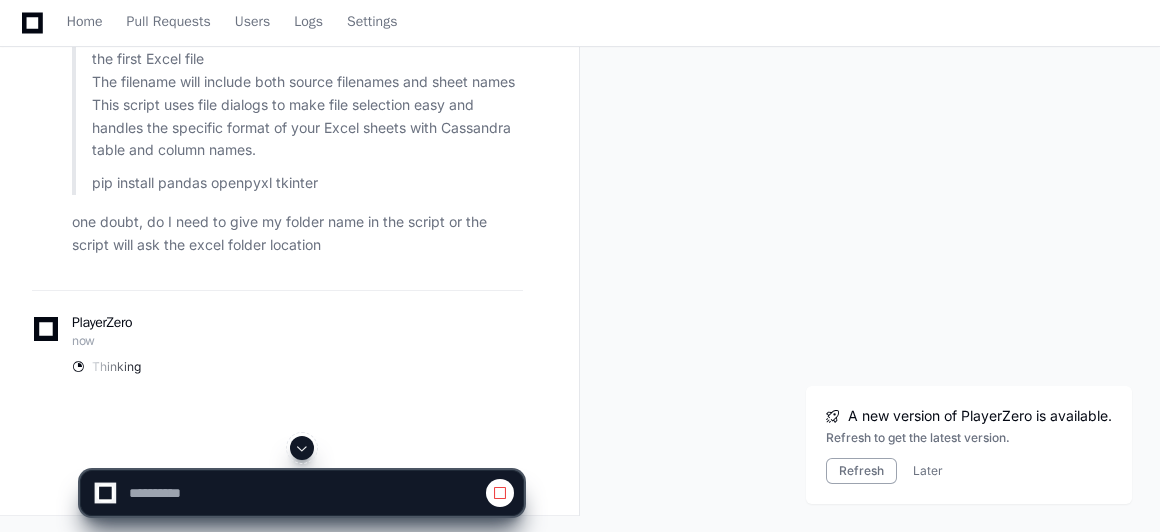 select on "****" 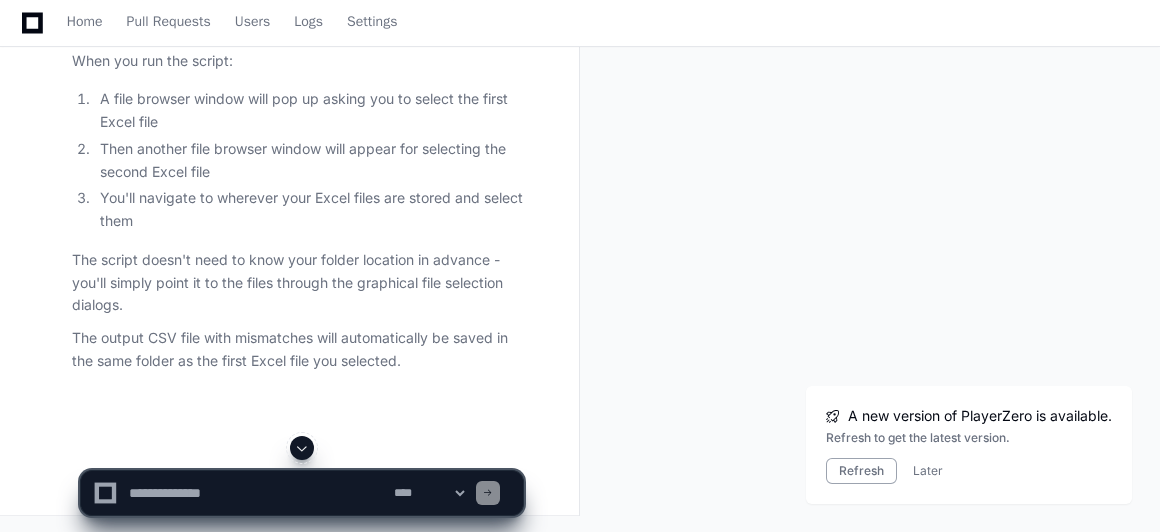 click 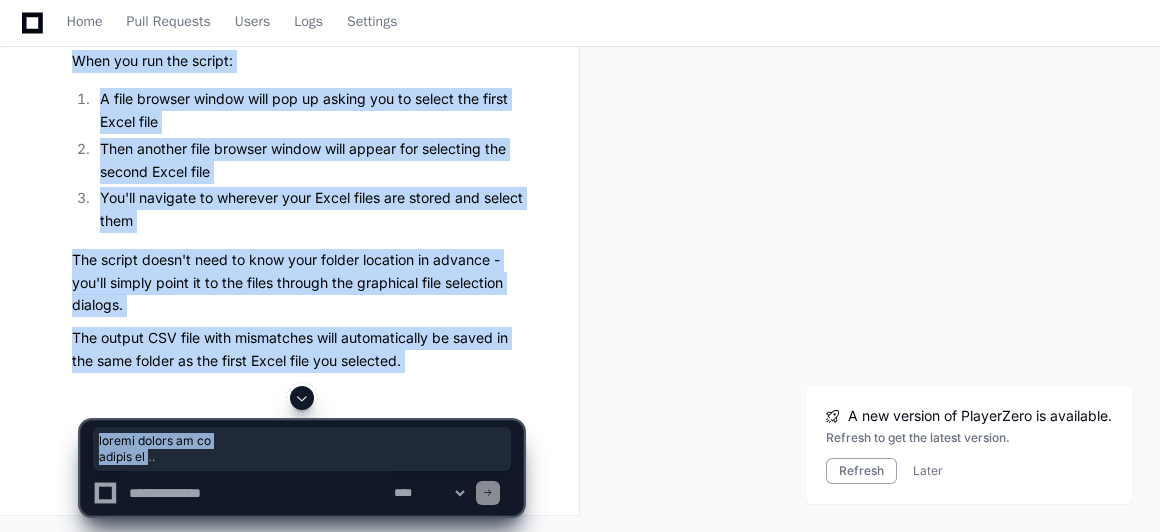 drag, startPoint x: 84, startPoint y: 246, endPoint x: 427, endPoint y: 408, distance: 379.3323 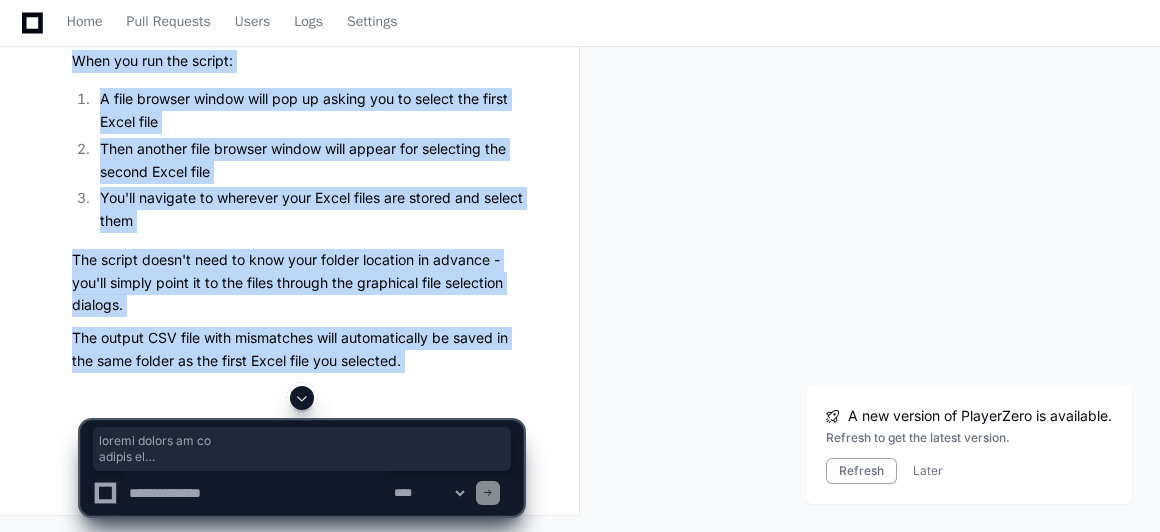 scroll, scrollTop: 77984, scrollLeft: 0, axis: vertical 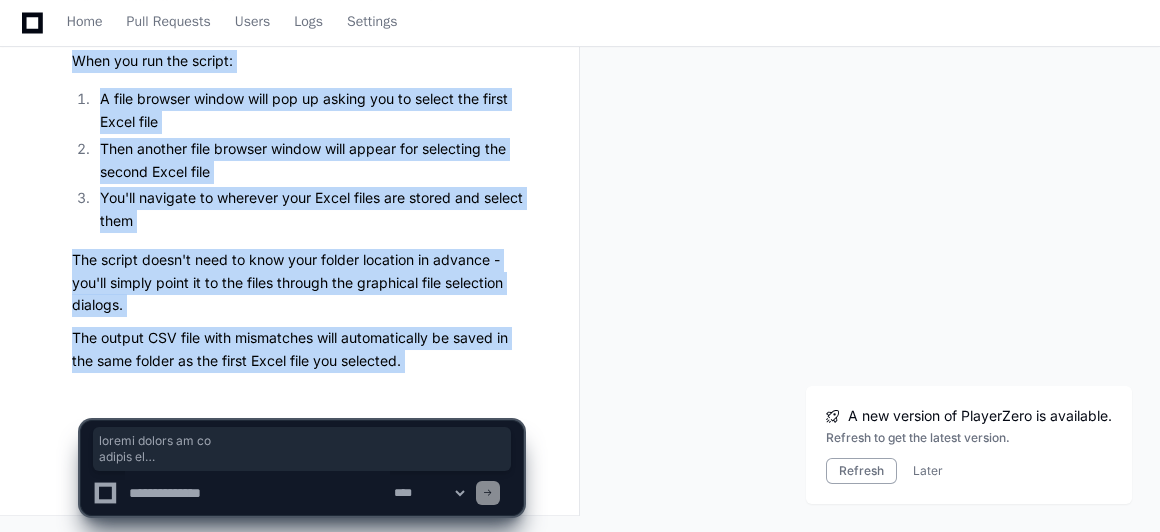 copy on "import  pandas  as  pd
import  os
import  tkinter  as  tk
from  tkinter  import  filedialog
def   compare_excel_sheets ( file1_path, file2_path, sheet1, sheet2, output_path ):
"""
Compare two Excel sheets focusing on CASSANDRA TABLE NAME and CASSANDRA COLUMN NAME columns.
Save mismatches to a CSV file.
"""
# Read the specific sheets from Excel files
print ( f"Reading files:\n {file1_path}  (sheet:  {sheet1} )\n {file2_path}  (sheet:  {sheet2} )" )
try :
df1 = pd.read_excel(file1_path, sheet_name=sheet1)
df2 = pd.read_excel(file2_path, sheet_name=sheet2)
except  Exception  as  e:
print ( f"Error reading sheets:  { str (e)} " )
return
print ( f"File 1 has  { len (df1)}  rows, File 2 has  { len (df2)}  rows" )
# Normalize column names by stripping whitespace and converting to uppercase
df1.columns = [col.strip().upper()  for  col  in  df1.columns]
df2.columns = [col.strip().upper()  for  col  in  df2.columns]
..." 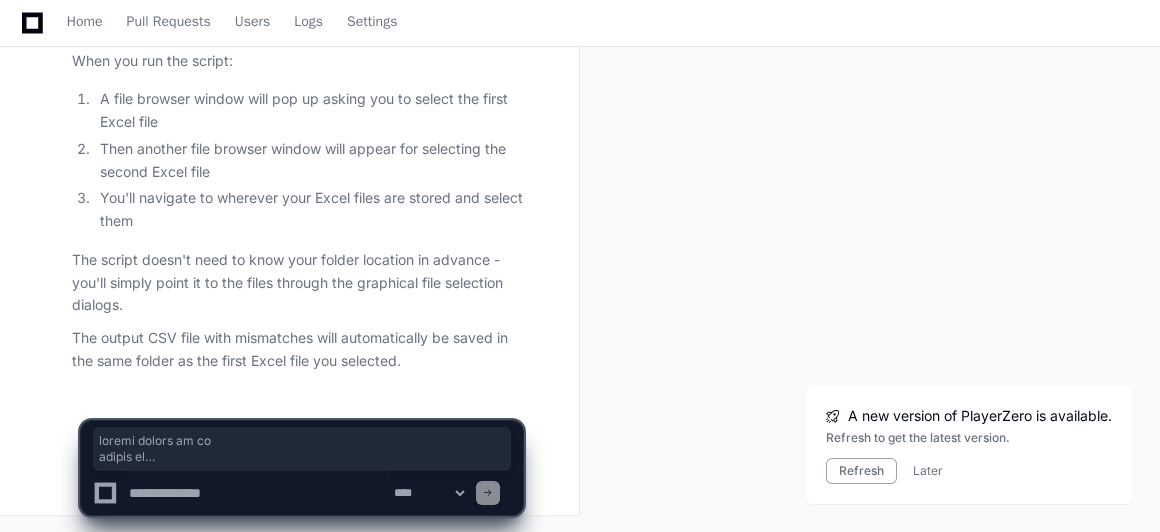 click 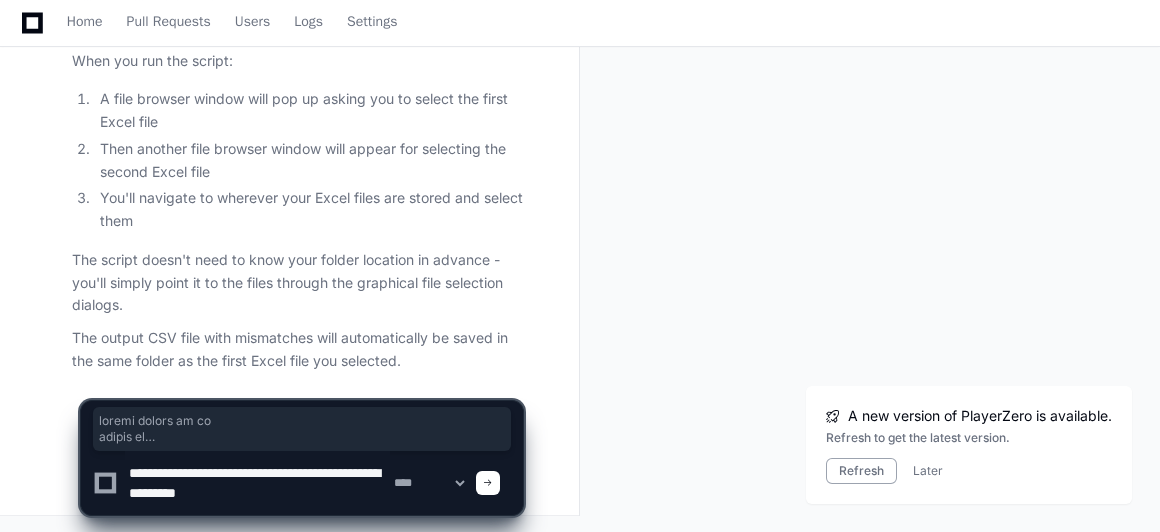 type on "**********" 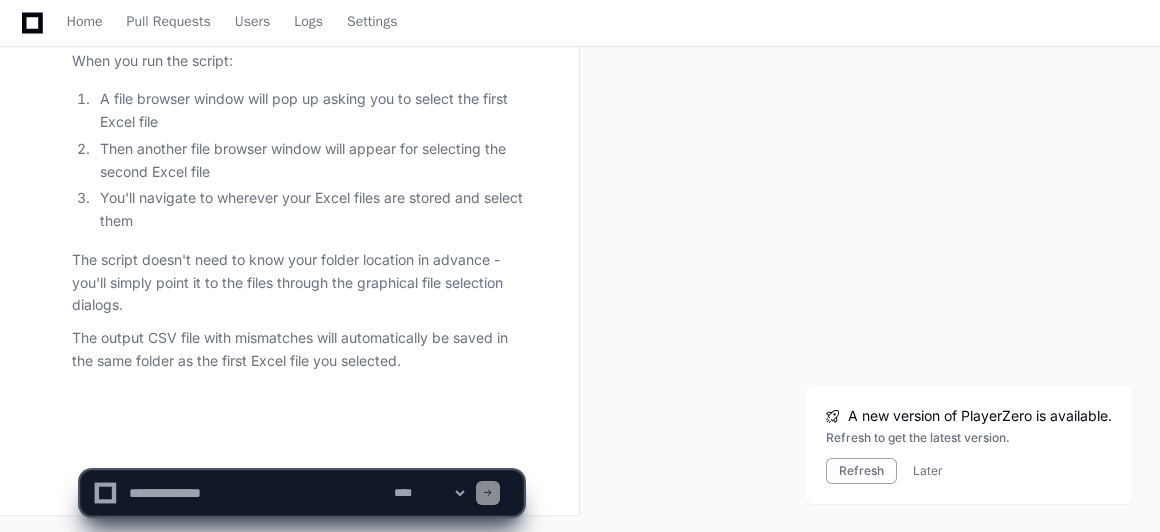scroll, scrollTop: 0, scrollLeft: 0, axis: both 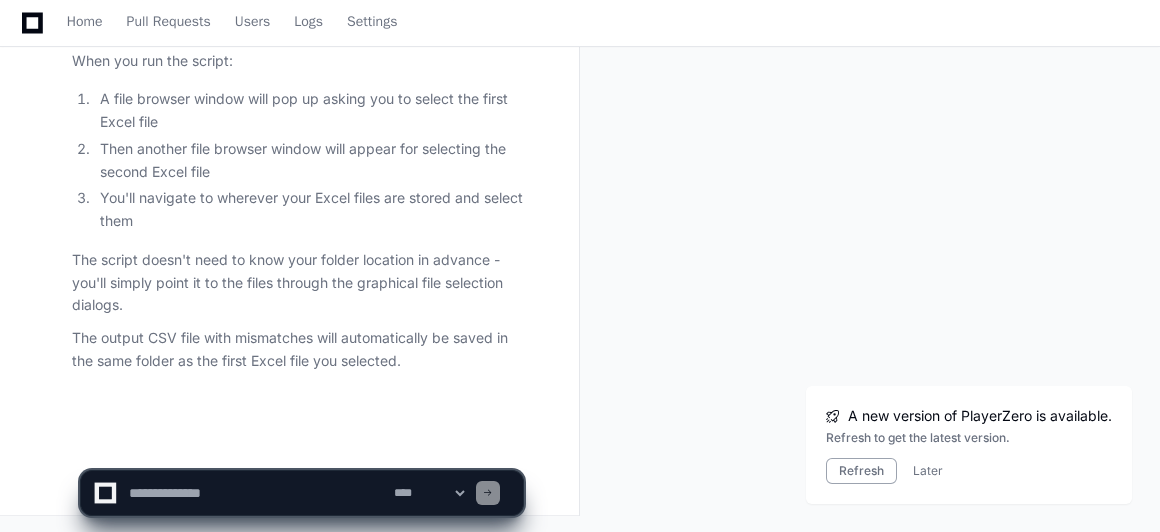 type 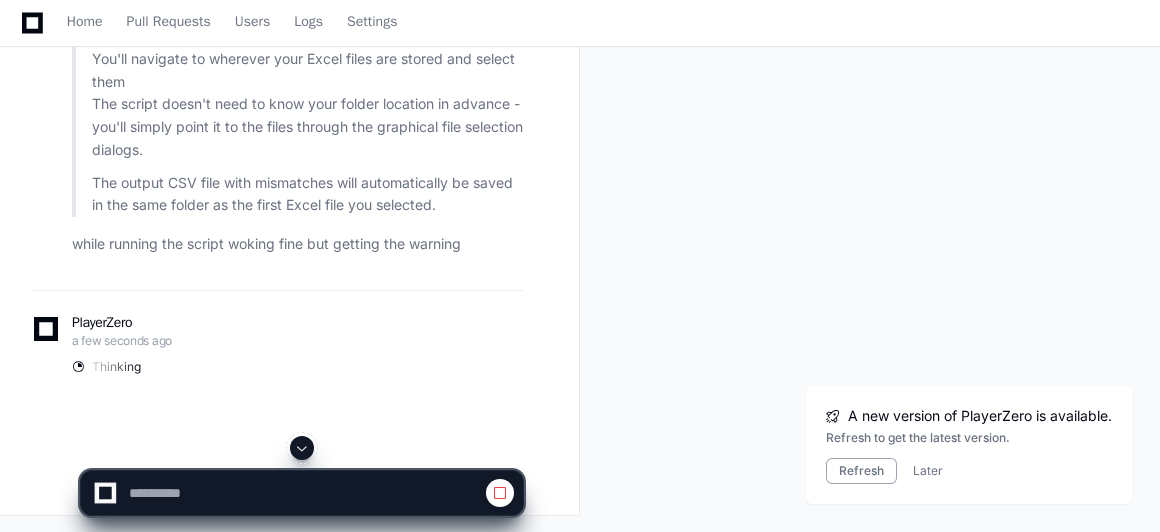 select on "****" 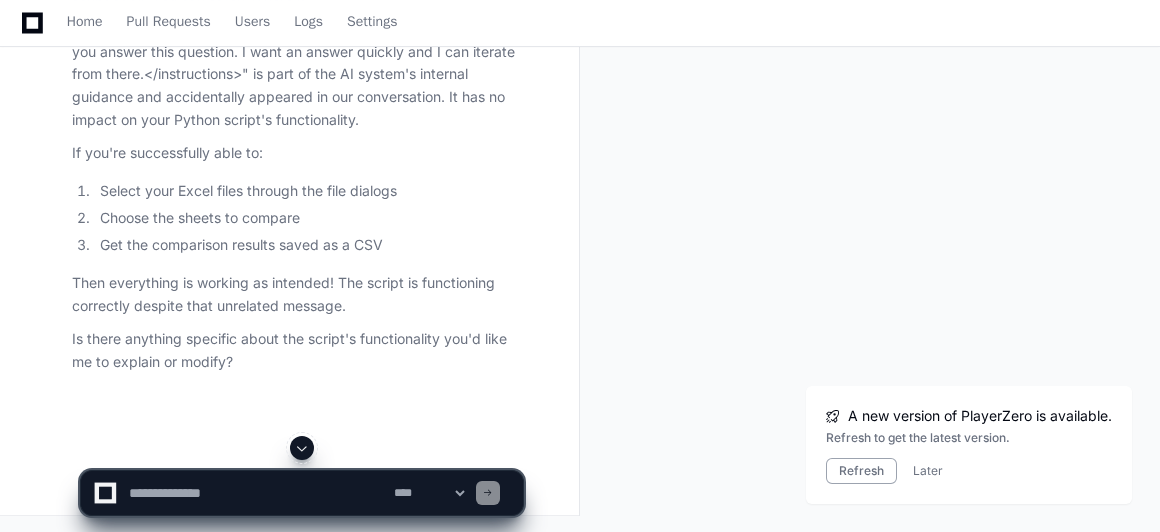 scroll, scrollTop: 78348, scrollLeft: 0, axis: vertical 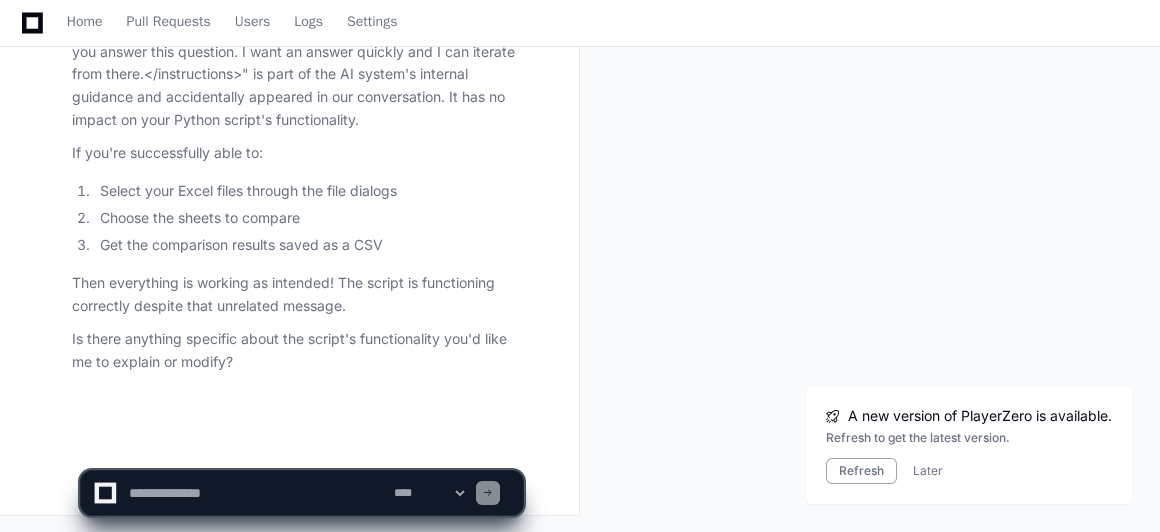 click 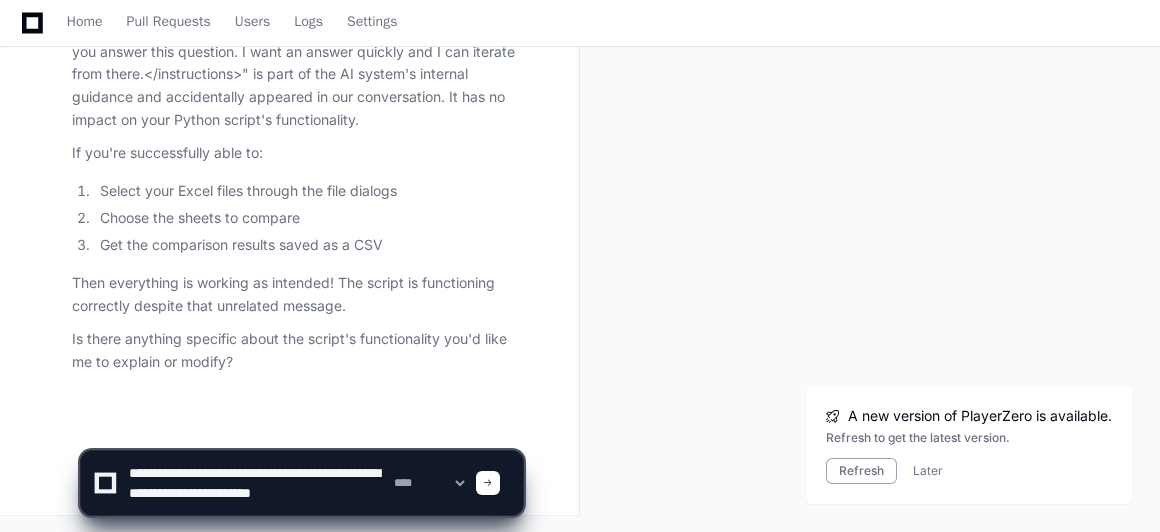 scroll, scrollTop: 6, scrollLeft: 0, axis: vertical 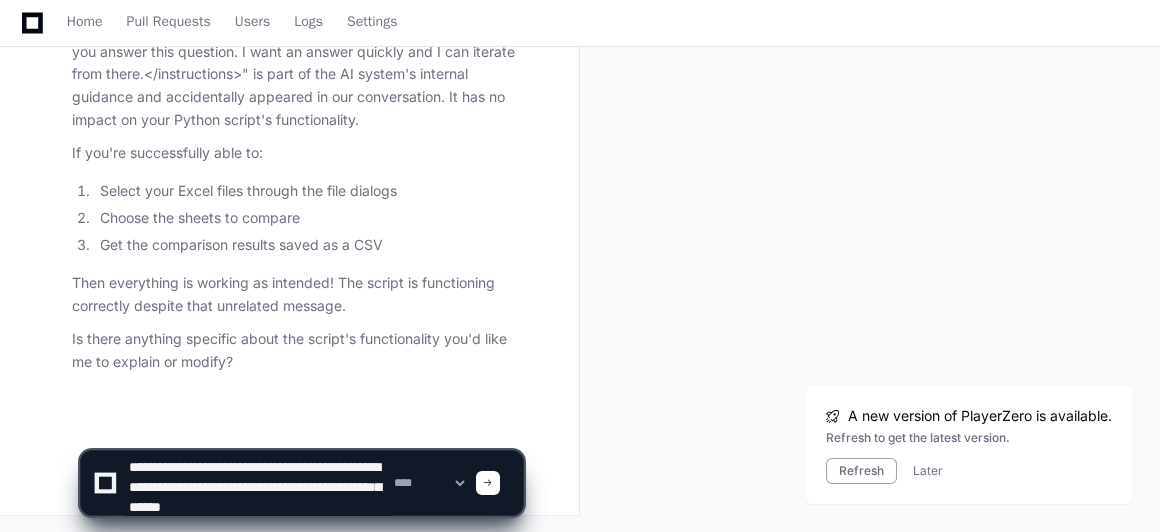 type on "**********" 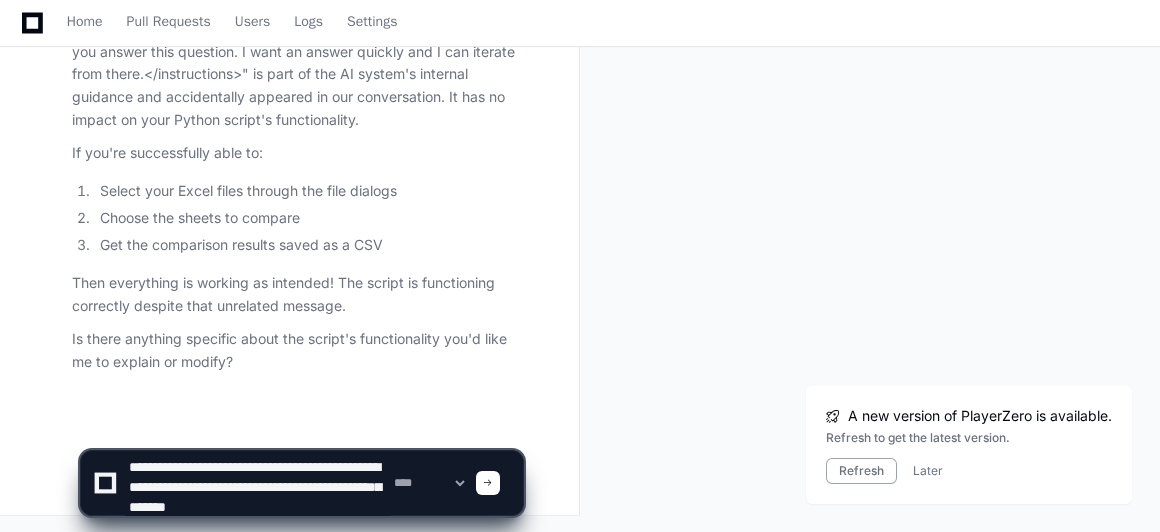 type 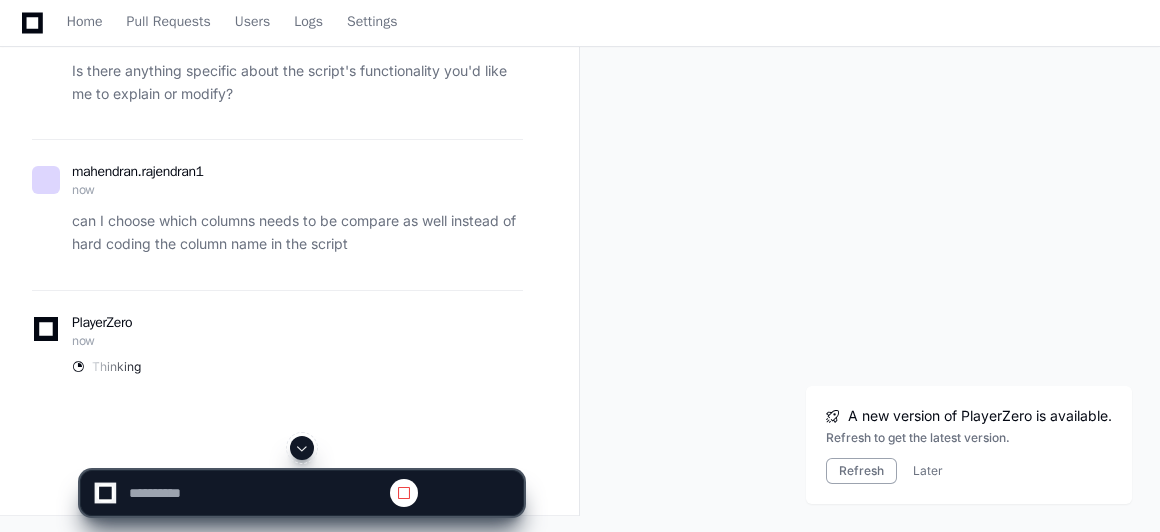 scroll, scrollTop: 0, scrollLeft: 0, axis: both 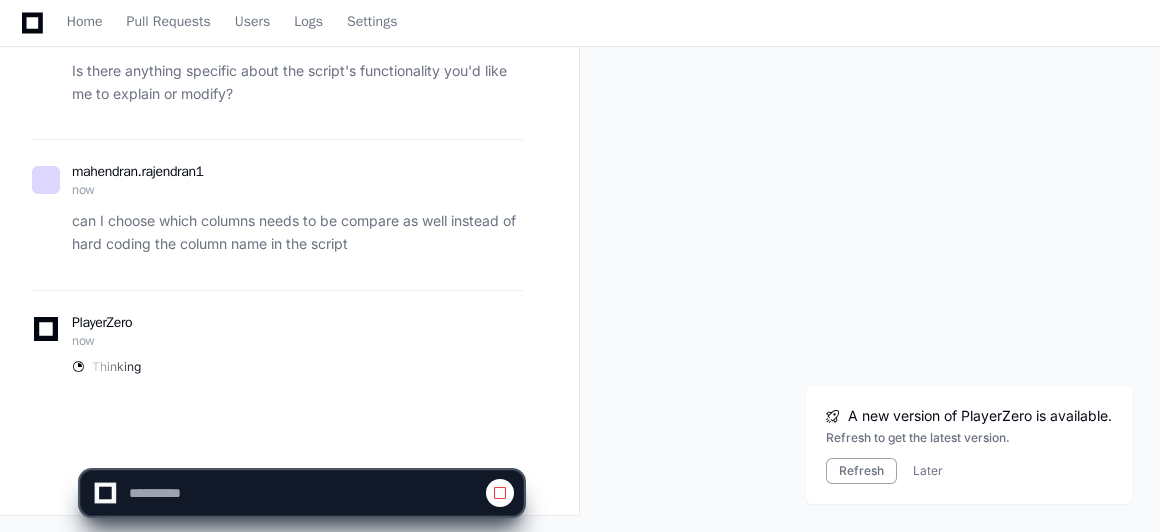 select on "****" 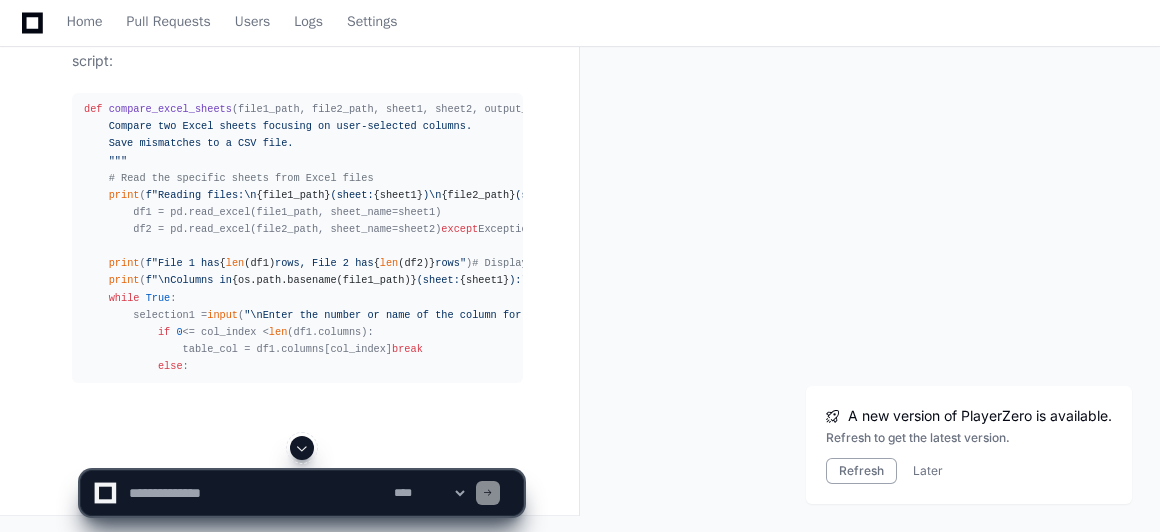 scroll, scrollTop: 84990, scrollLeft: 0, axis: vertical 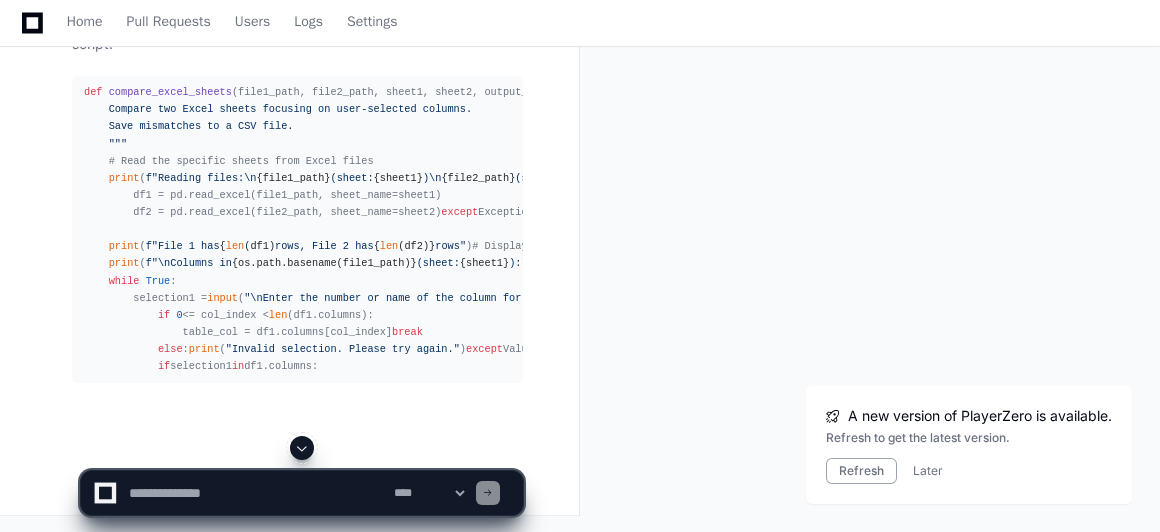 click 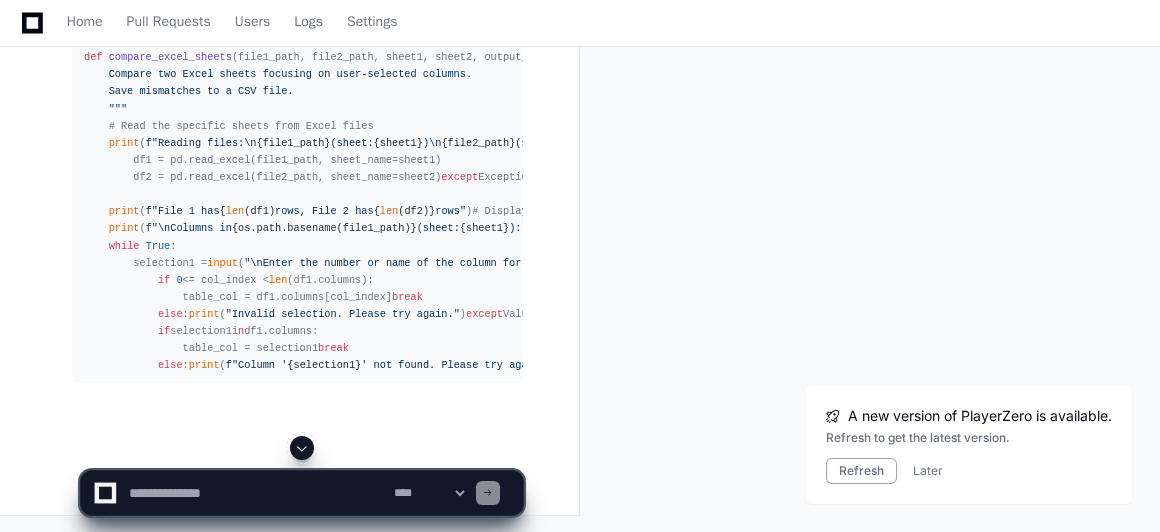 click 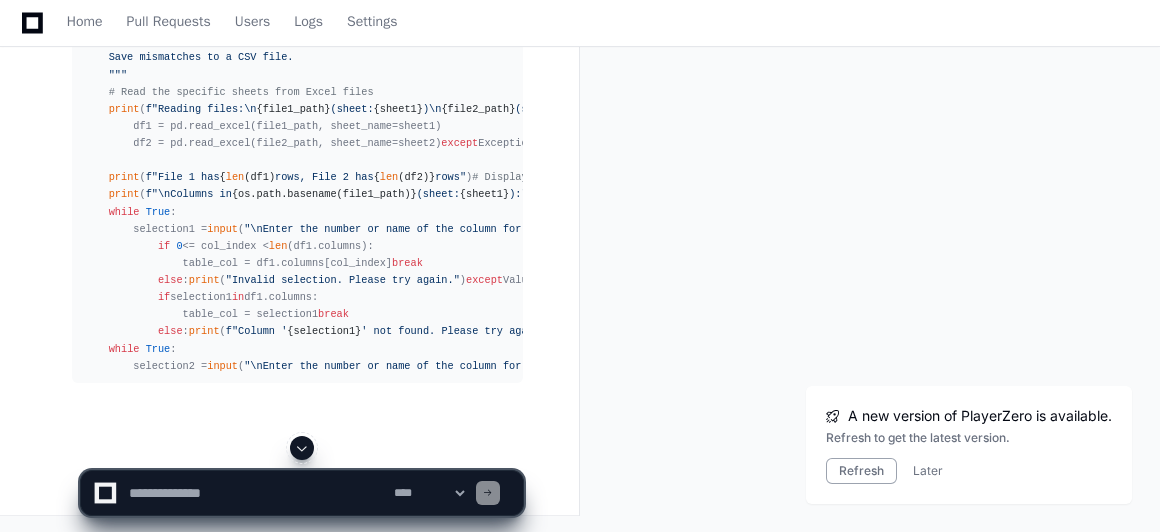 click 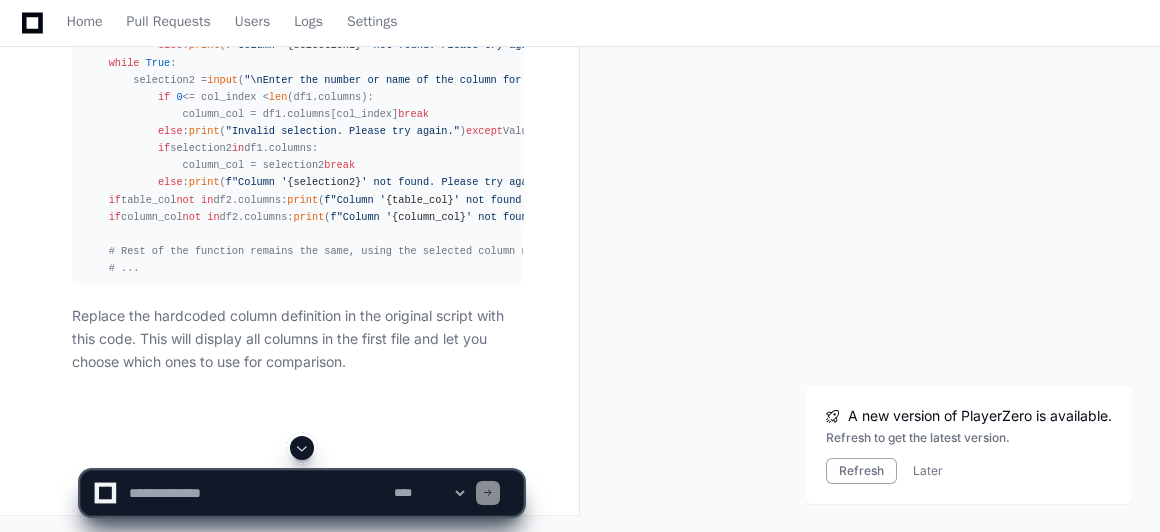 click 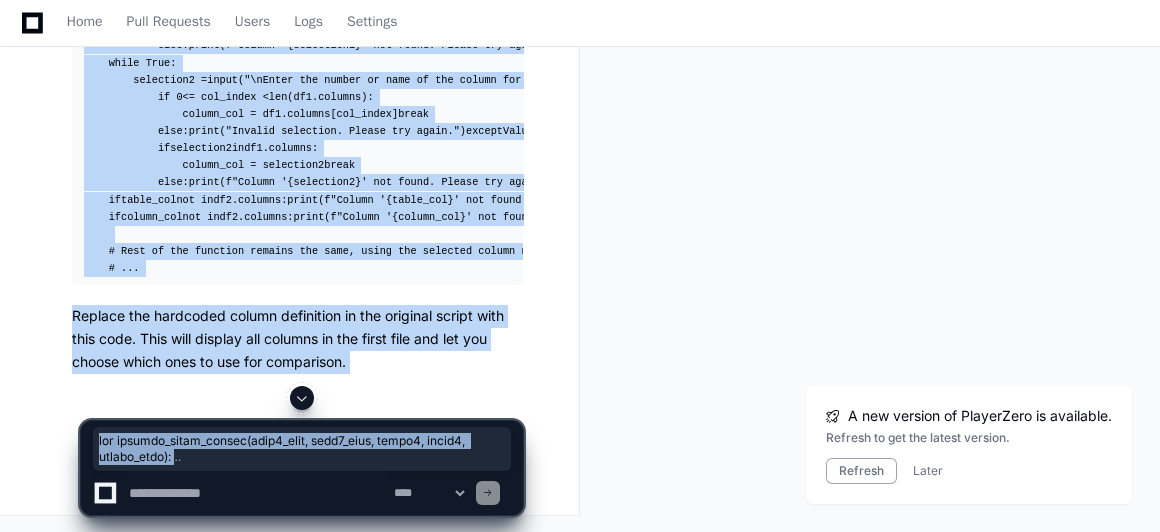 drag, startPoint x: 81, startPoint y: 267, endPoint x: 267, endPoint y: 420, distance: 240.84227 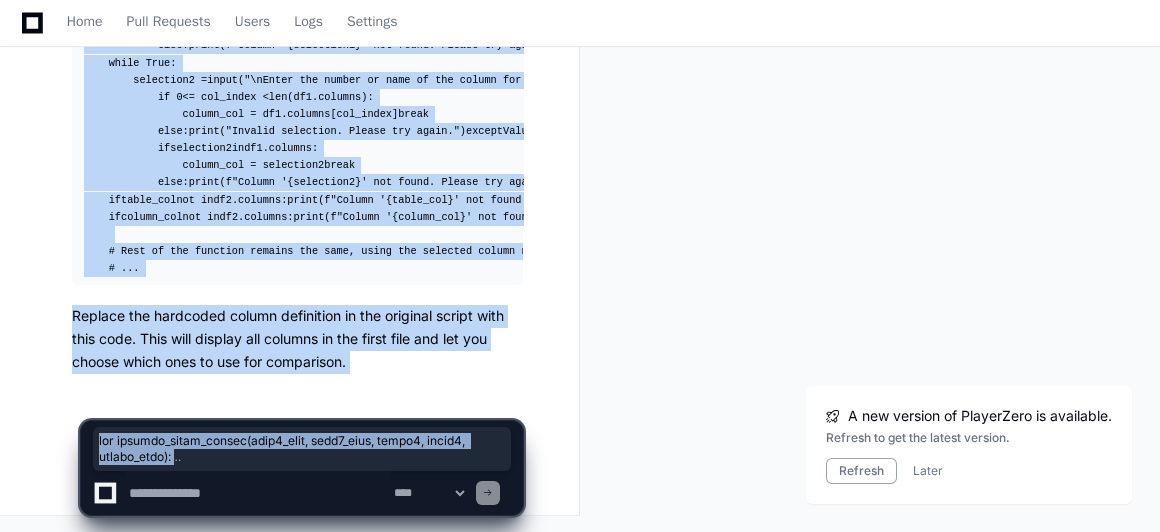 copy on "def   compare_excel_sheets ( file1_path, file2_path, sheet1, sheet2, output_path ):
"""
Compare two Excel sheets focusing on user-selected columns.
Save mismatches to a CSV file.
"""
# Read the specific sheets from Excel files
print ( f"Reading files:\n {file1_path}  (sheet:  {sheet1} )\n {file2_path}  (sheet:  {sheet2} )" )
try :
df1 = pd.read_excel(file1_path, sheet_name=sheet1)
df2 = pd.read_excel(file2_path, sheet_name=sheet2)
except  Exception  as  e:
print ( f"Error reading sheets:  { str (e)} " )
return
print ( f"File 1 has  { len (df1)}  rows, File 2 has  { len (df2)}  rows" )
# Display column names for first file
print ( f"\nColumns in  {os.path.basename(file1_path)}  (sheet:  {sheet1} ):" )
for  i, col  in   enumerate (df1.columns,  1 ):
print ( f" {i} .  {col} " )
# Ask user to select the key column for table name
while   True :
selection1 =  input ( "\nEnter the number or n..." 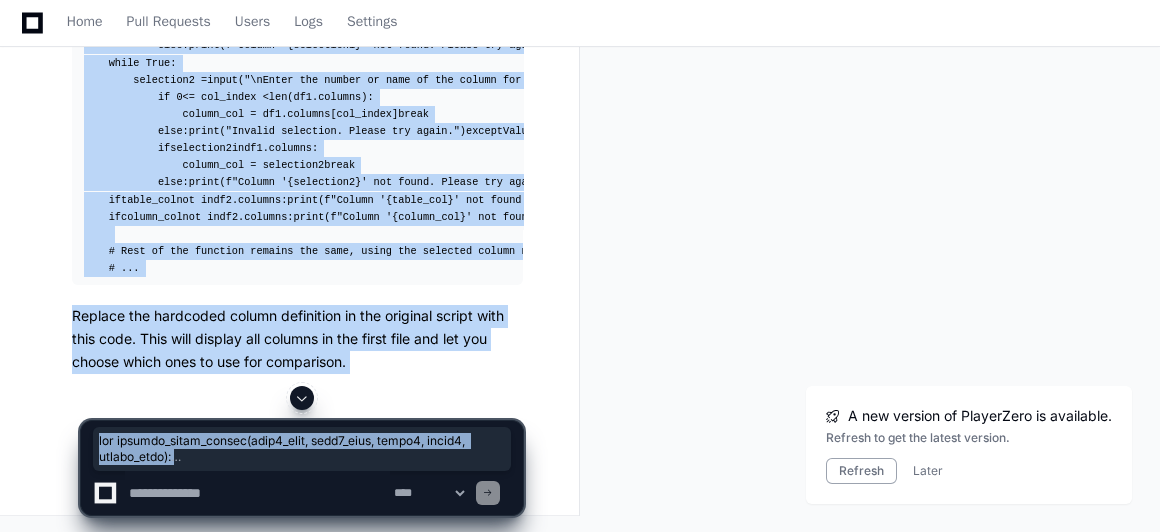 scroll, scrollTop: 84792, scrollLeft: 0, axis: vertical 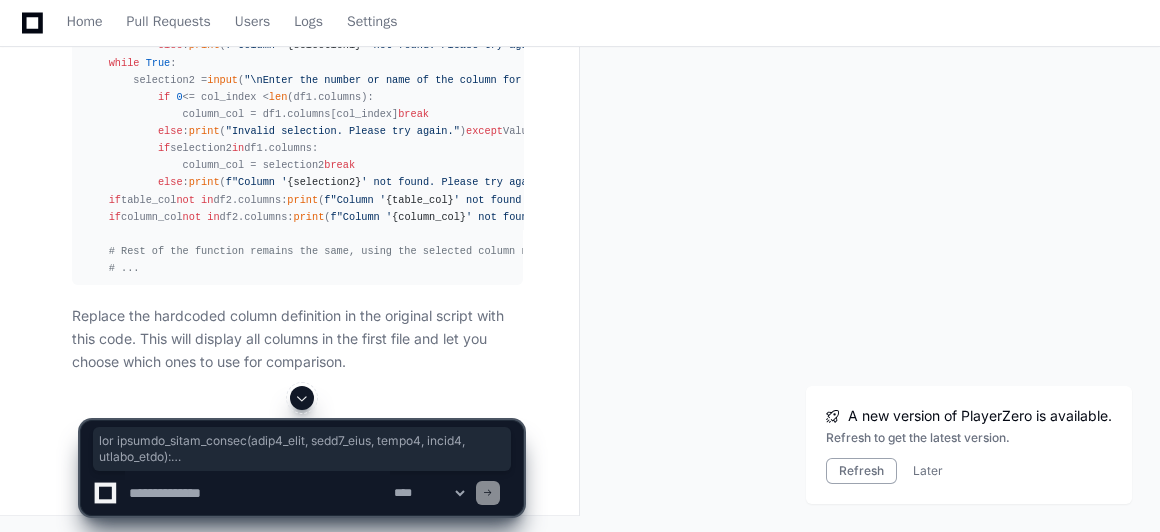 click 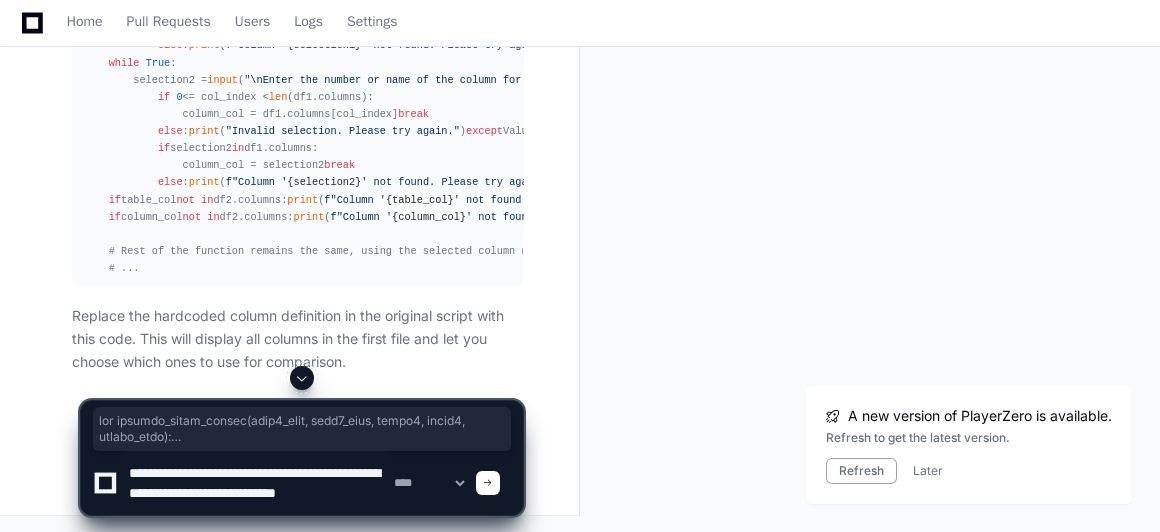 type on "**********" 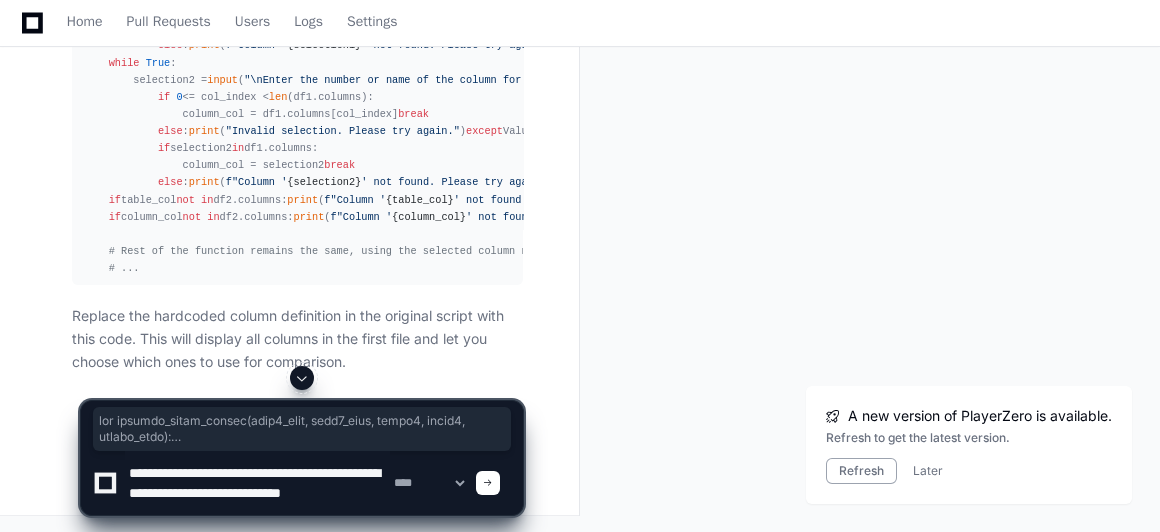 scroll, scrollTop: 6, scrollLeft: 0, axis: vertical 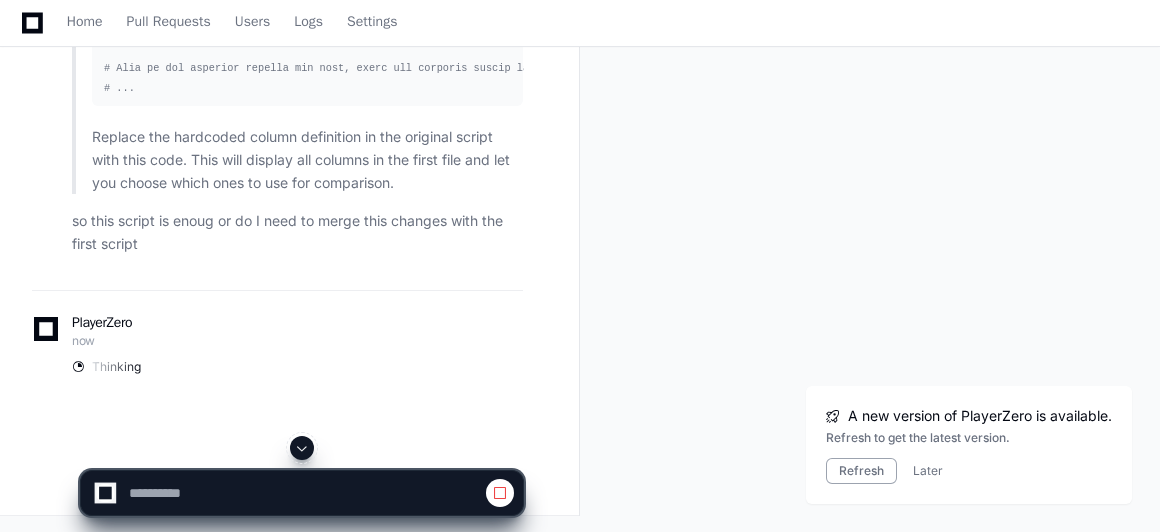 select on "****" 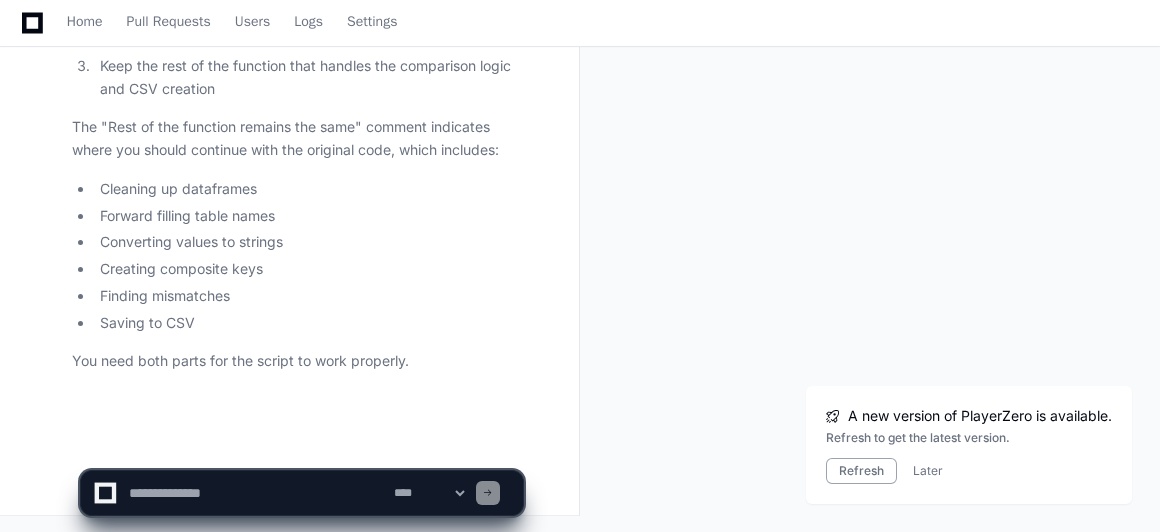 scroll, scrollTop: 90000, scrollLeft: 0, axis: vertical 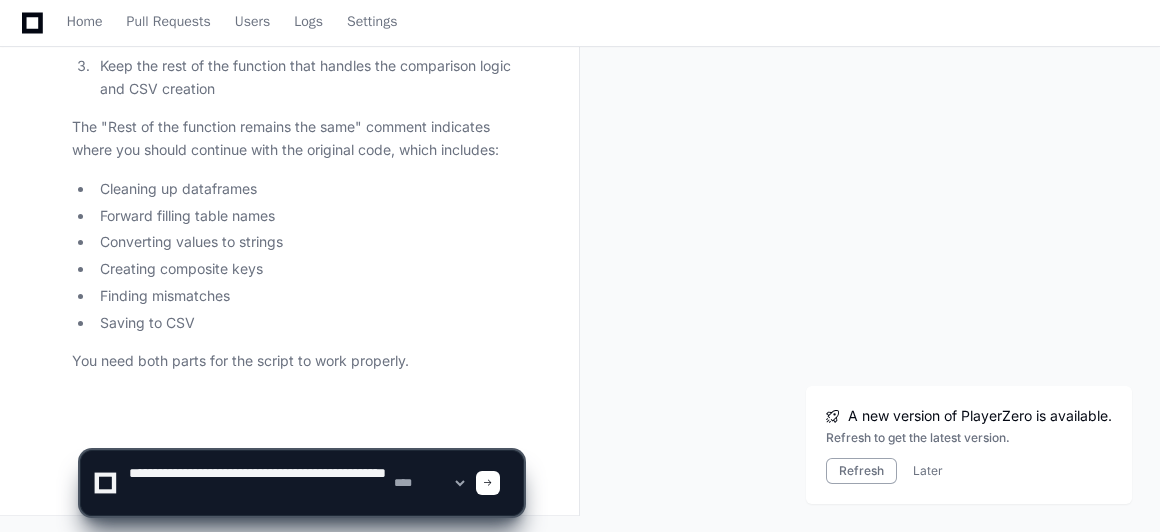 type on "**********" 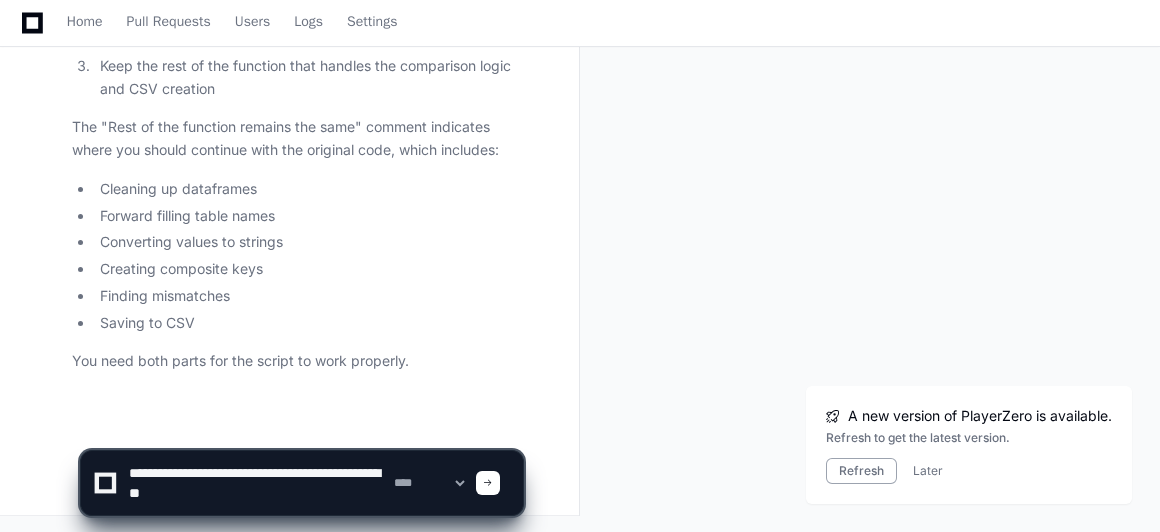 type 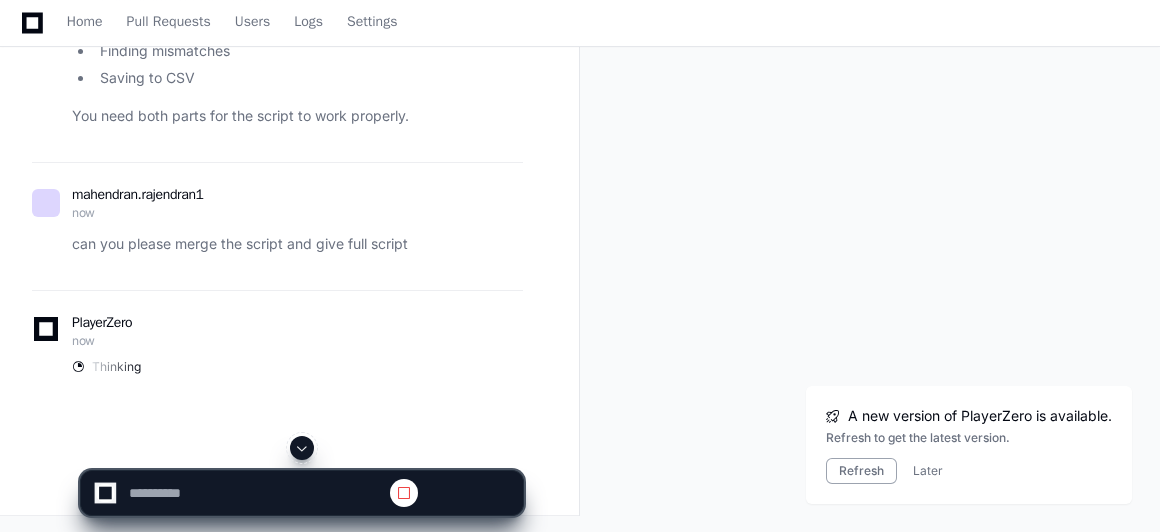scroll, scrollTop: 0, scrollLeft: 0, axis: both 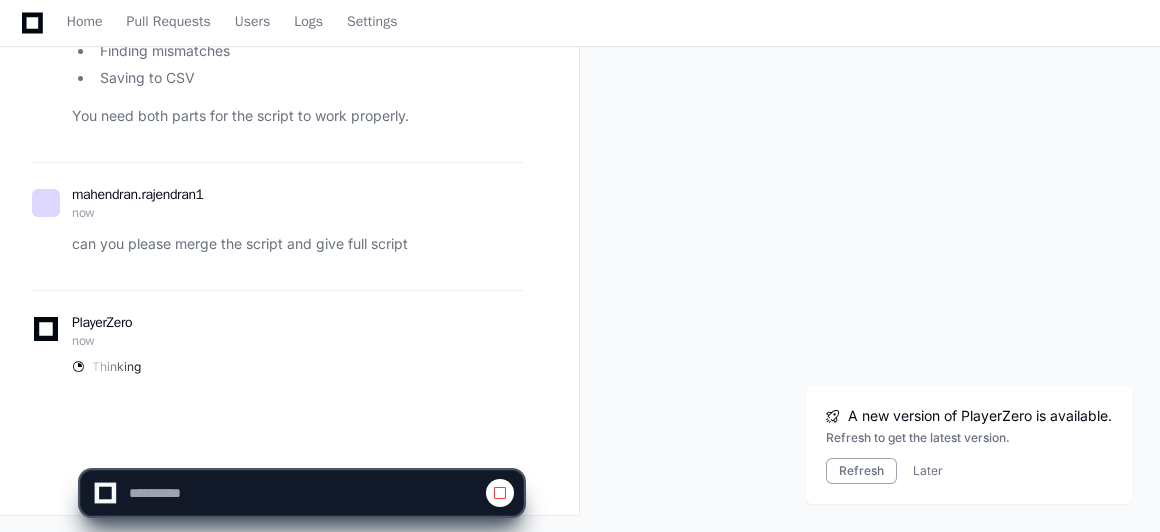 select on "****" 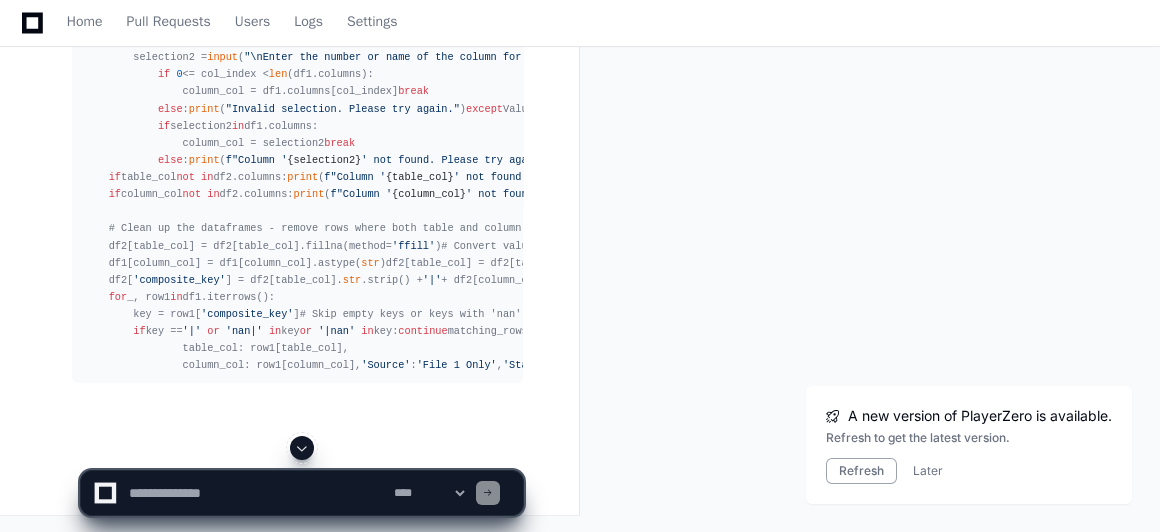 scroll, scrollTop: 90418, scrollLeft: 0, axis: vertical 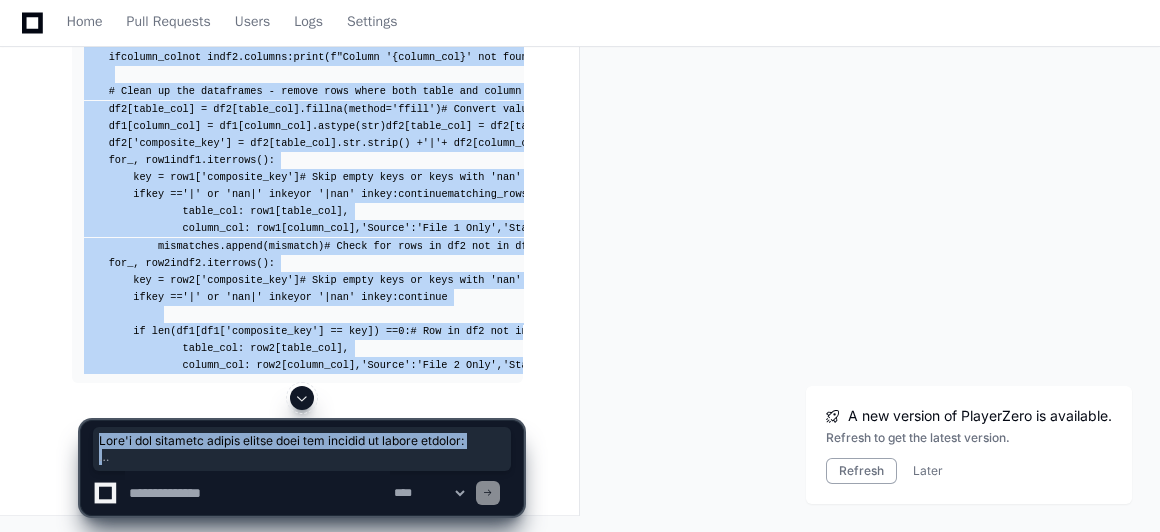 click 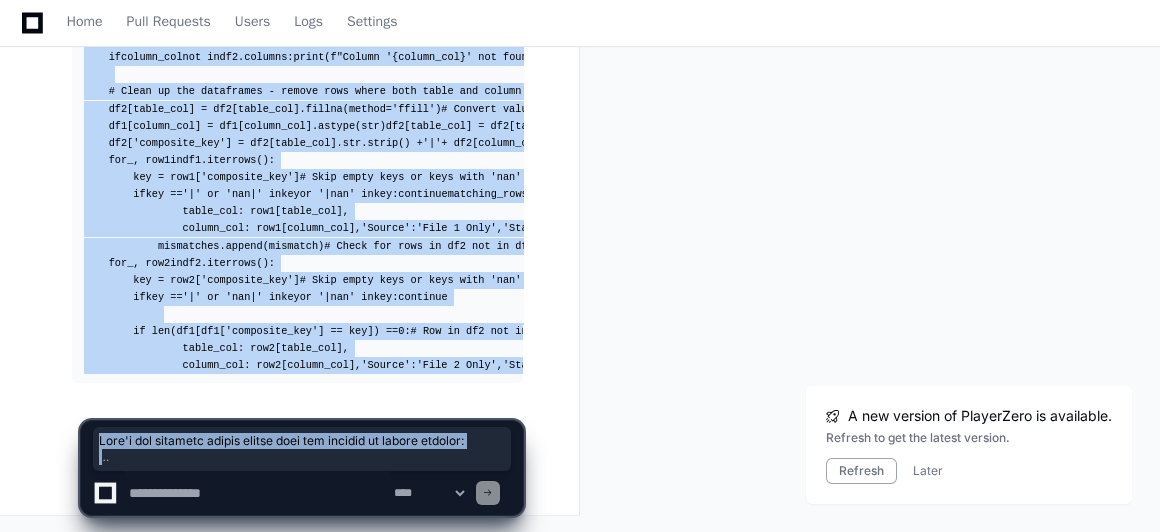 scroll, scrollTop: 92504, scrollLeft: 0, axis: vertical 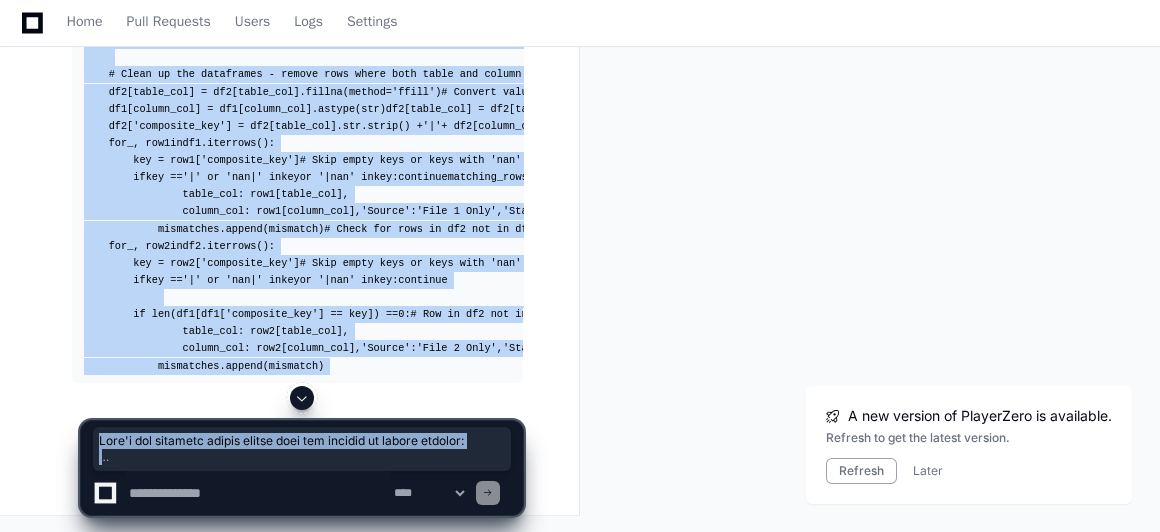click 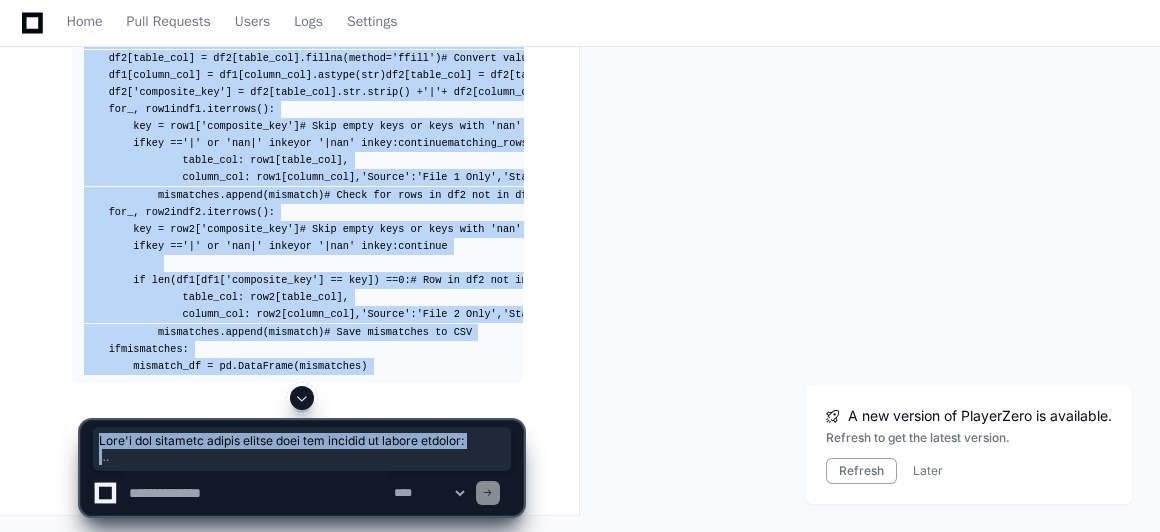 click 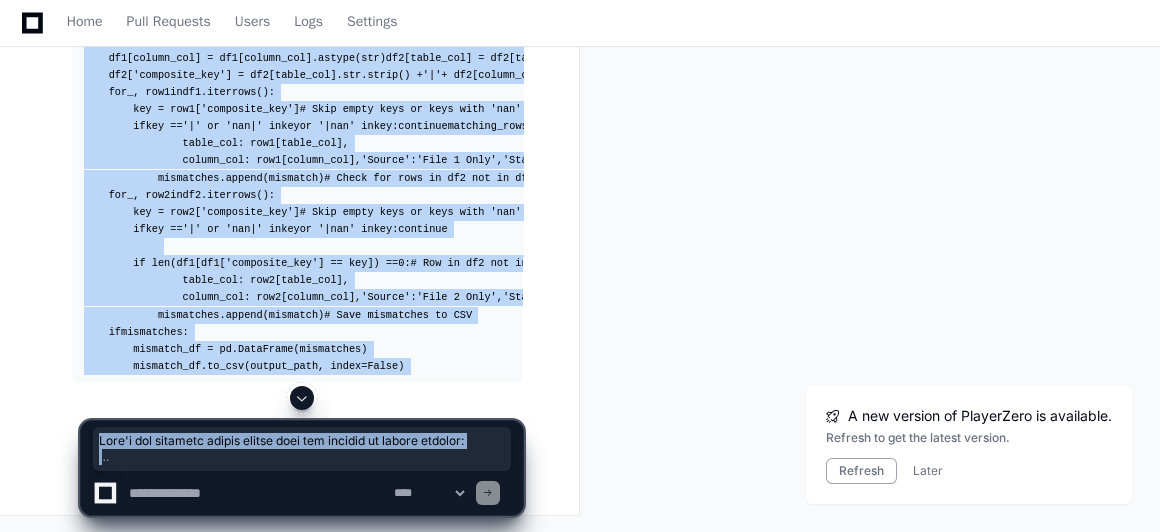 click 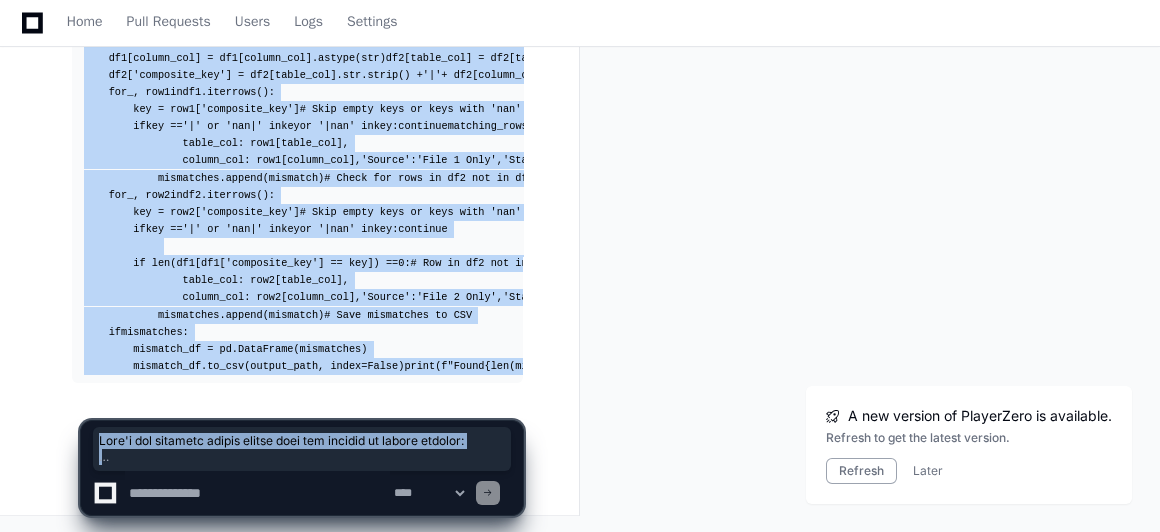 scroll, scrollTop: 92641, scrollLeft: 0, axis: vertical 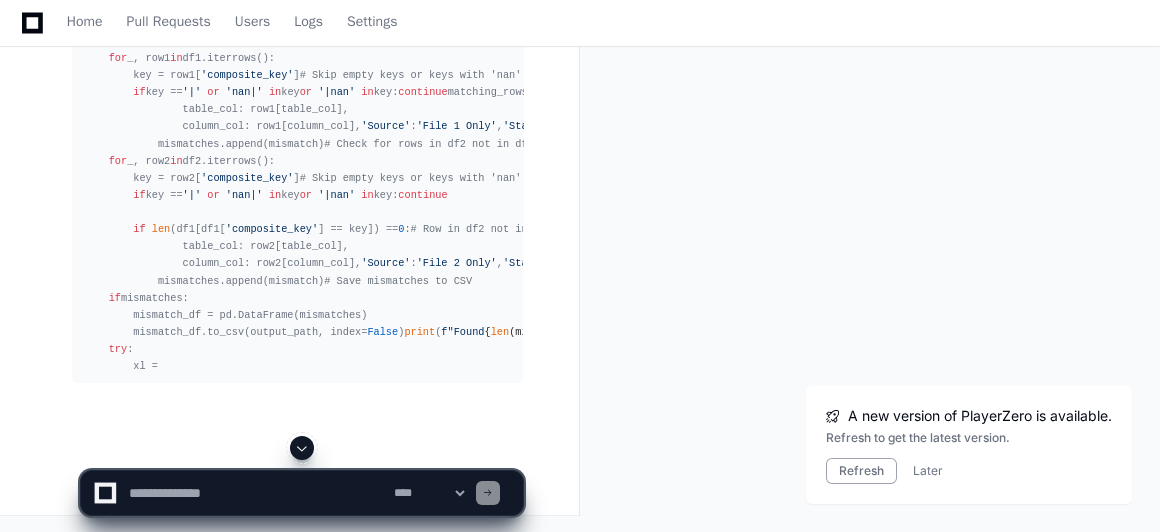click 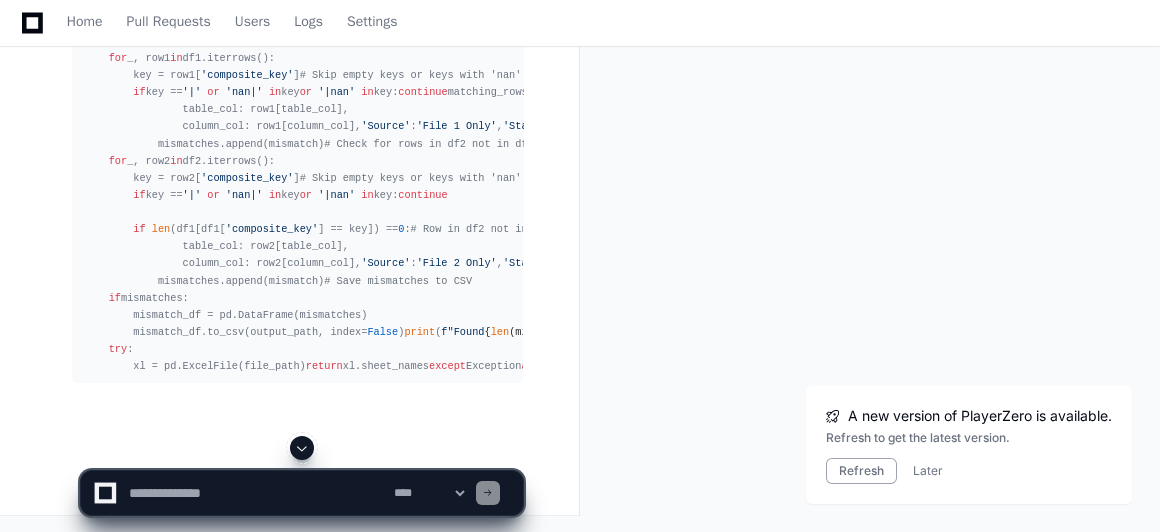 click 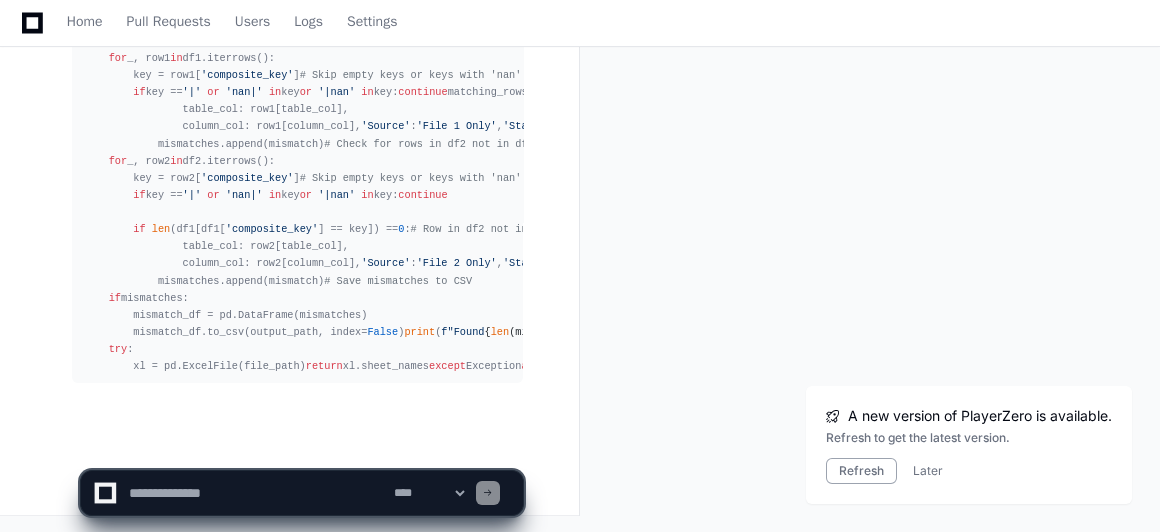 scroll, scrollTop: 92813, scrollLeft: 0, axis: vertical 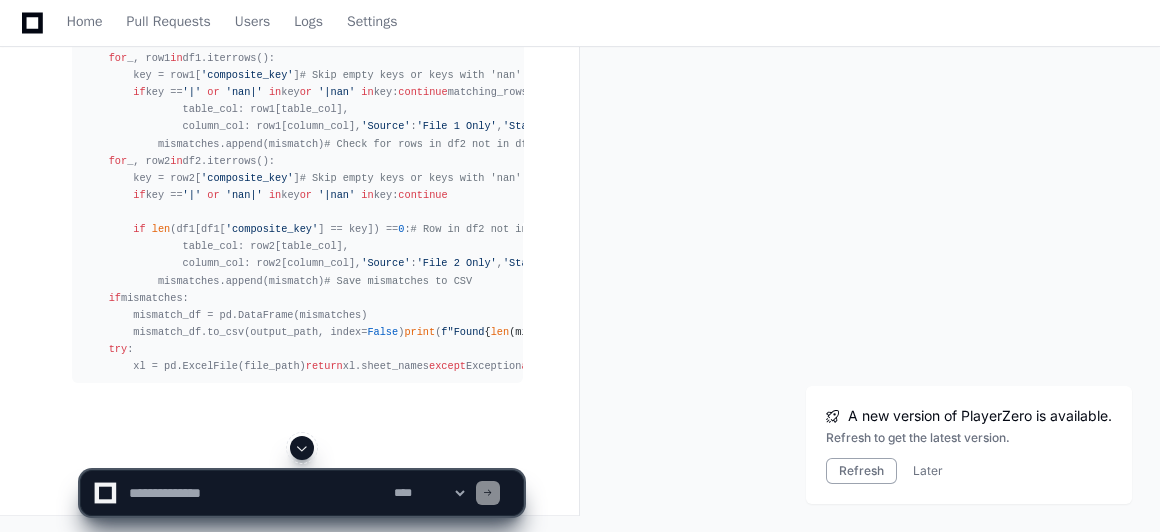click 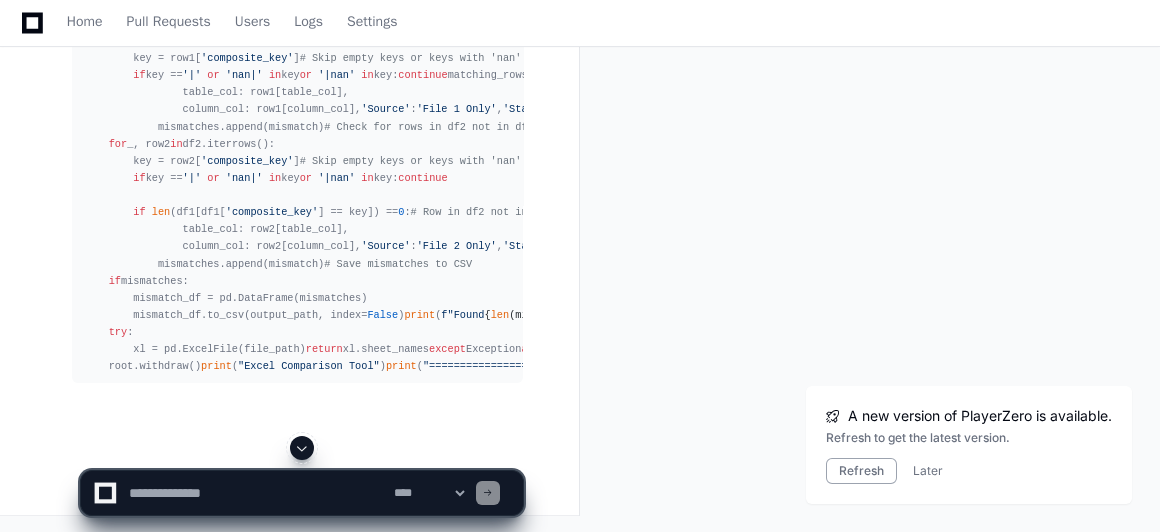 click 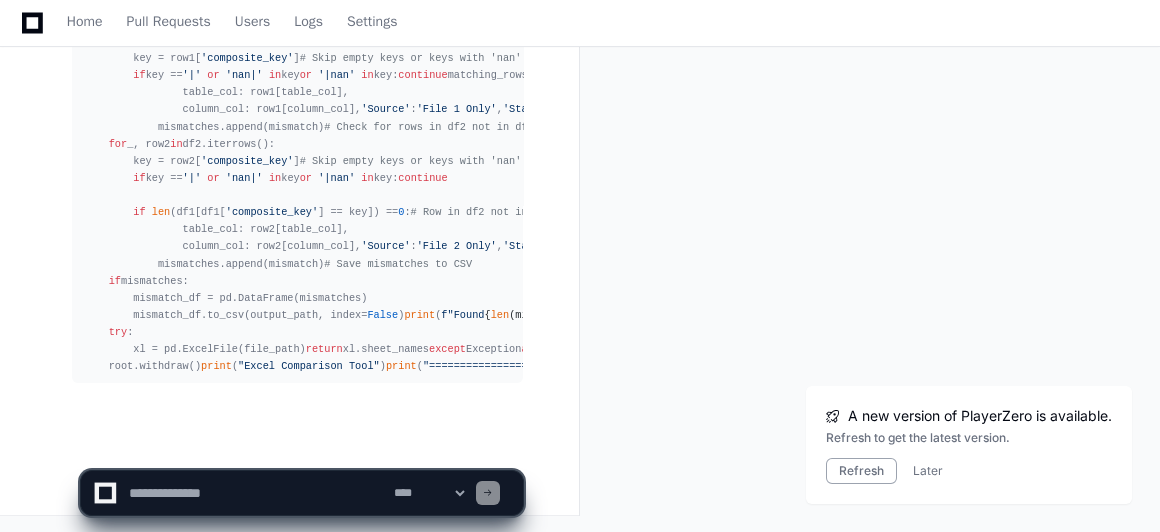scroll, scrollTop: 93001, scrollLeft: 0, axis: vertical 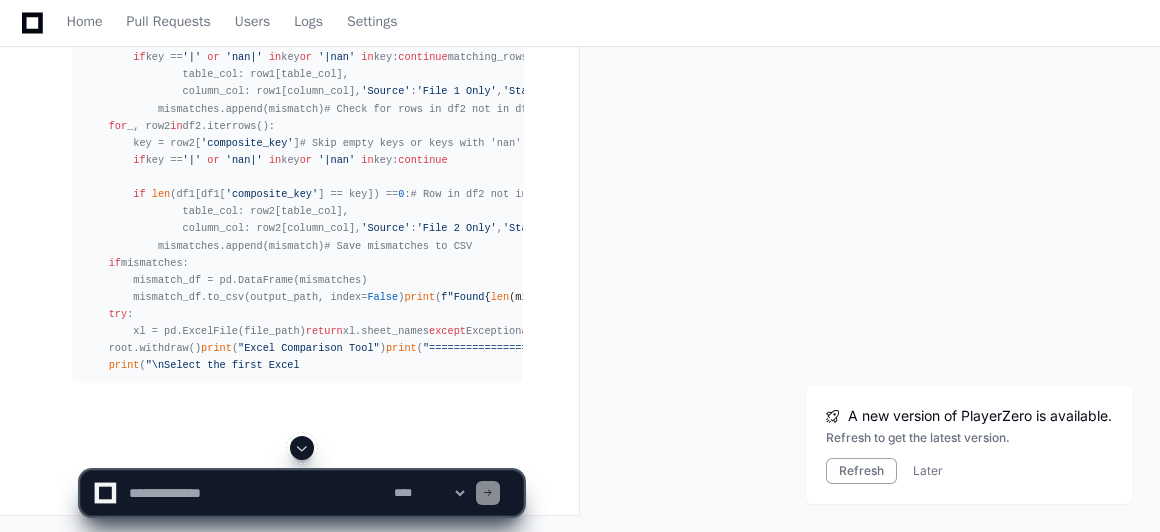 click 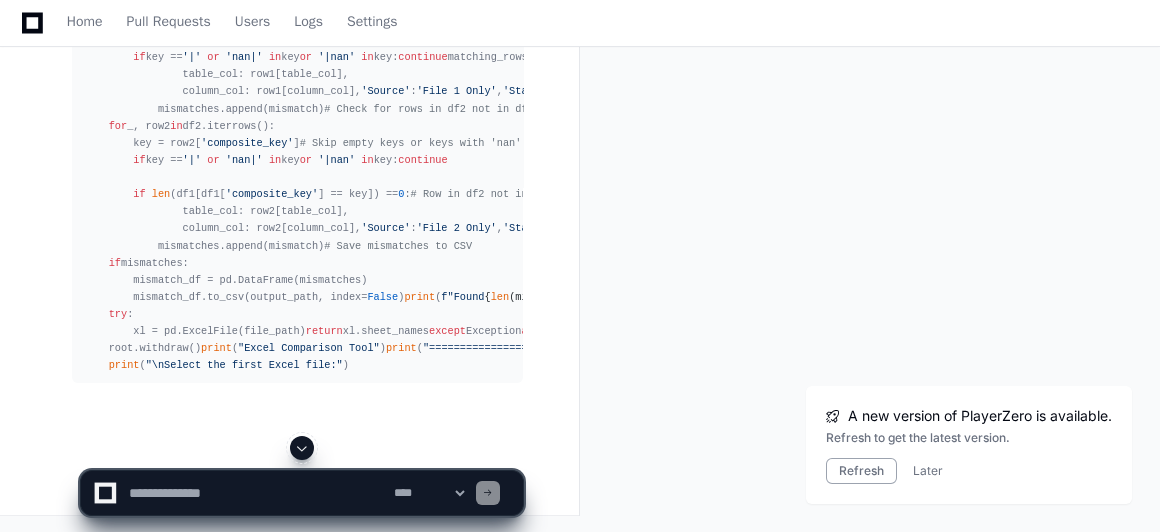 scroll, scrollTop: 93018, scrollLeft: 0, axis: vertical 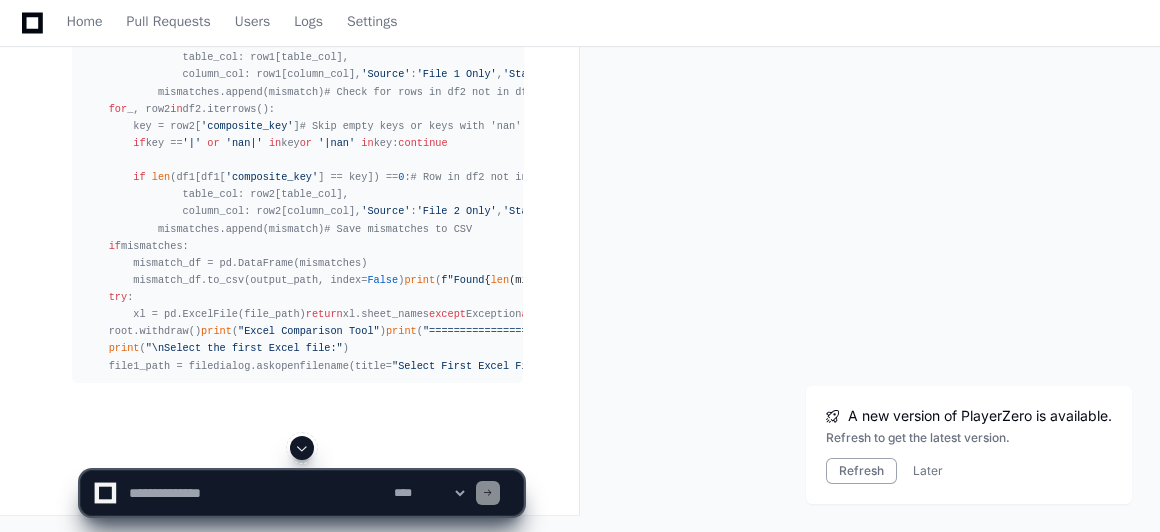 click 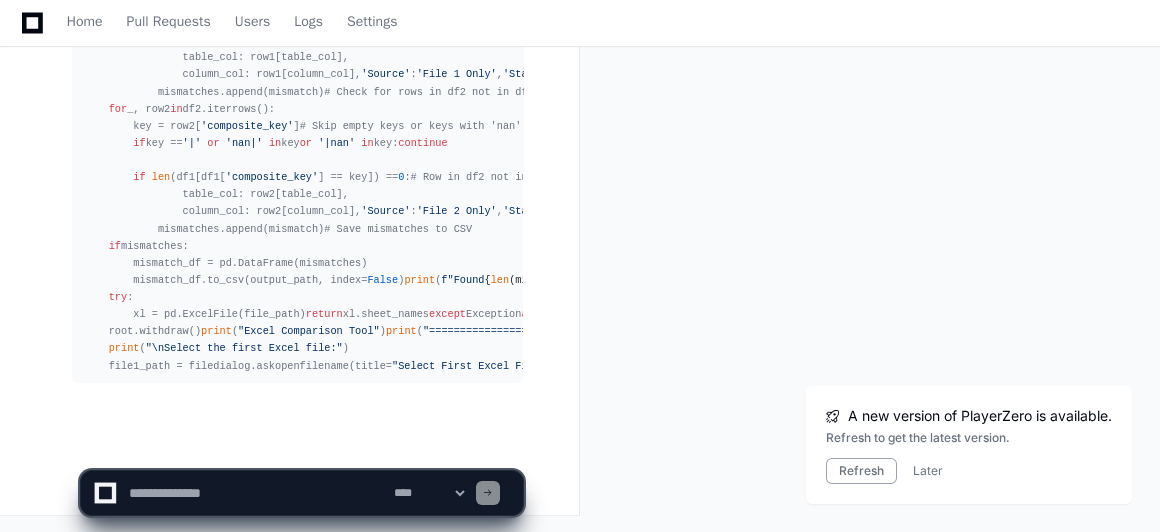 scroll, scrollTop: 93035, scrollLeft: 0, axis: vertical 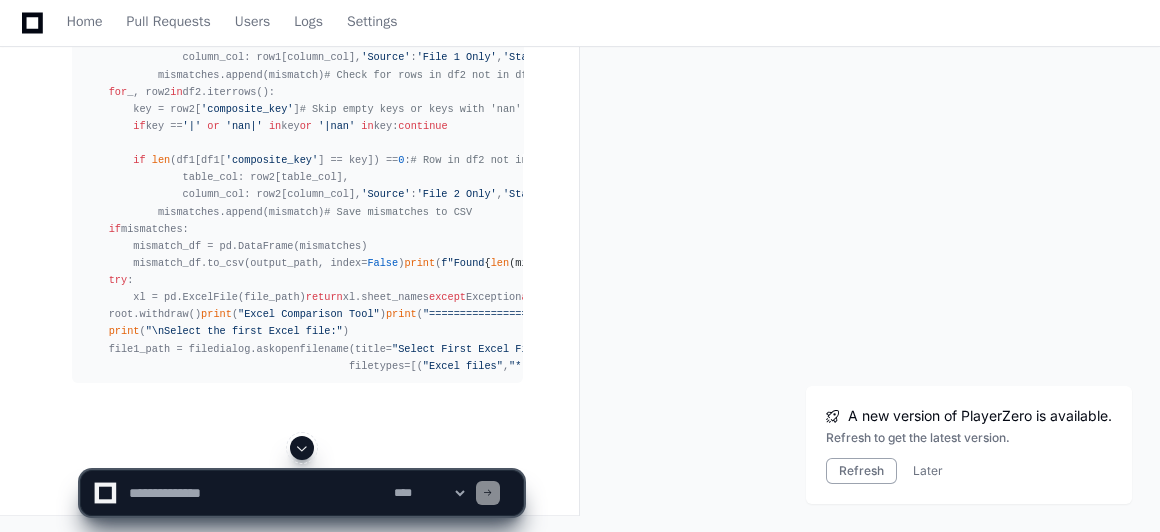 click 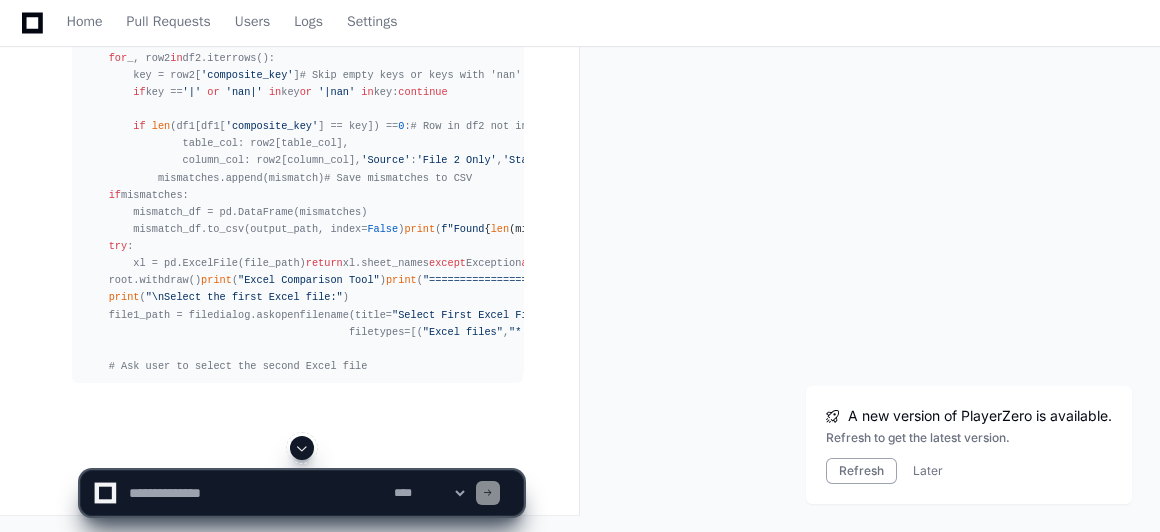 click 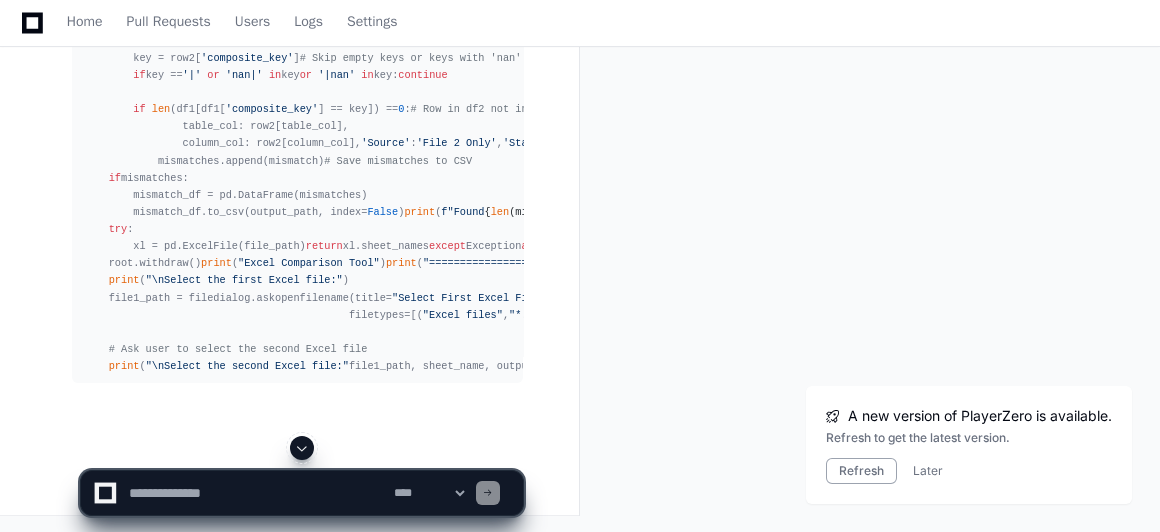 click 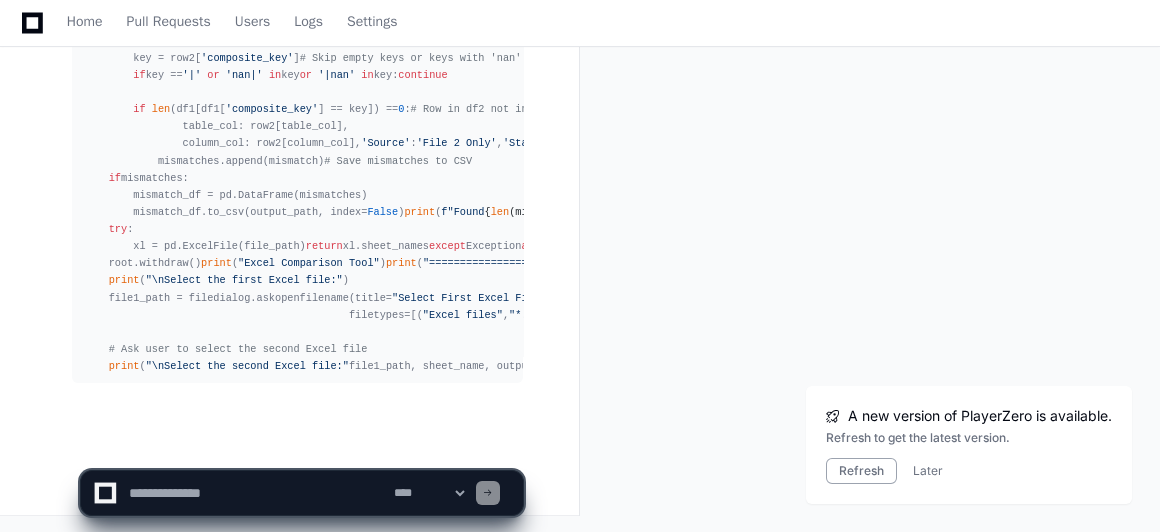 scroll, scrollTop: 93173, scrollLeft: 0, axis: vertical 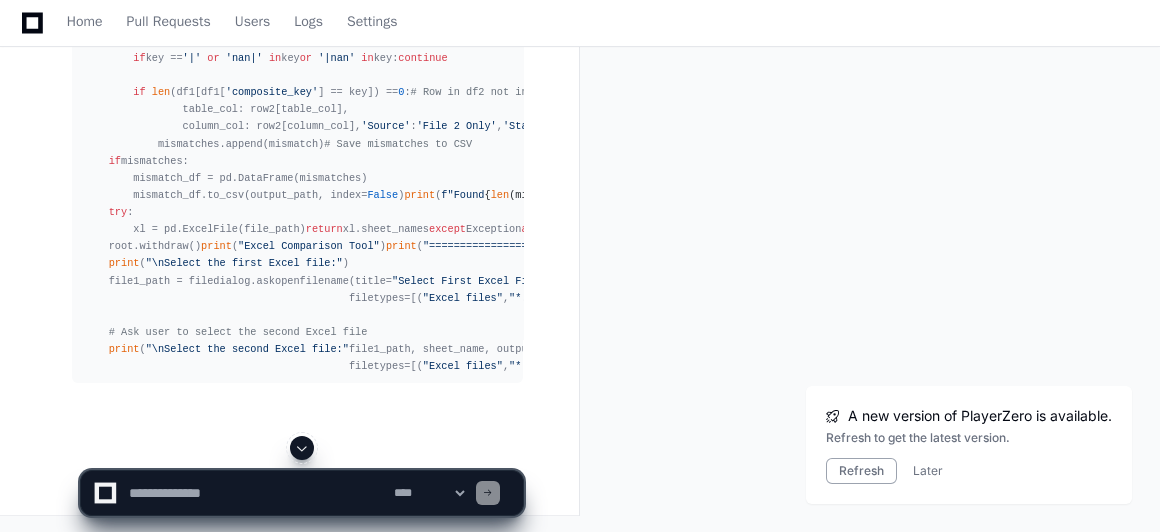 click 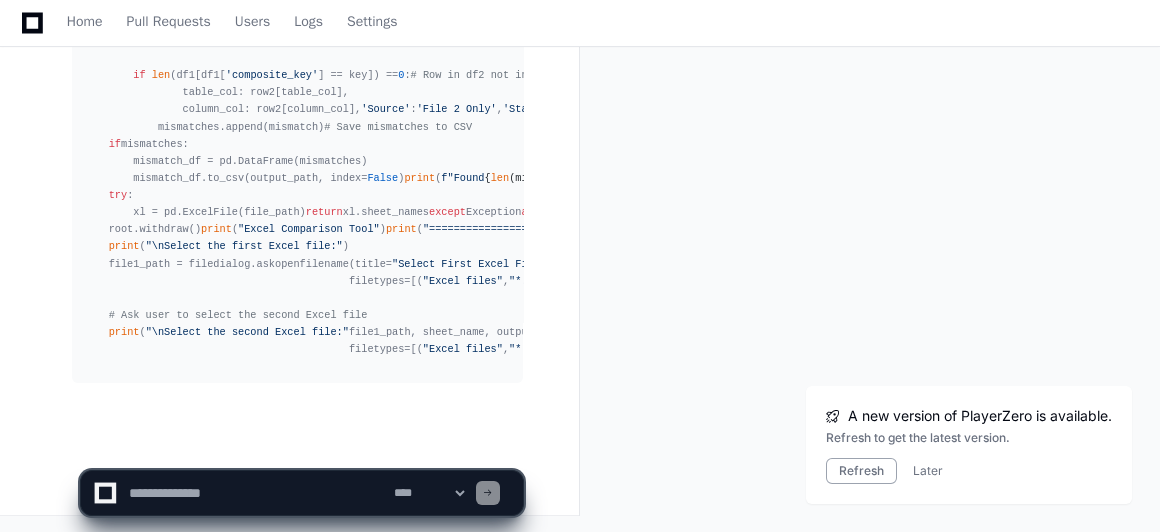 scroll, scrollTop: 93258, scrollLeft: 0, axis: vertical 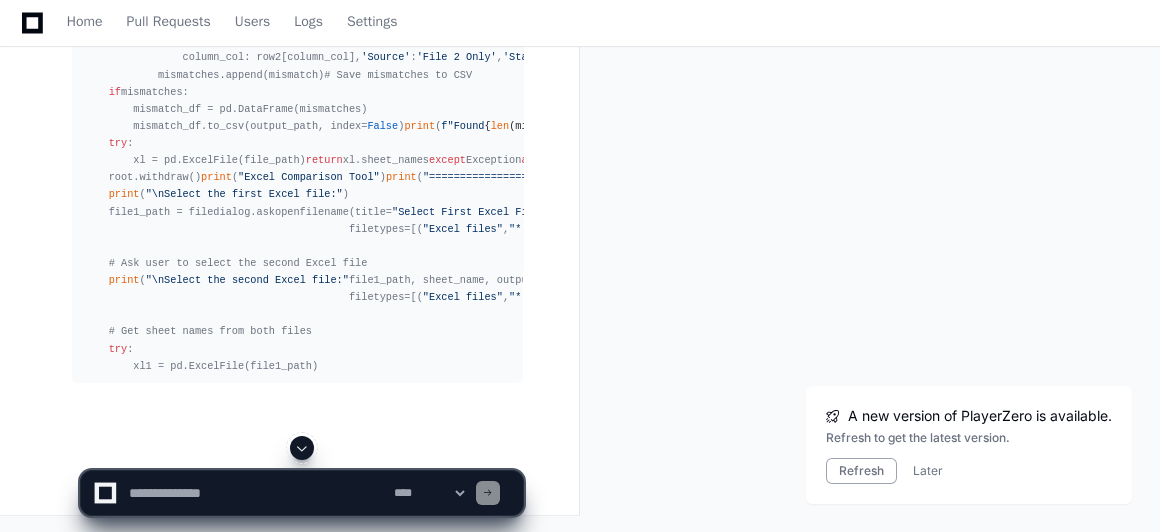 click 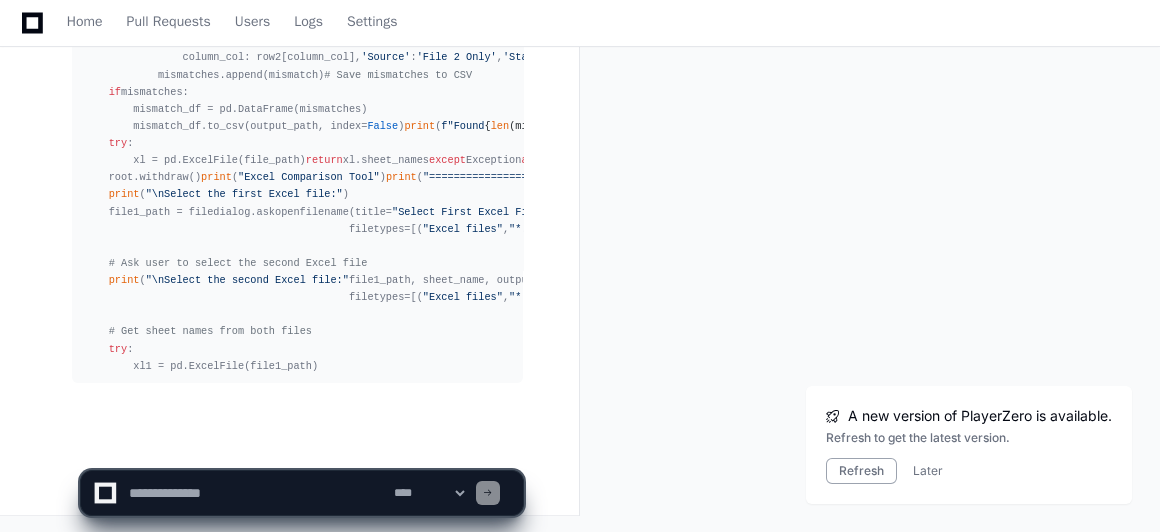 scroll, scrollTop: 93310, scrollLeft: 0, axis: vertical 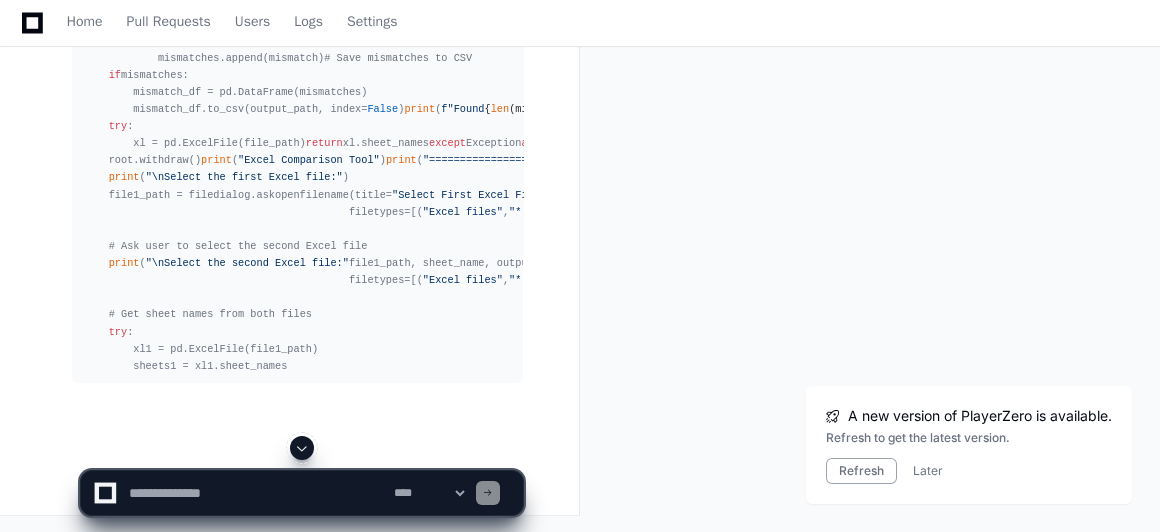 click 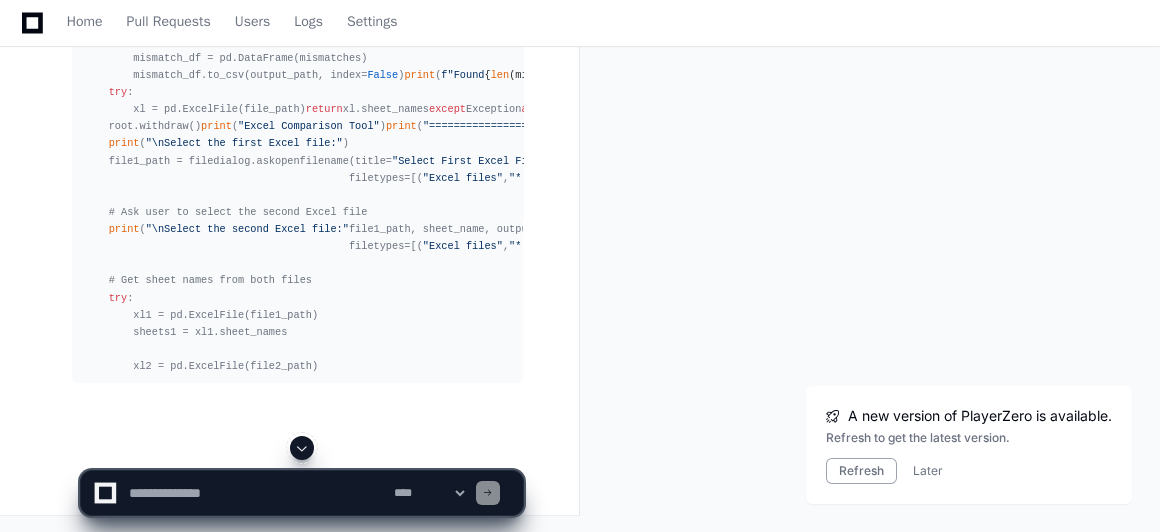scroll, scrollTop: 93361, scrollLeft: 0, axis: vertical 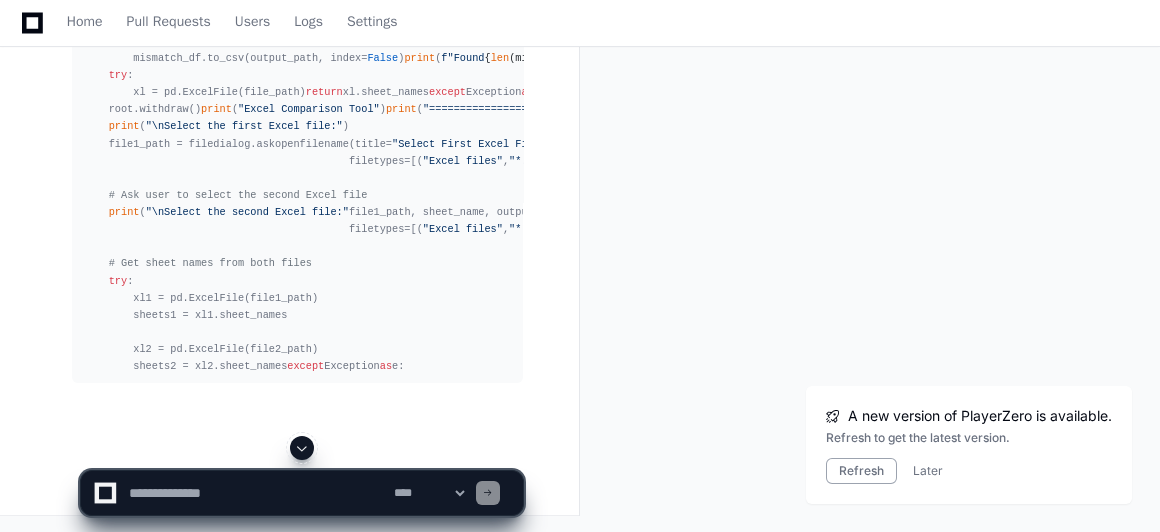 click 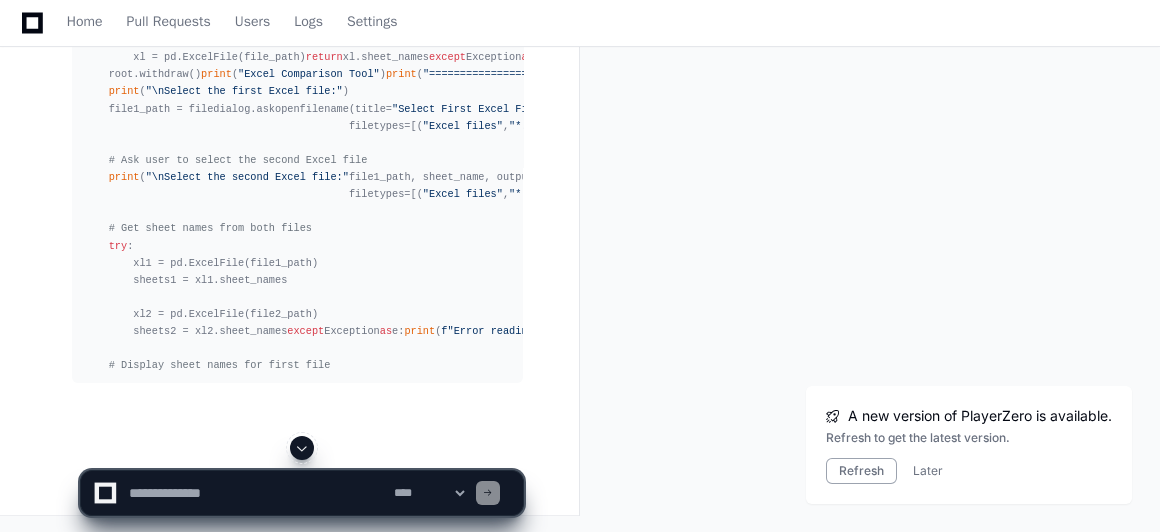 click 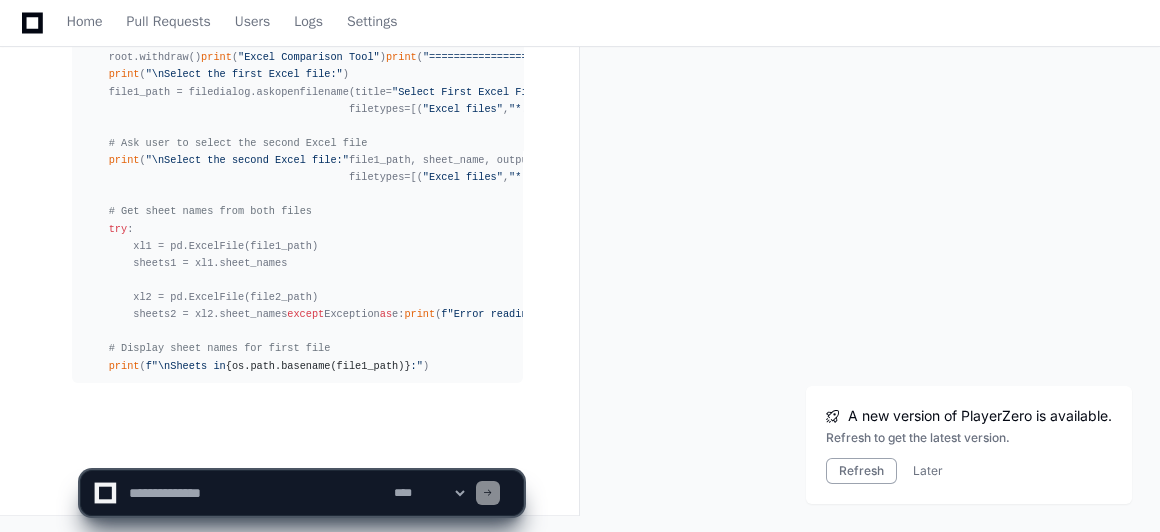 scroll, scrollTop: 93481, scrollLeft: 0, axis: vertical 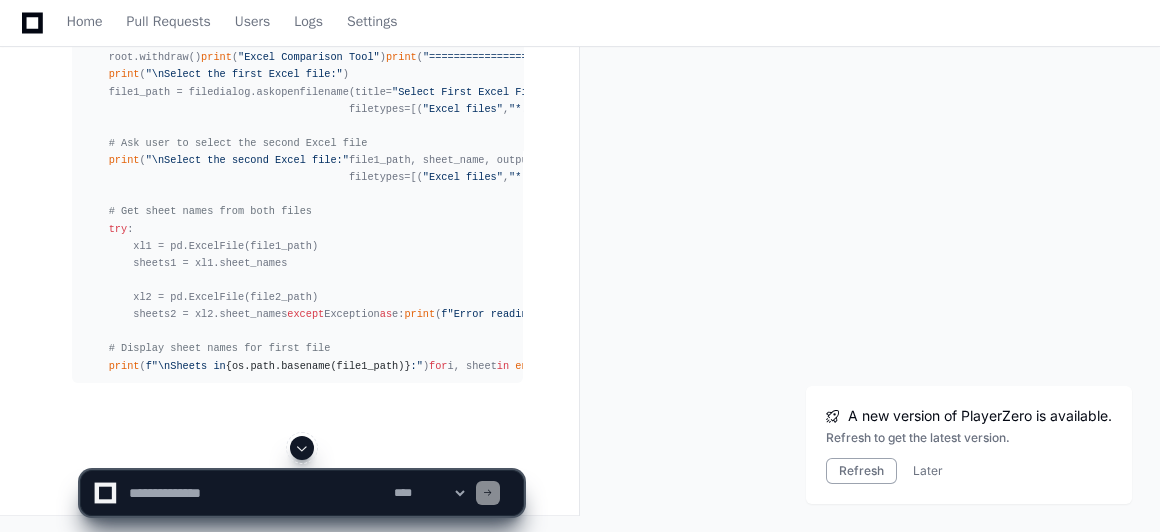 click 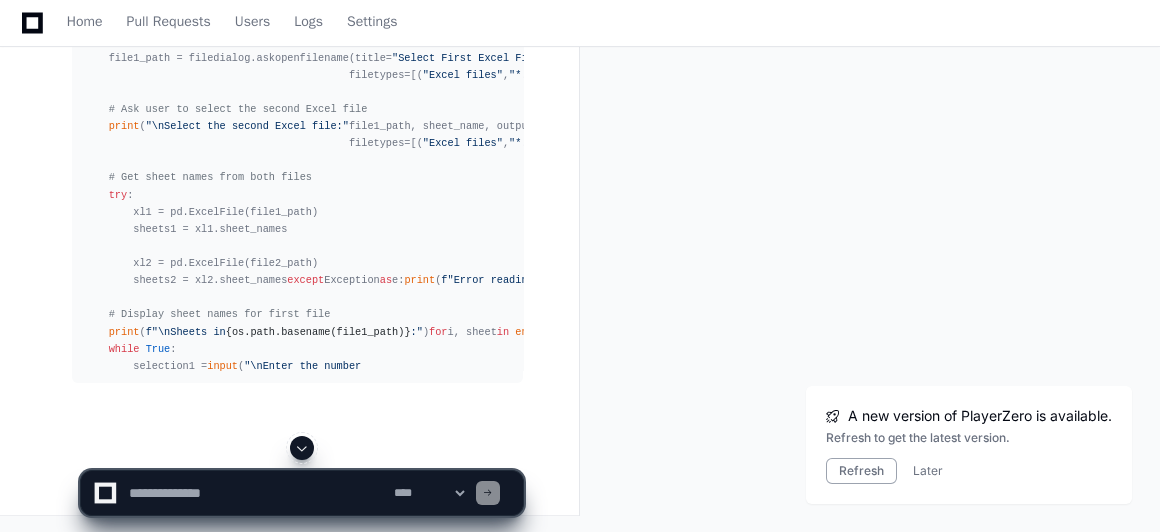 click 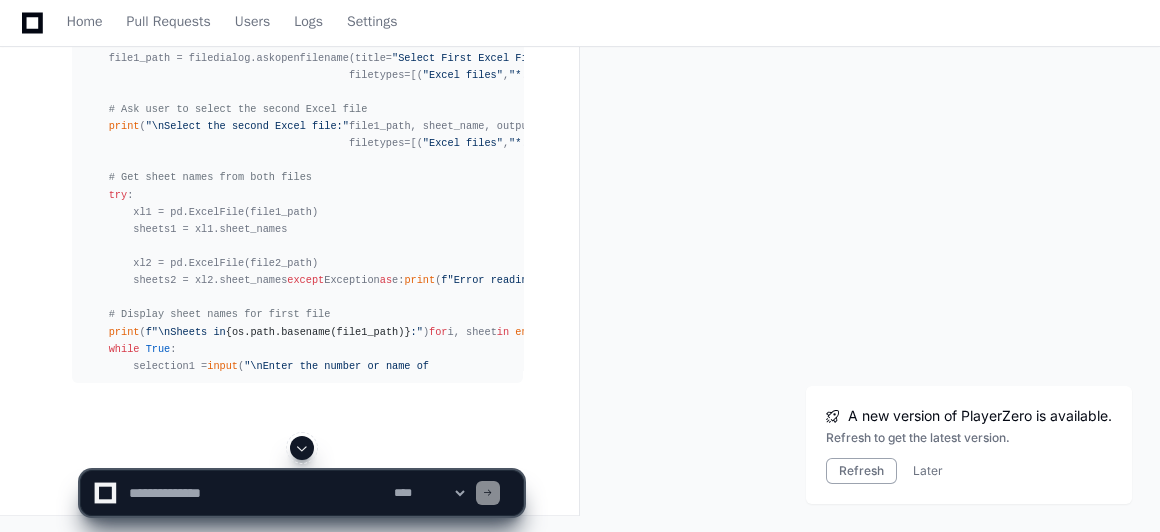 scroll, scrollTop: 93584, scrollLeft: 0, axis: vertical 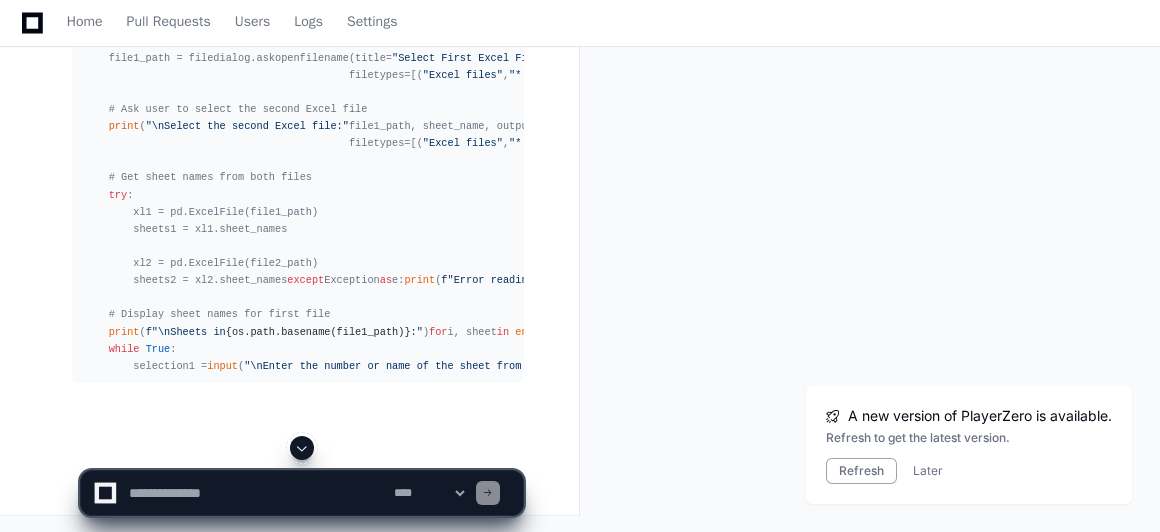 click 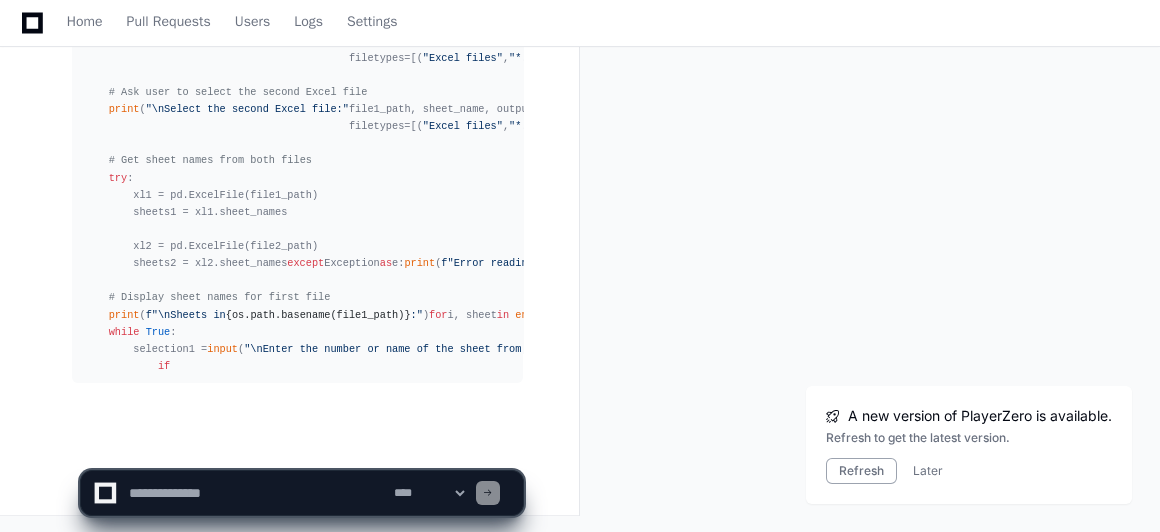 scroll, scrollTop: 93635, scrollLeft: 0, axis: vertical 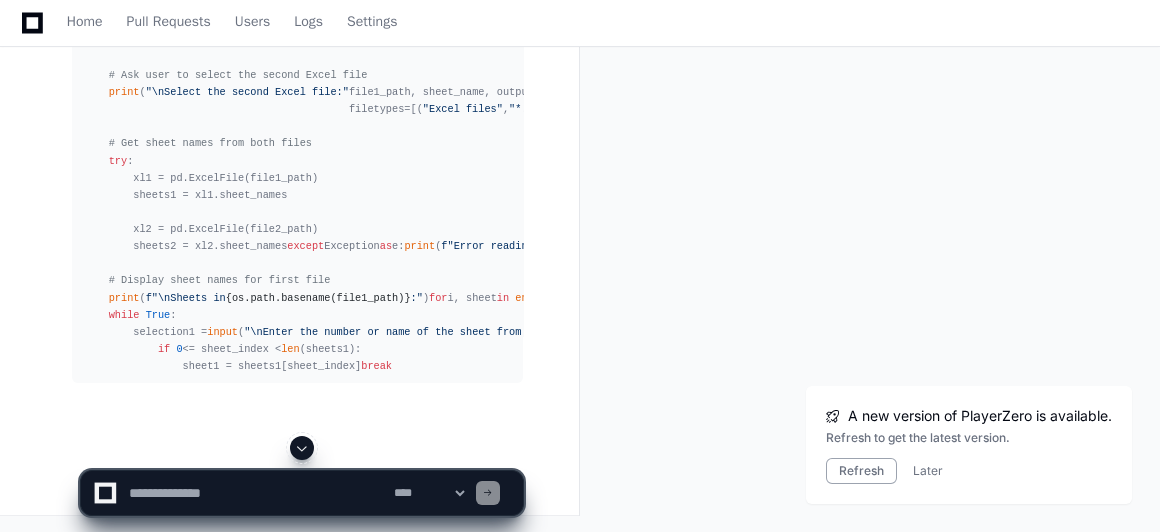 click 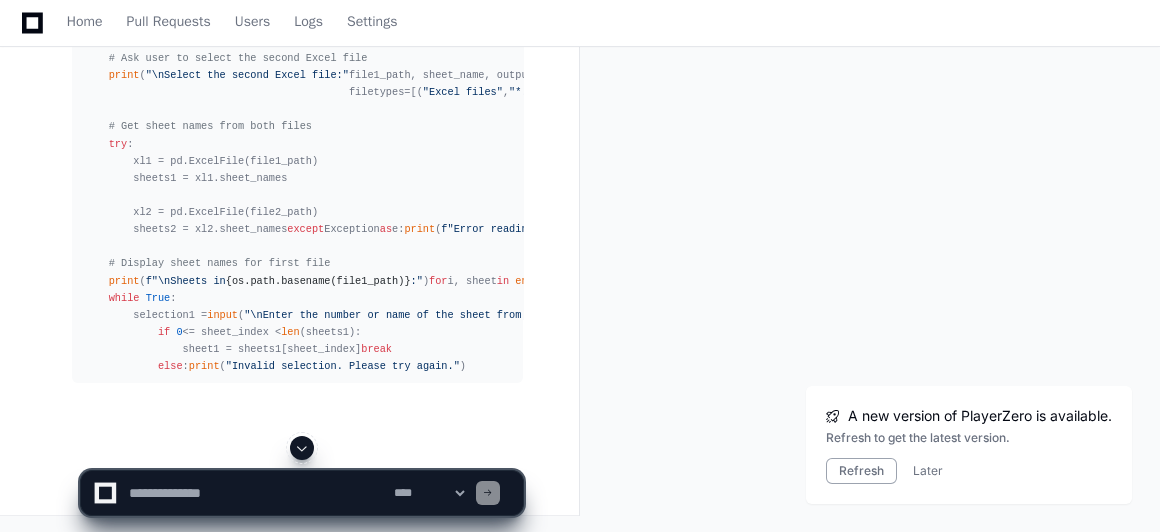 click 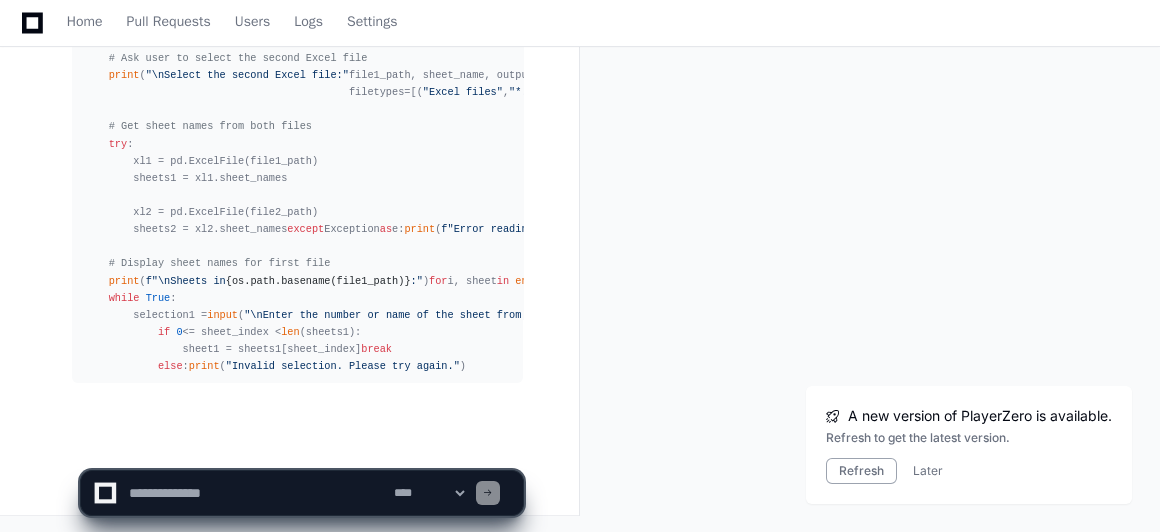 scroll, scrollTop: 93721, scrollLeft: 0, axis: vertical 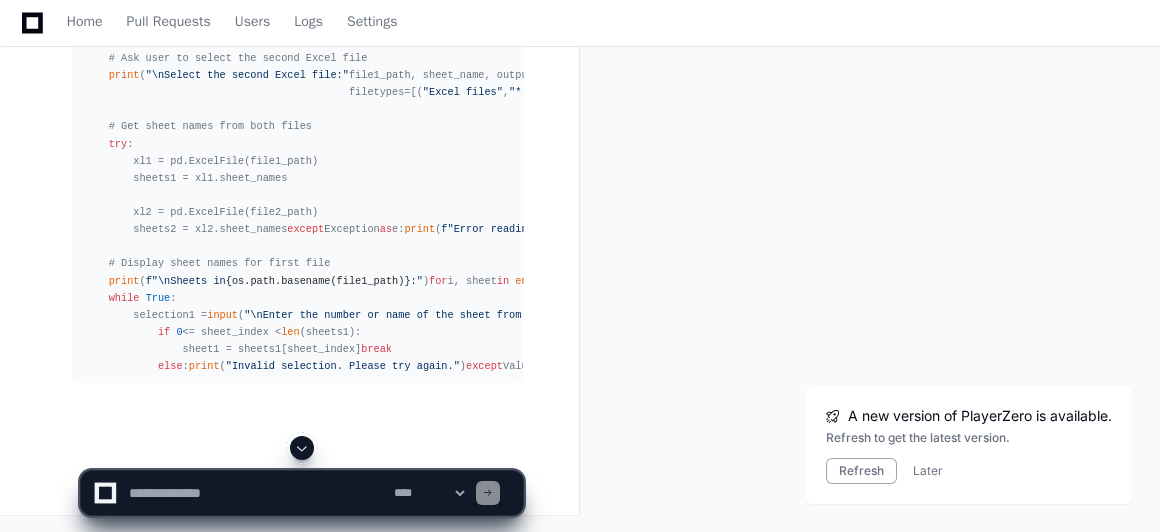 click 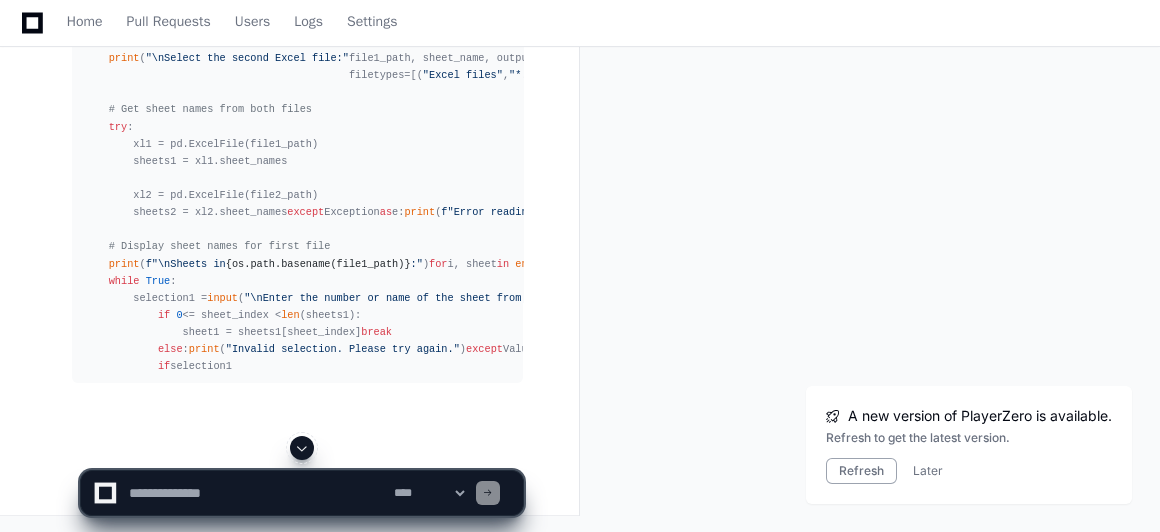 scroll, scrollTop: 93755, scrollLeft: 0, axis: vertical 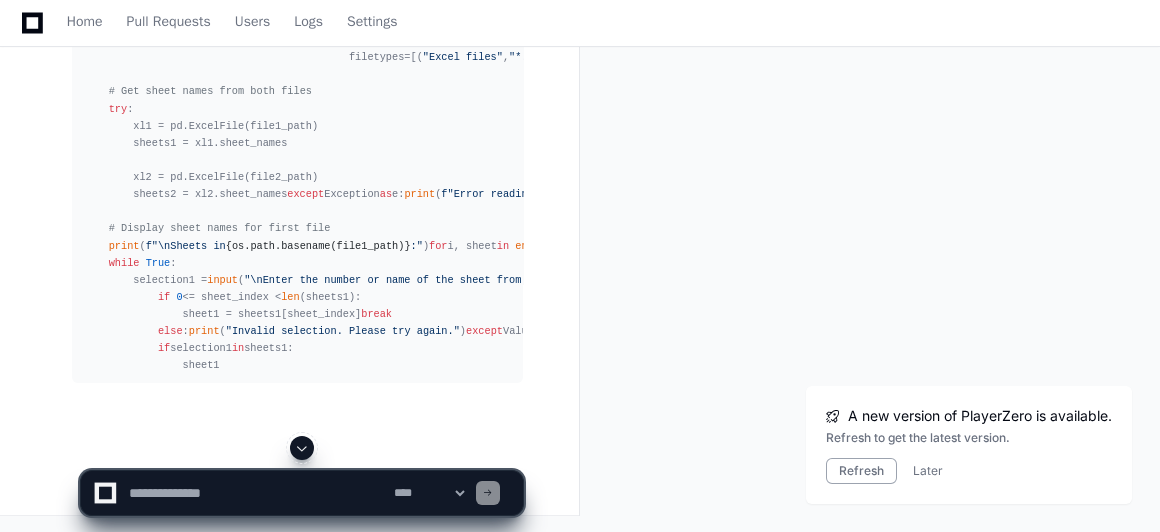click 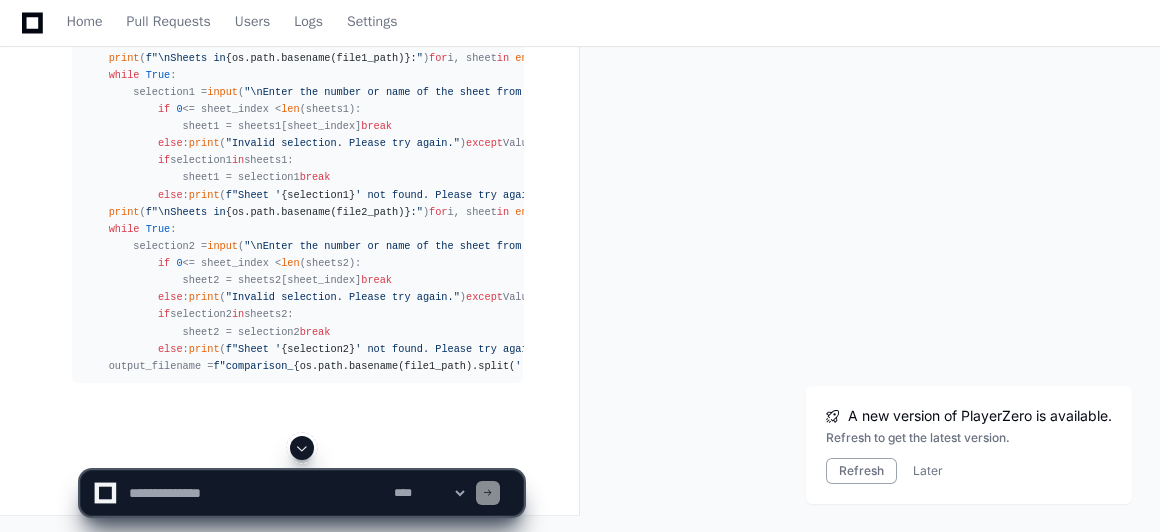 click 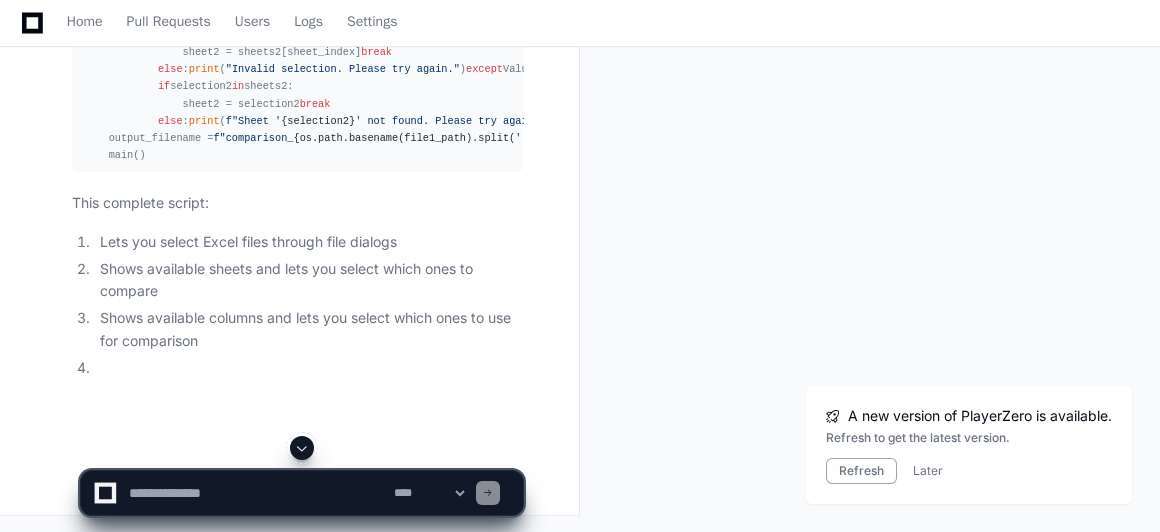 click 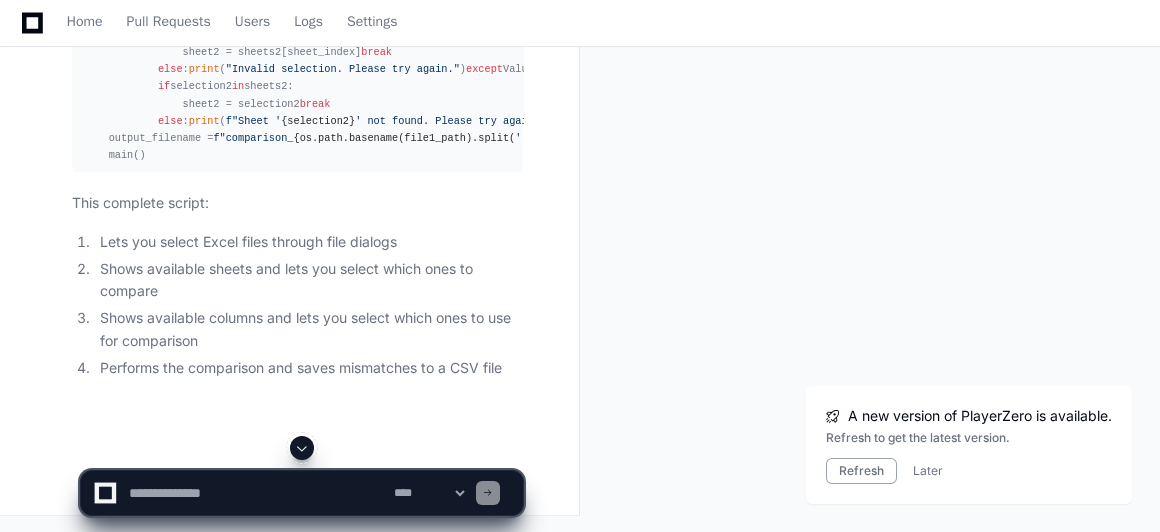 scroll, scrollTop: 90431, scrollLeft: 0, axis: vertical 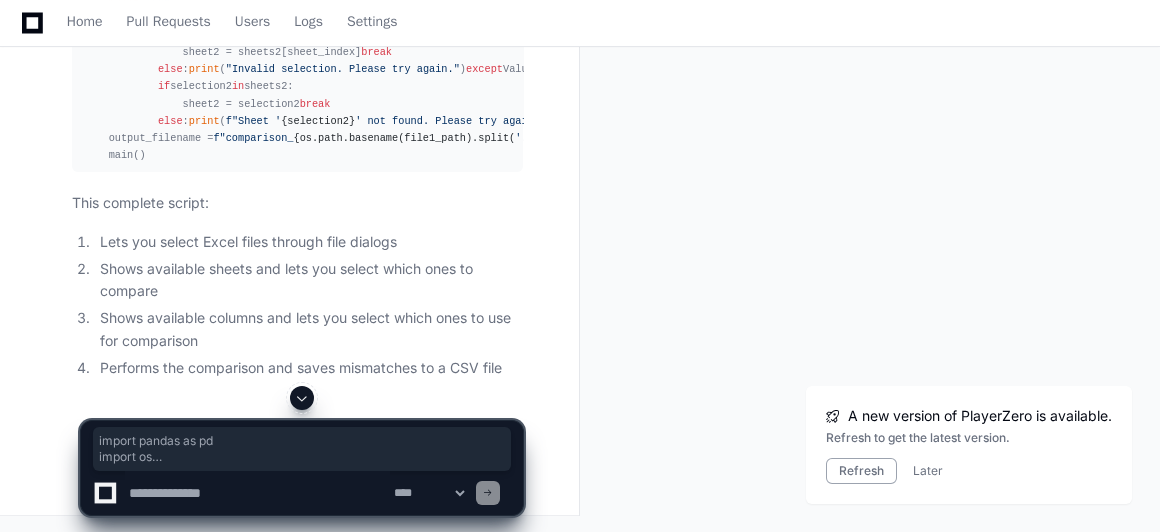 drag, startPoint x: 82, startPoint y: 279, endPoint x: 356, endPoint y: 440, distance: 317.80026 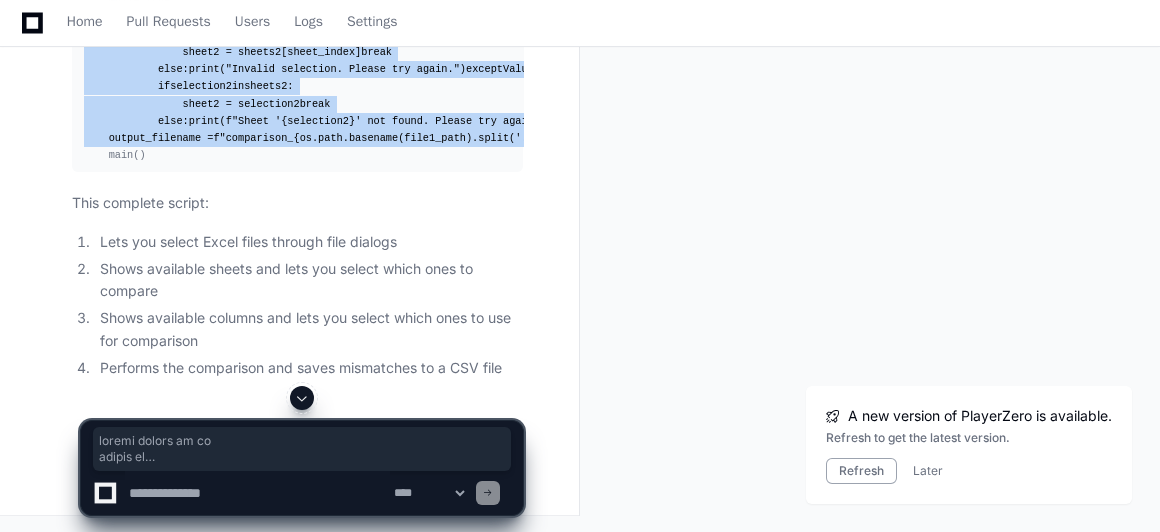 scroll, scrollTop: 94577, scrollLeft: 0, axis: vertical 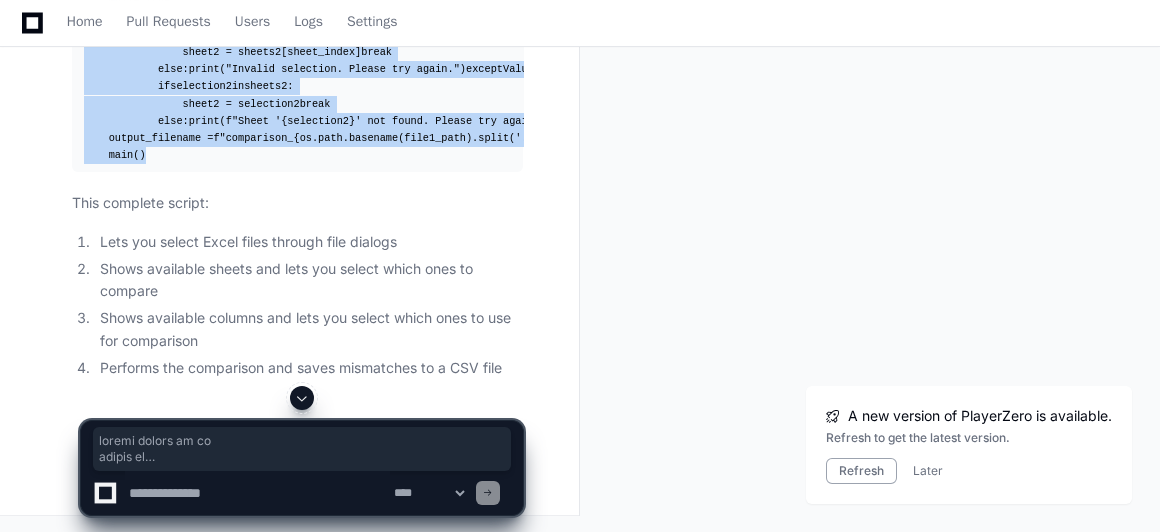 copy on "import  pandas  as  pd
import  os
import  tkinter  as  tk
from  tkinter  import  filedialog
def   compare_excel_sheets ( file1_path, file2_path, sheet1, sheet2, output_path ):
"""
Compare two Excel sheets focusing on user-selected columns.
Save mismatches to a CSV file.
"""
# Read the specific sheets from Excel files
print ( f"Reading files:\n {file1_path}  (sheet:  {sheet1} )\n {file2_path}  (sheet:  {sheet2} )" )
try :
df1 = pd.read_excel(file1_path, sheet_name=sheet1)
df2 = pd.read_excel(file2_path, sheet_name=sheet2)
except  Exception  as  e:
print ( f"Error reading sheets:  { str (e)} " )
return
print ( f"File 1 has  { len (df1)}  rows, File 2 has  { len (df2)}  rows" )
# Display column names for first file
print ( f"\nColumns in  {os.path.basename(file1_path)}  (sheet:  {sheet1} ):" )
for  i, col  in   enumerate (df1.columns,  1 ):
print ( f" {i} .  {col} " )
# Ask user to select the key c..." 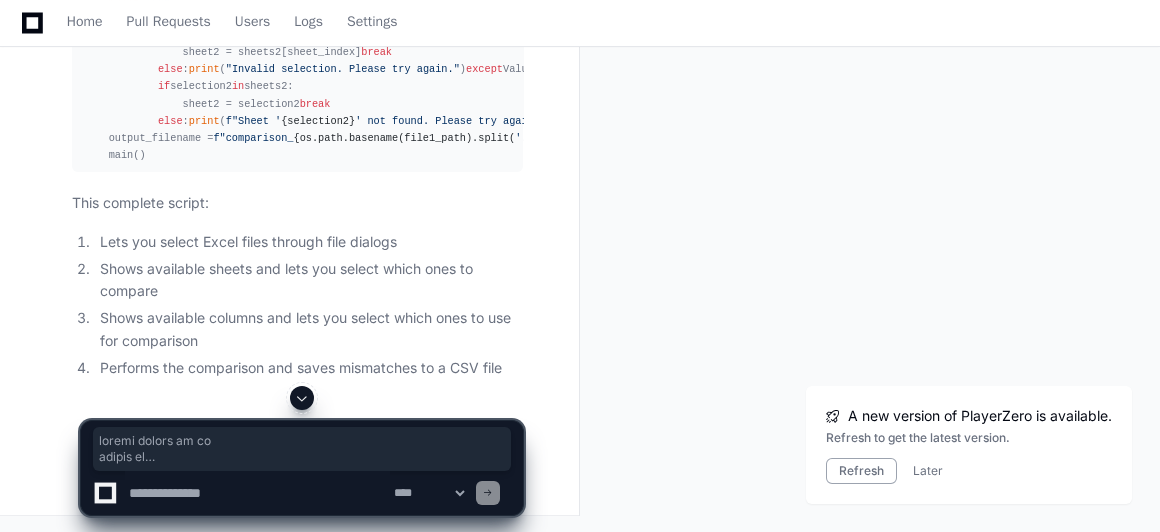 click 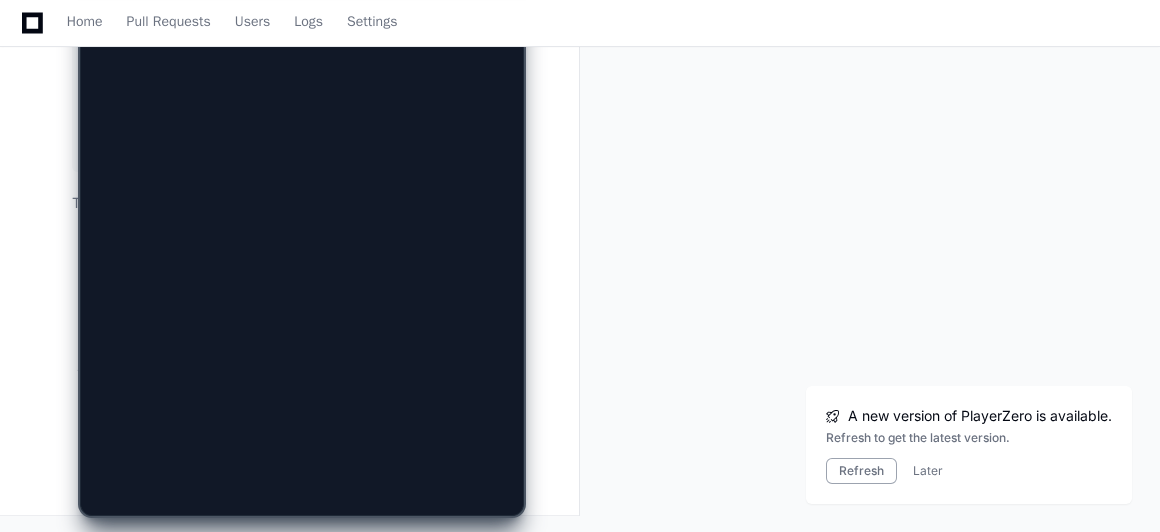 scroll, scrollTop: 0, scrollLeft: 0, axis: both 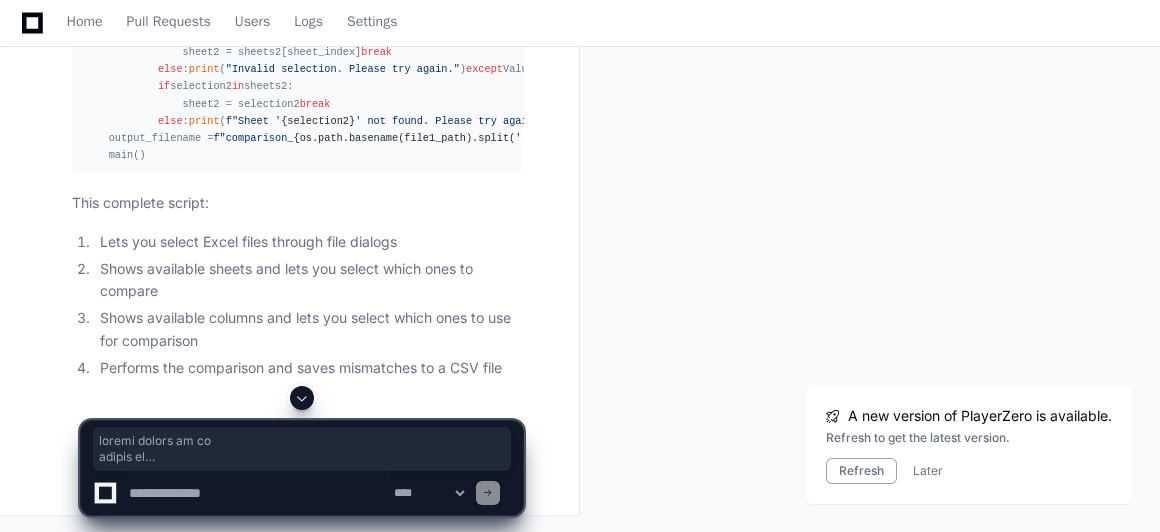 paste on "**********" 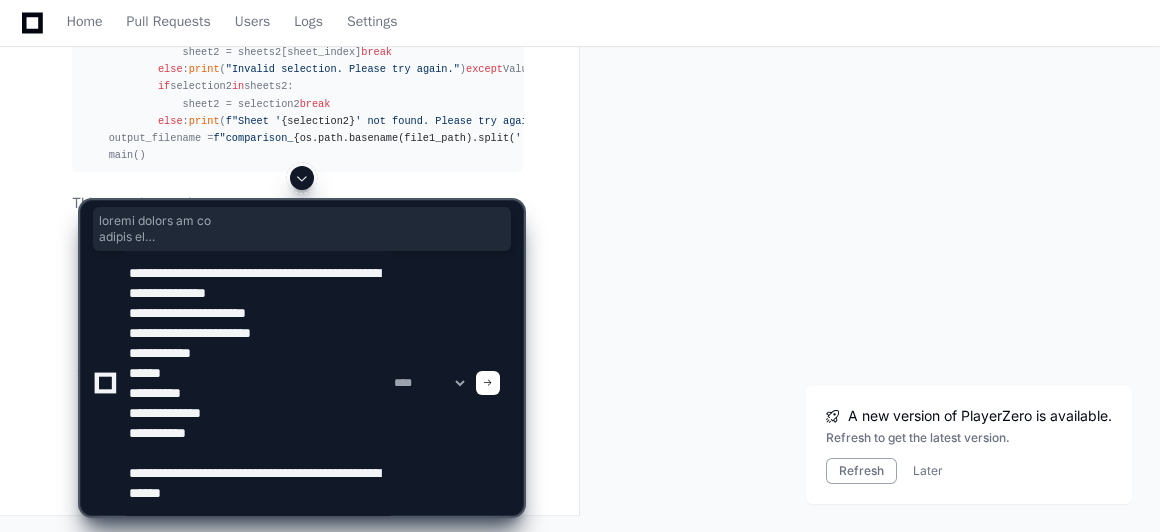 scroll, scrollTop: 66, scrollLeft: 0, axis: vertical 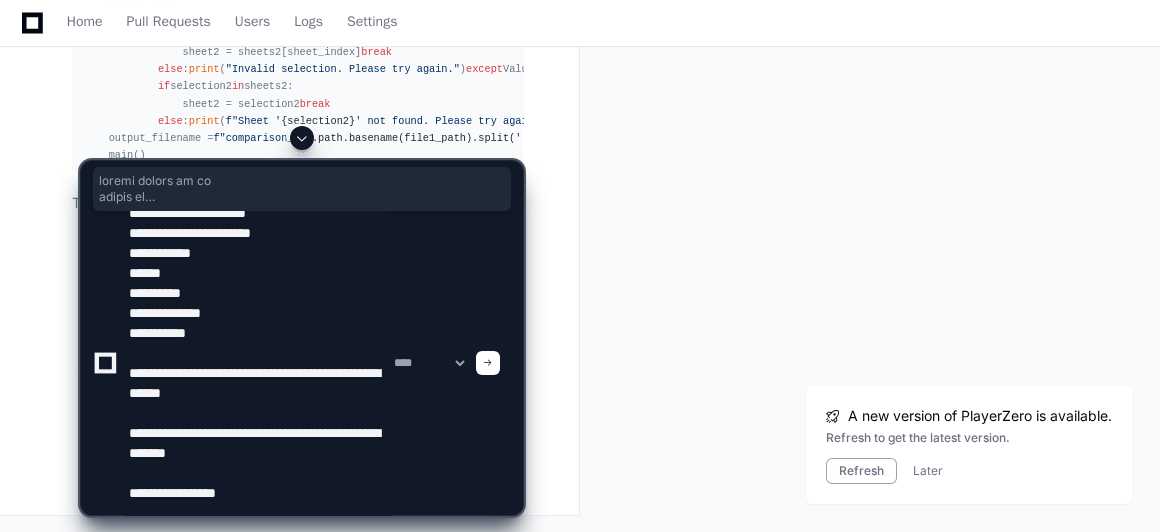 paste on "**********" 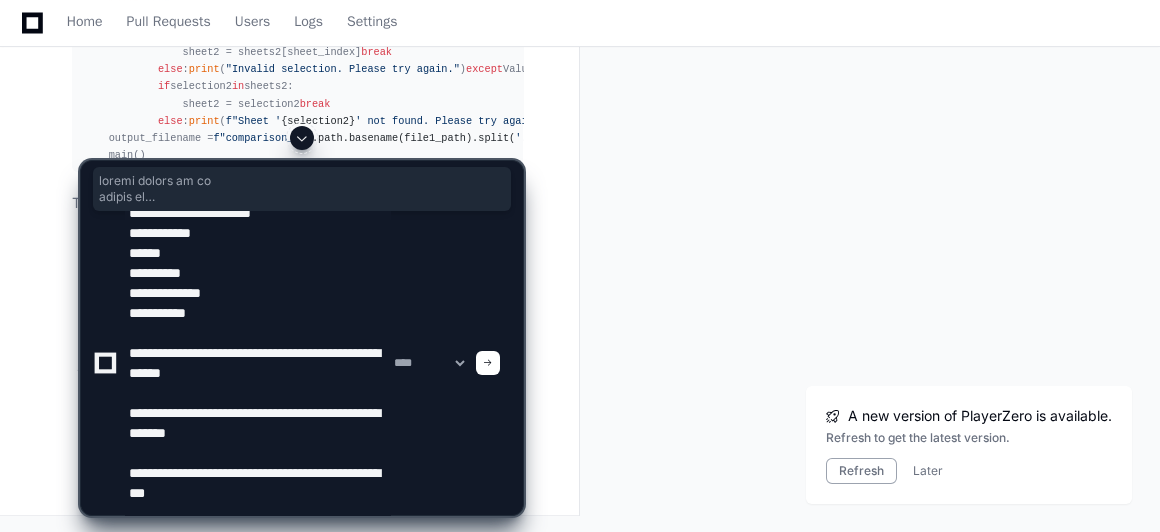 scroll, scrollTop: 106, scrollLeft: 0, axis: vertical 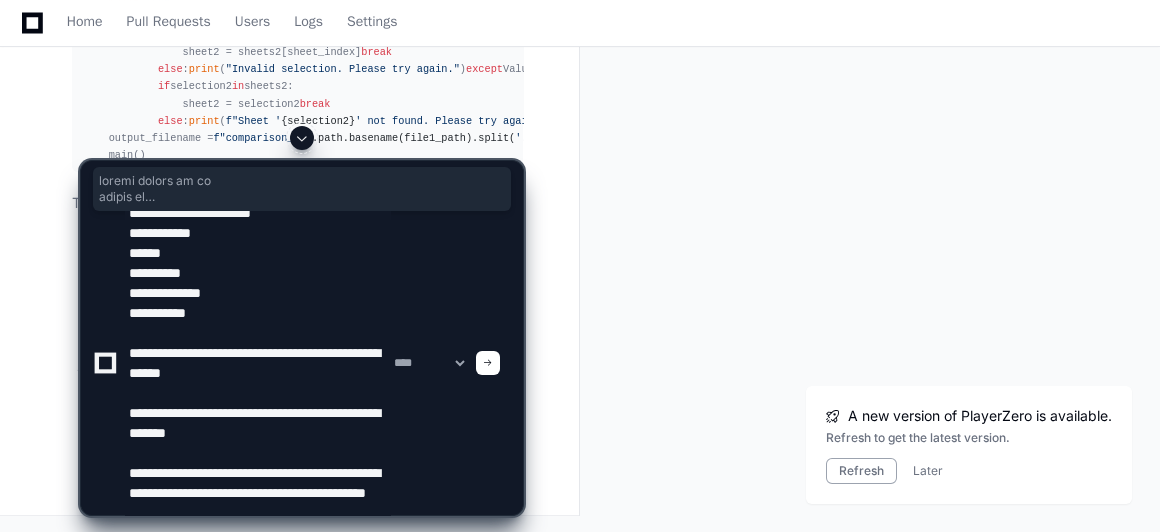 type on "**********" 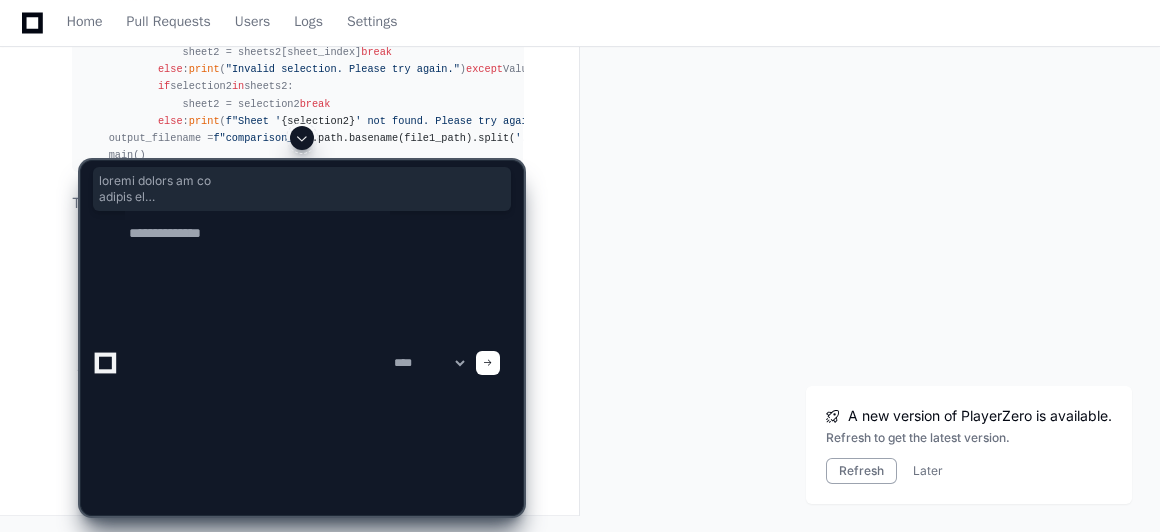 click 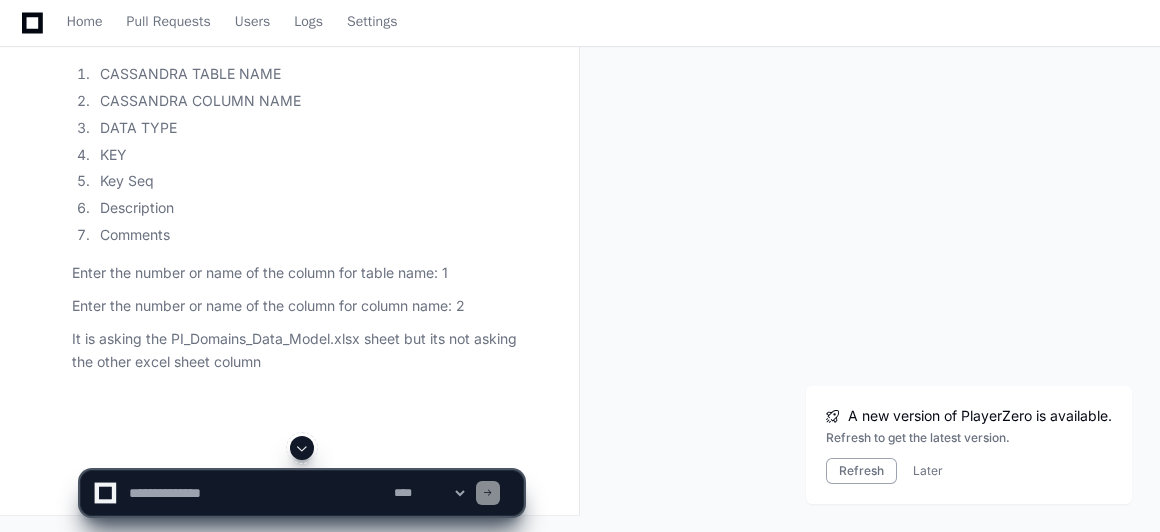 scroll, scrollTop: 0, scrollLeft: 0, axis: both 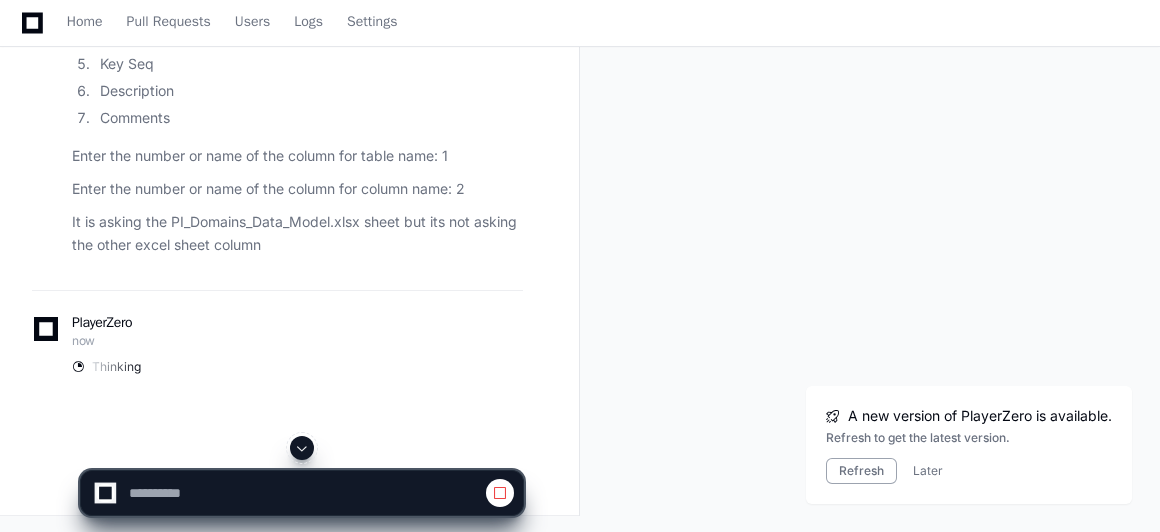 click 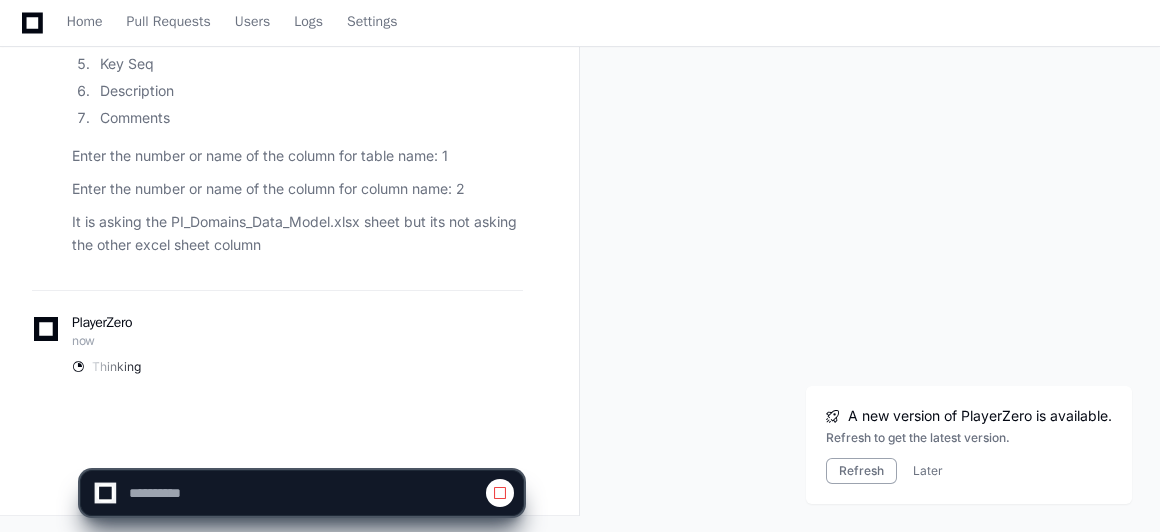 select on "****" 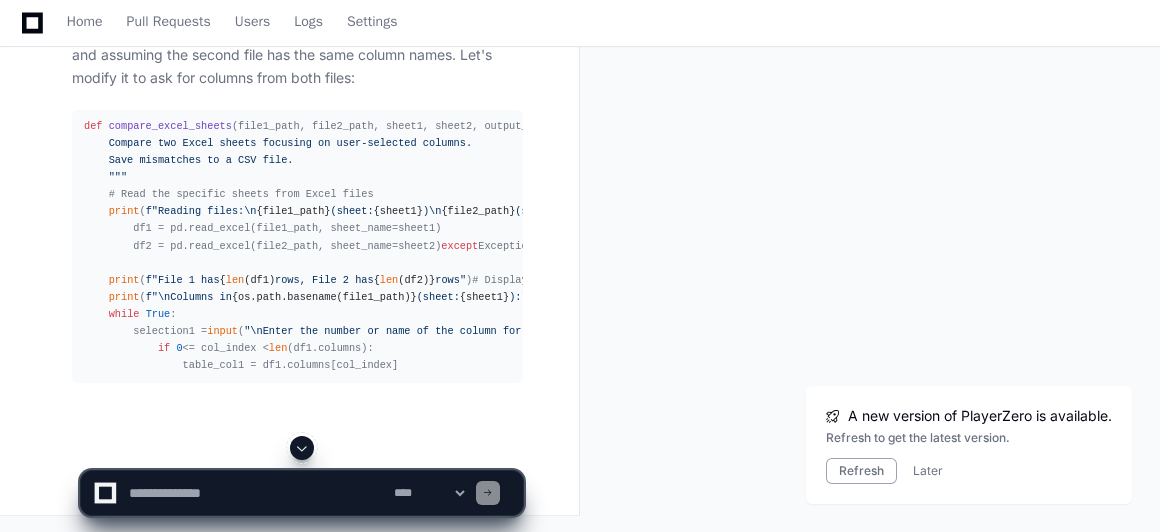 scroll, scrollTop: 100453, scrollLeft: 0, axis: vertical 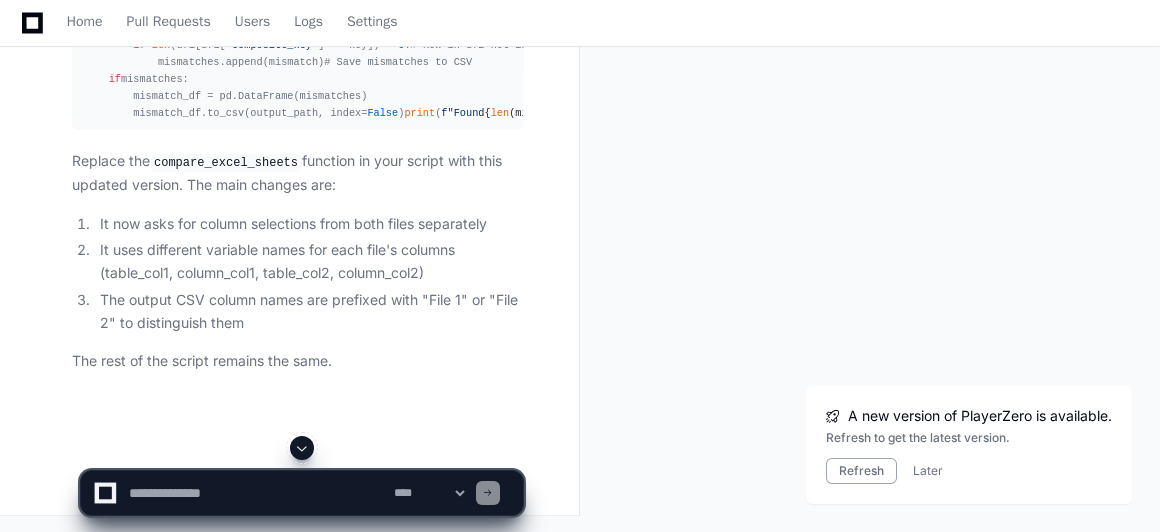 click 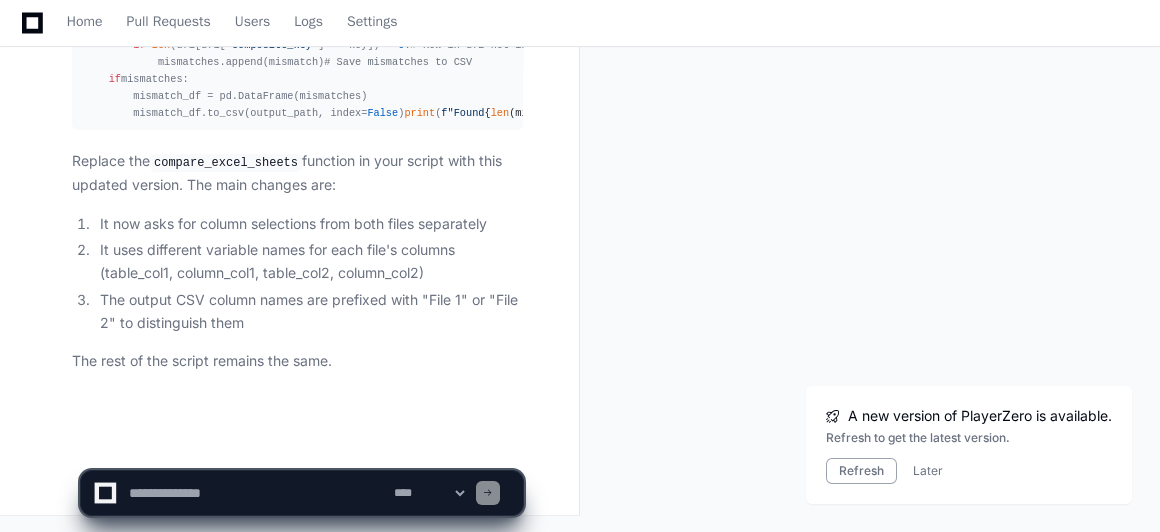 click 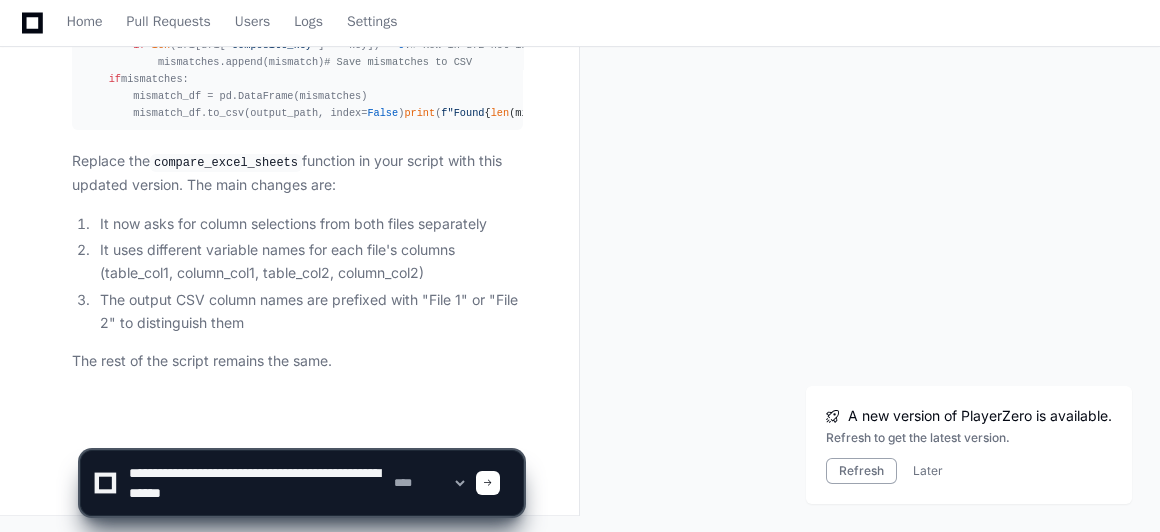 type on "**********" 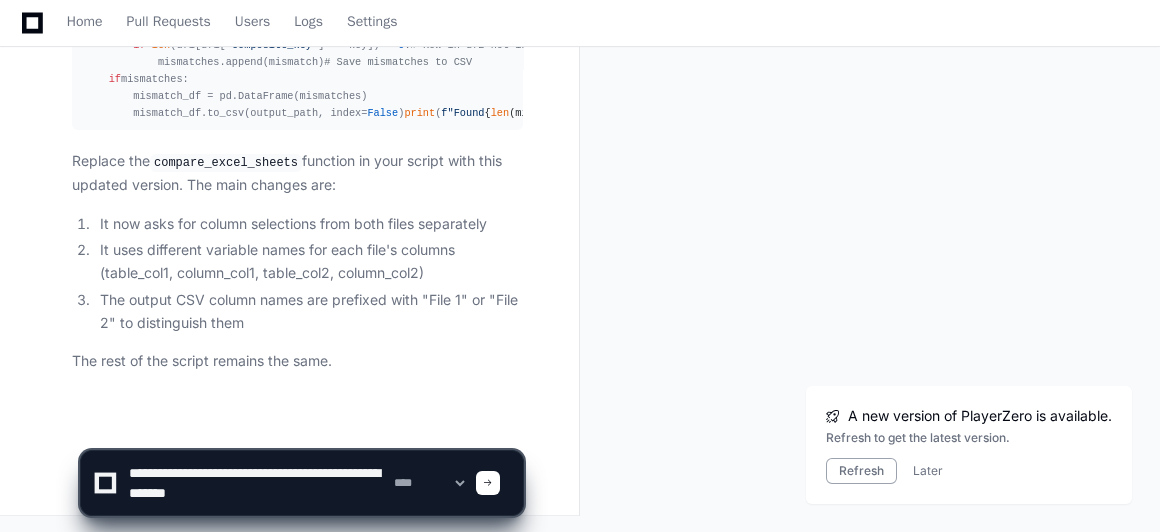 type 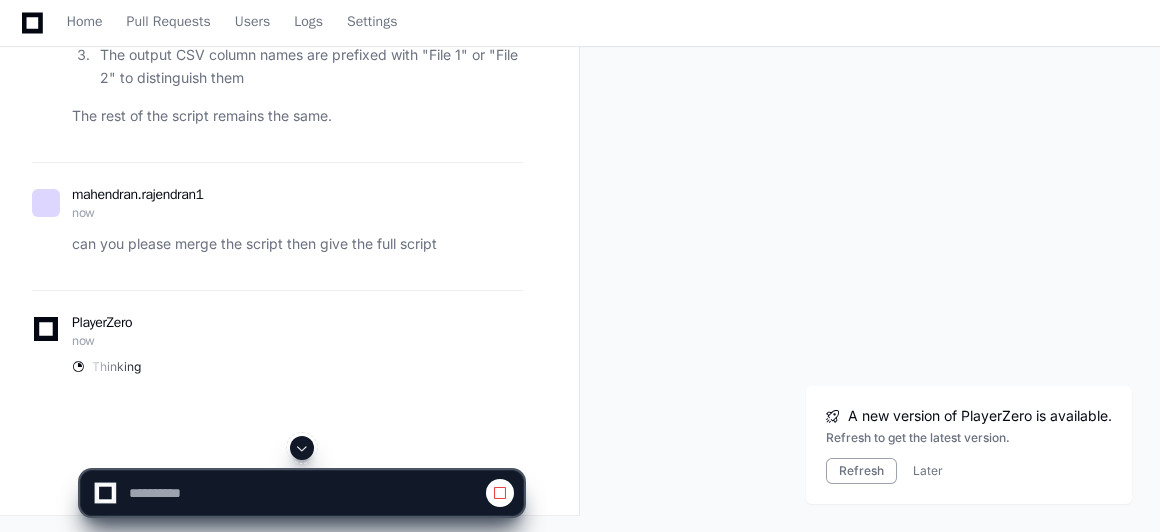 scroll, scrollTop: 0, scrollLeft: 0, axis: both 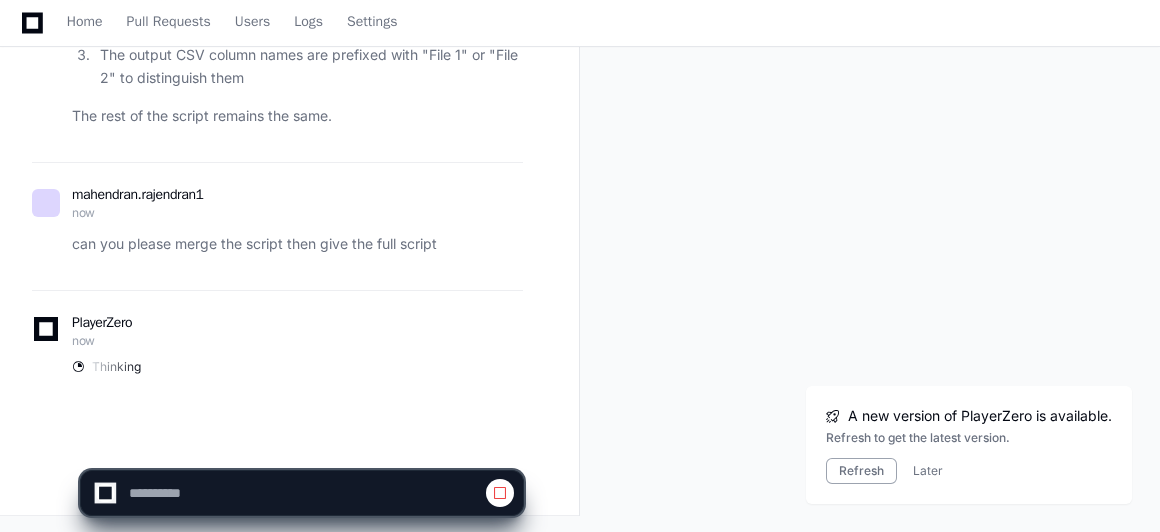 select on "****" 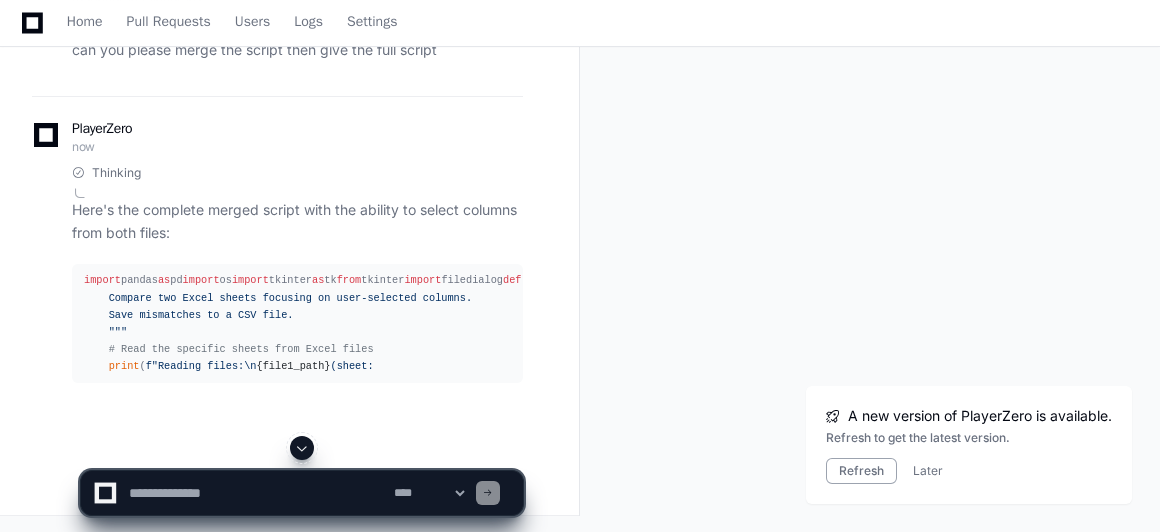 click 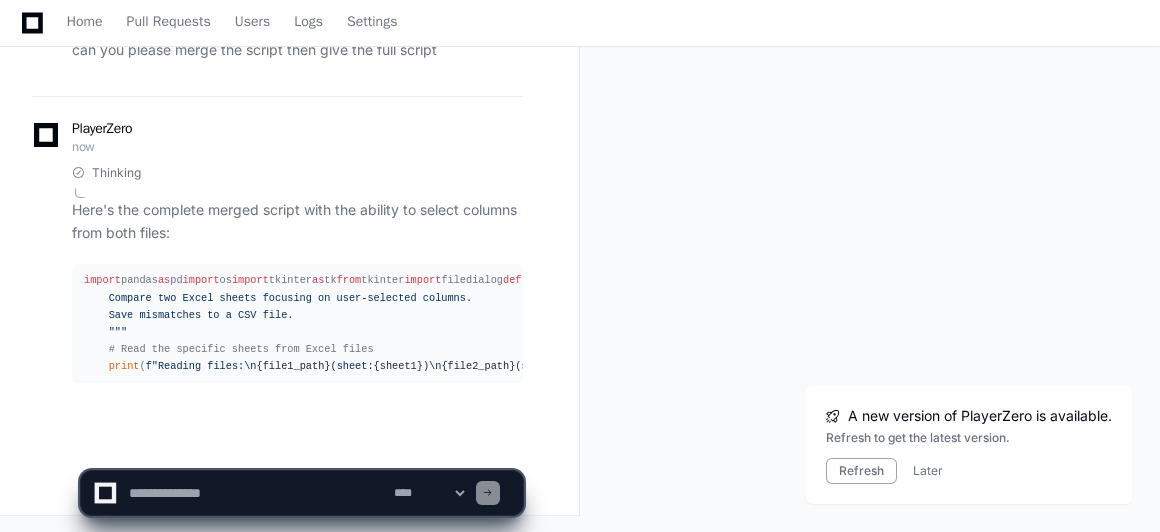 scroll, scrollTop: 104050, scrollLeft: 0, axis: vertical 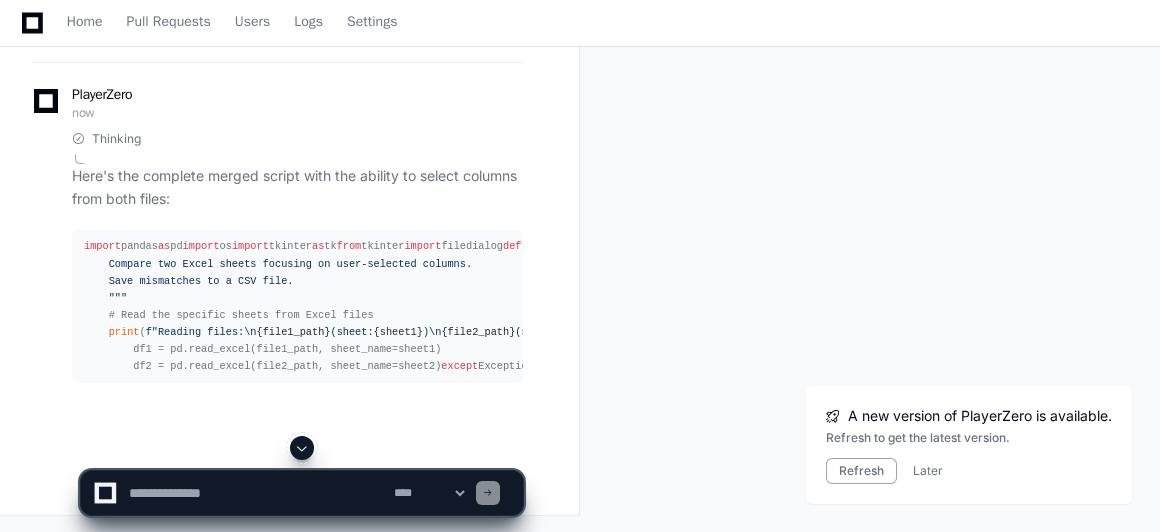 click 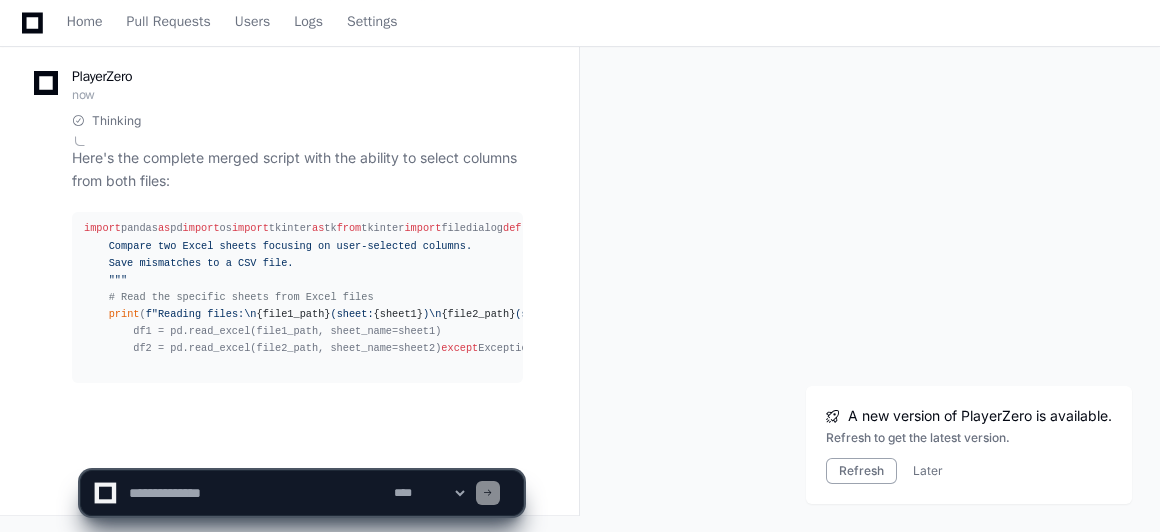 scroll, scrollTop: 104170, scrollLeft: 0, axis: vertical 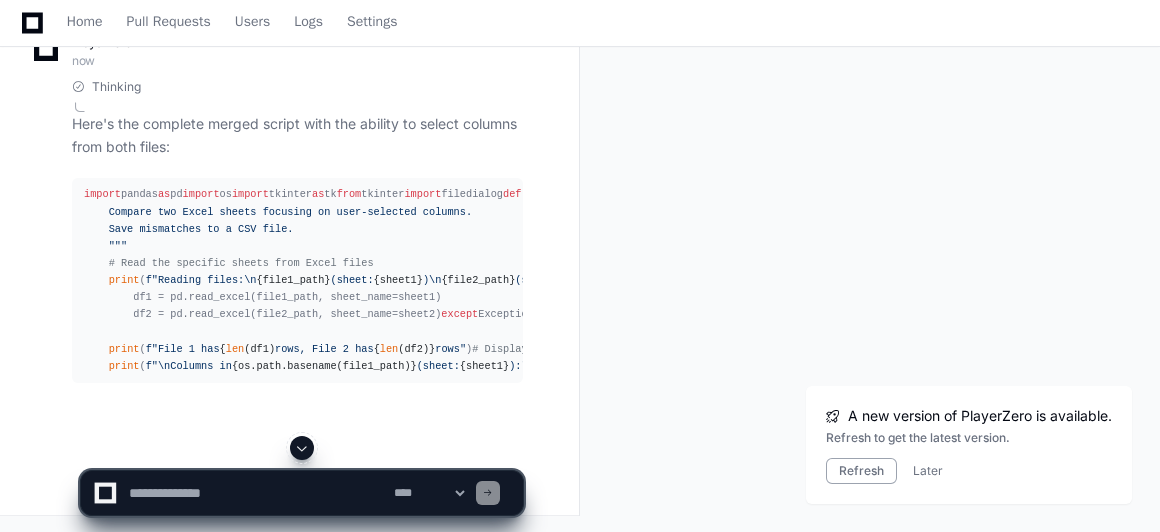click 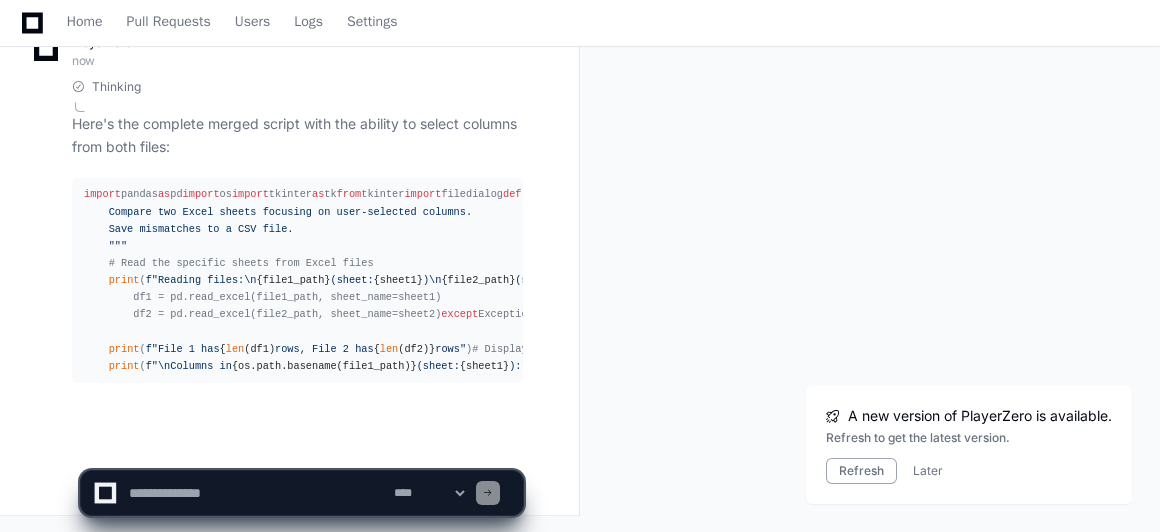scroll, scrollTop: 104307, scrollLeft: 0, axis: vertical 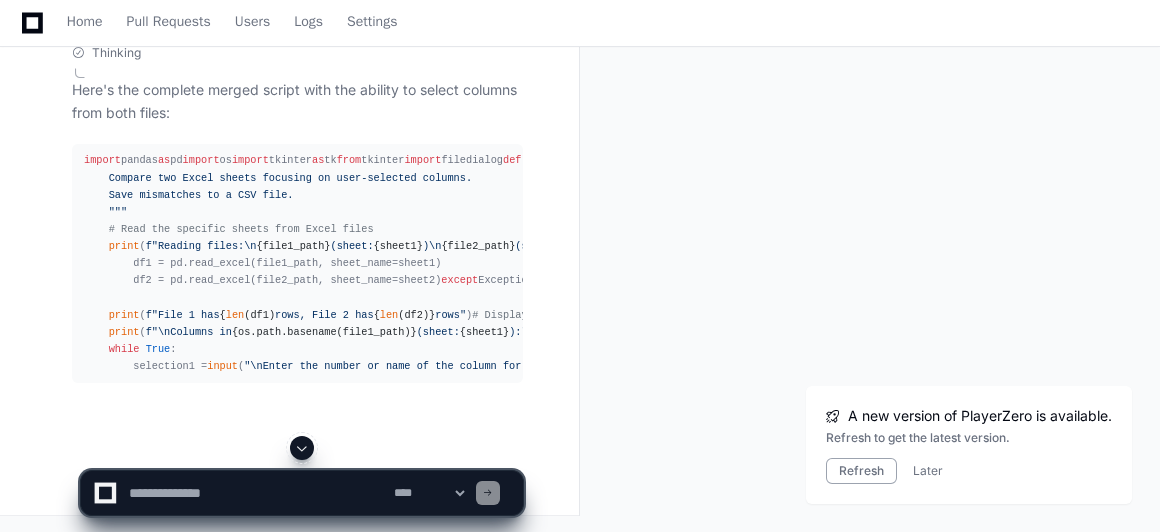 click 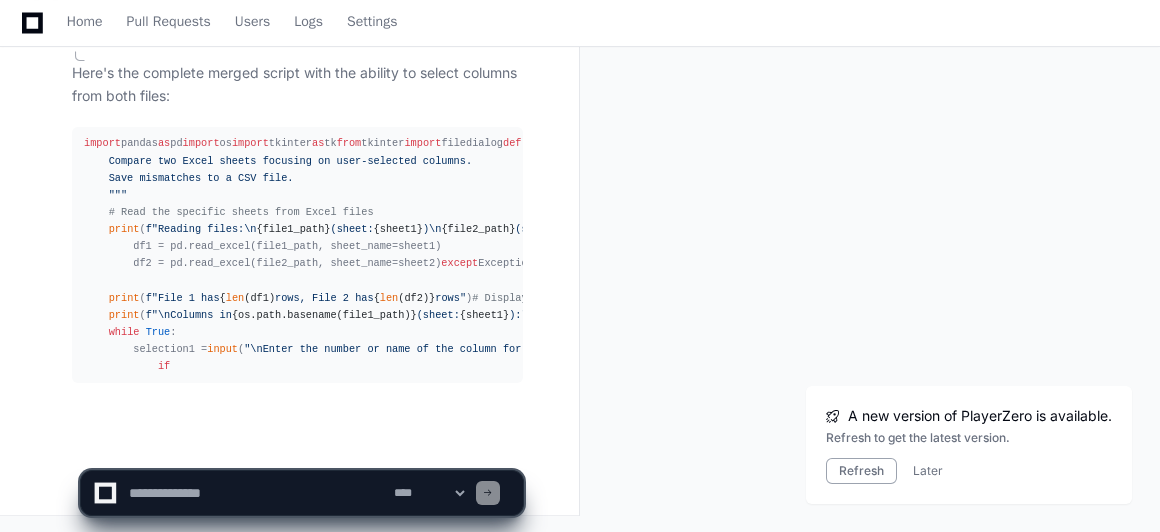 scroll, scrollTop: 104393, scrollLeft: 0, axis: vertical 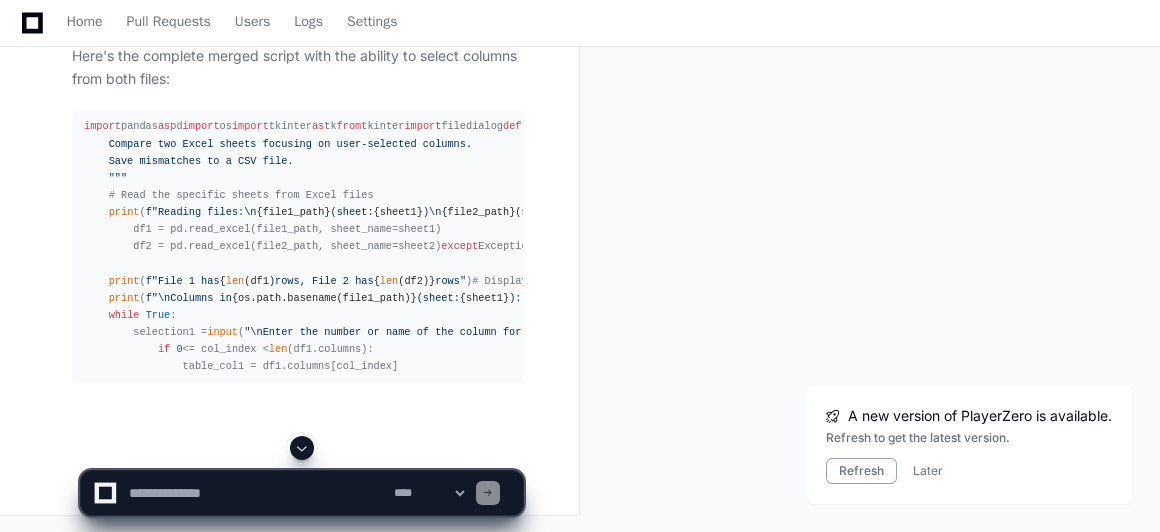 click 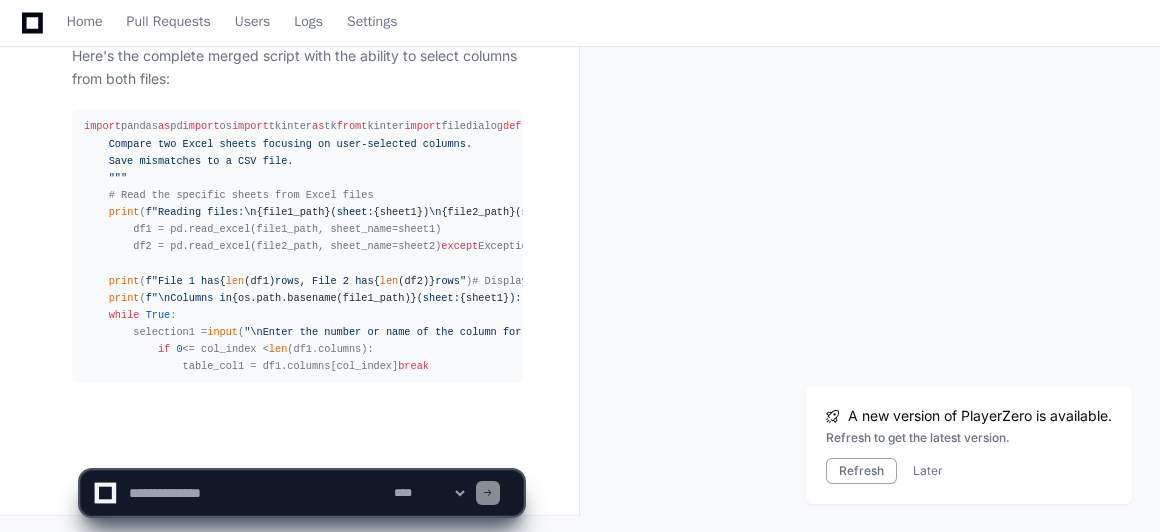 scroll, scrollTop: 104427, scrollLeft: 0, axis: vertical 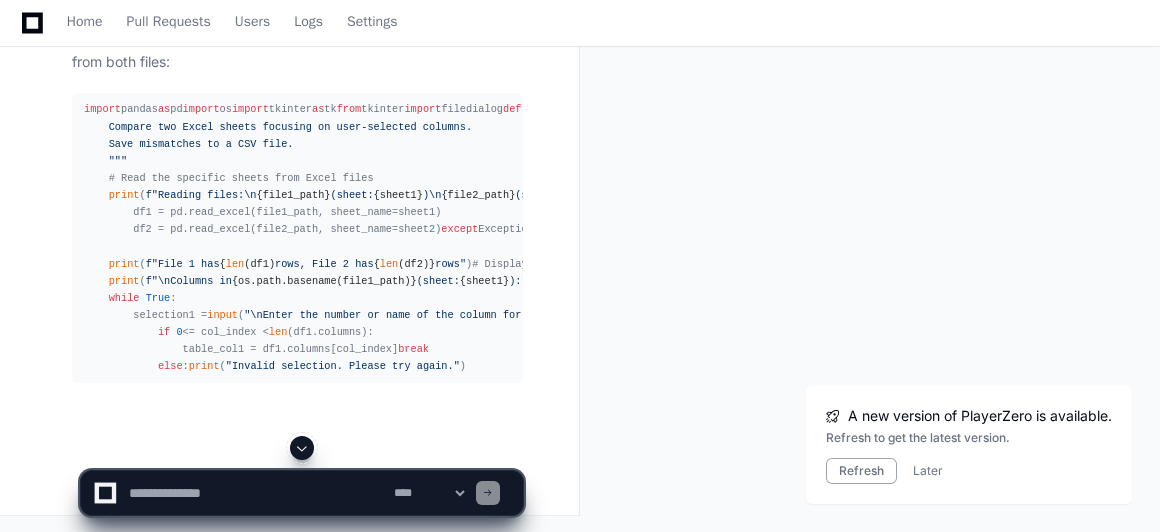click 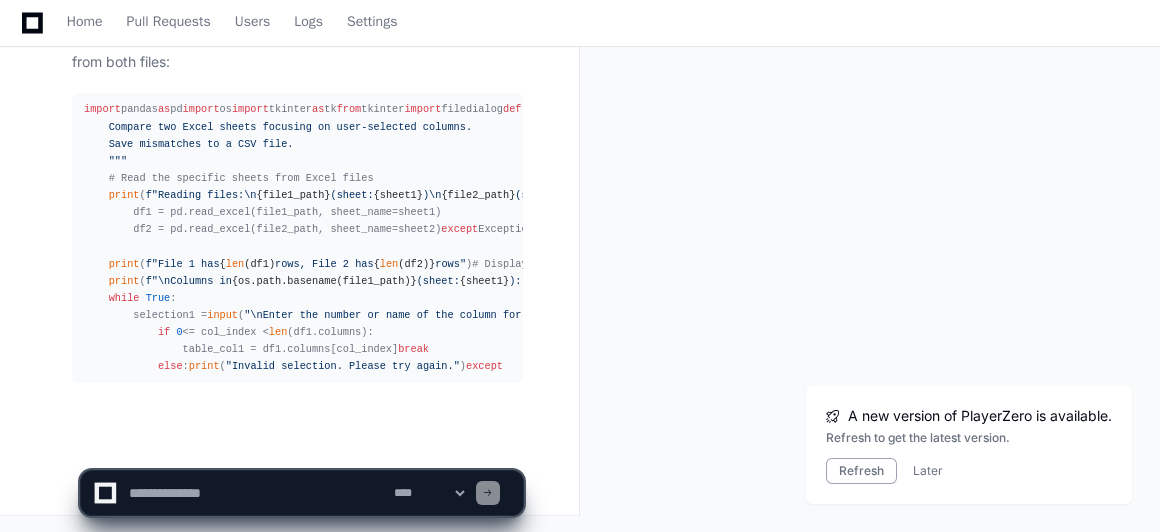 scroll, scrollTop: 104478, scrollLeft: 0, axis: vertical 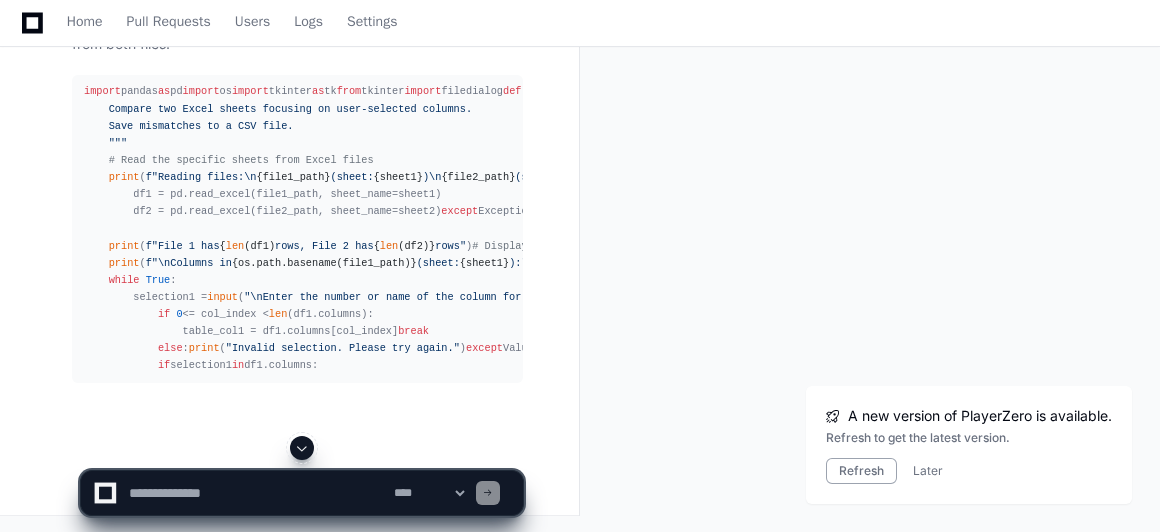 click 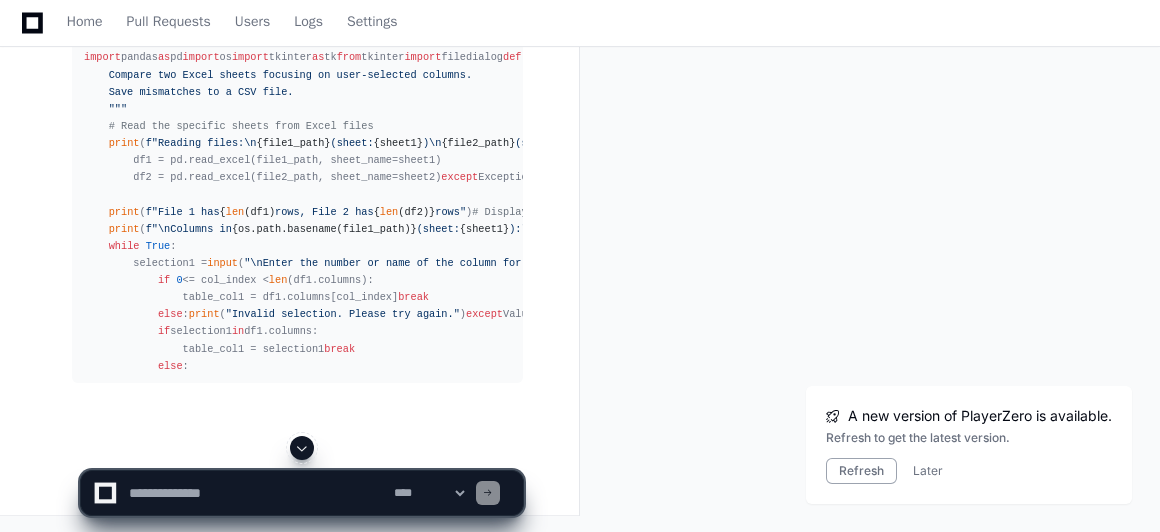 click 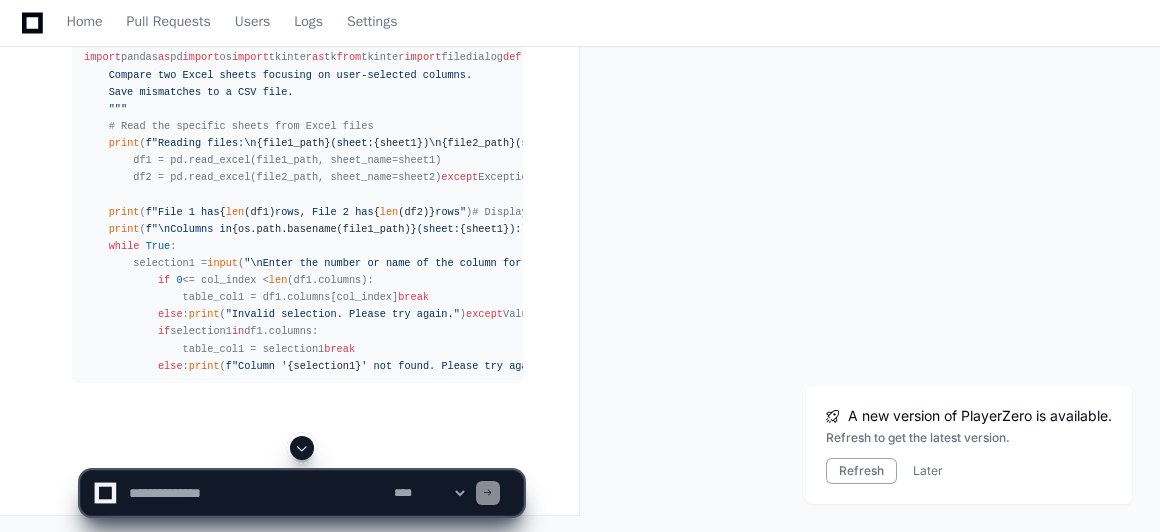 click 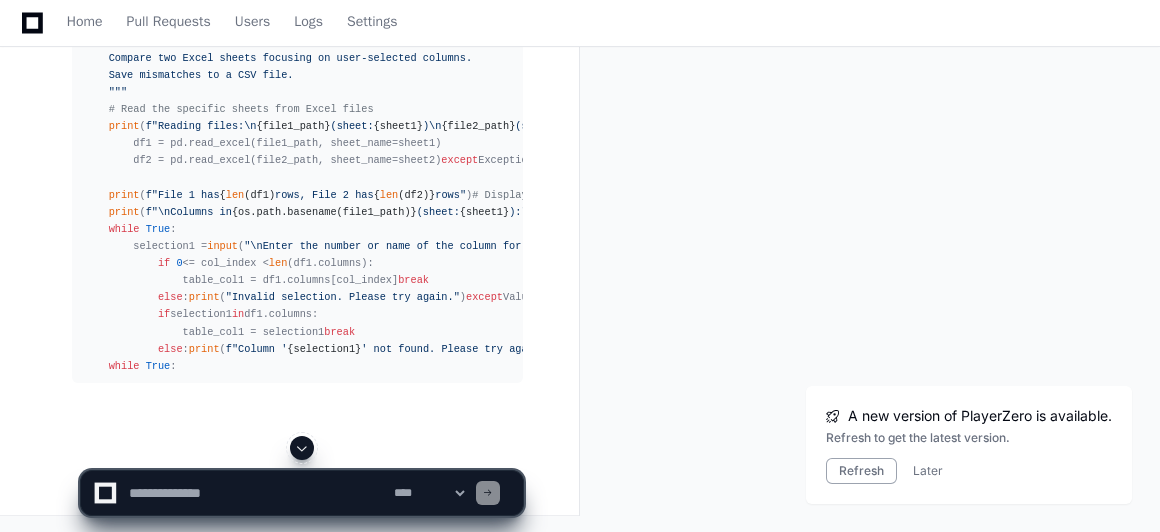 scroll, scrollTop: 104633, scrollLeft: 0, axis: vertical 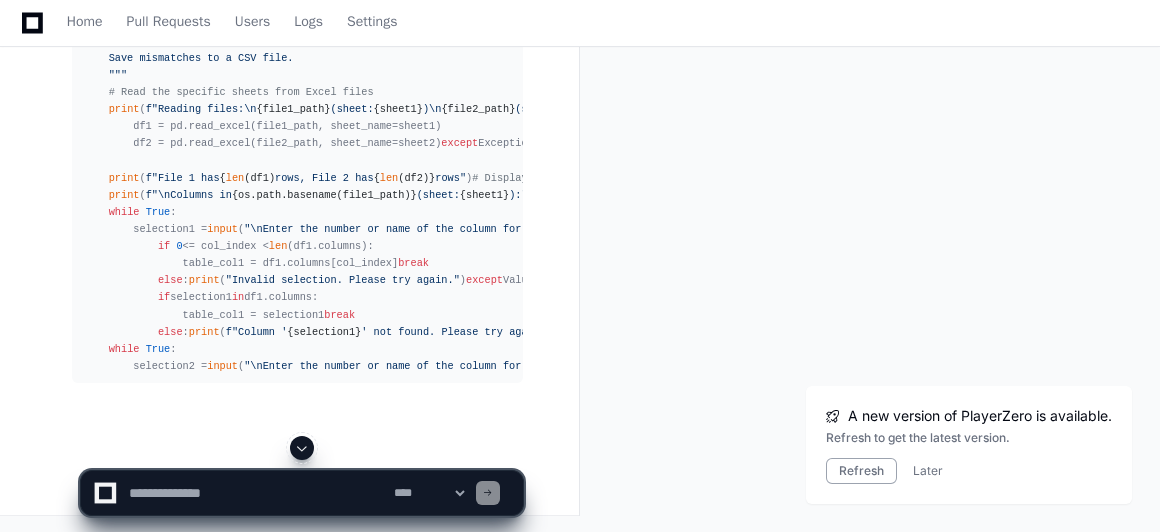 click 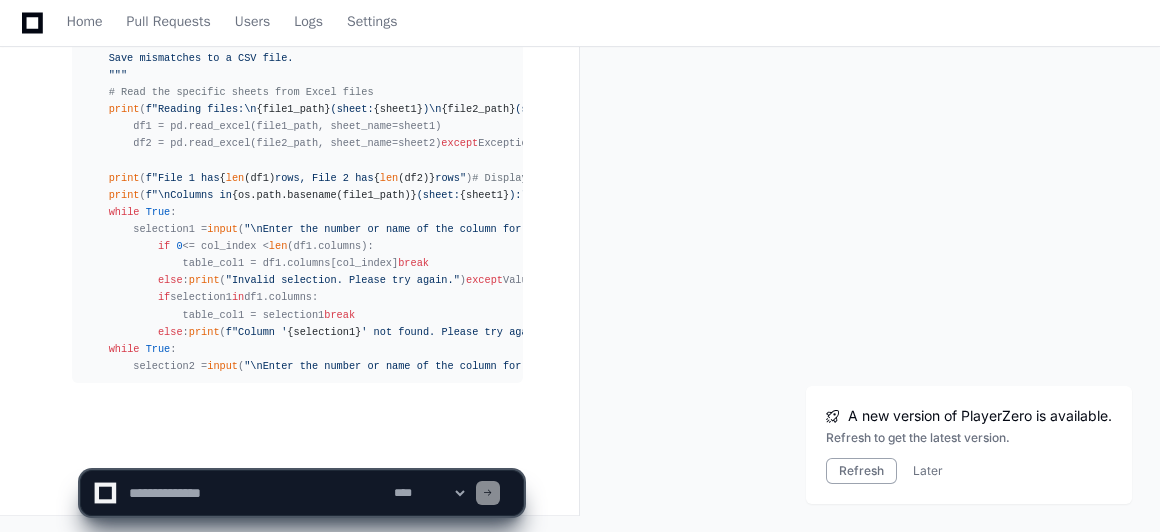 scroll, scrollTop: 104684, scrollLeft: 0, axis: vertical 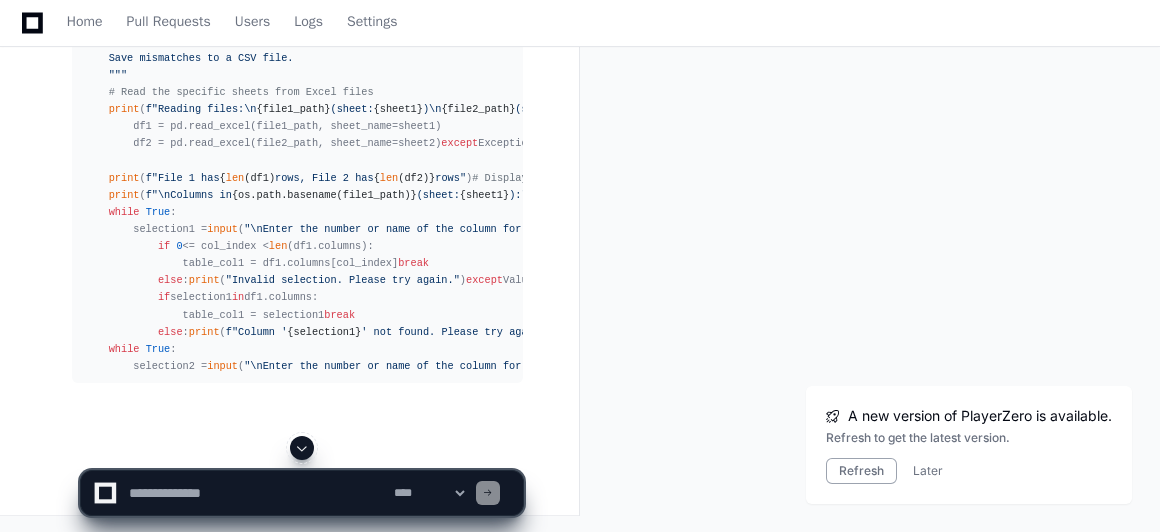 click 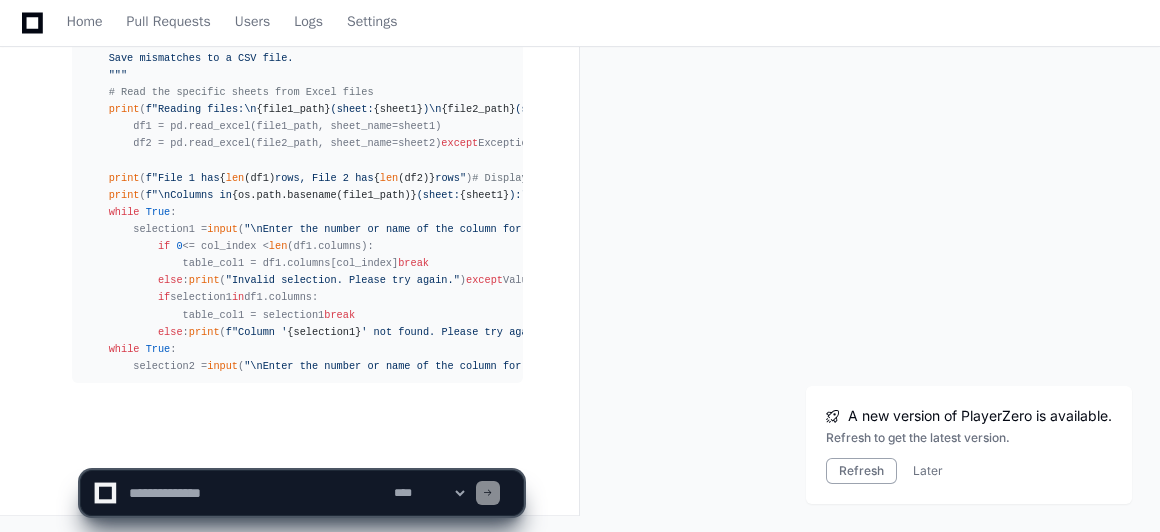 scroll, scrollTop: 104718, scrollLeft: 0, axis: vertical 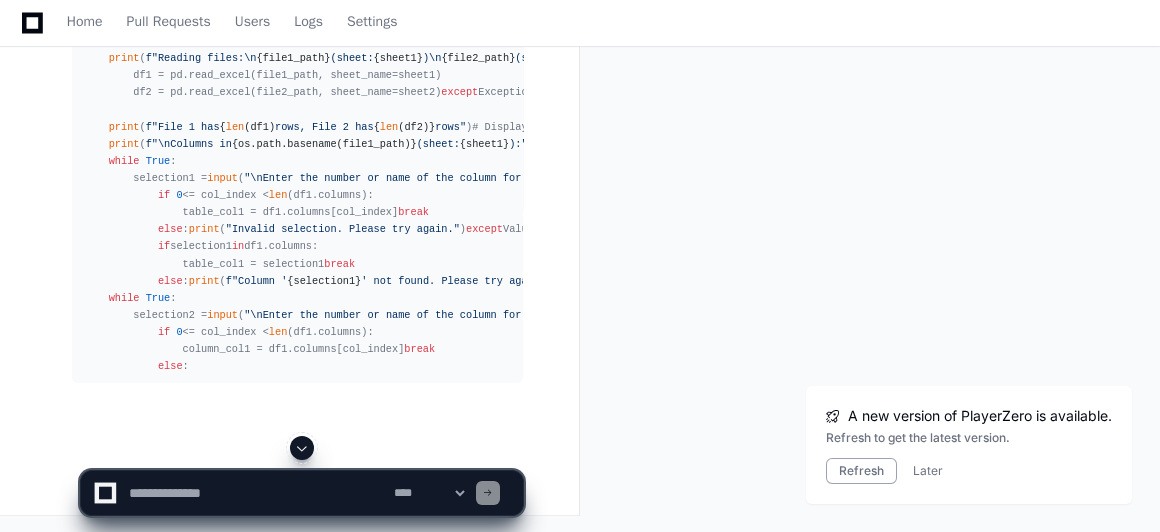 click 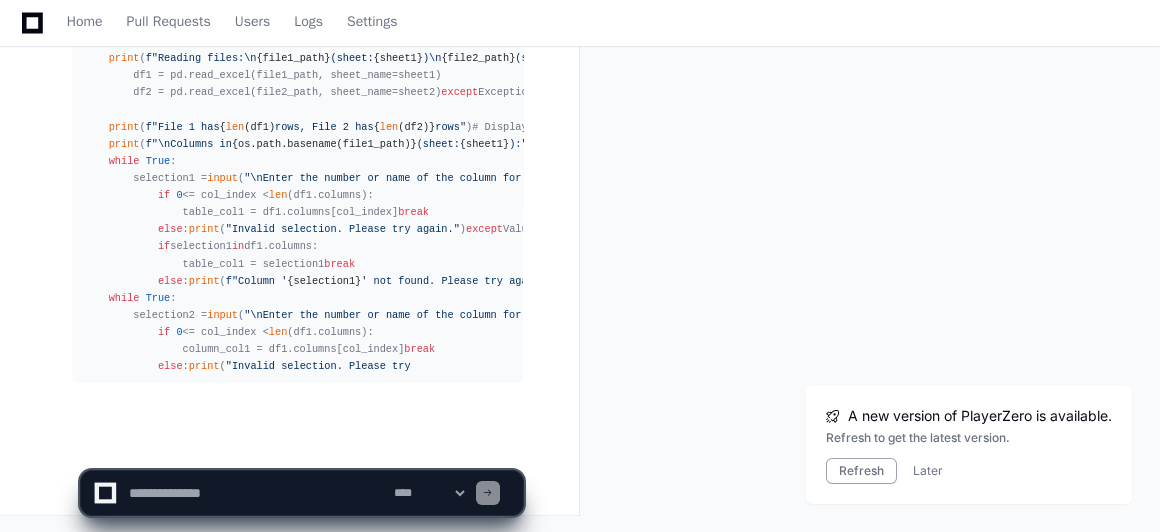 scroll, scrollTop: 104804, scrollLeft: 0, axis: vertical 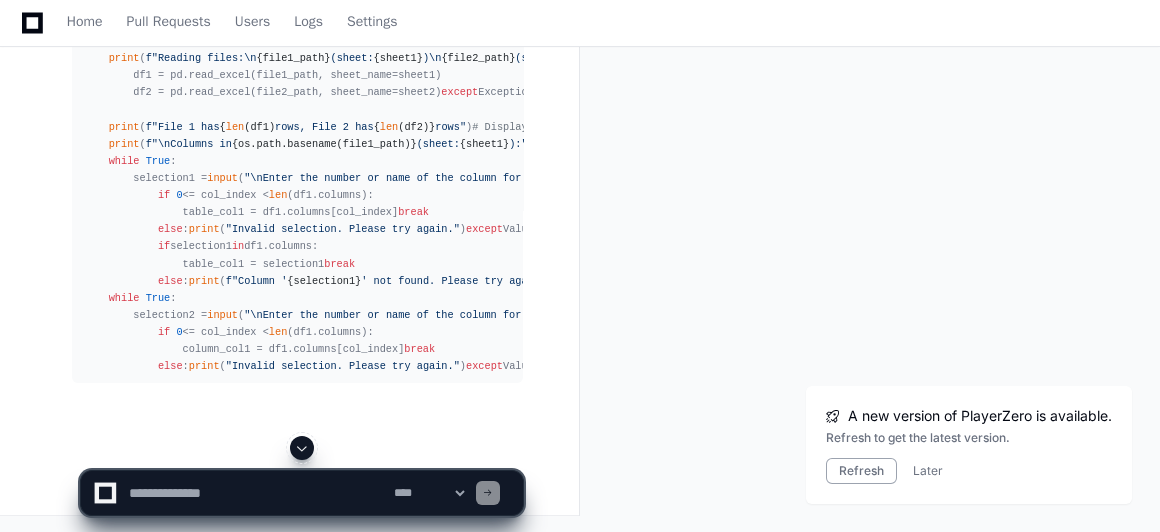 click 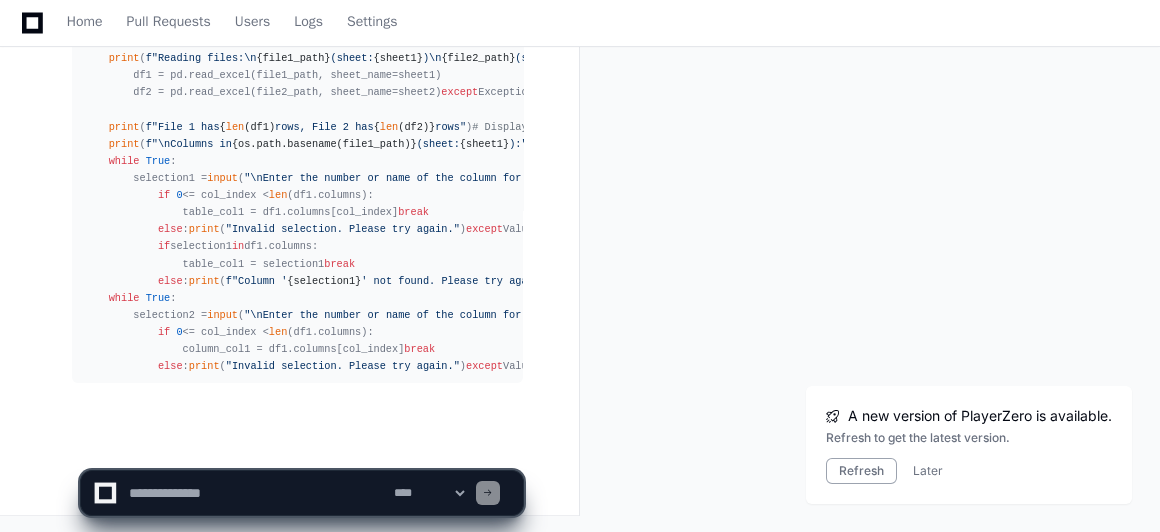 scroll, scrollTop: 104838, scrollLeft: 0, axis: vertical 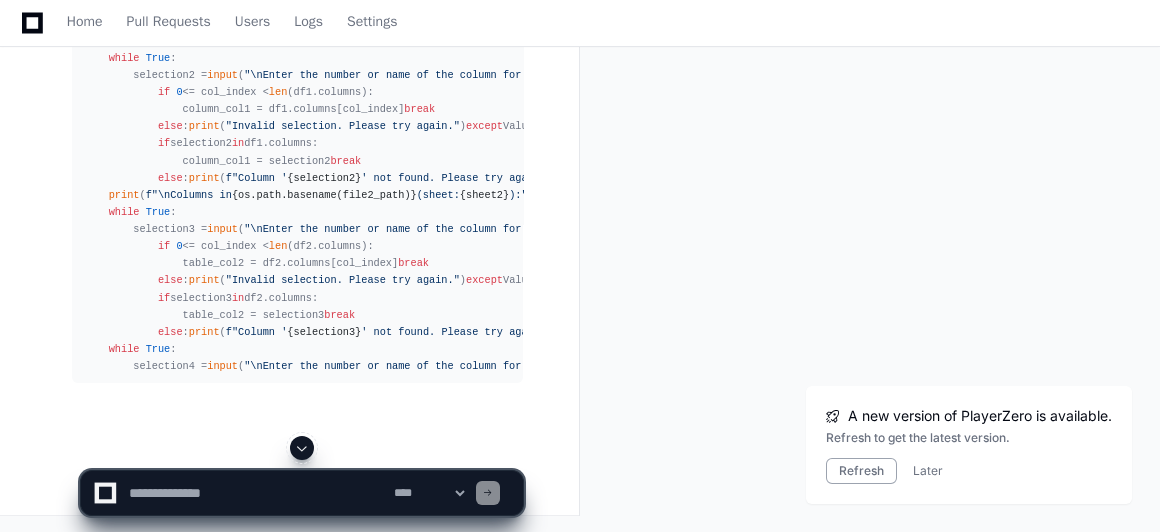 click 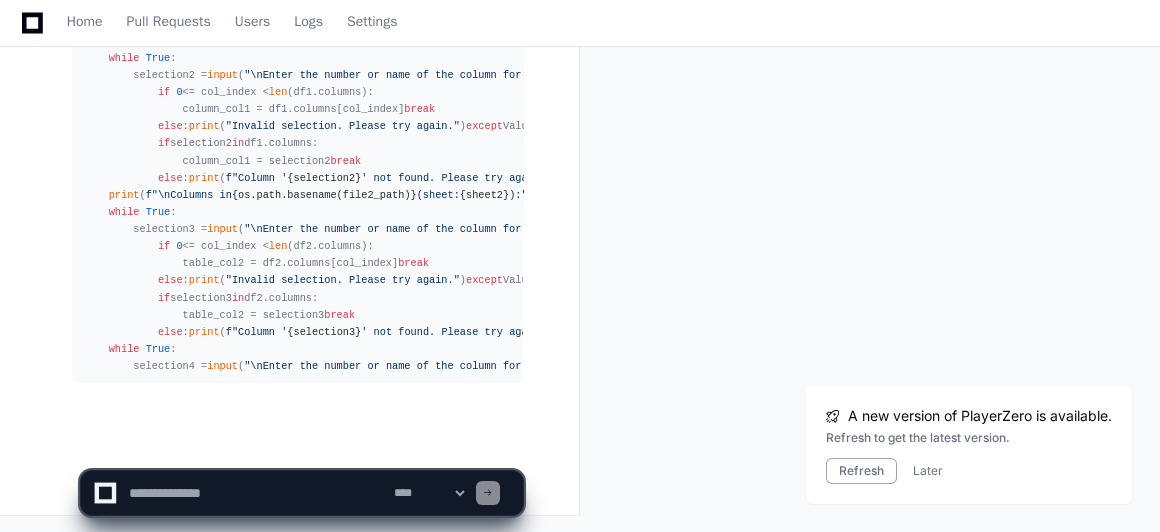 scroll, scrollTop: 105438, scrollLeft: 0, axis: vertical 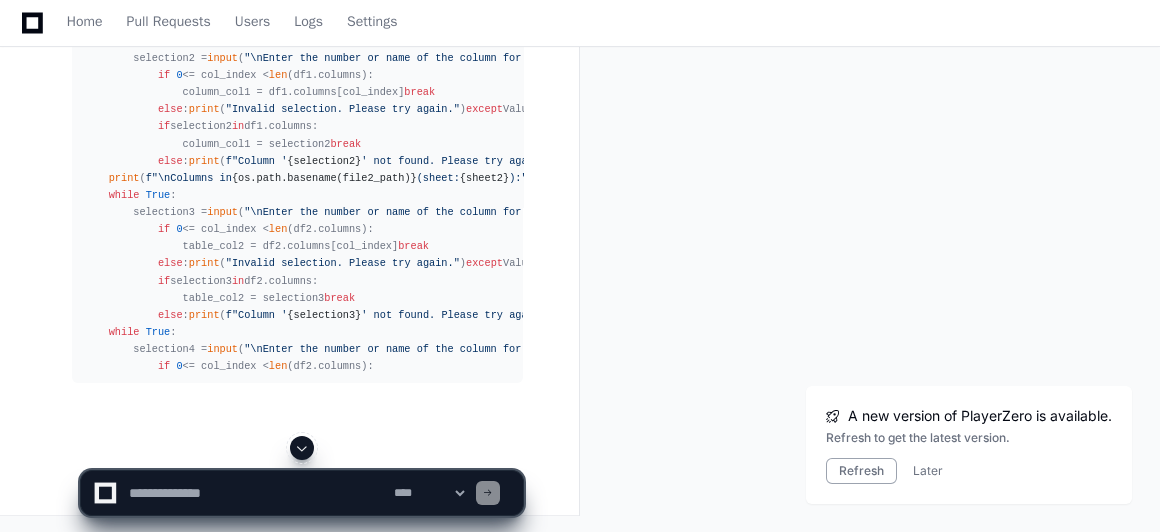 click 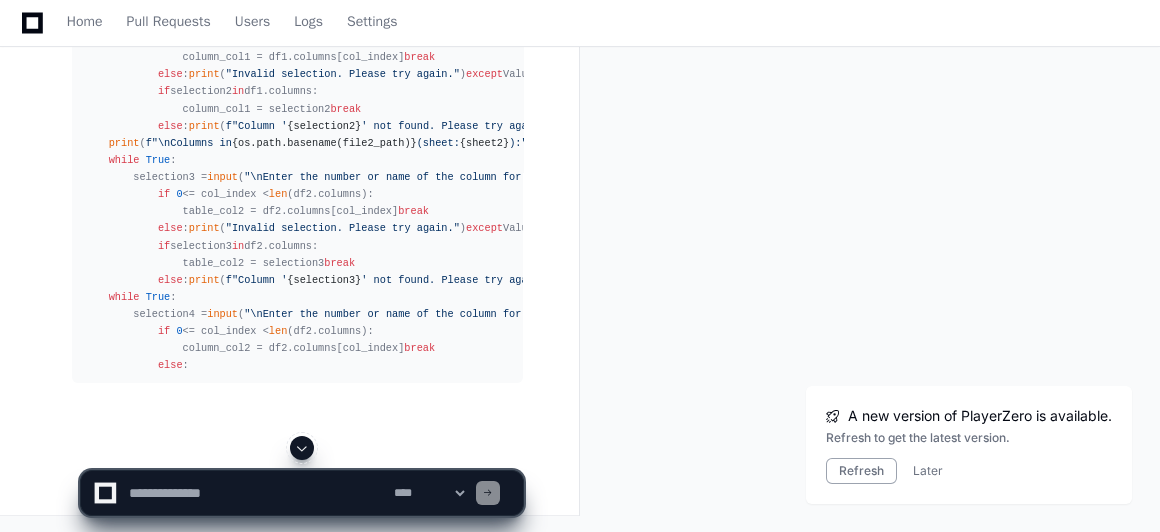 click 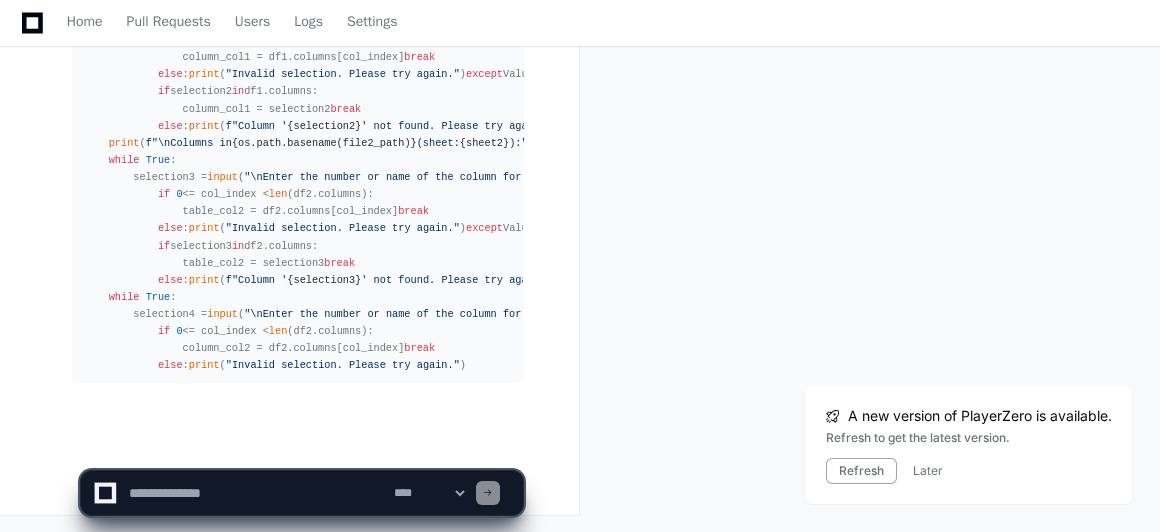 scroll, scrollTop: 105541, scrollLeft: 0, axis: vertical 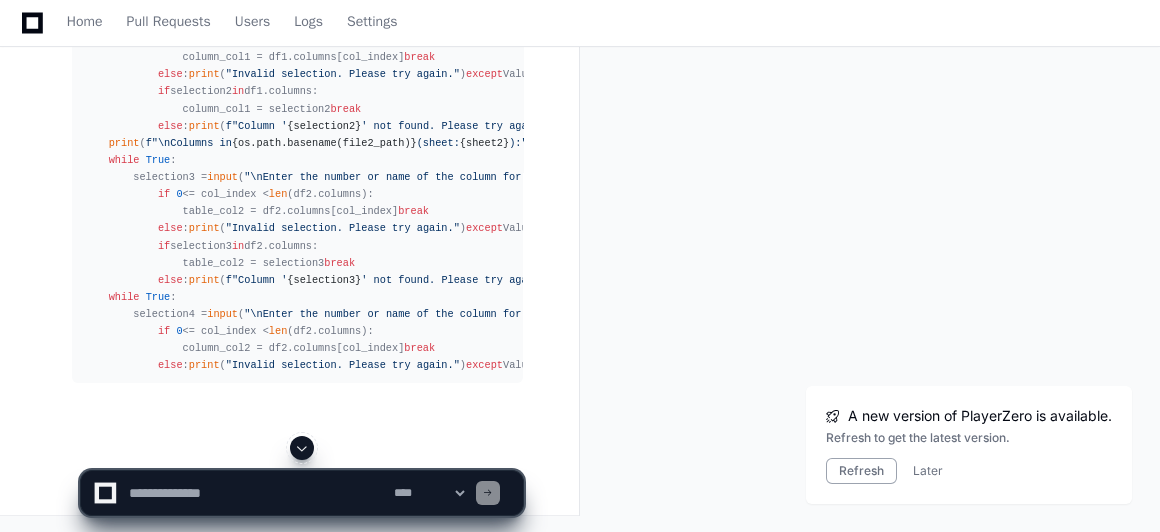 click 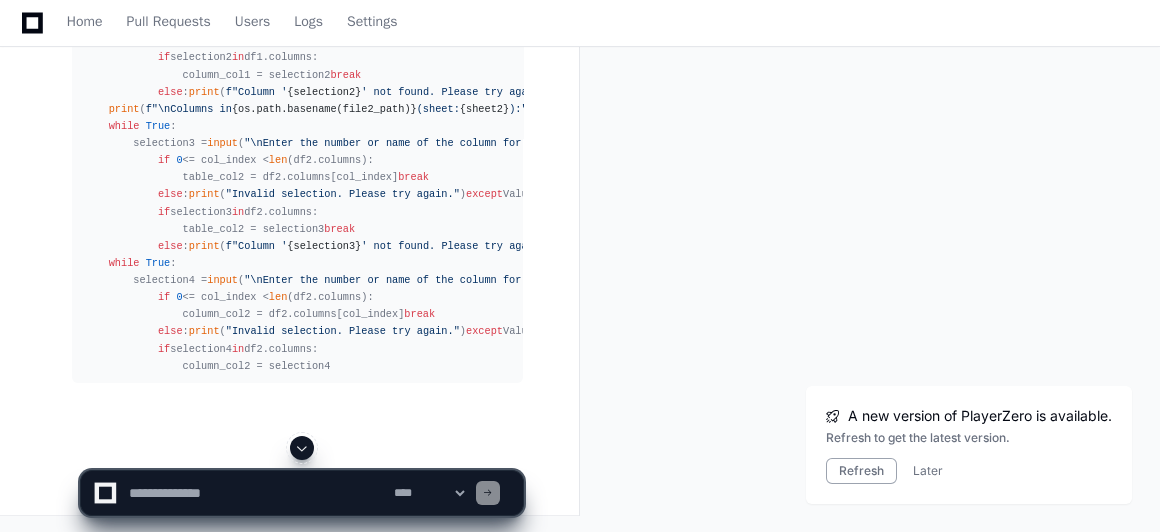 click 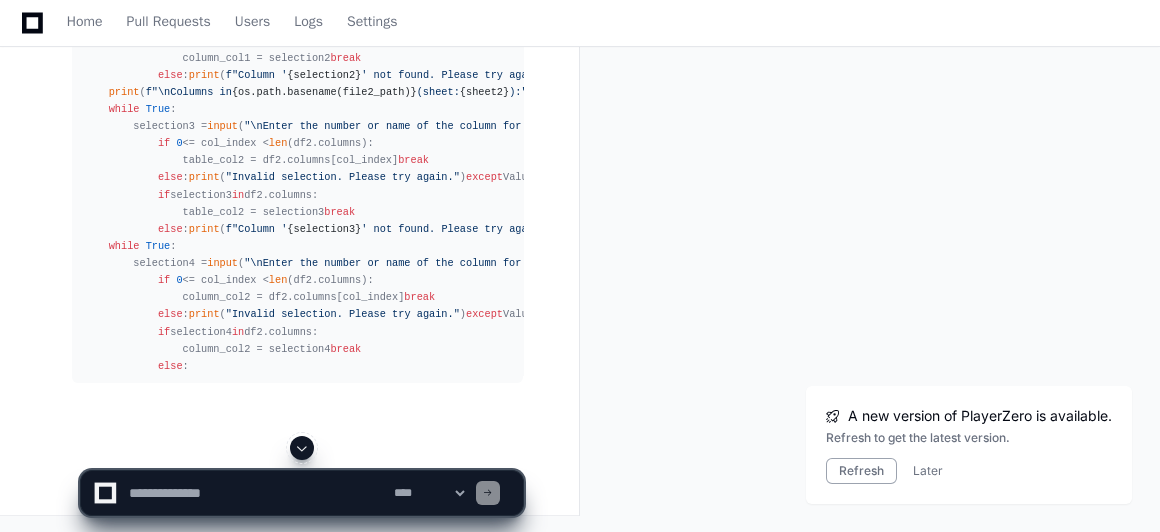 click 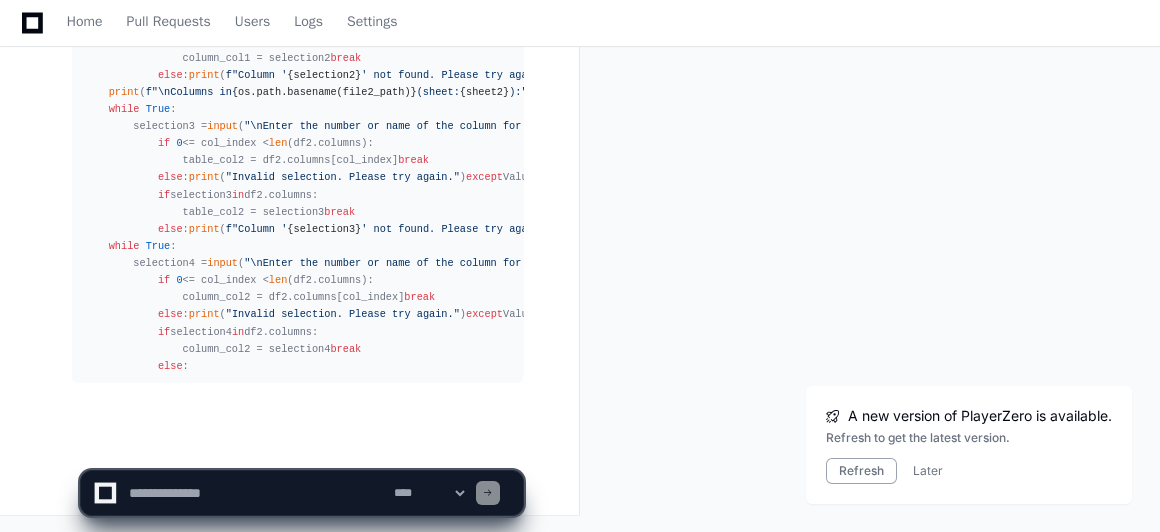 scroll, scrollTop: 105644, scrollLeft: 0, axis: vertical 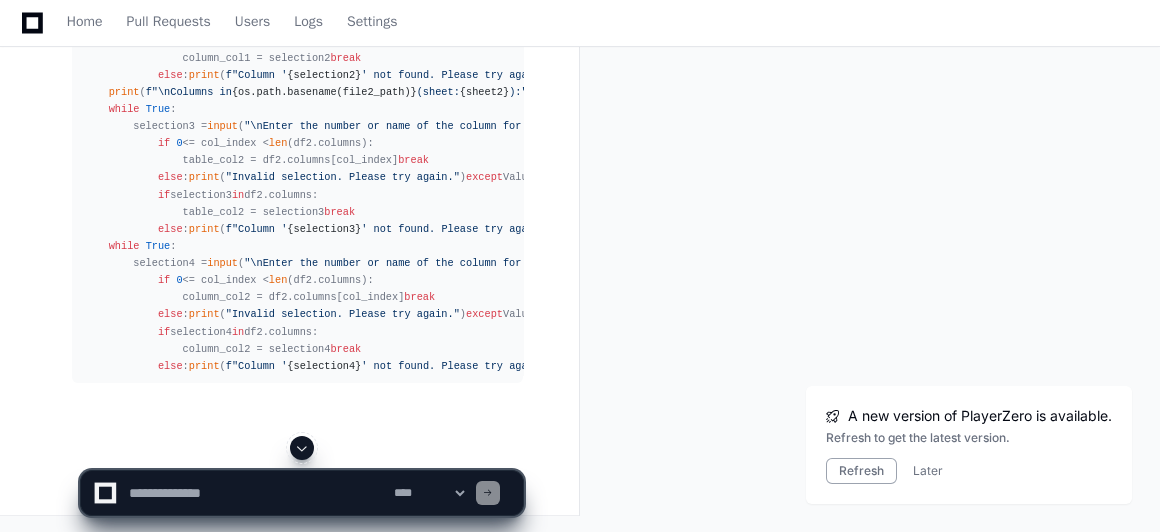 click 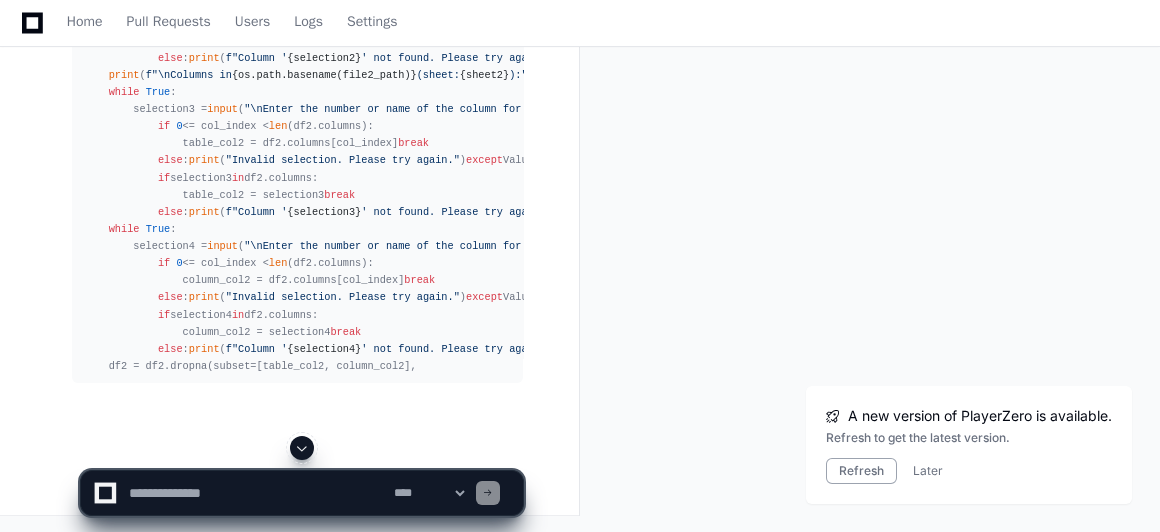 click 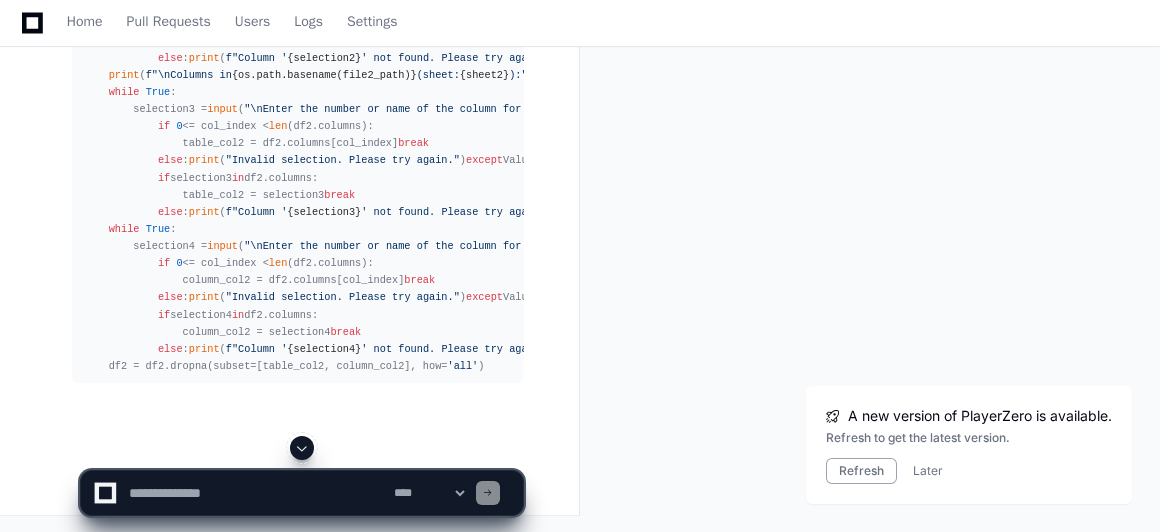 scroll, scrollTop: 105747, scrollLeft: 0, axis: vertical 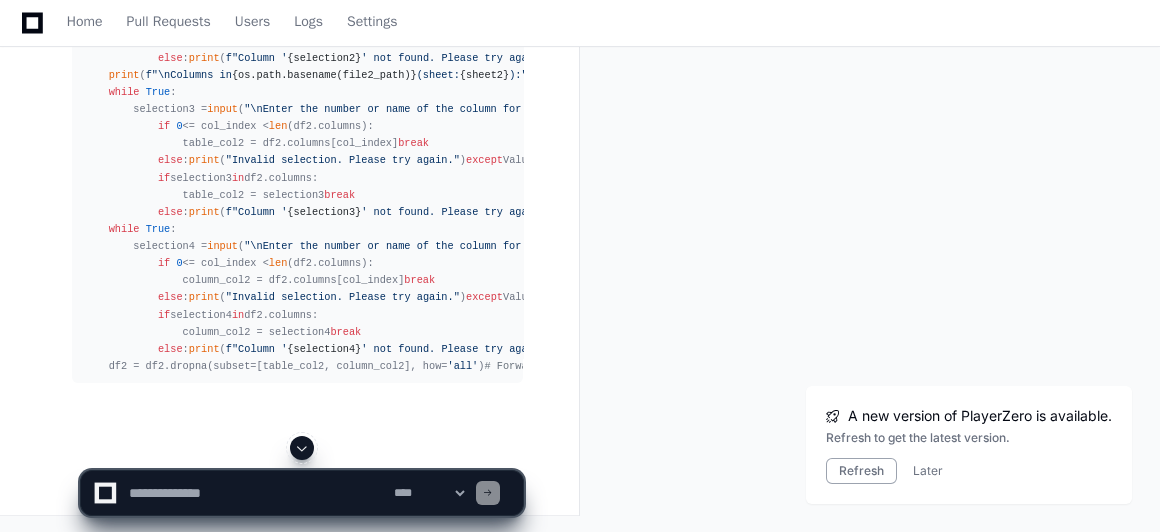 click 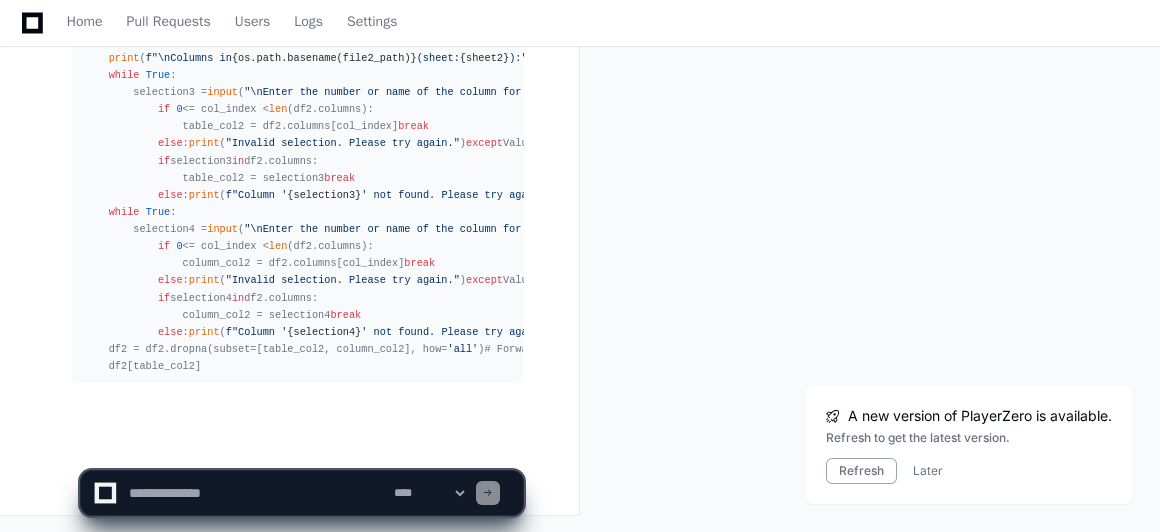 scroll, scrollTop: 105781, scrollLeft: 0, axis: vertical 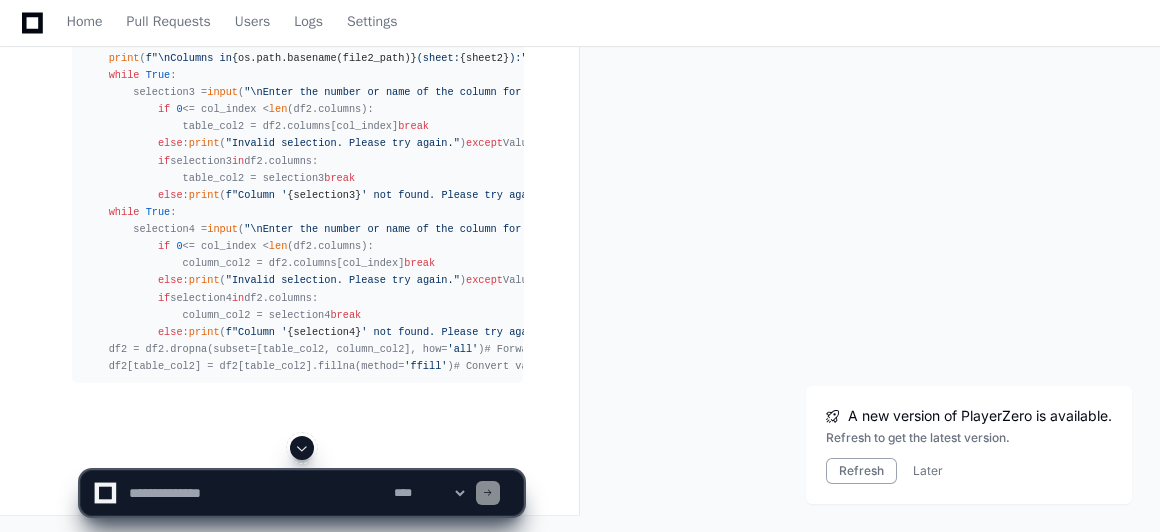 click 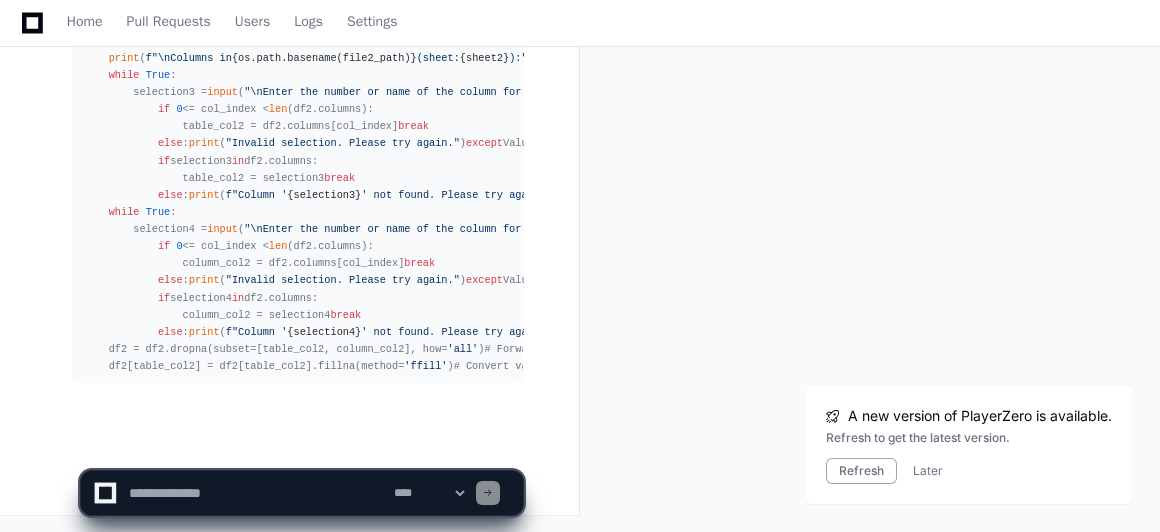 scroll, scrollTop: 105850, scrollLeft: 0, axis: vertical 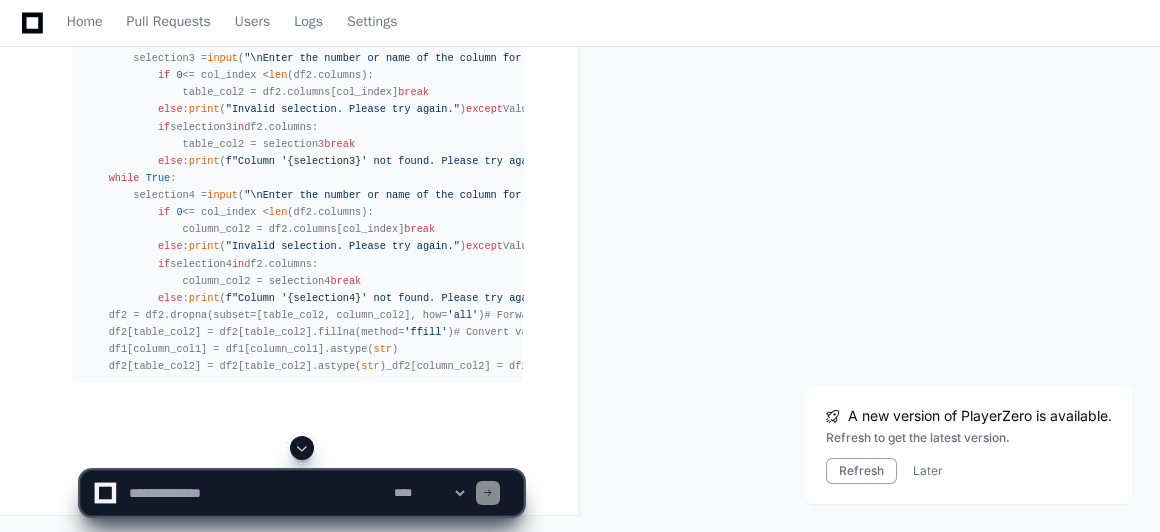 click 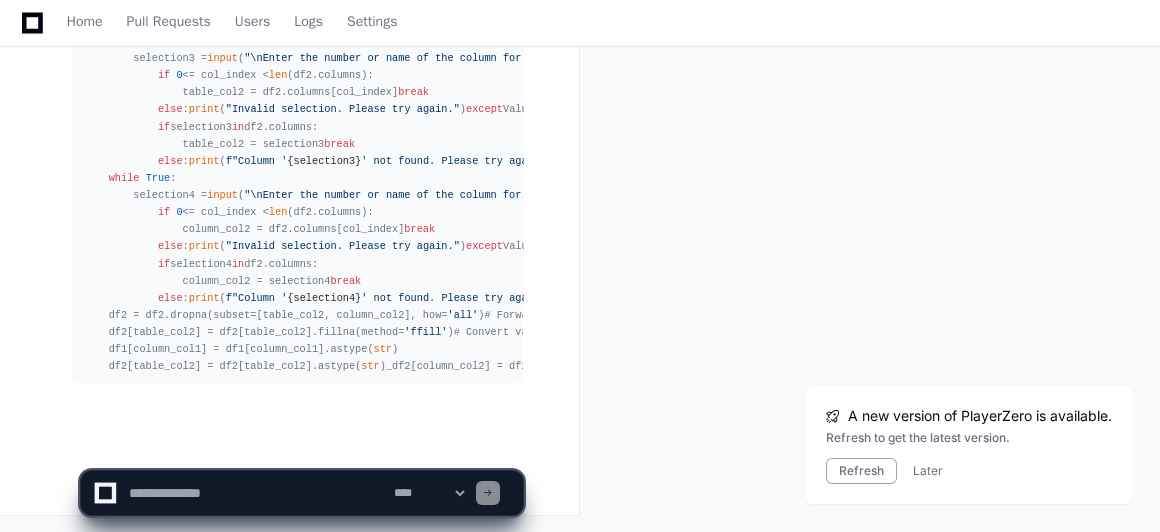 scroll, scrollTop: 105918, scrollLeft: 0, axis: vertical 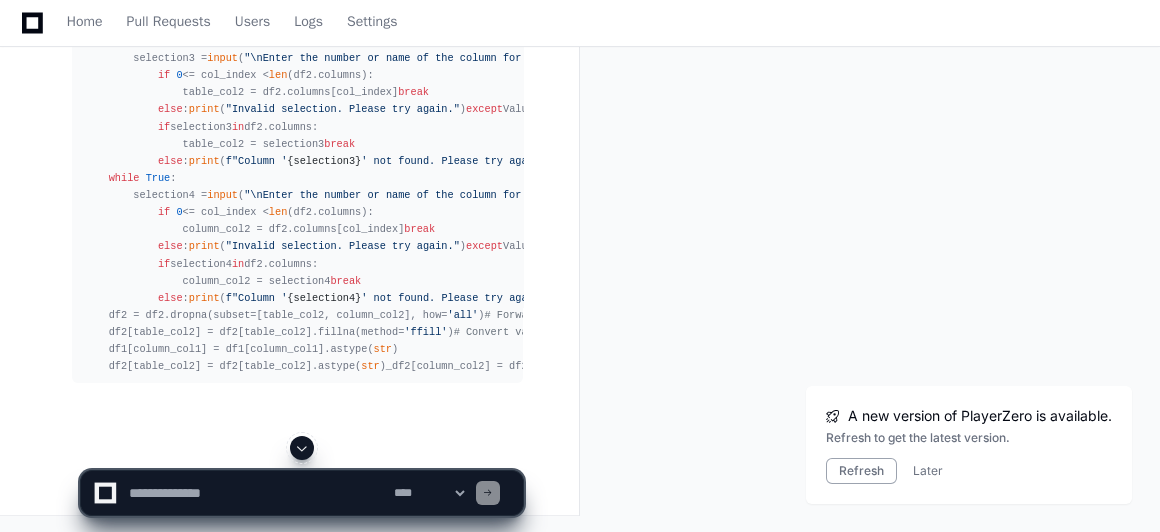click 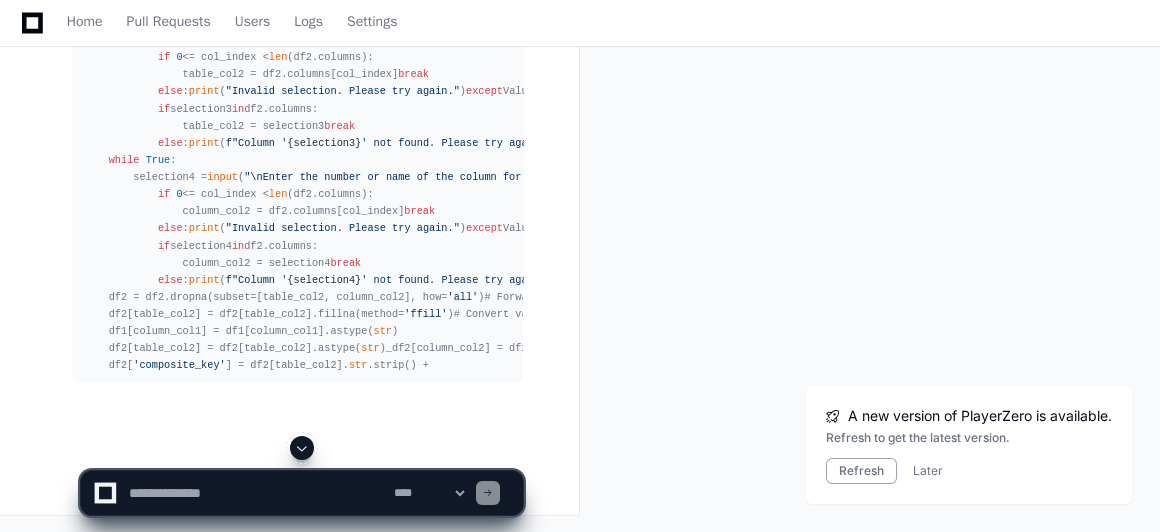 scroll, scrollTop: 105970, scrollLeft: 0, axis: vertical 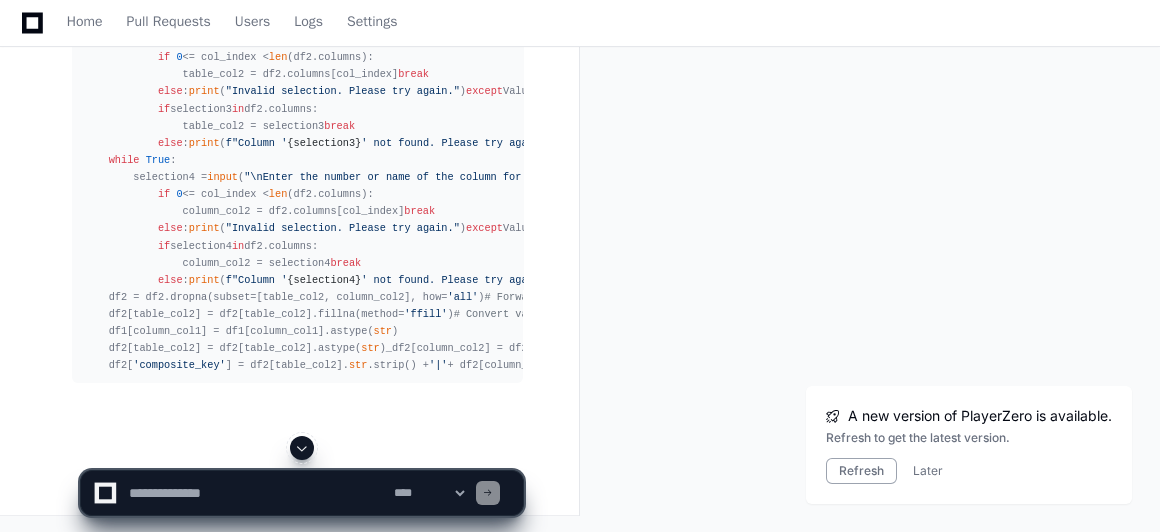 click 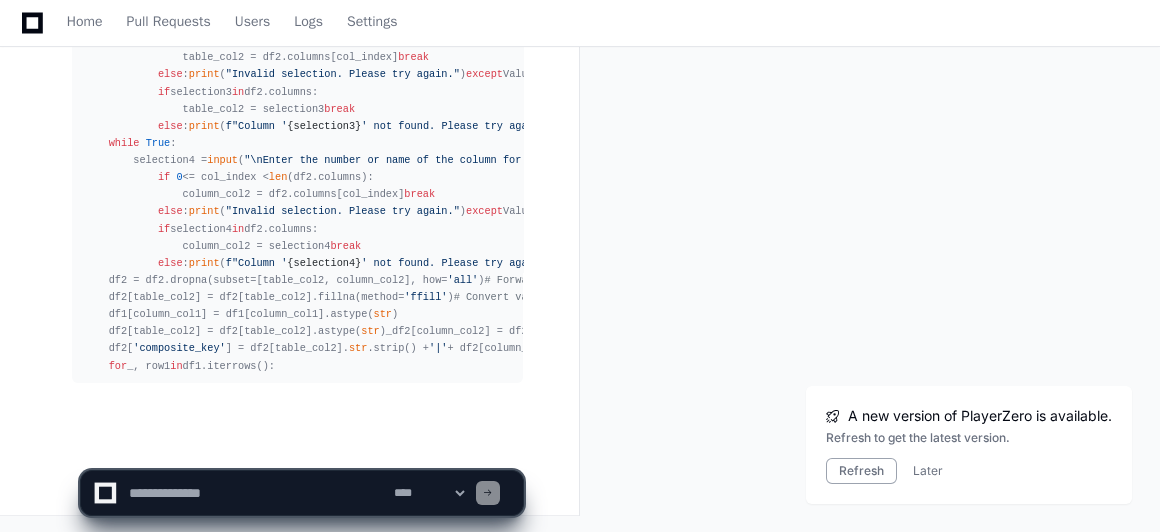 scroll, scrollTop: 106073, scrollLeft: 0, axis: vertical 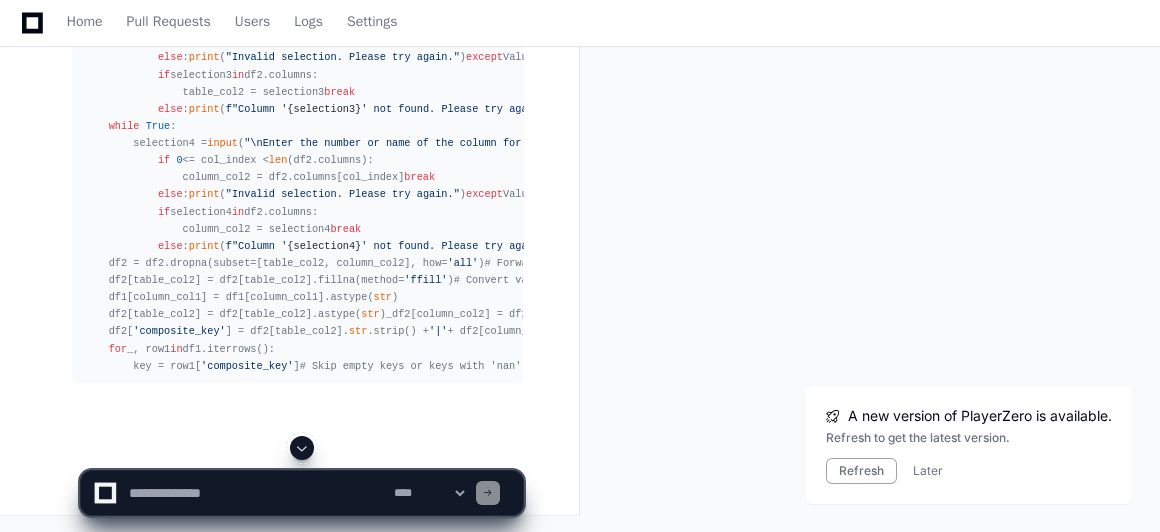 click 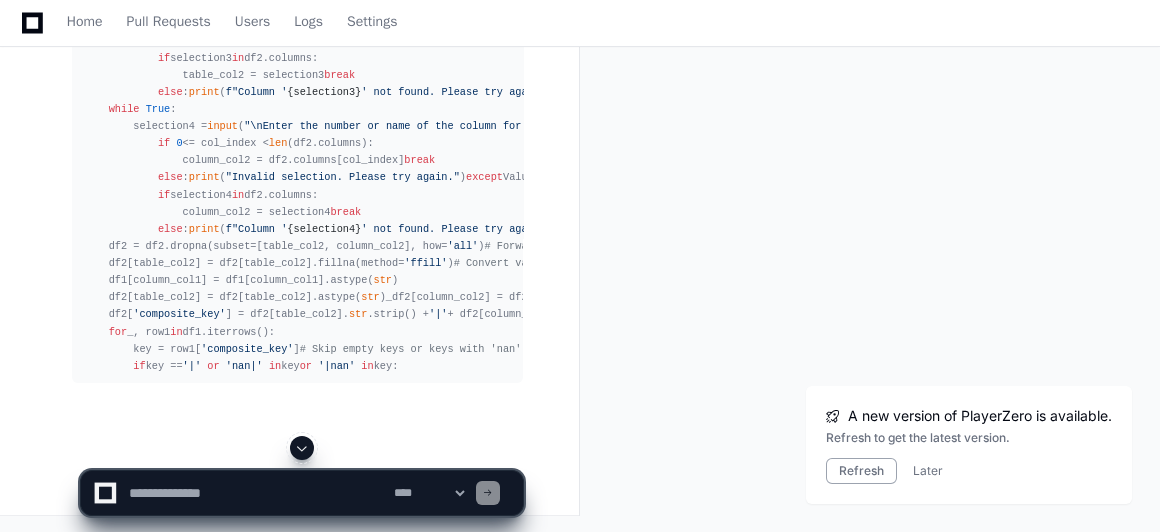click 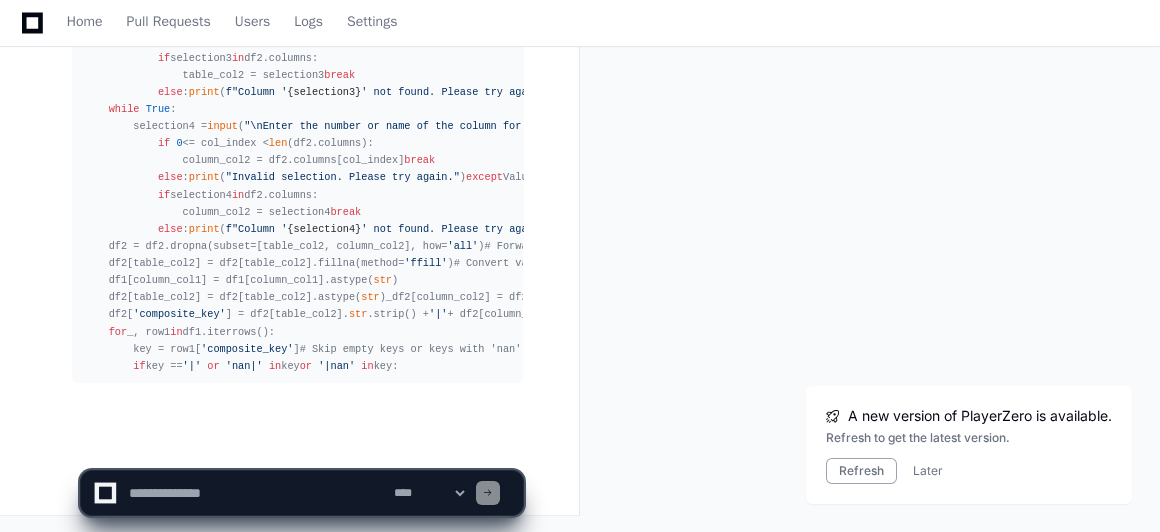 scroll, scrollTop: 106124, scrollLeft: 0, axis: vertical 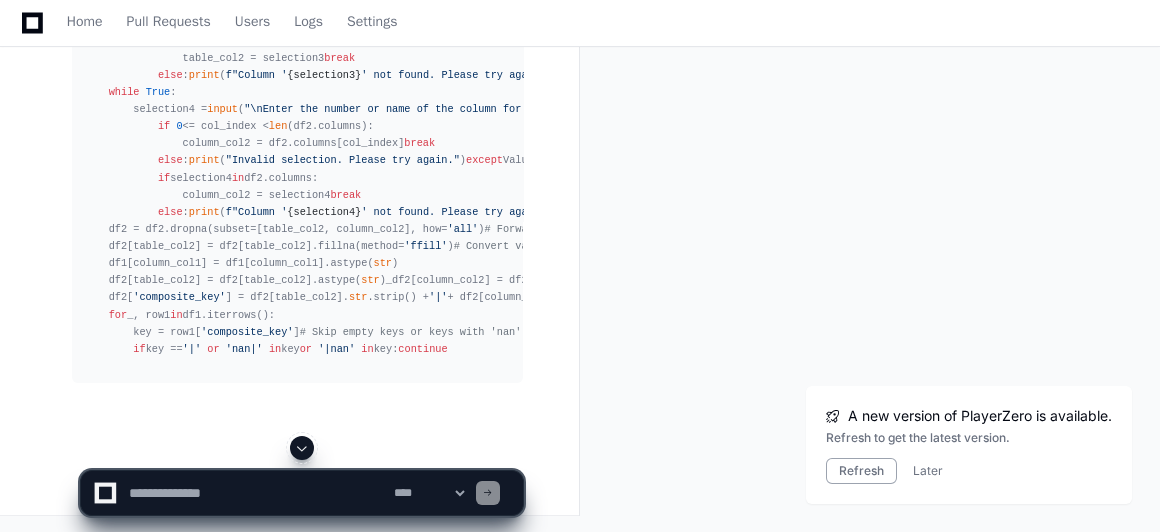 click 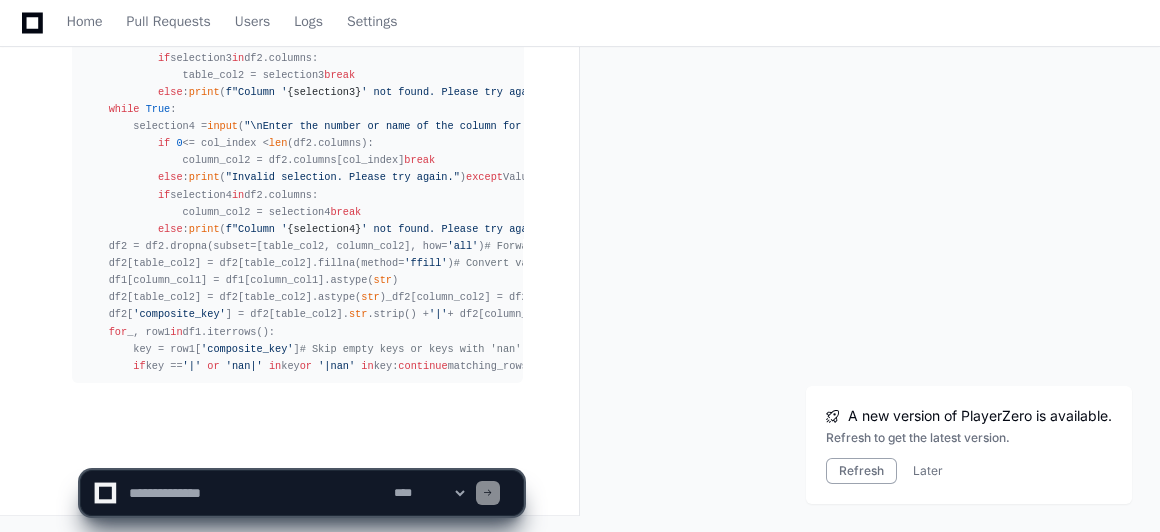 scroll, scrollTop: 106175, scrollLeft: 0, axis: vertical 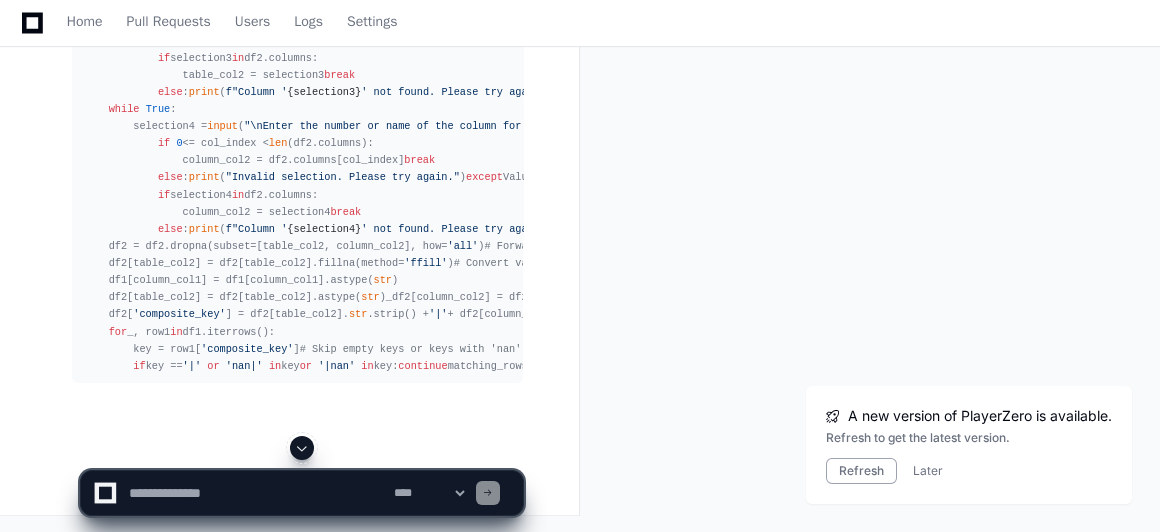 click 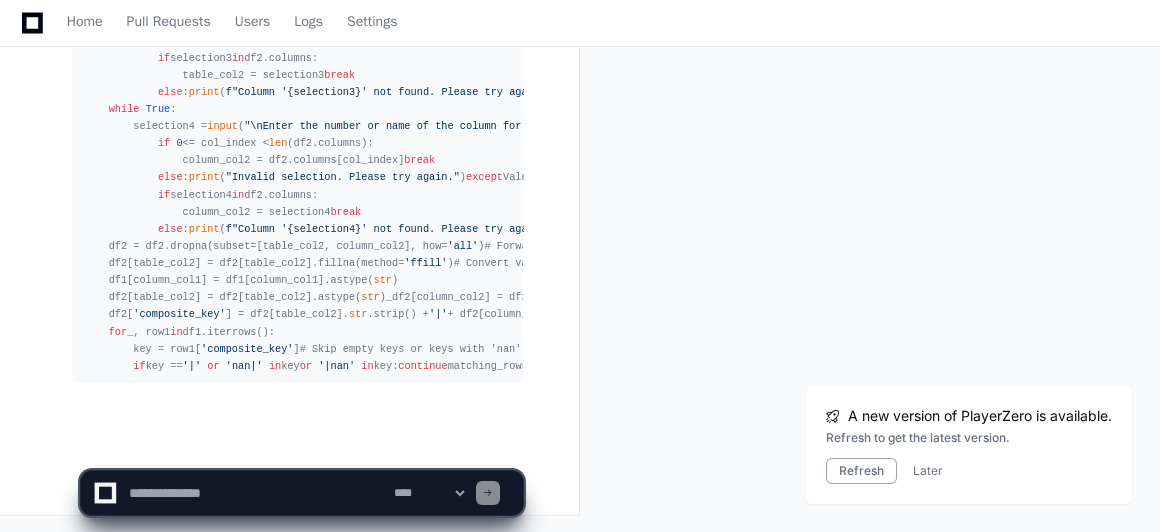 scroll, scrollTop: 106244, scrollLeft: 0, axis: vertical 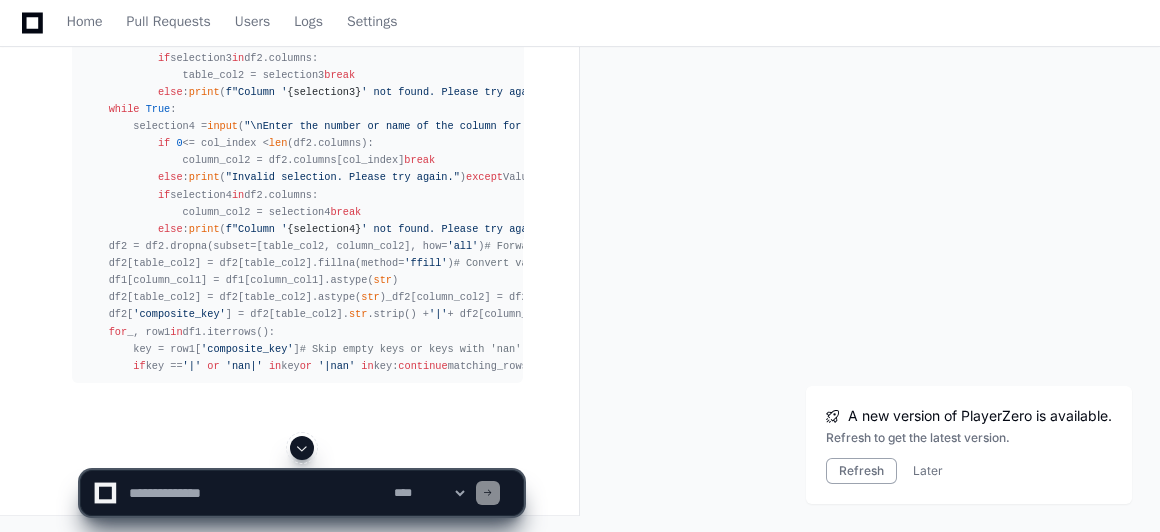 click 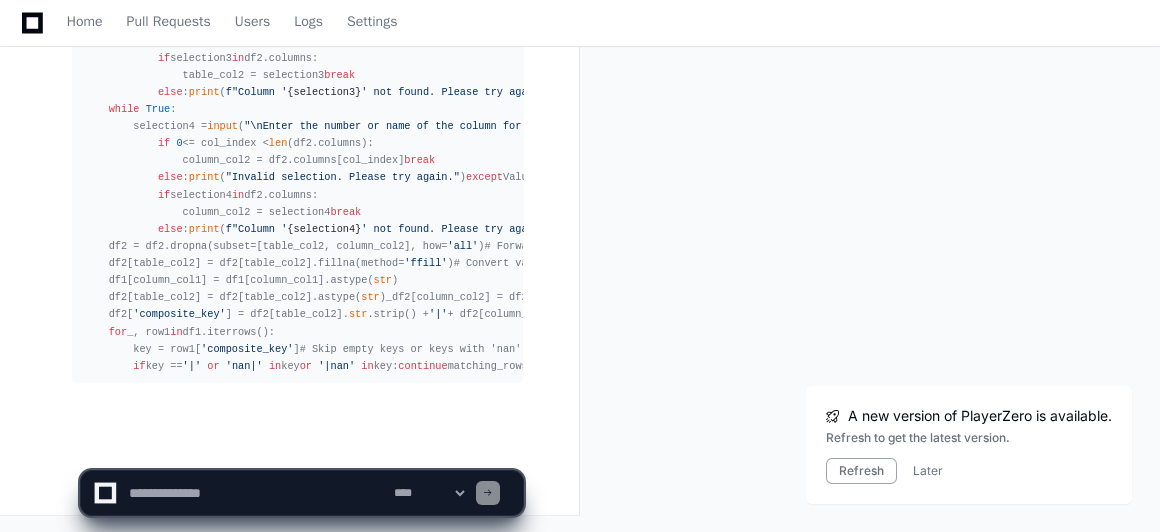 scroll, scrollTop: 106330, scrollLeft: 0, axis: vertical 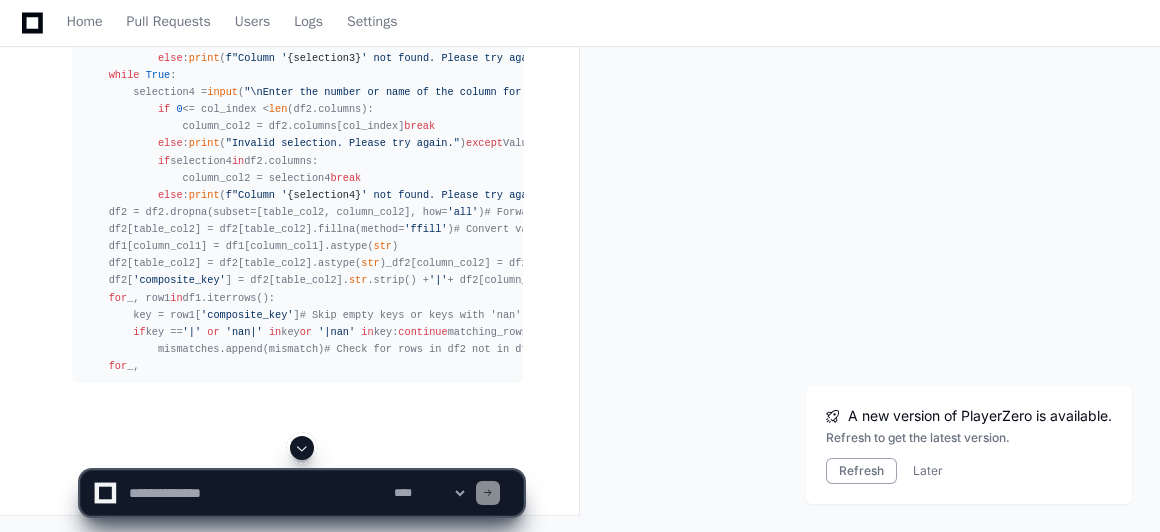click 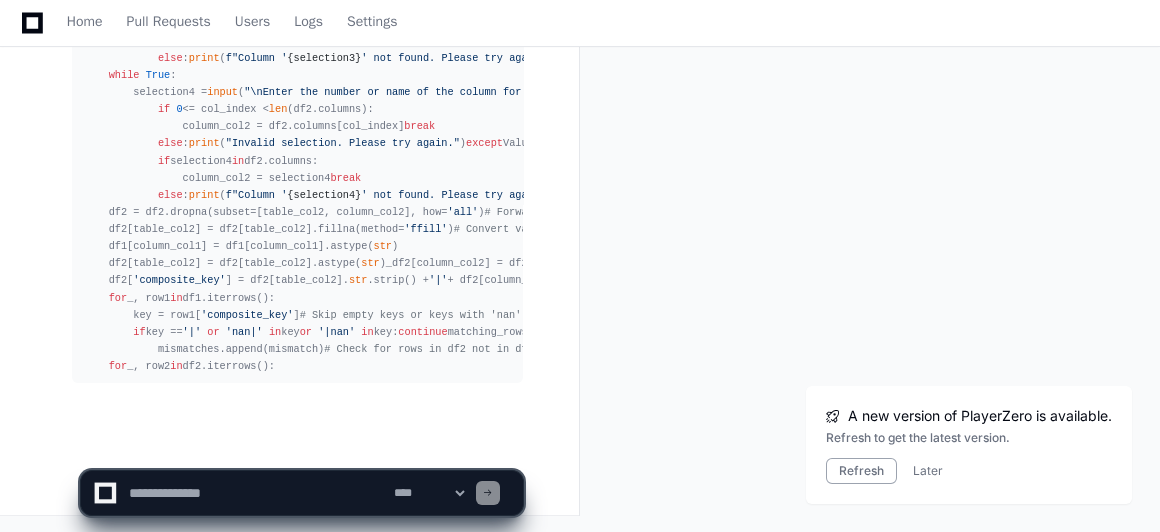 click on "**********" 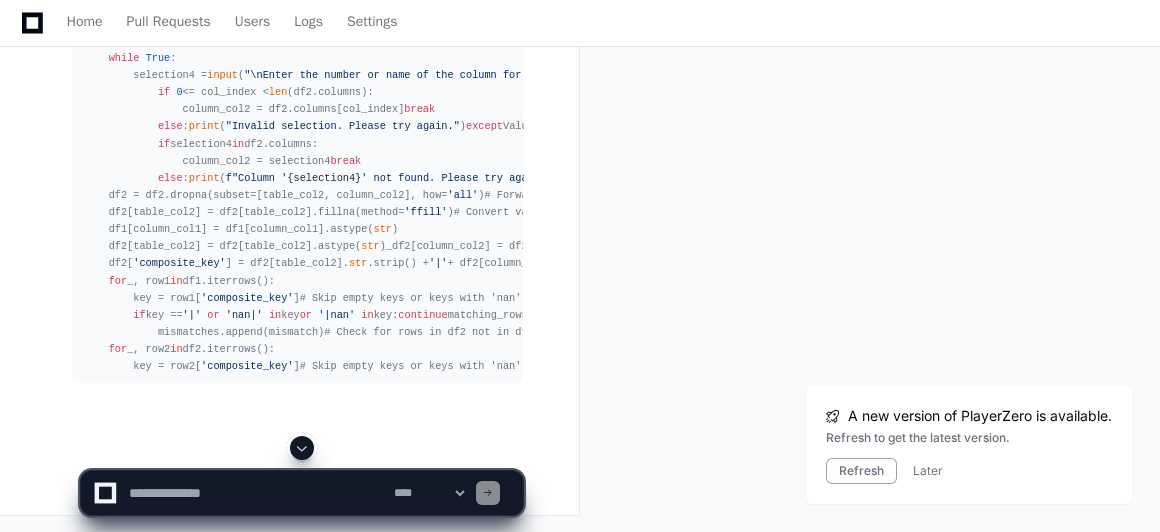 click 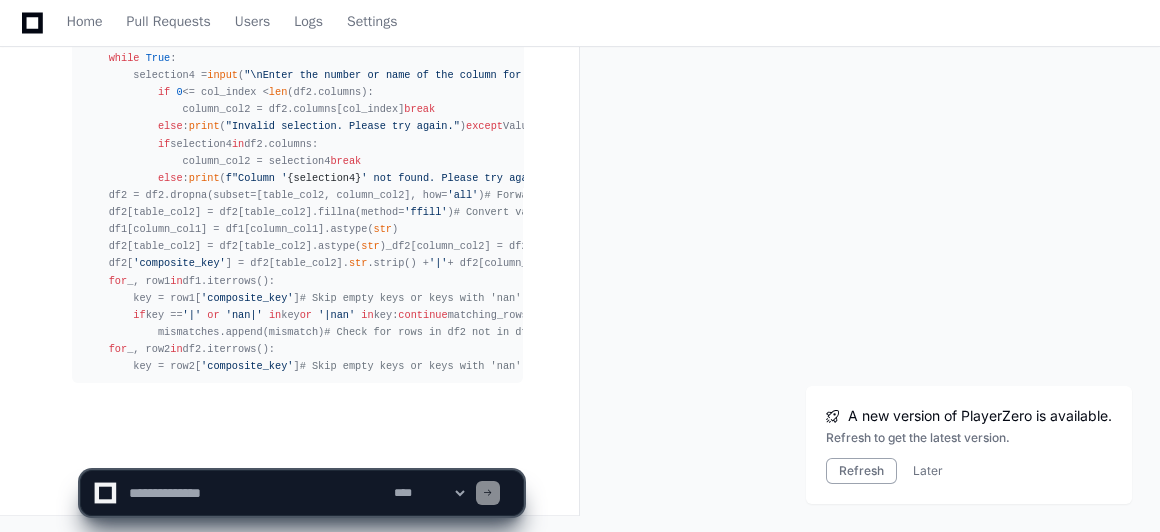 scroll, scrollTop: 106432, scrollLeft: 0, axis: vertical 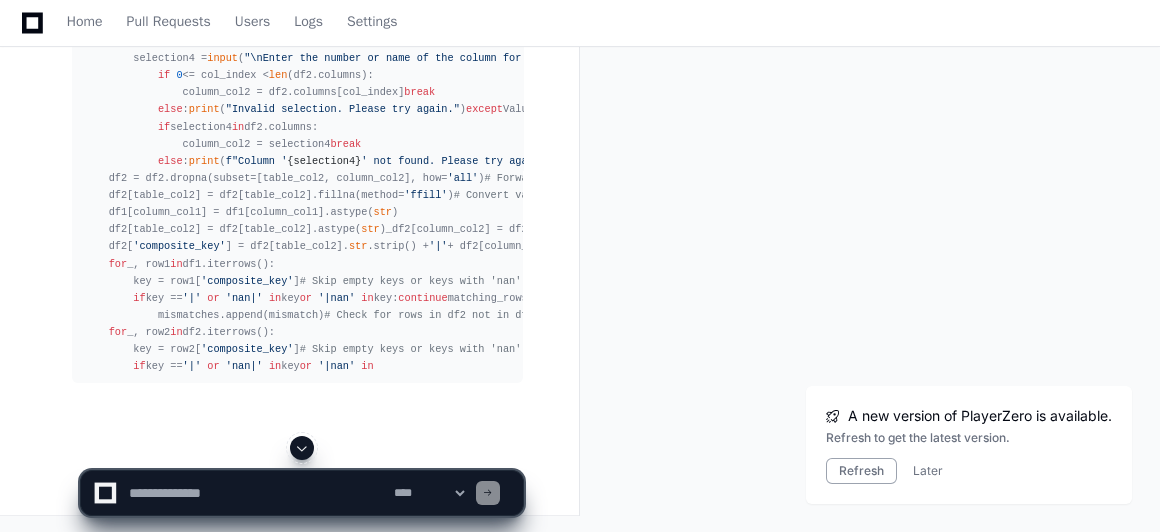 click 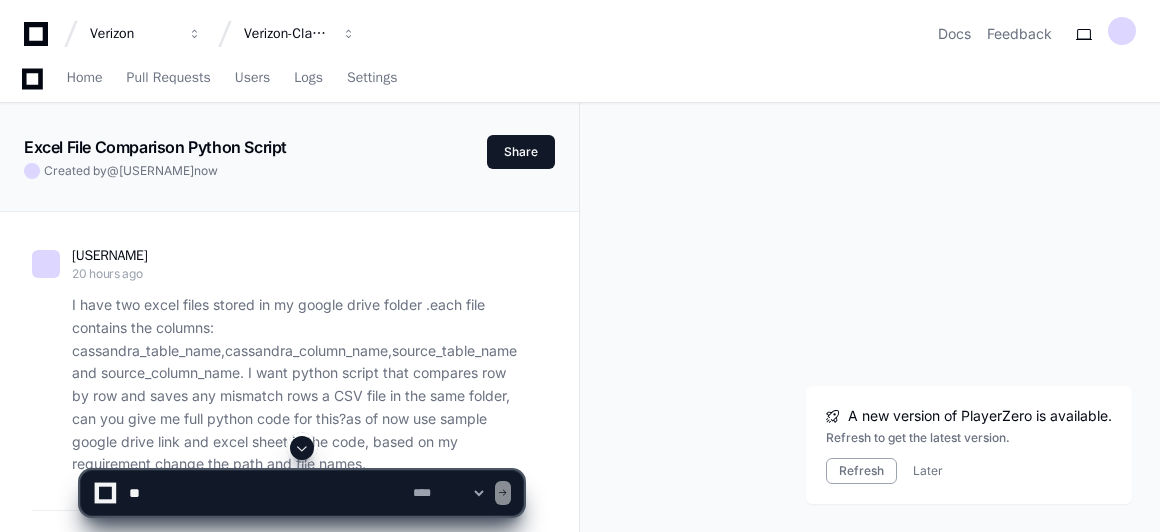 select on "****" 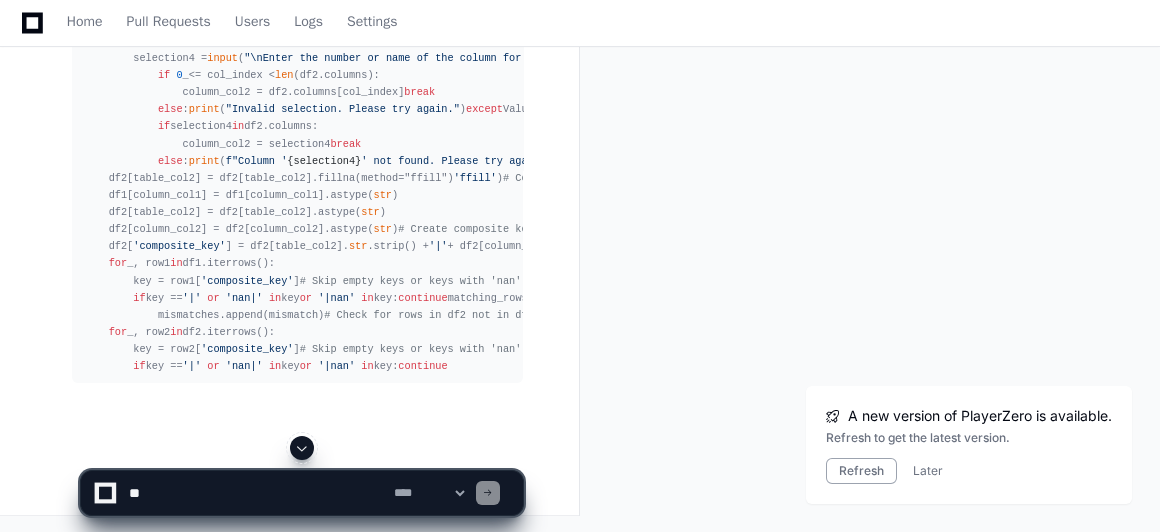 click 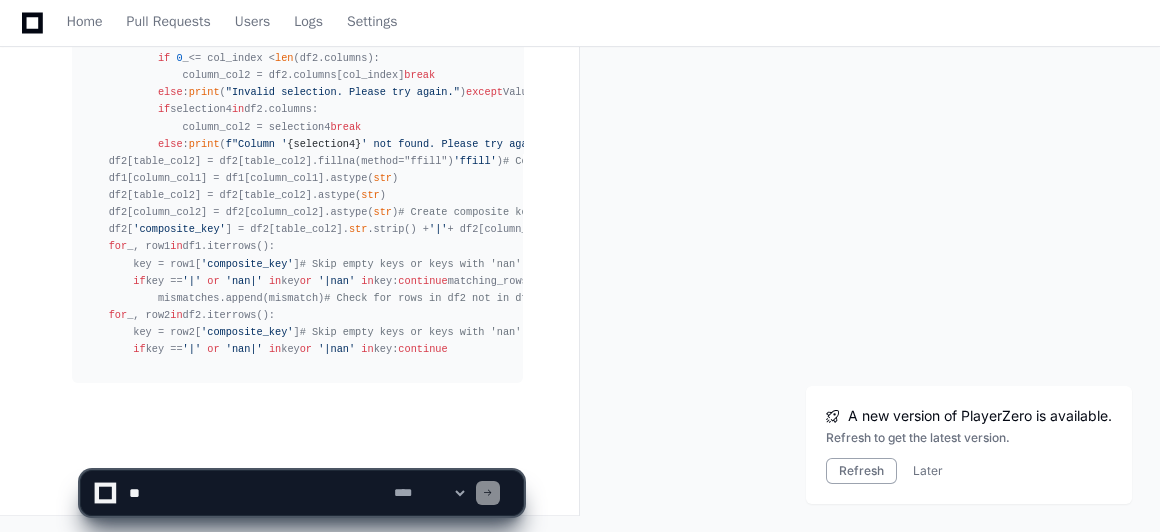 scroll, scrollTop: 106484, scrollLeft: 0, axis: vertical 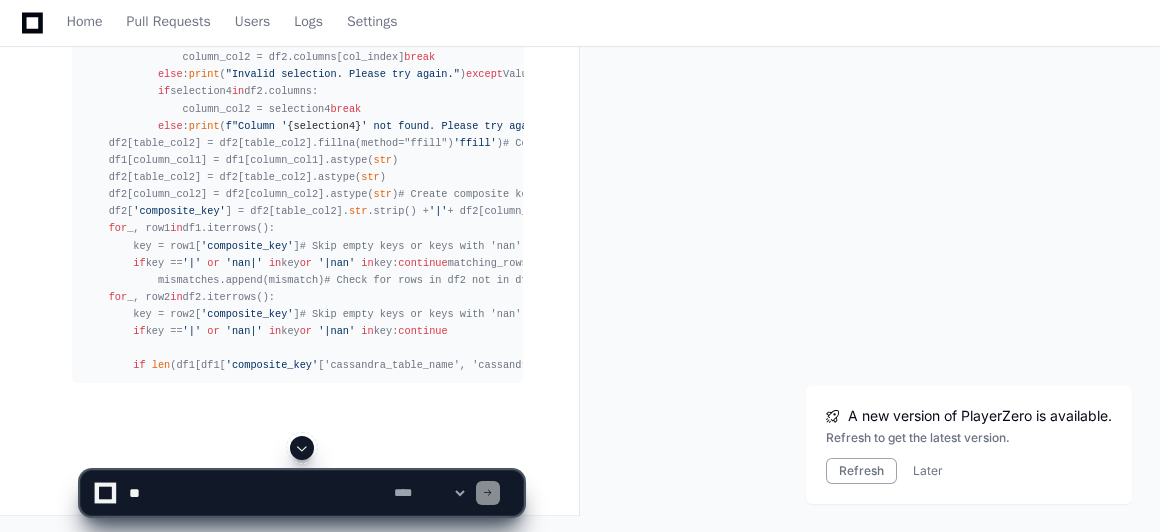 click 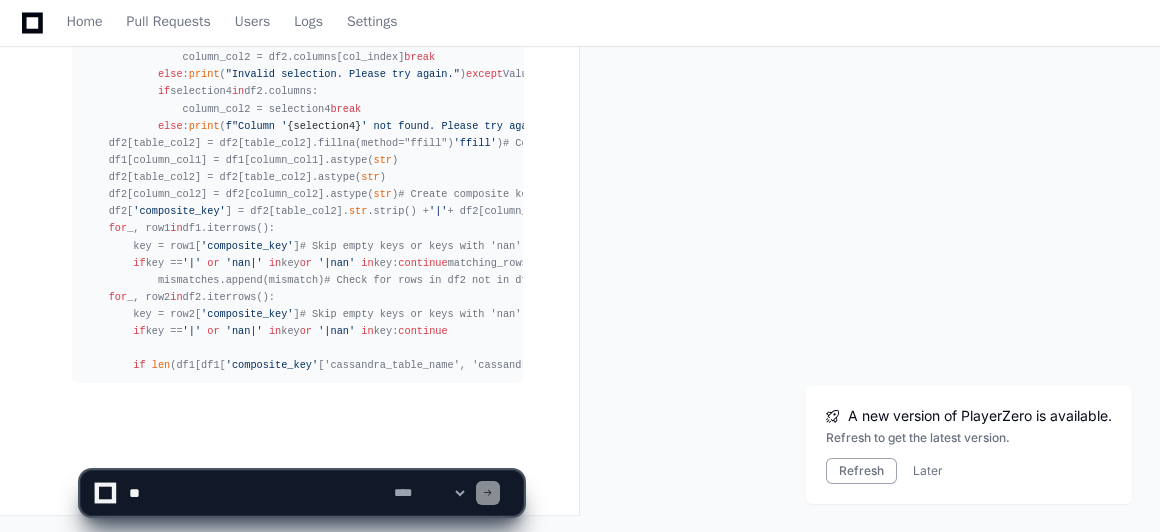 scroll, scrollTop: 106518, scrollLeft: 0, axis: vertical 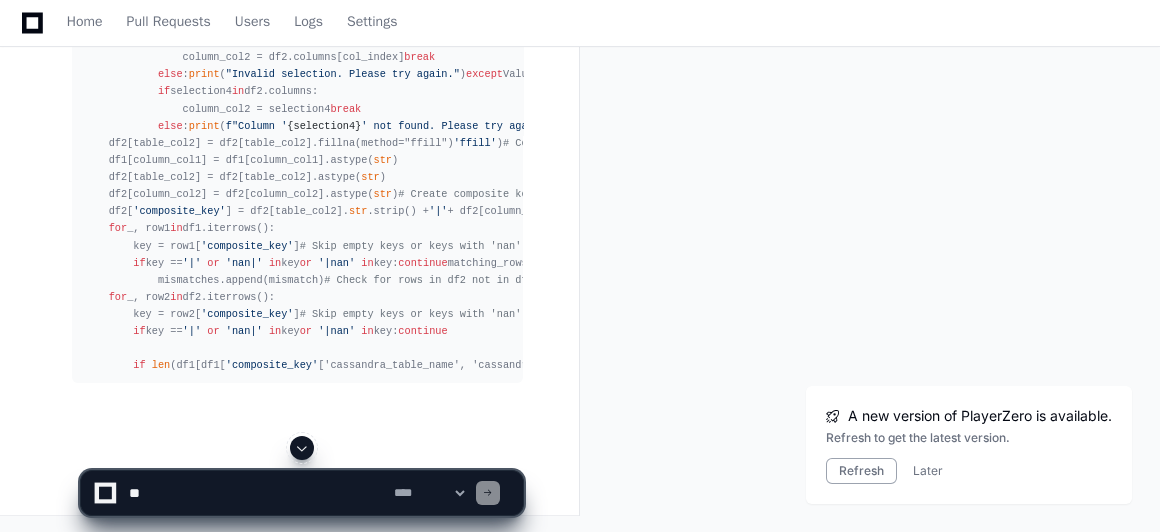 click 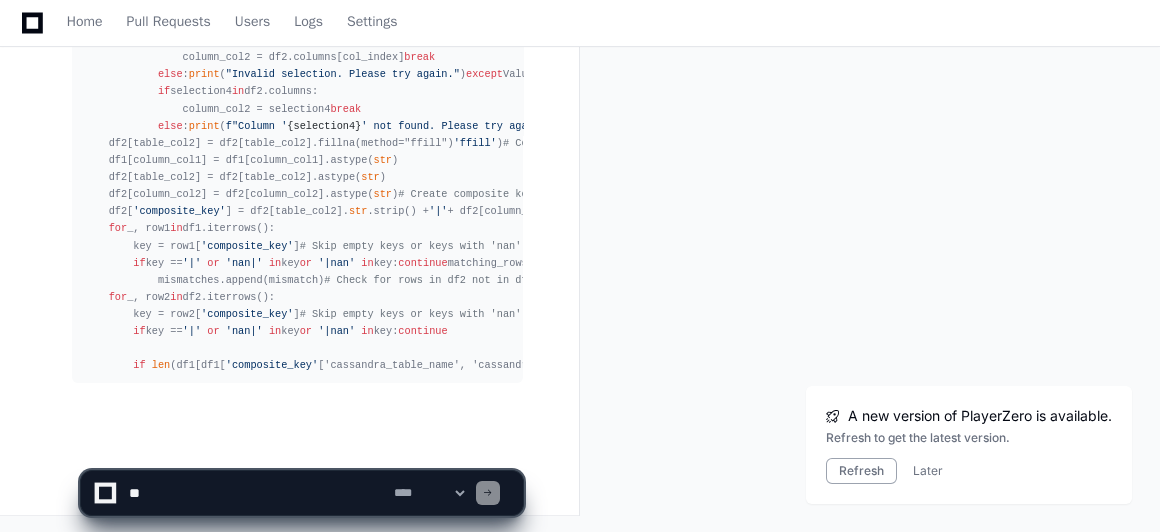 scroll, scrollTop: 106535, scrollLeft: 0, axis: vertical 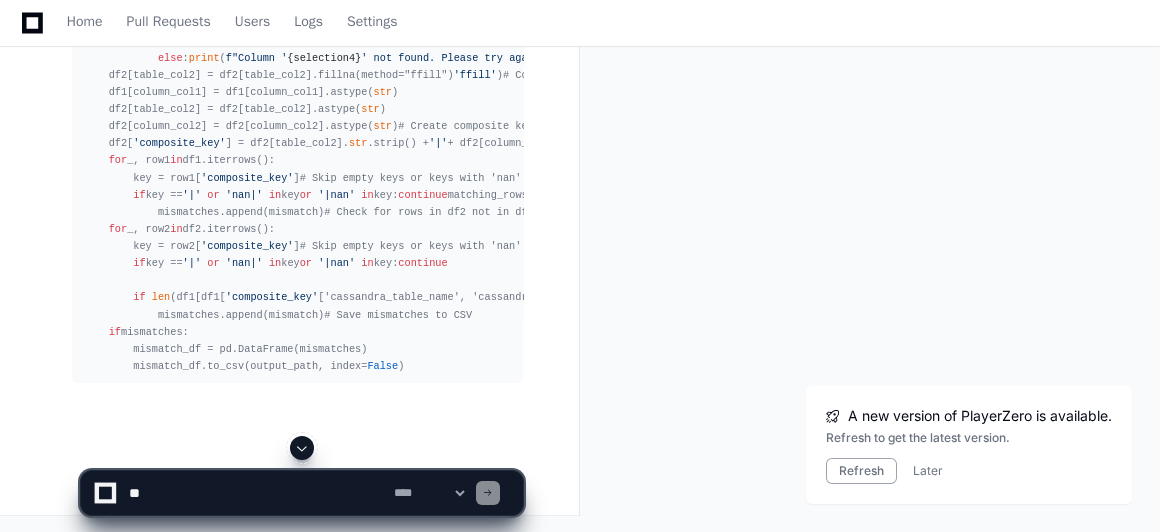 click 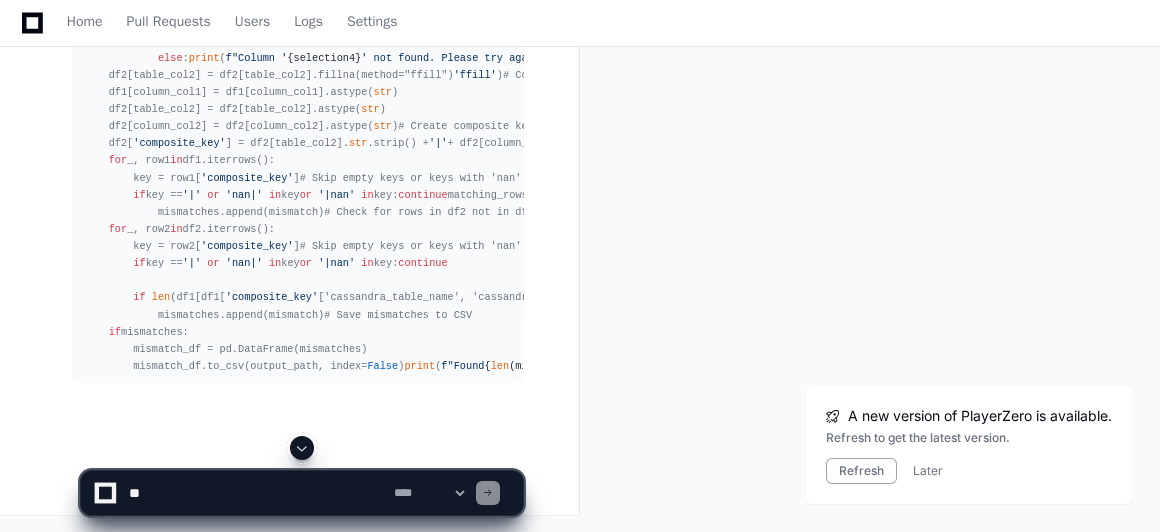 click 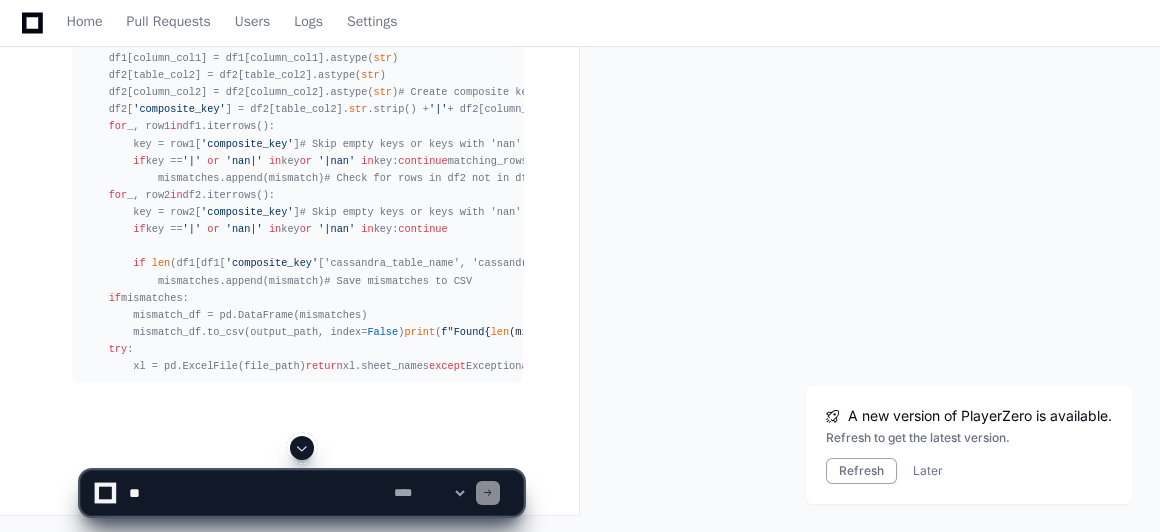 click 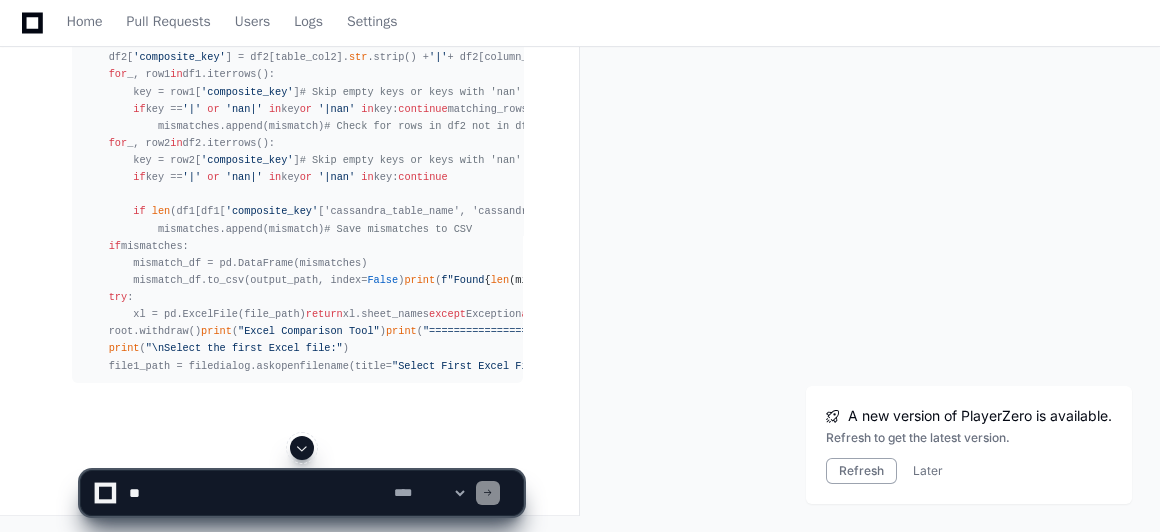 click 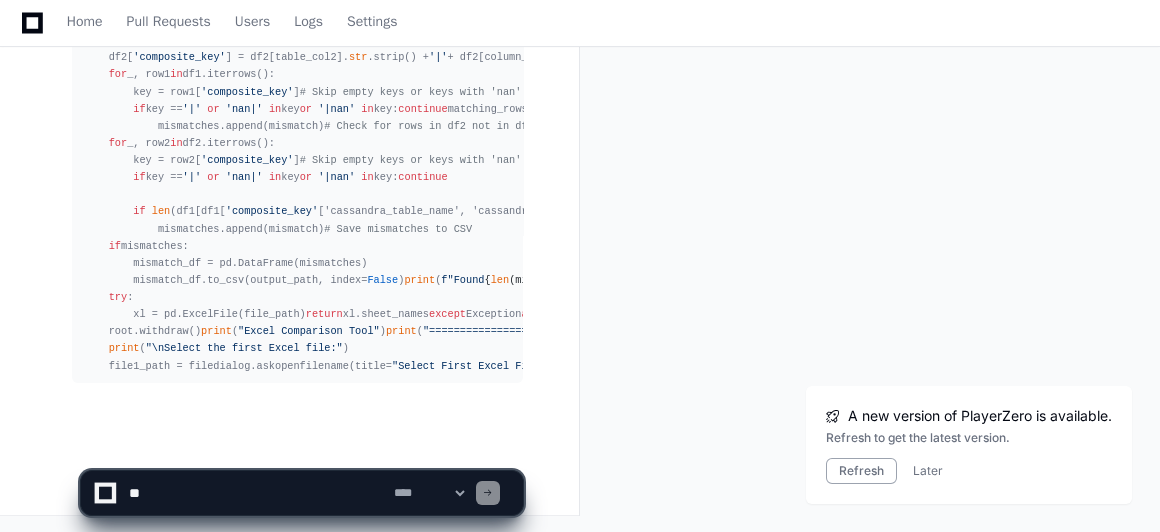 scroll, scrollTop: 107135, scrollLeft: 0, axis: vertical 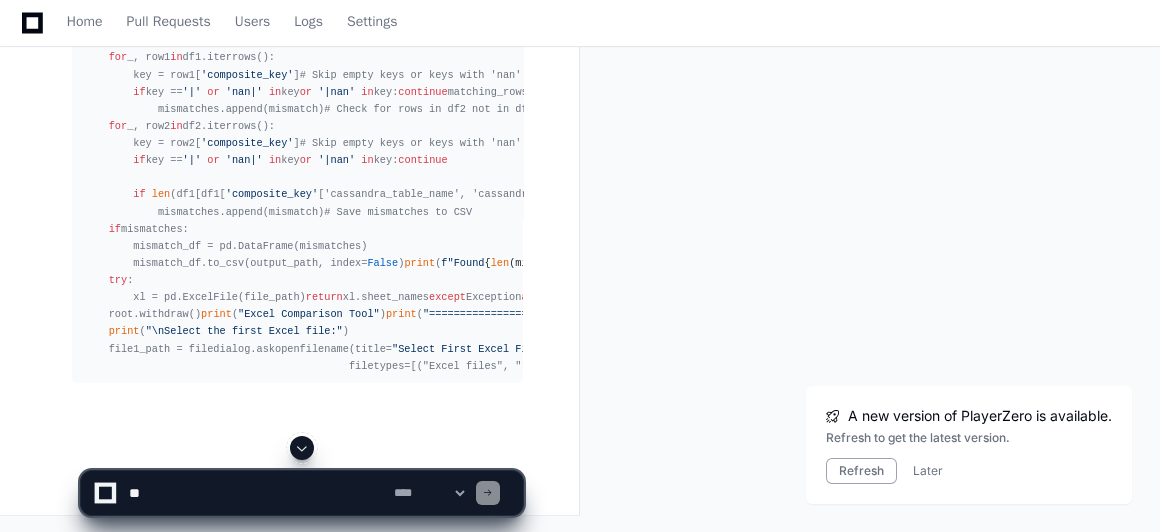 click 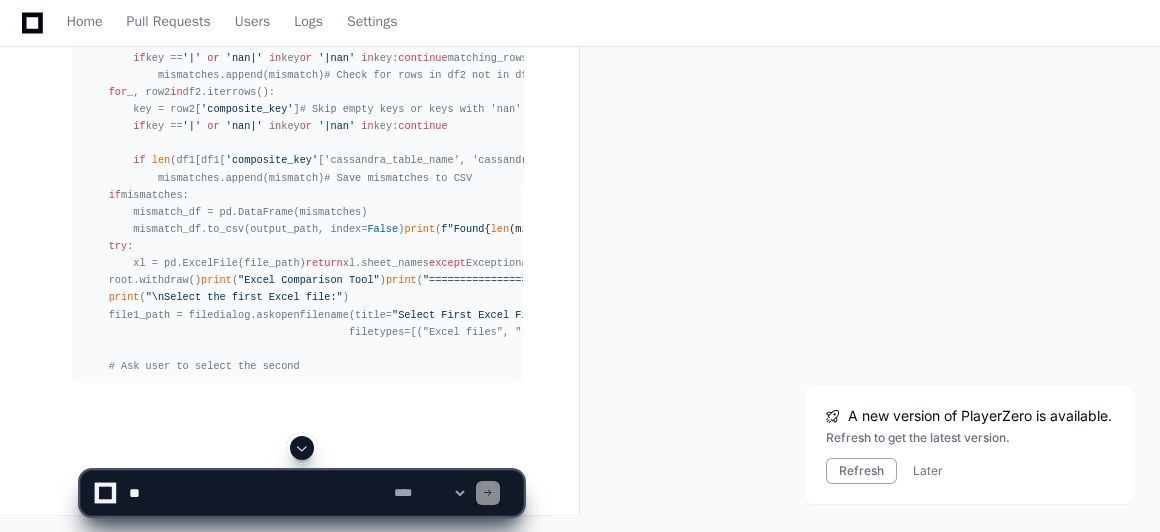 click 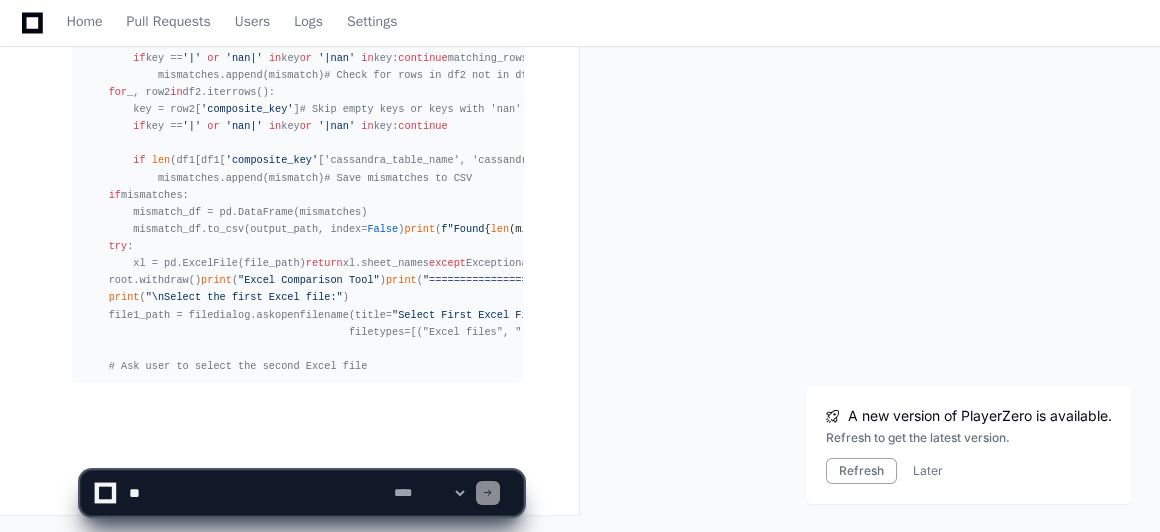 scroll, scrollTop: 107238, scrollLeft: 0, axis: vertical 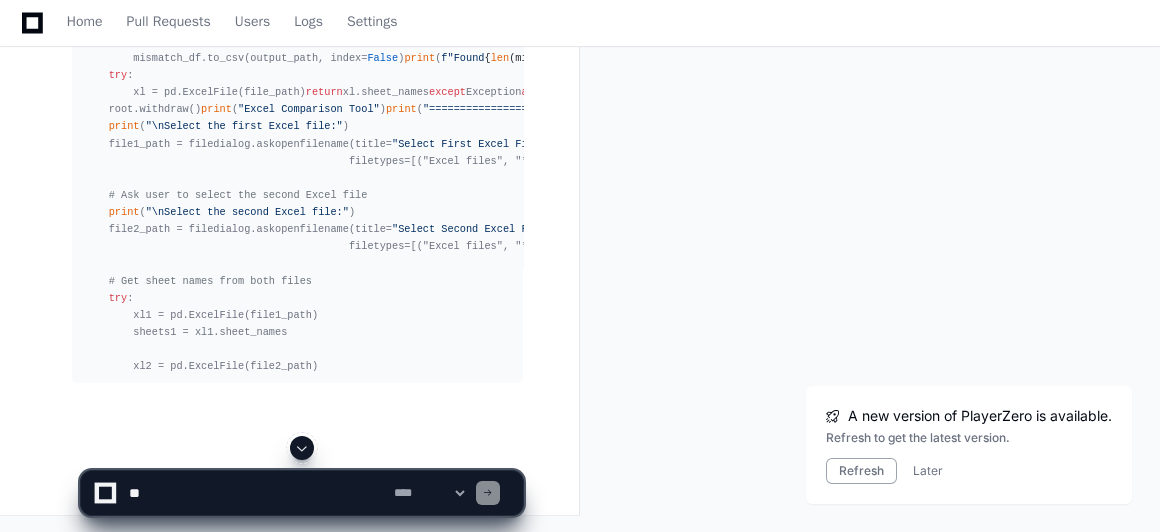 click 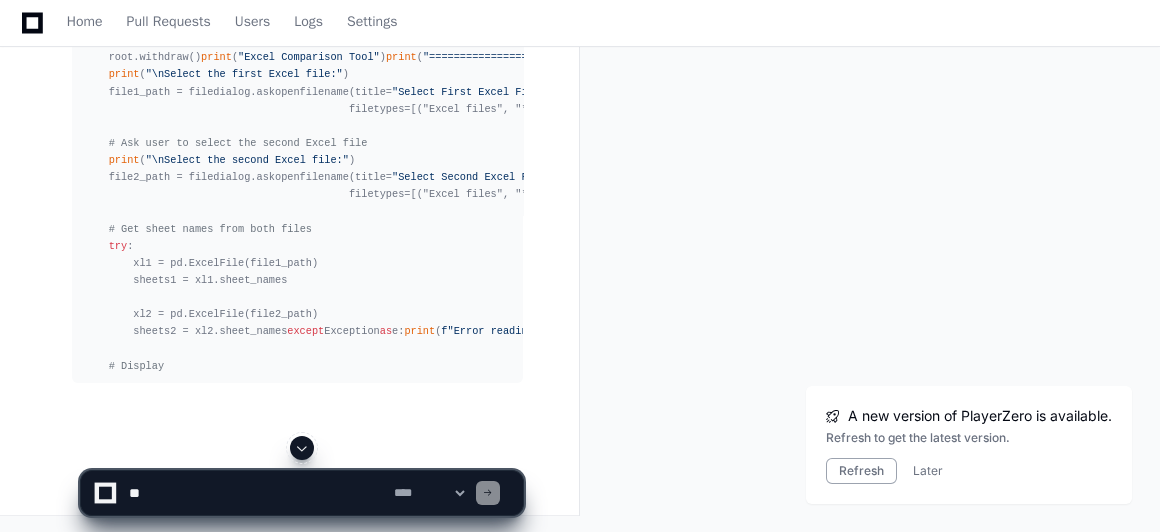 click 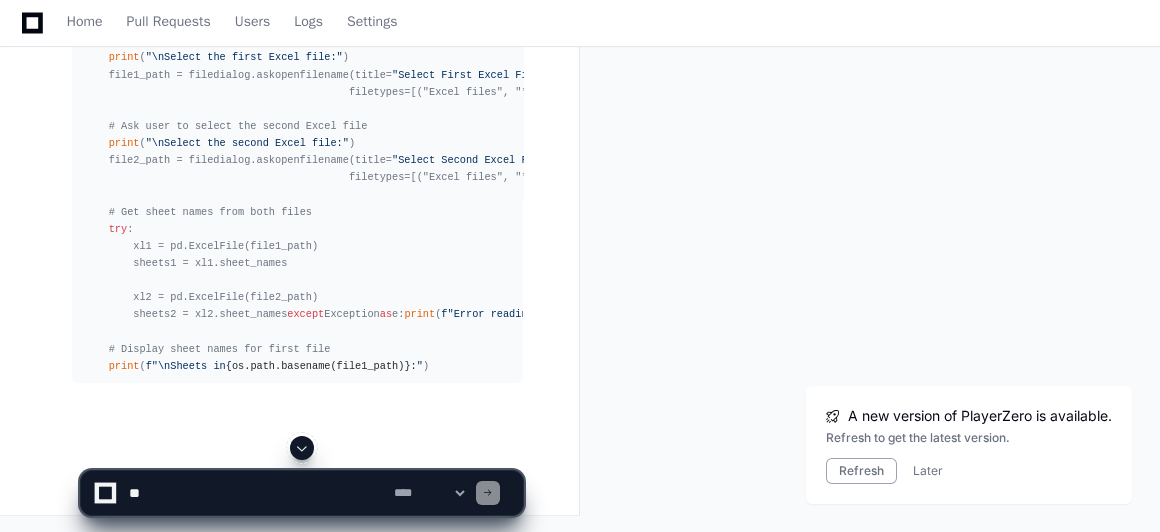 click 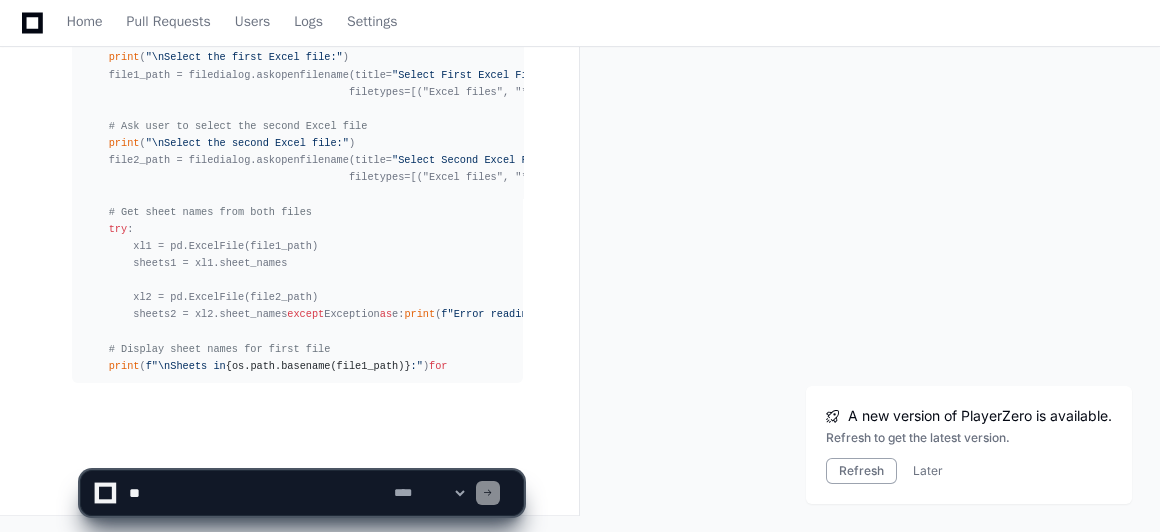 scroll, scrollTop: 107581, scrollLeft: 0, axis: vertical 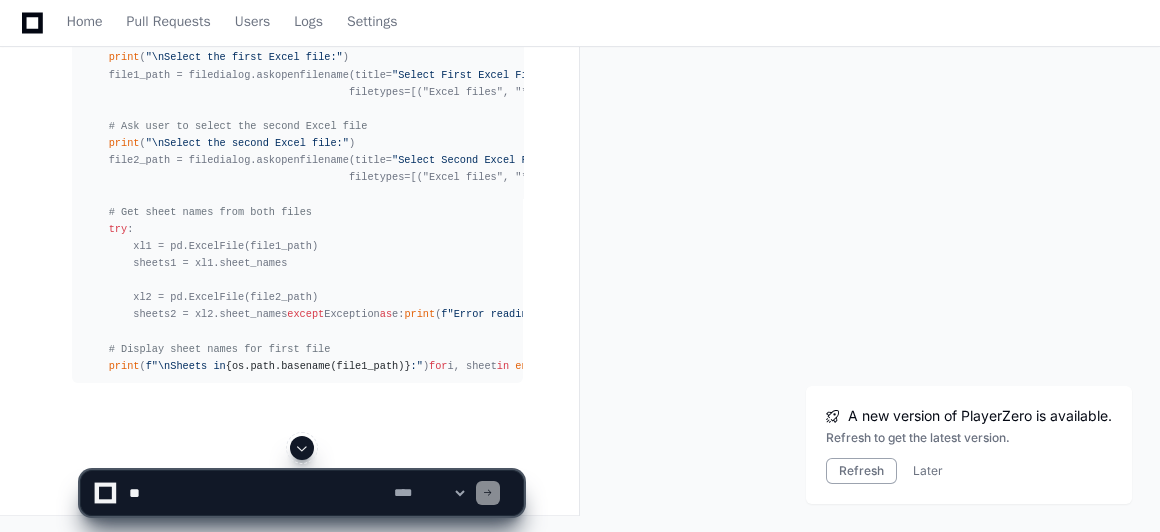 click 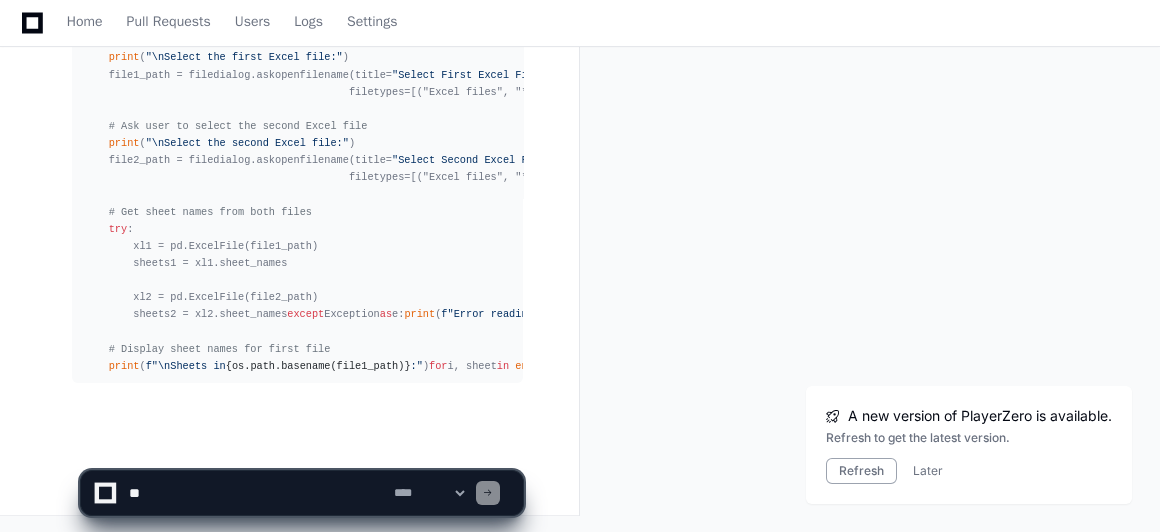 scroll, scrollTop: 107598, scrollLeft: 0, axis: vertical 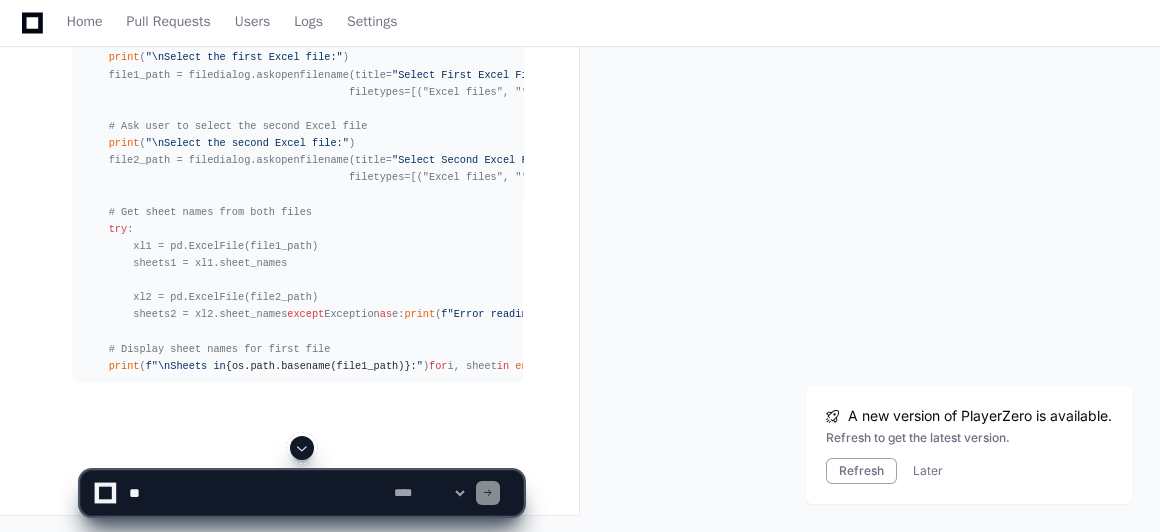 click 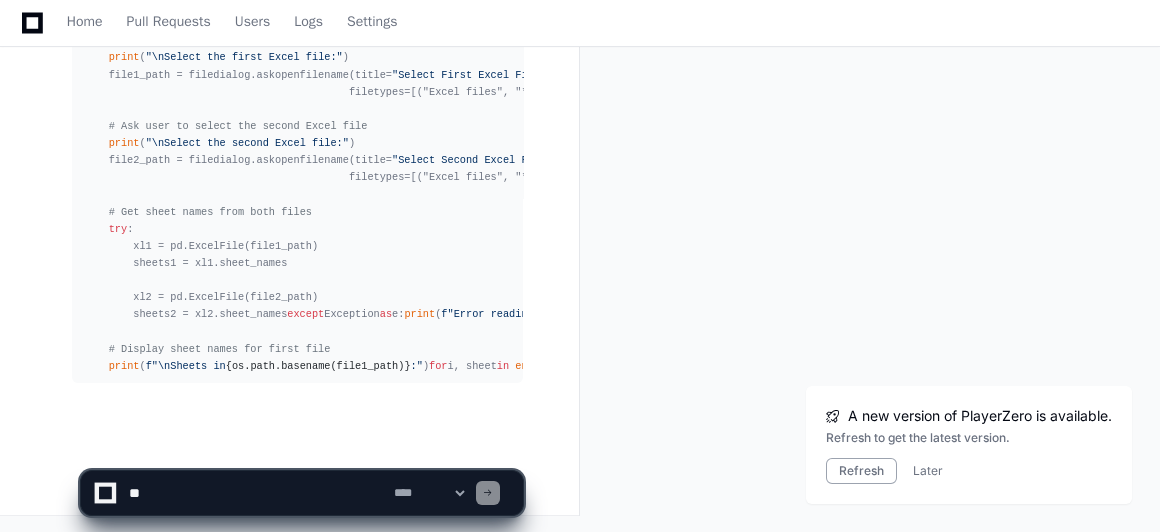 scroll, scrollTop: 107649, scrollLeft: 0, axis: vertical 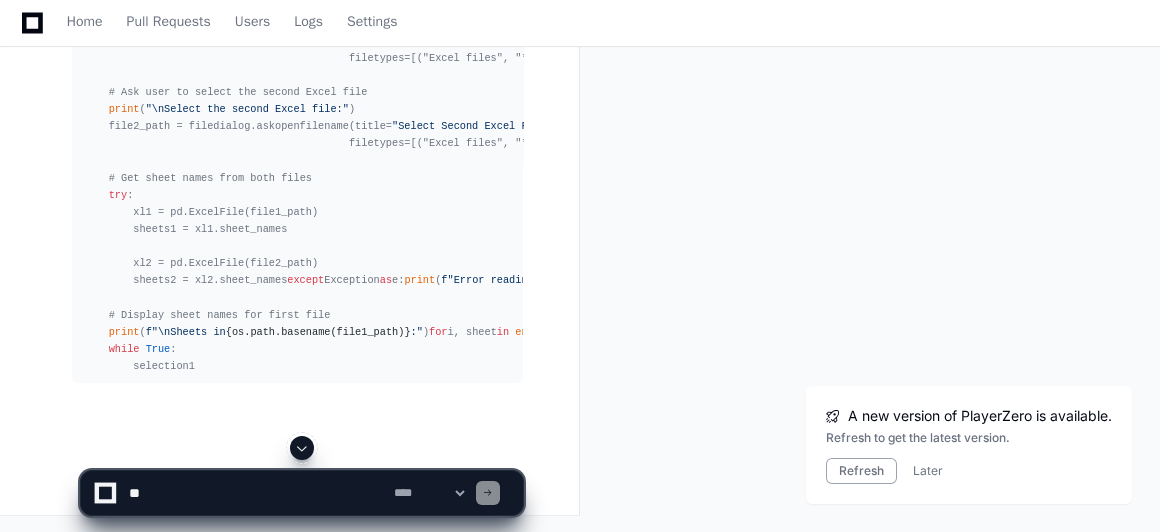 click 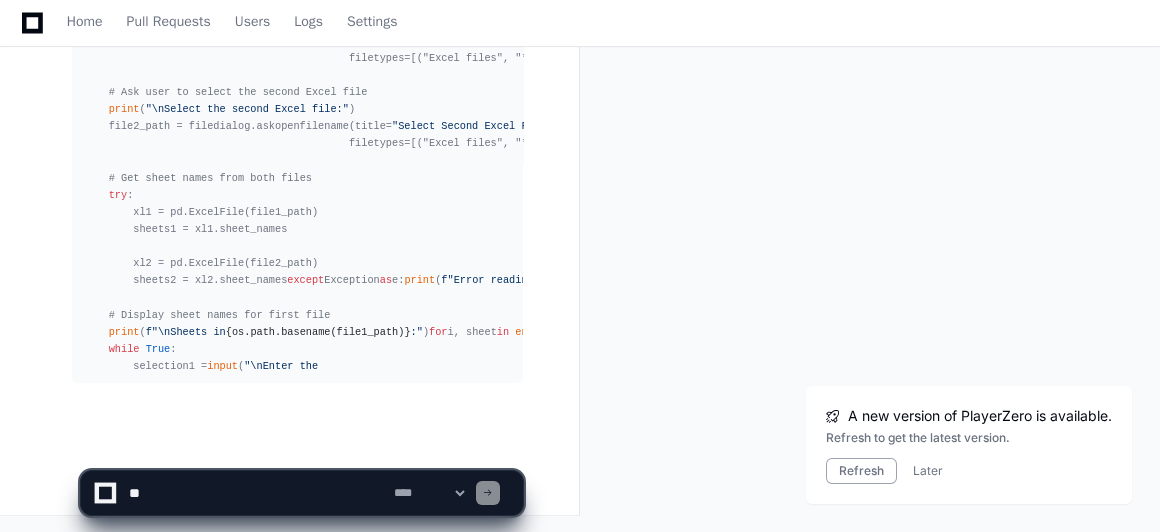scroll, scrollTop: 107684, scrollLeft: 0, axis: vertical 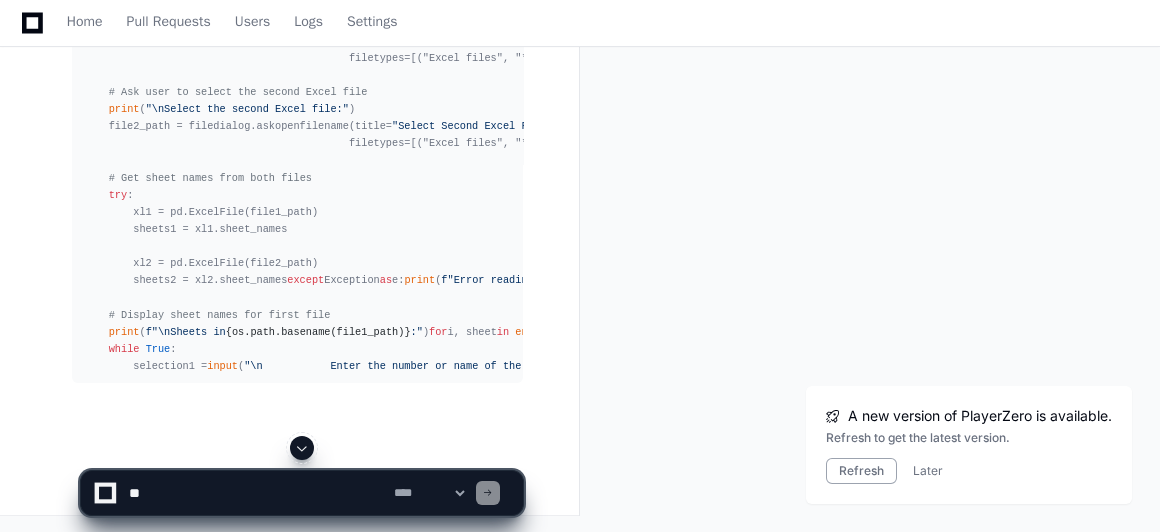 click 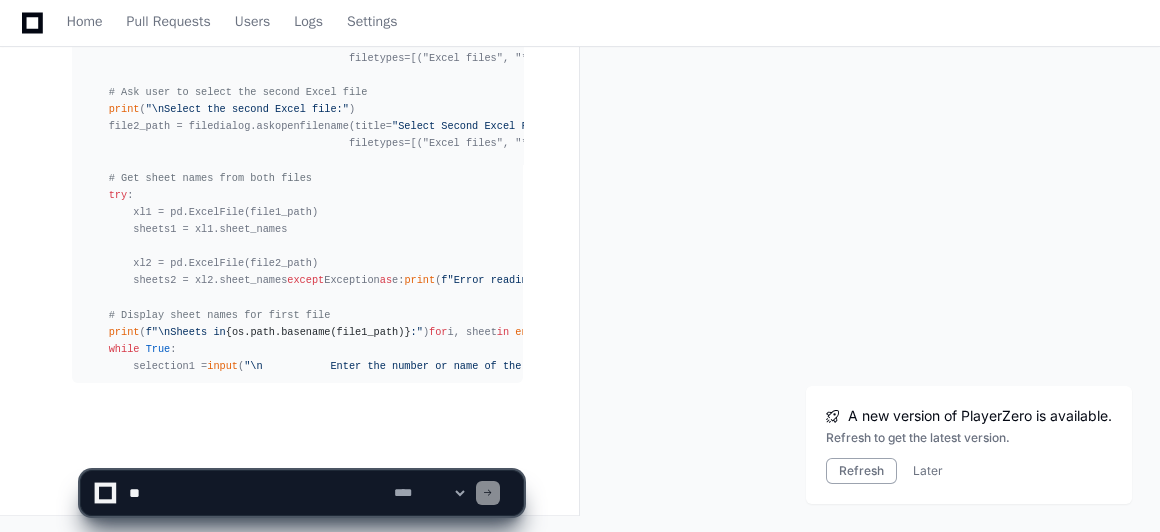 scroll, scrollTop: 107718, scrollLeft: 0, axis: vertical 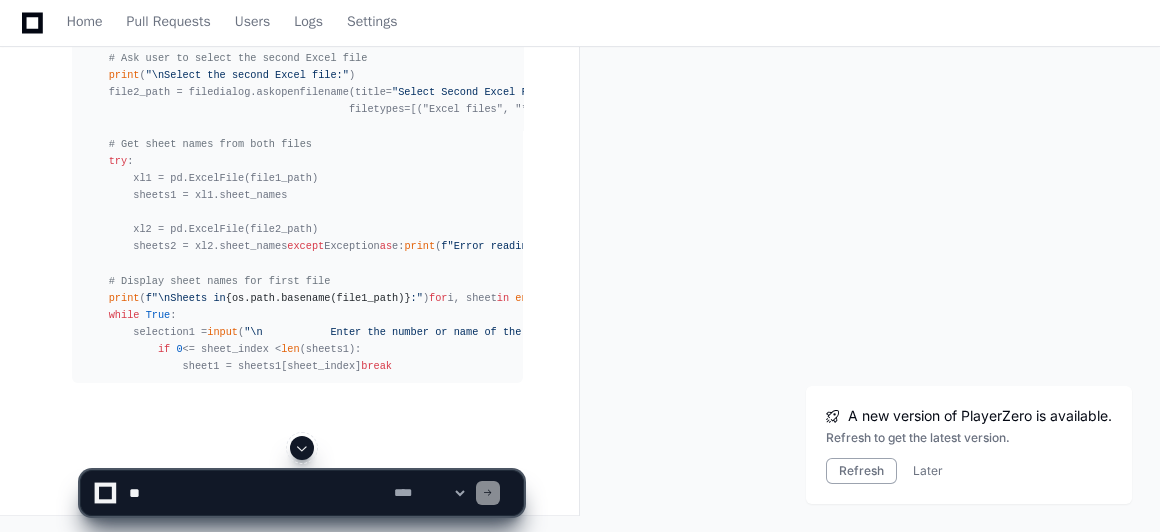 click 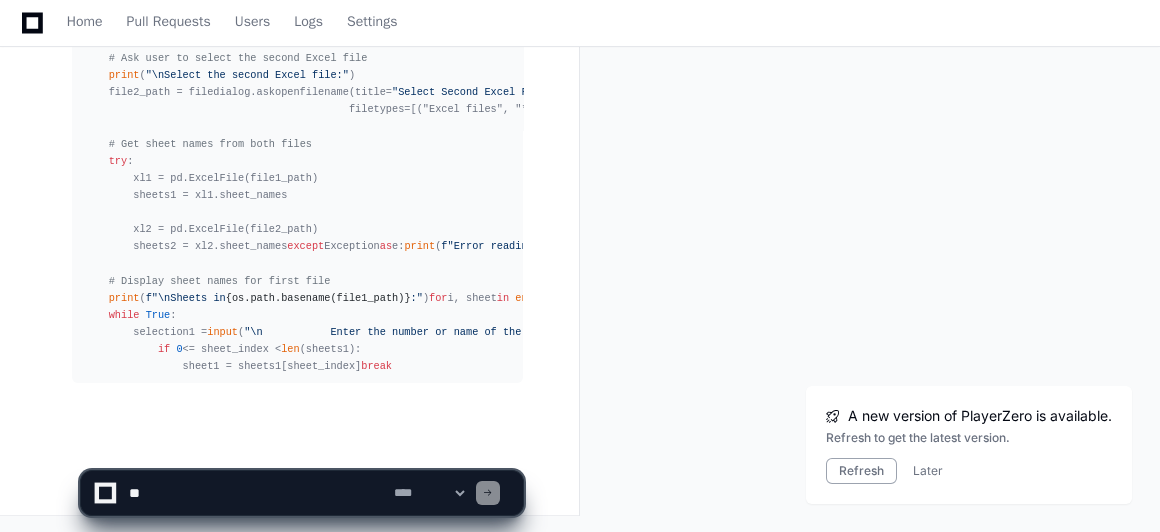 scroll, scrollTop: 107787, scrollLeft: 0, axis: vertical 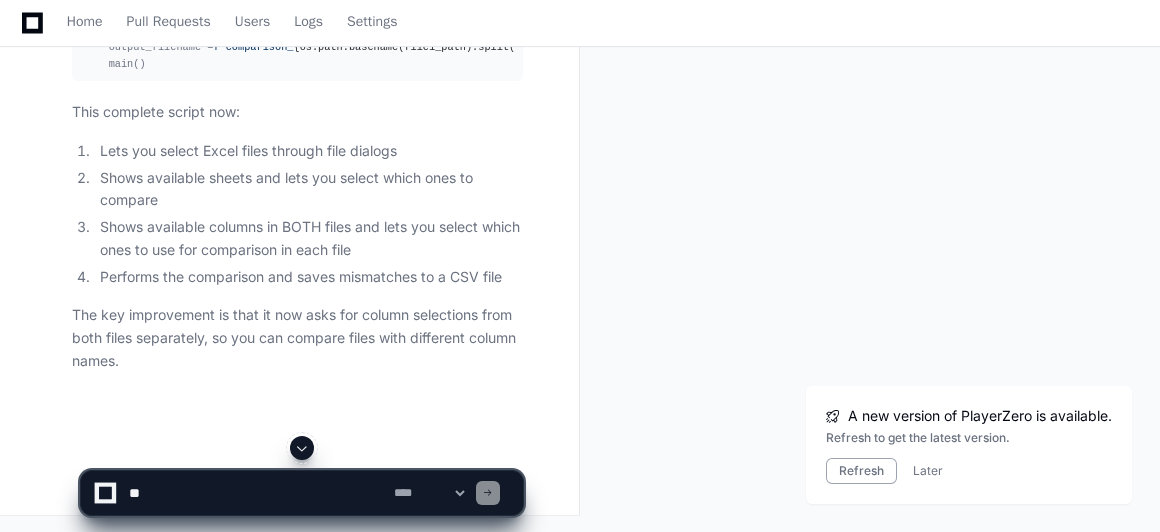 click 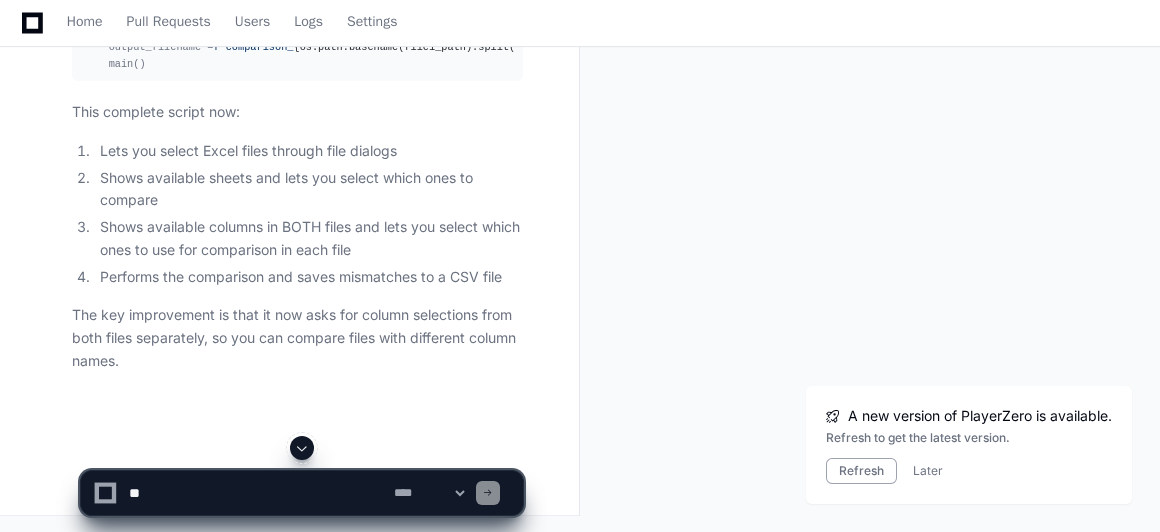 scroll, scrollTop: 103893, scrollLeft: 0, axis: vertical 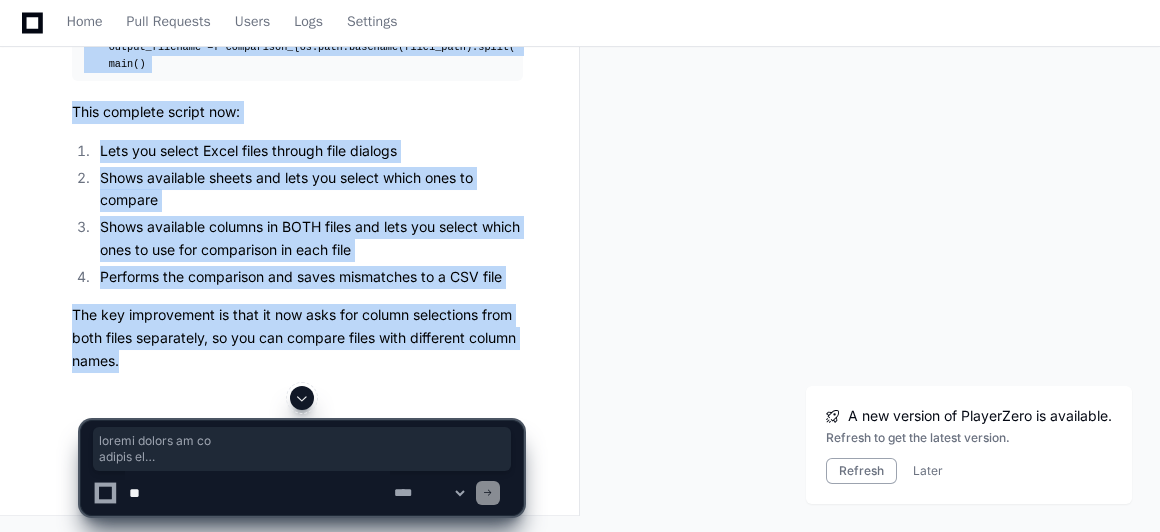 drag, startPoint x: 84, startPoint y: 313, endPoint x: 351, endPoint y: 394, distance: 279.01614 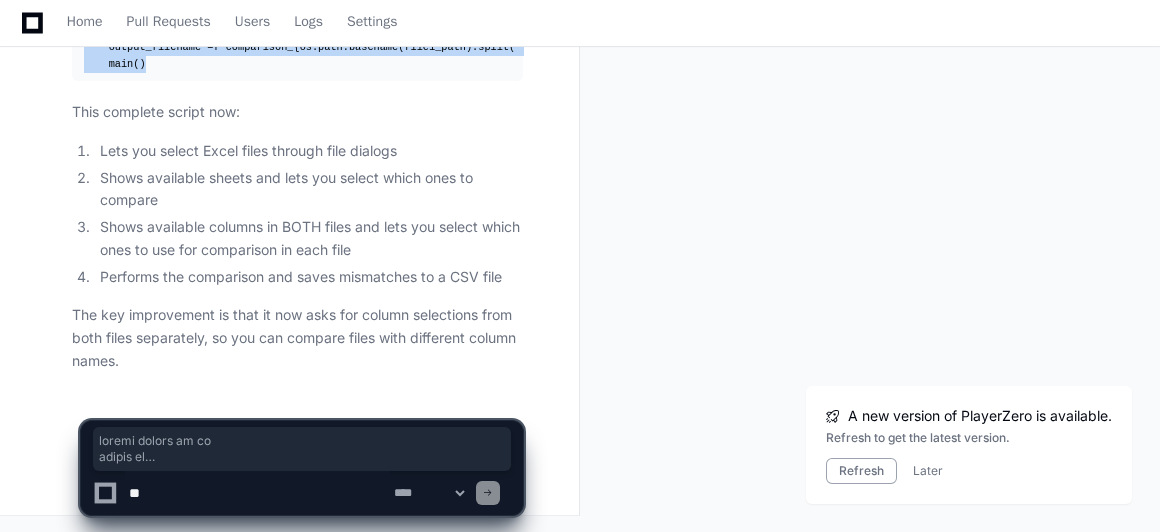 copy on "import  pandas  as  pd
import  os
import  tkinter  as  tk
from  tkinter  import  filedialog
def   compare_excel_sheets ( file1_path, file2_path, sheet1, sheet2, output_path ):
"""
Compare two Excel sheets focusing on user-selected columns.
Save mismatches to a CSV file.
"""
# Read the specific sheets from Excel files
print ( f"Reading files:\n {file1_path}  (sheet:  {sheet1} )\n {file2_path}  (sheet:  {sheet2} )" )
try :
df1 = pd.read_excel(file1_path, sheet_name=sheet1)
df2 = pd.read_excel(file2_path, sheet_name=sheet2)
except  Exception  as  e:
print ( f"Error reading sheets:  { str (e)} " )
return
print ( f"File 1 has  { len (df1)}  rows, File 2 has  { len (df2)}  rows" )
# Display column names for first file
print ( f"\nColumns in  {os.path.basename(file1_path)}  (sheet:  {sheet1} ):" )
for  i, col  in   enumerate (df1.columns,  1 ):
print ( f" {i} .  {col} " )
# Ask user to select the key c..." 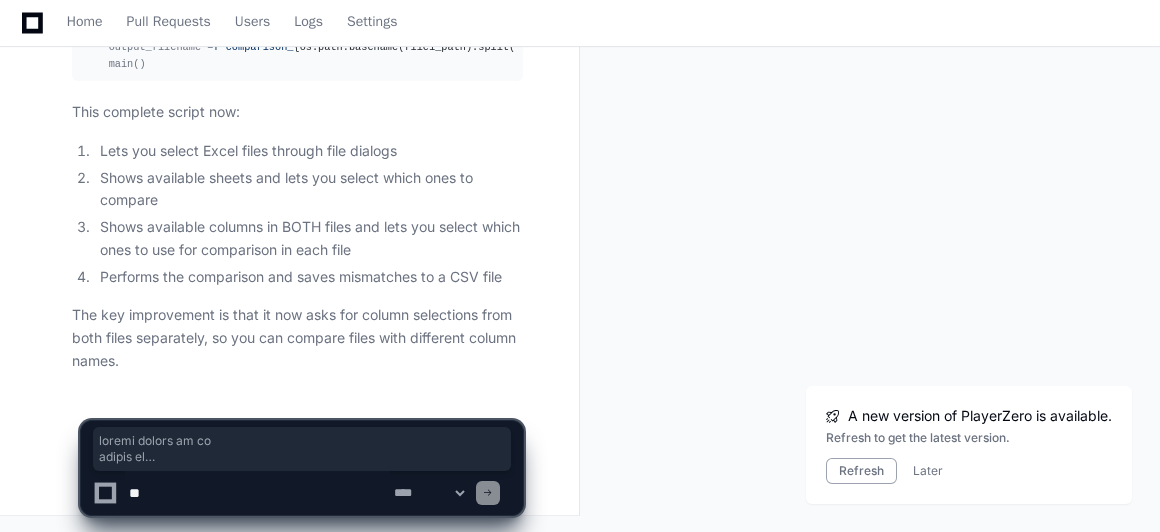click 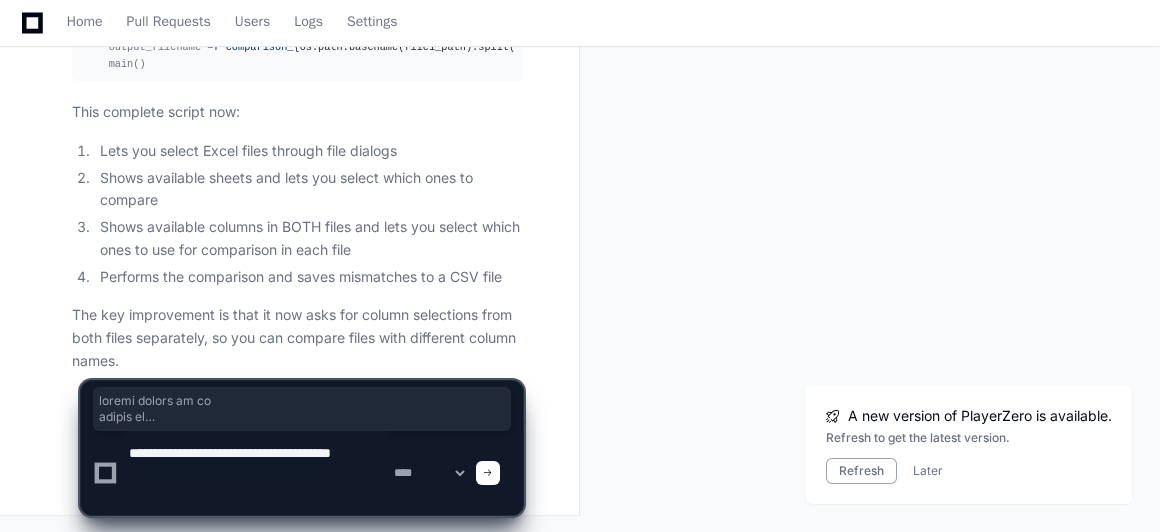 paste on "**********" 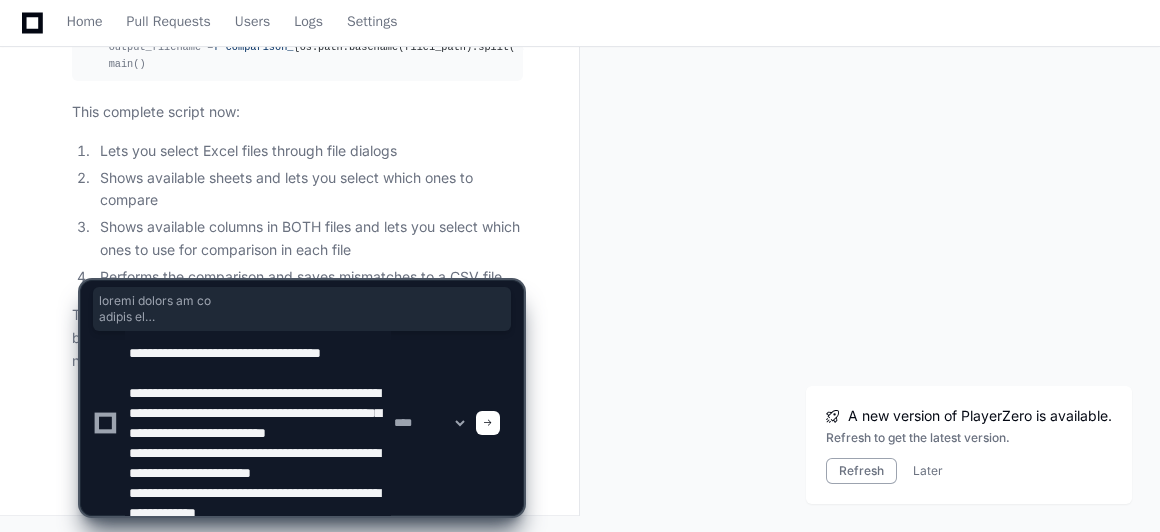 scroll, scrollTop: 99, scrollLeft: 0, axis: vertical 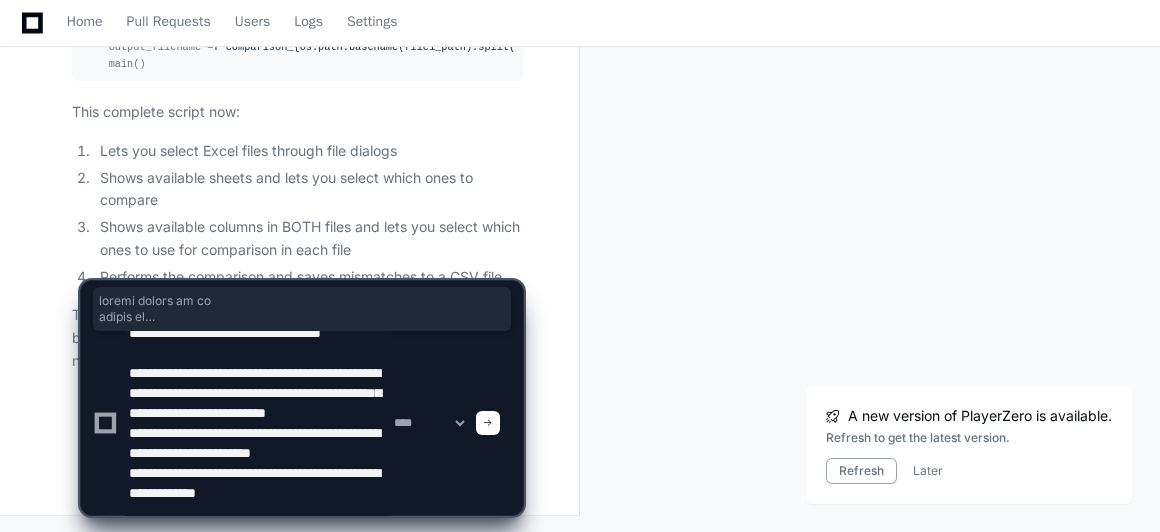 click 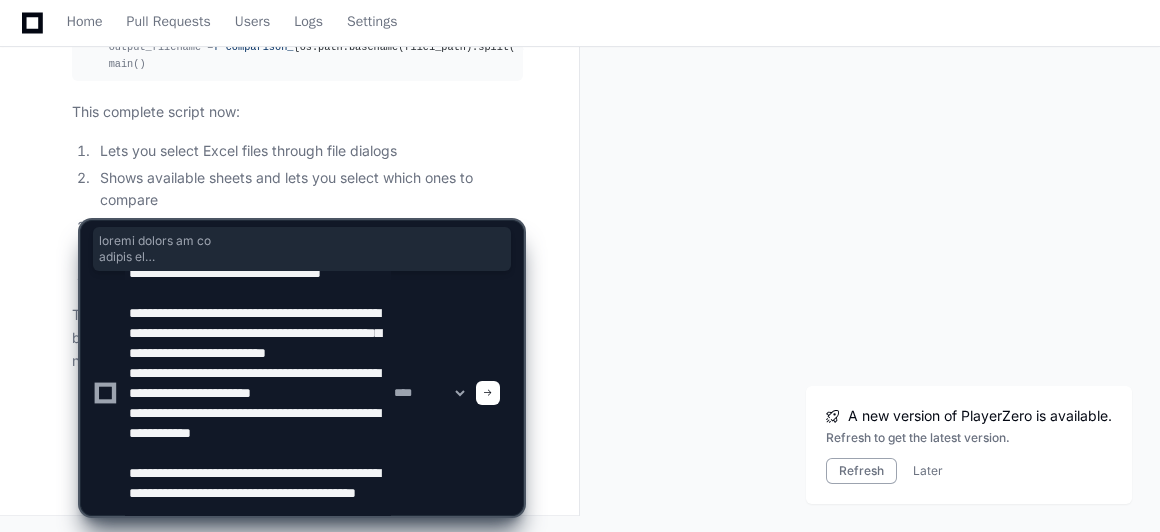 type on "**********" 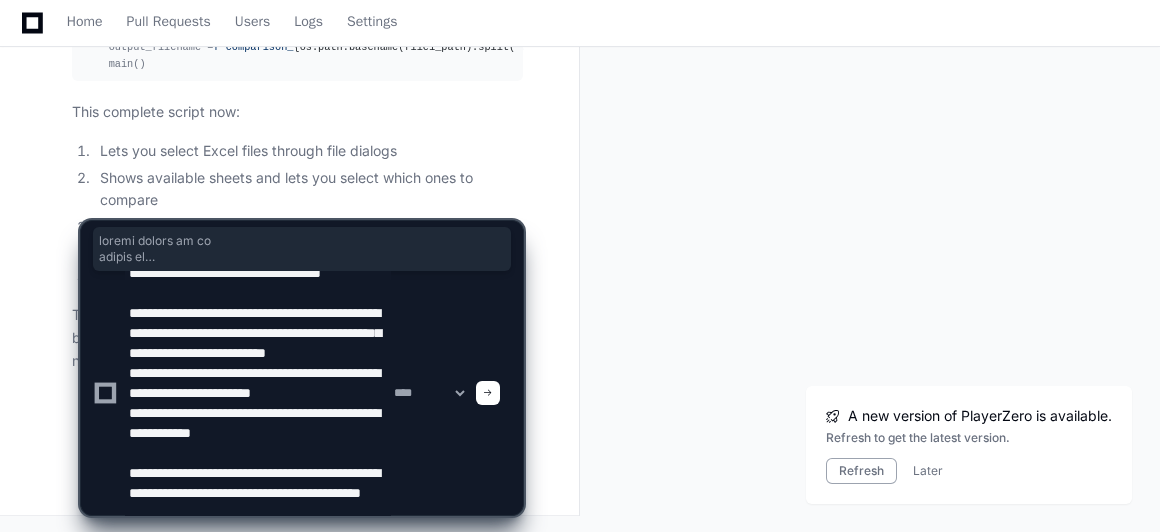 type 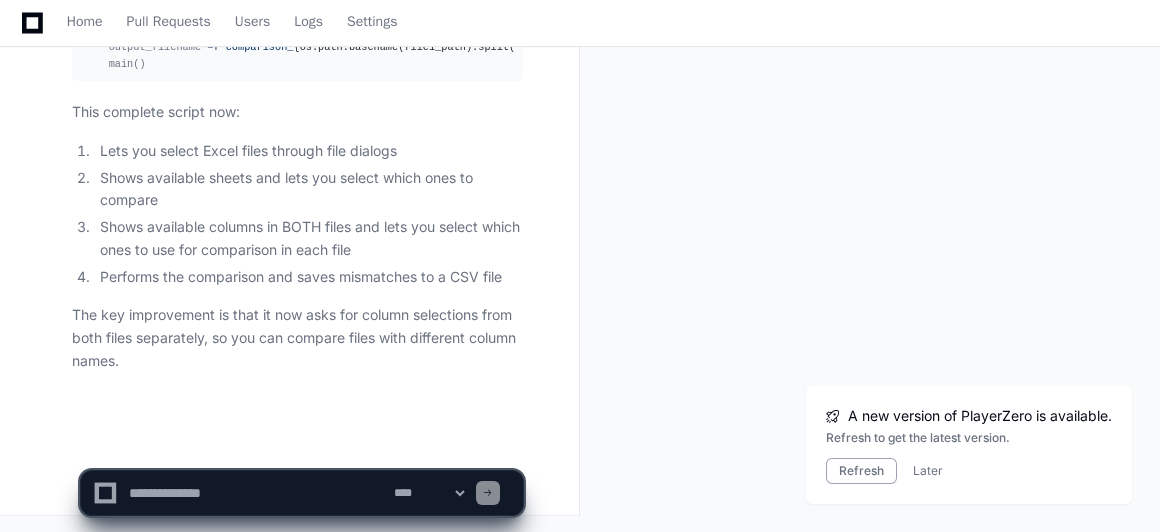 scroll, scrollTop: 0, scrollLeft: 0, axis: both 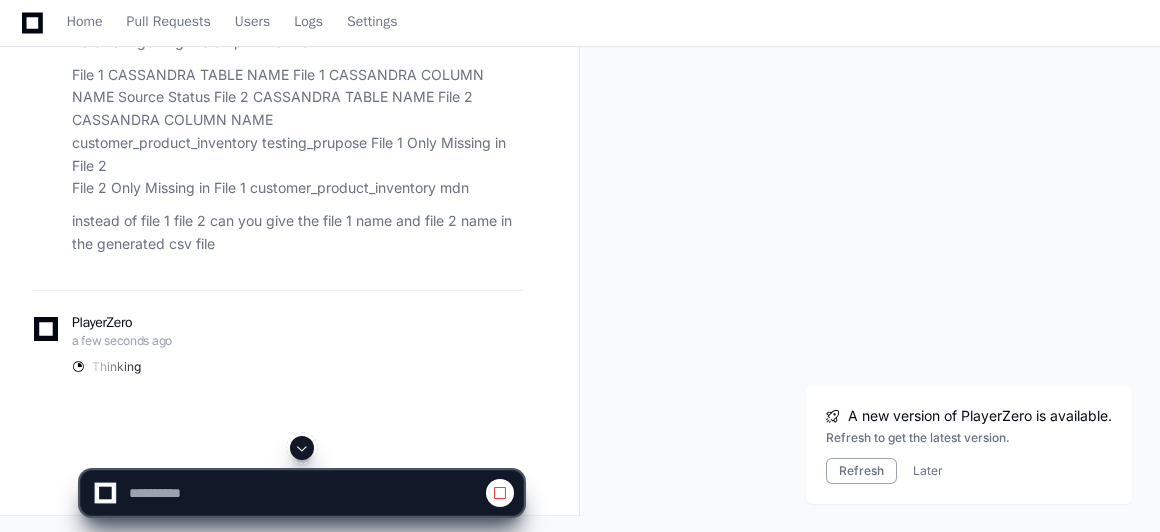 click 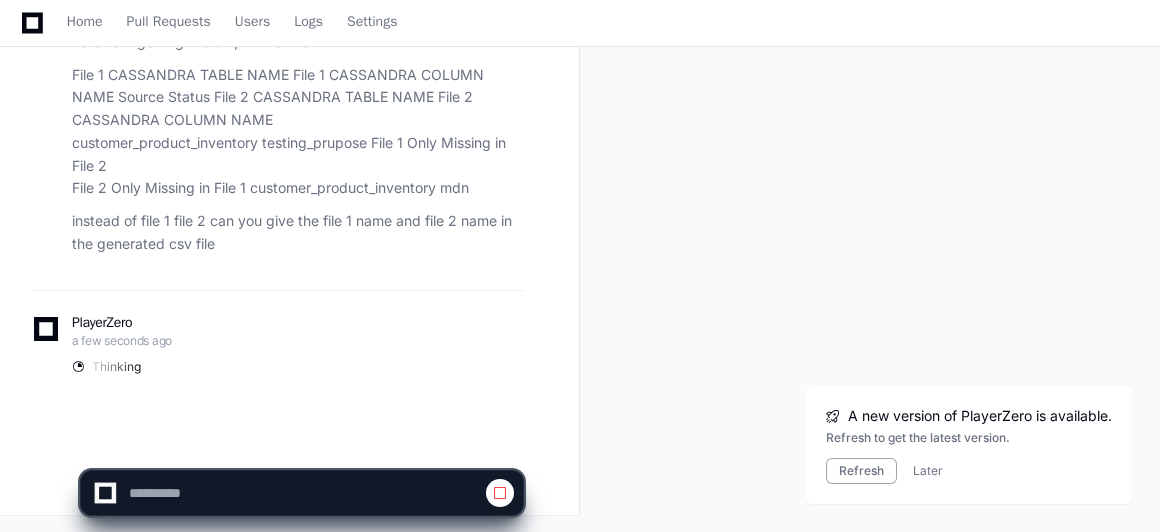 select on "****" 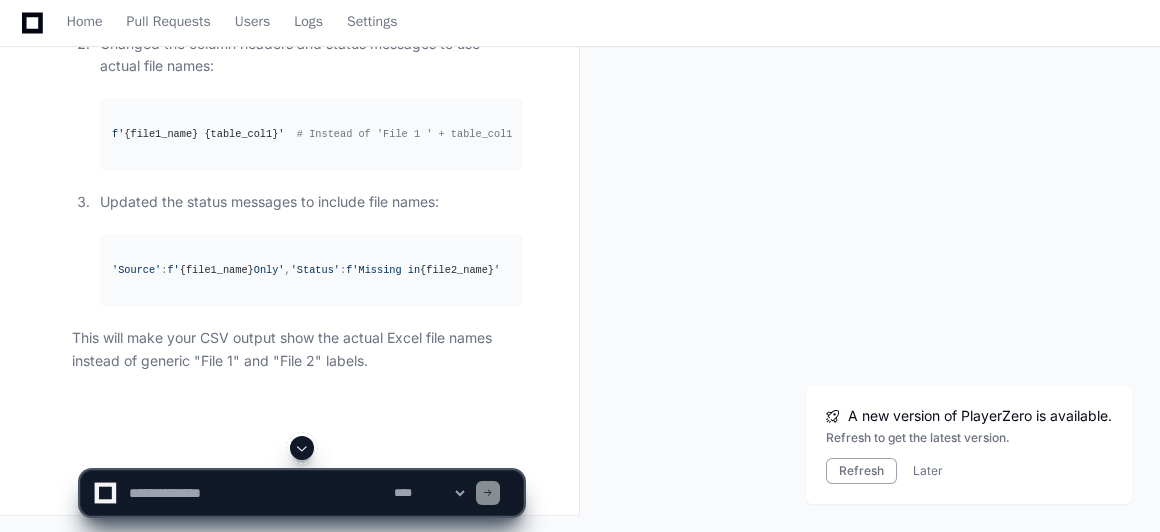 click 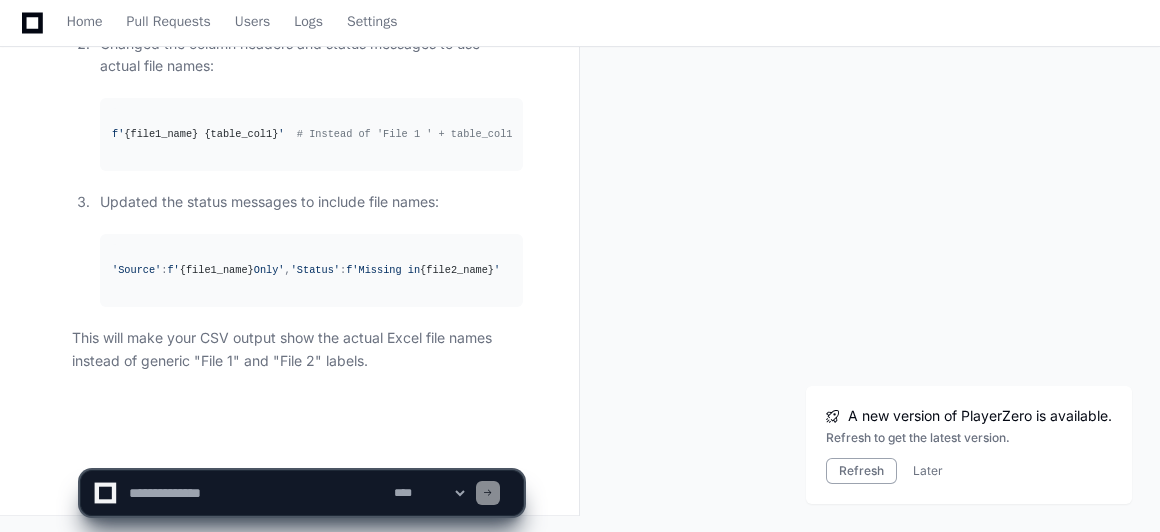 scroll, scrollTop: 116484, scrollLeft: 0, axis: vertical 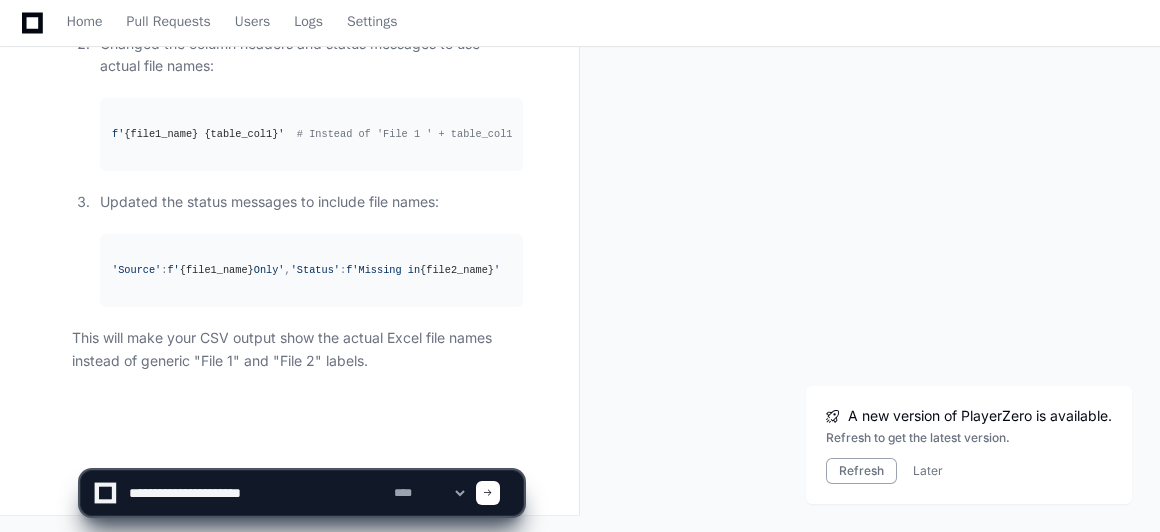 type on "**********" 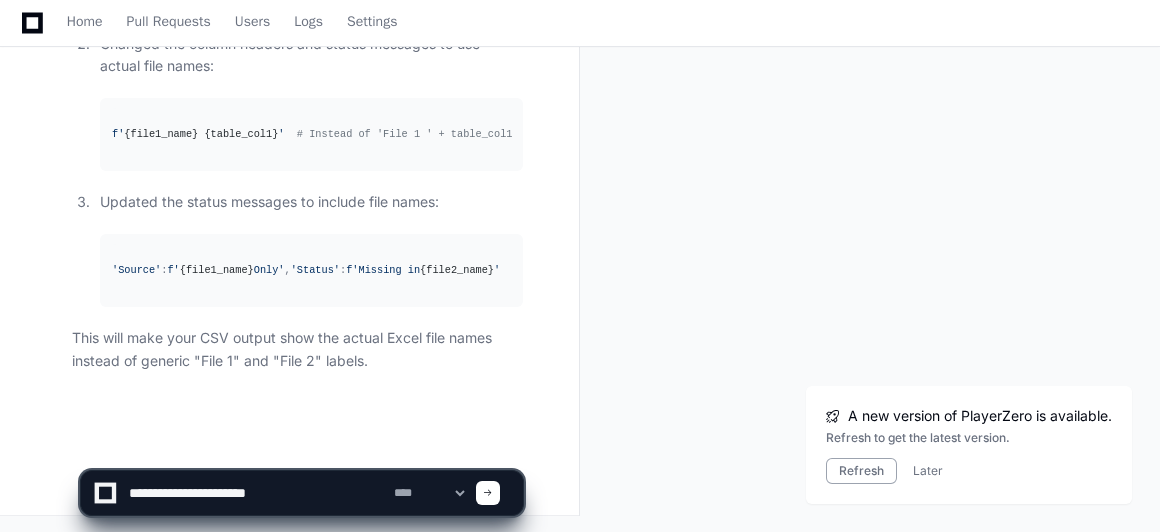 type 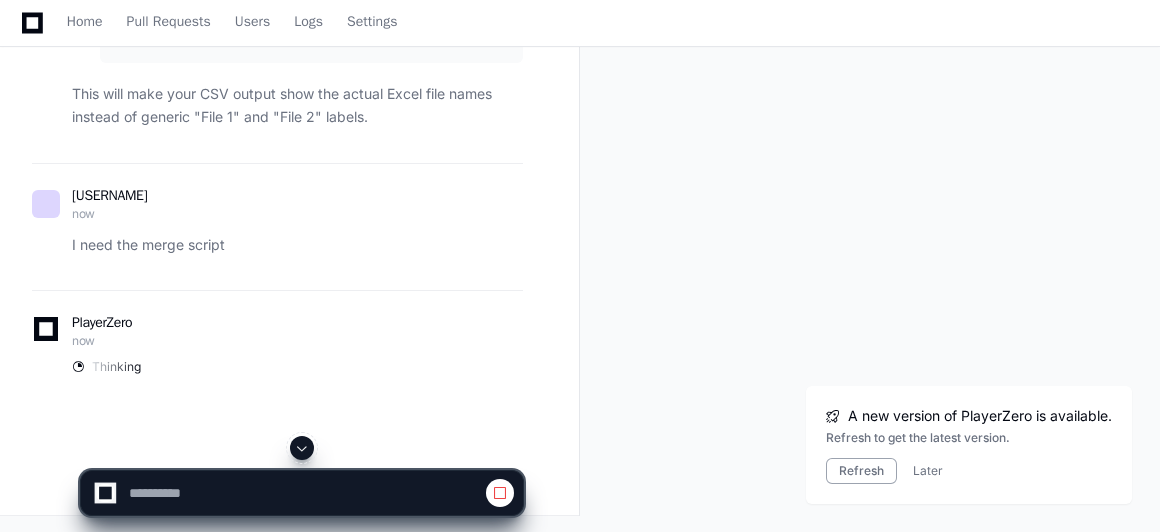 click 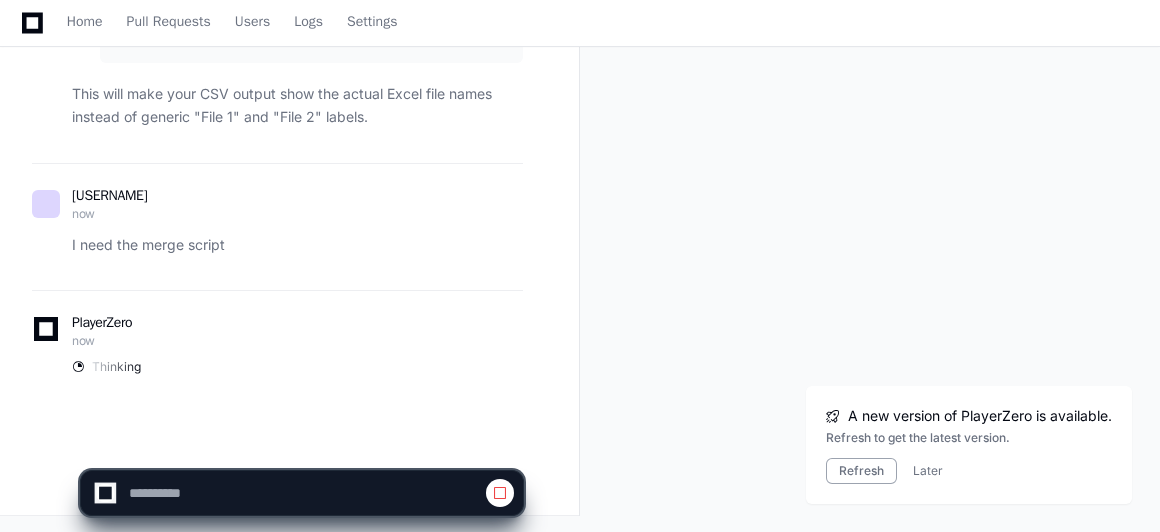 select on "****" 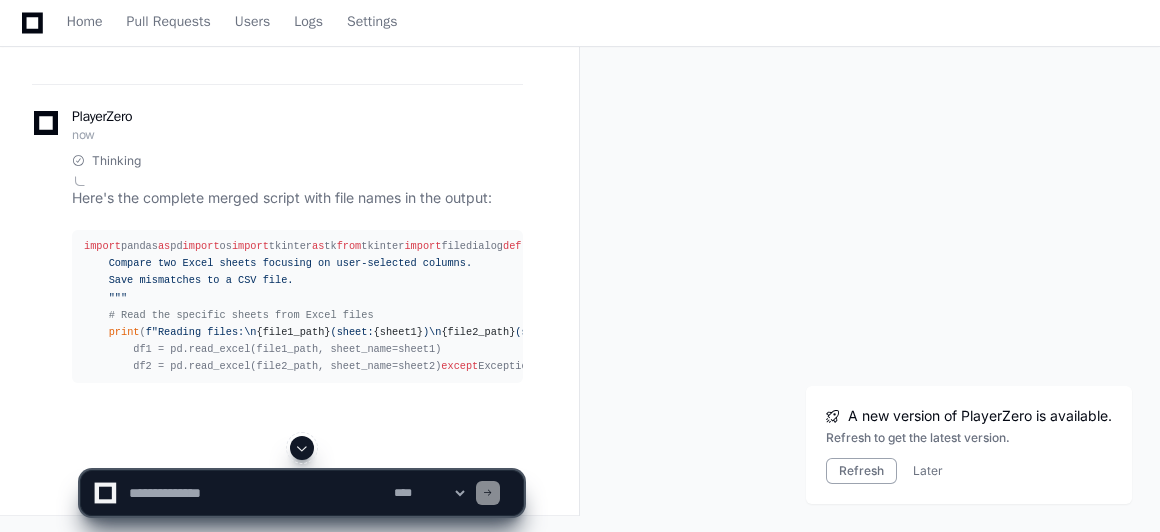 click 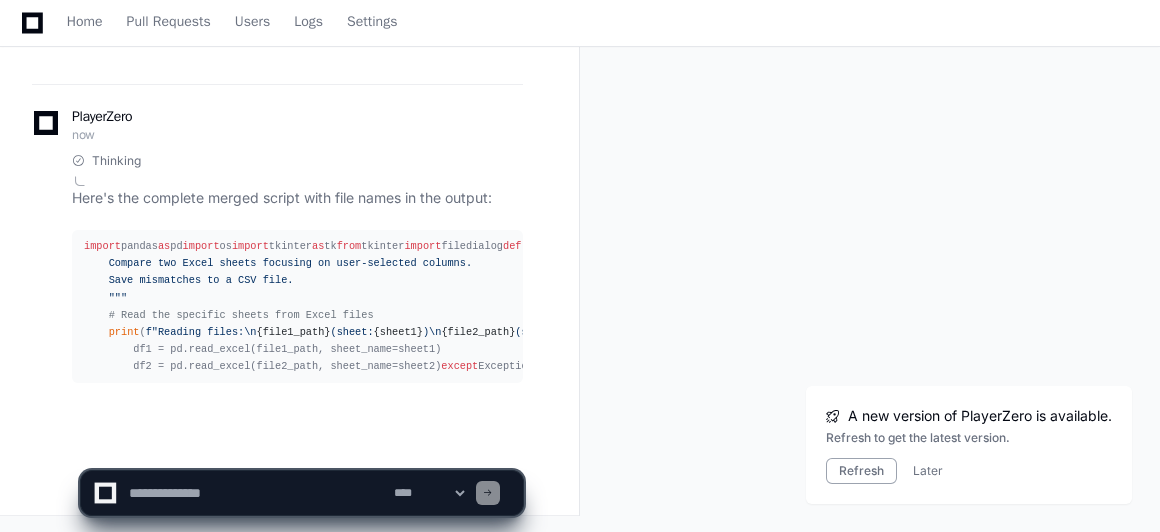 scroll, scrollTop: 117097, scrollLeft: 0, axis: vertical 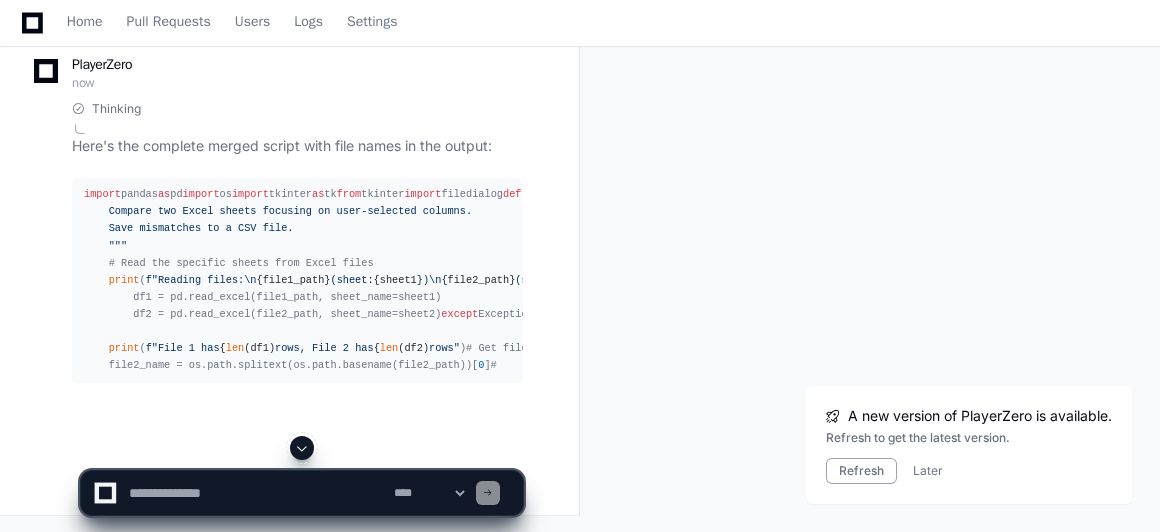 click 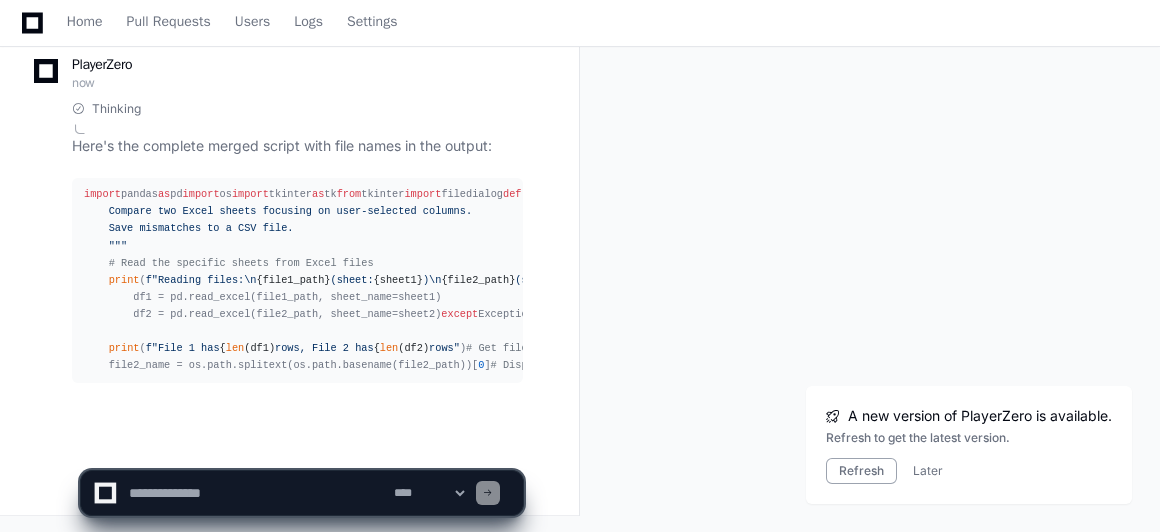 scroll, scrollTop: 117252, scrollLeft: 0, axis: vertical 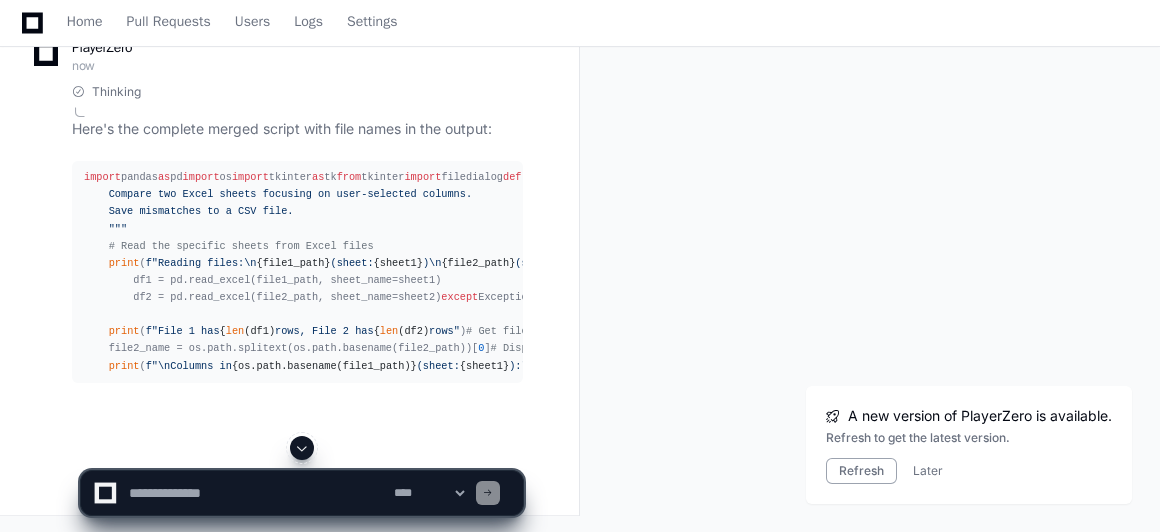 click 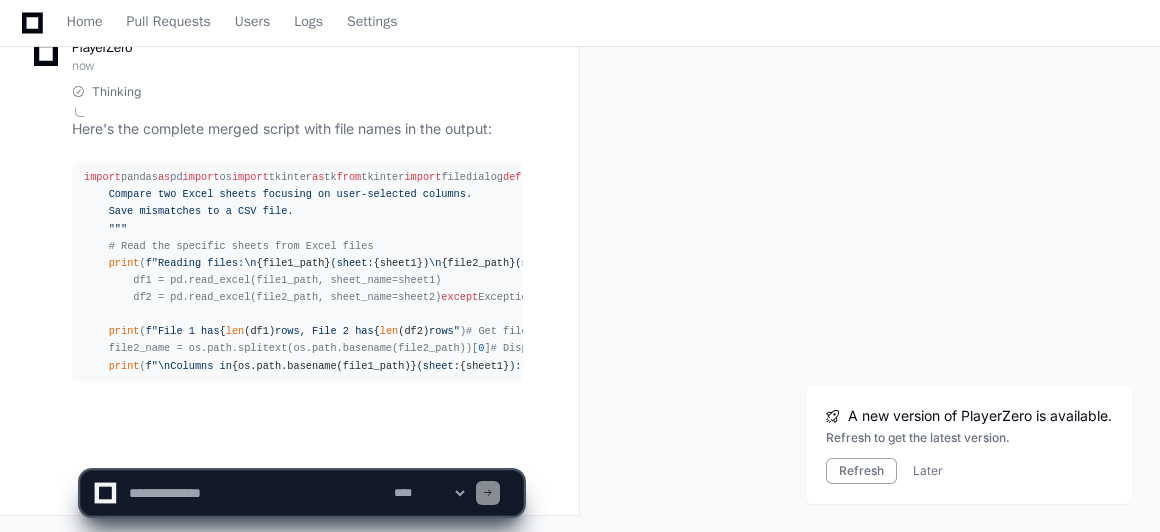 scroll, scrollTop: 117337, scrollLeft: 0, axis: vertical 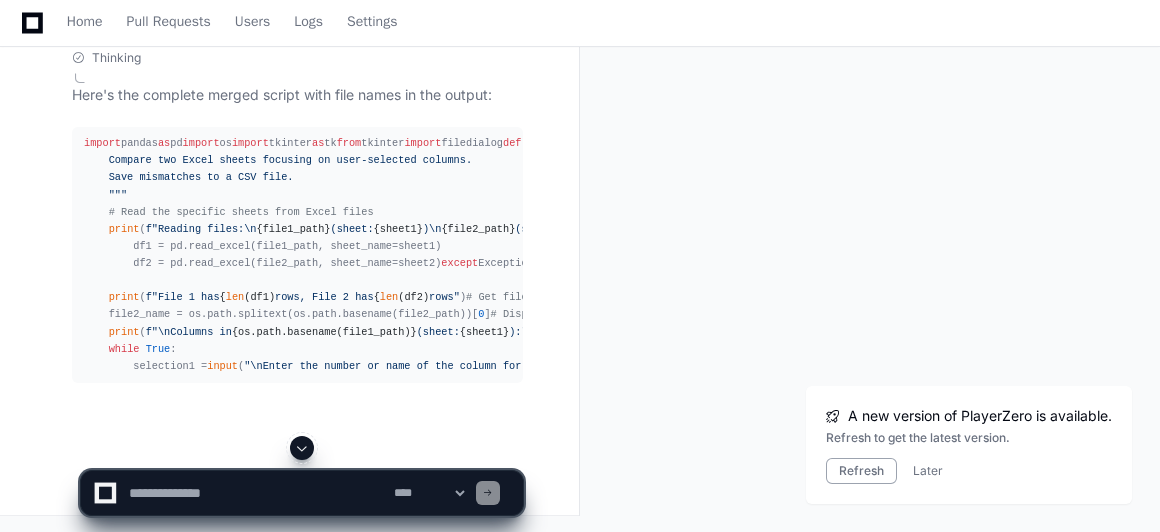 click 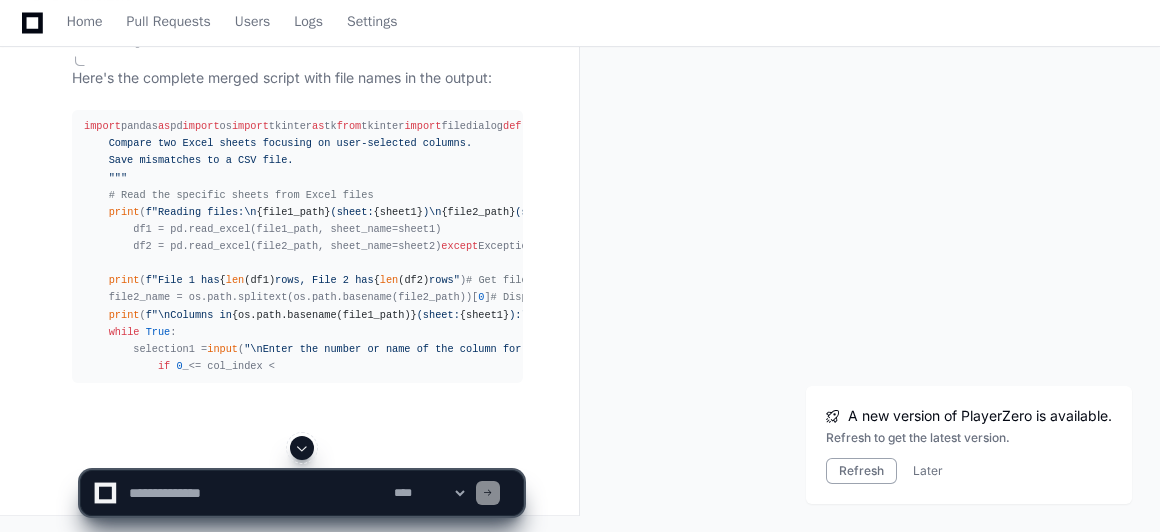 click 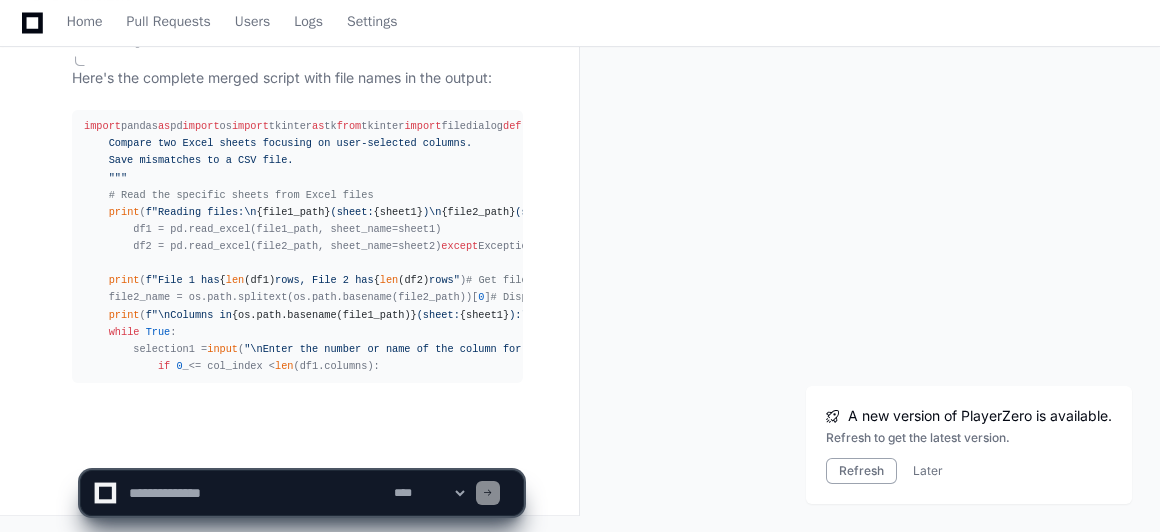 scroll, scrollTop: 117440, scrollLeft: 0, axis: vertical 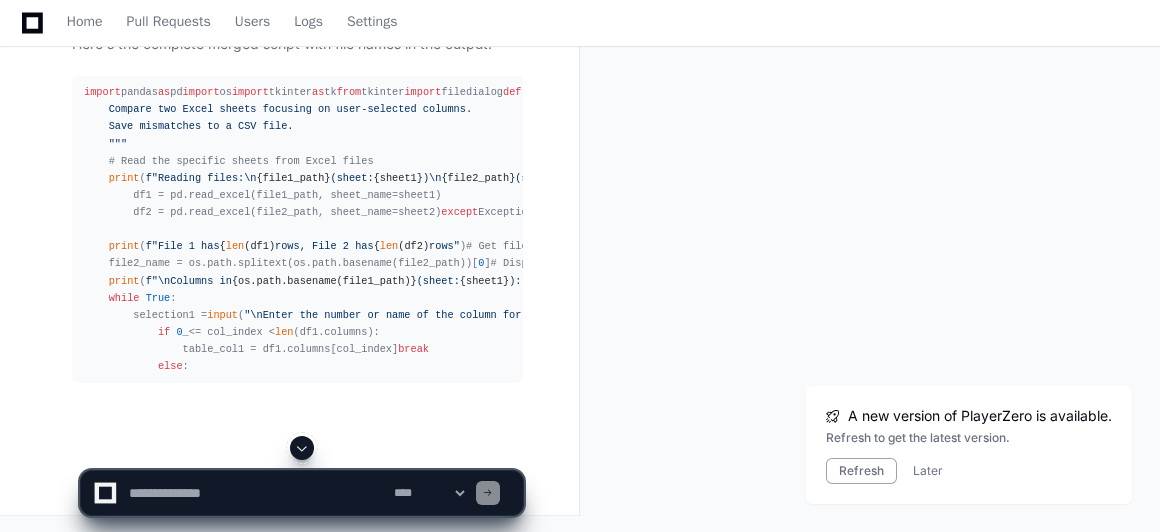click 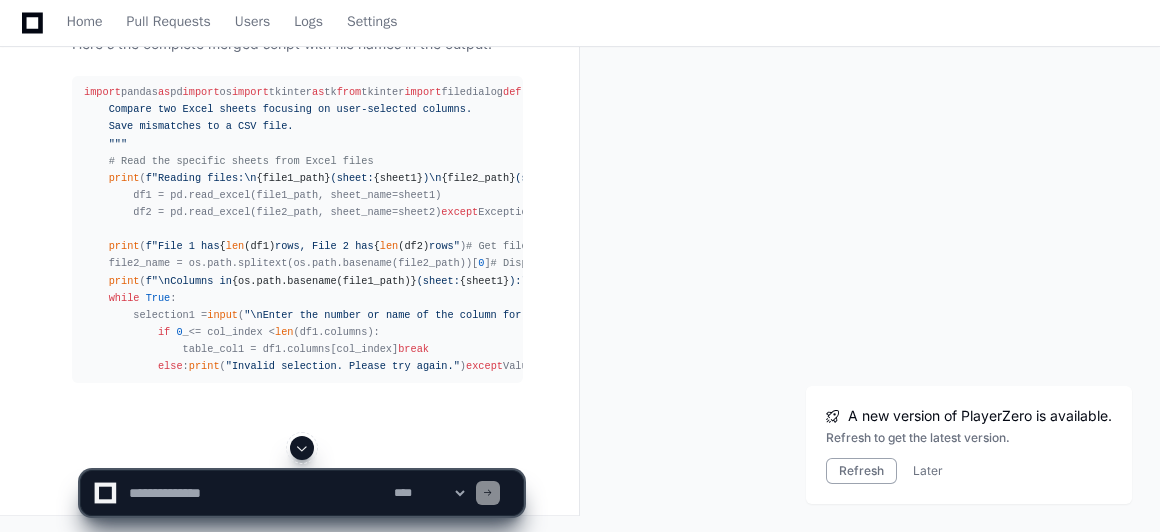 click 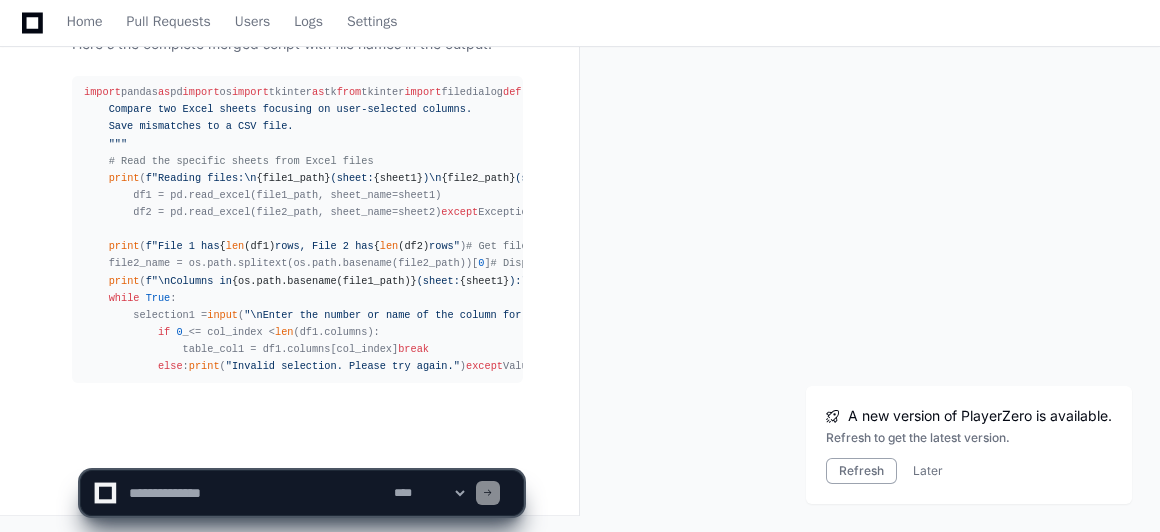 scroll, scrollTop: 117543, scrollLeft: 0, axis: vertical 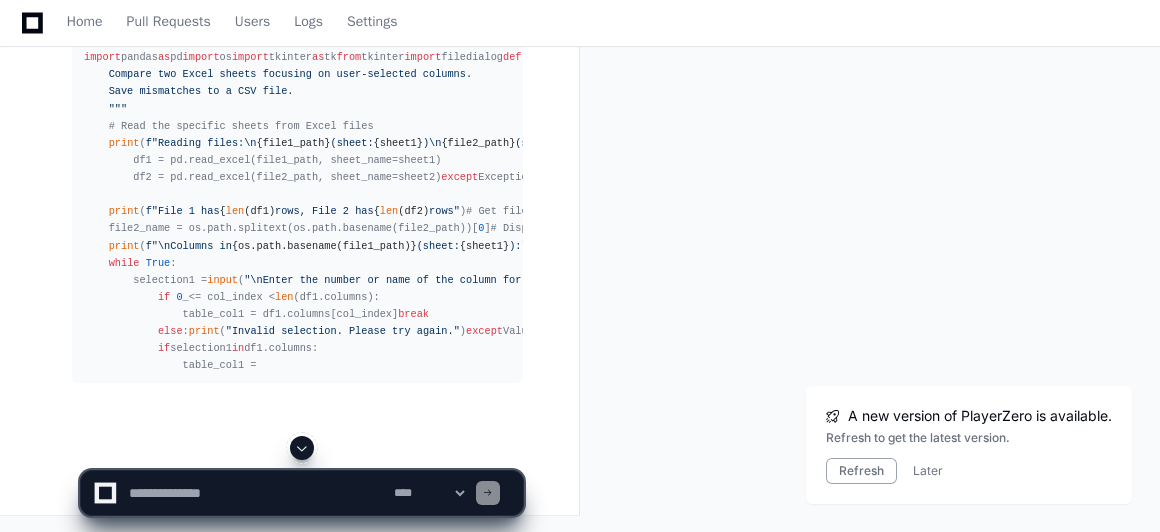 click 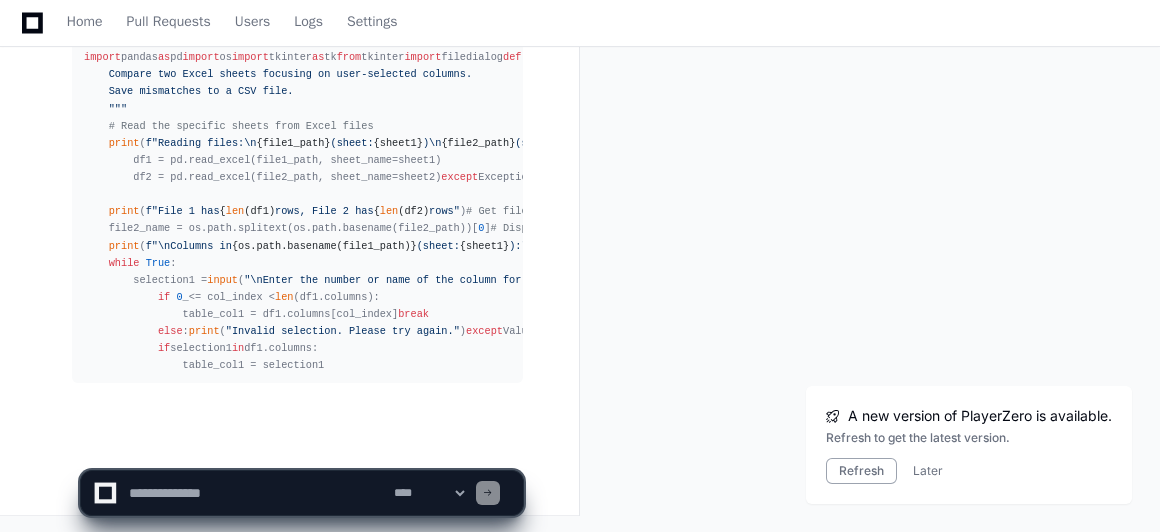 scroll, scrollTop: 117577, scrollLeft: 0, axis: vertical 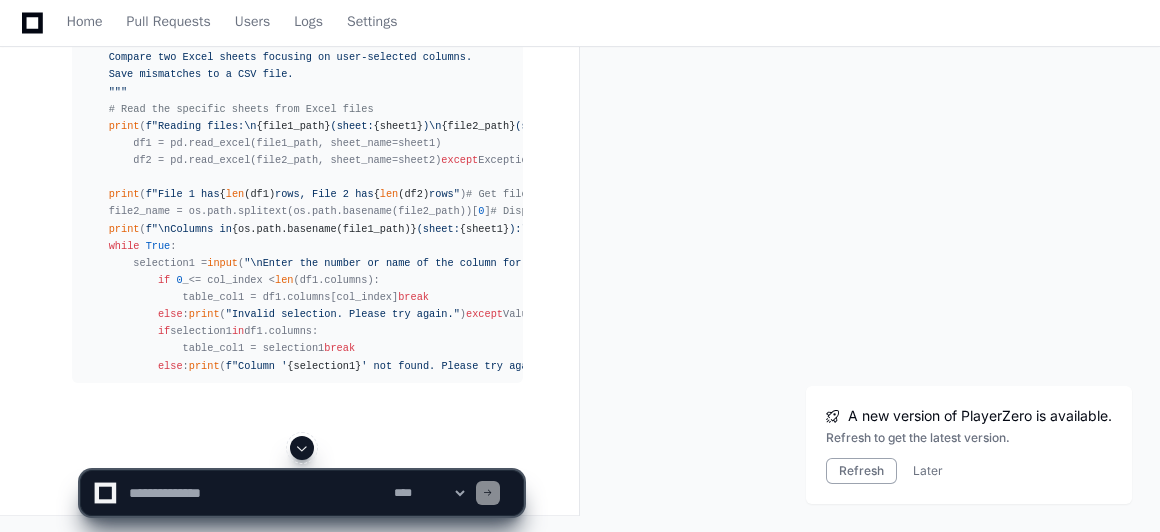 click 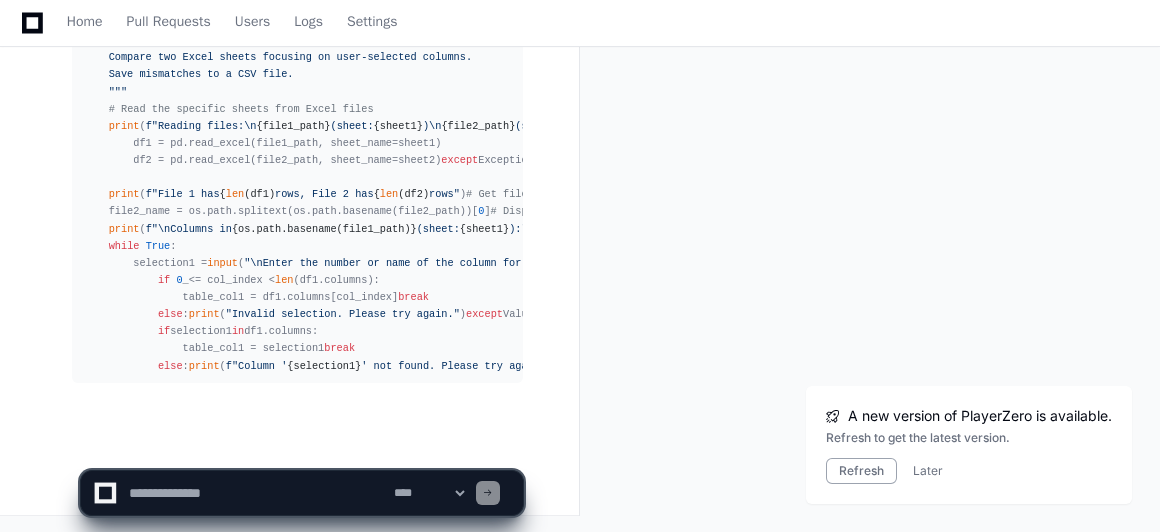 scroll, scrollTop: 117663, scrollLeft: 0, axis: vertical 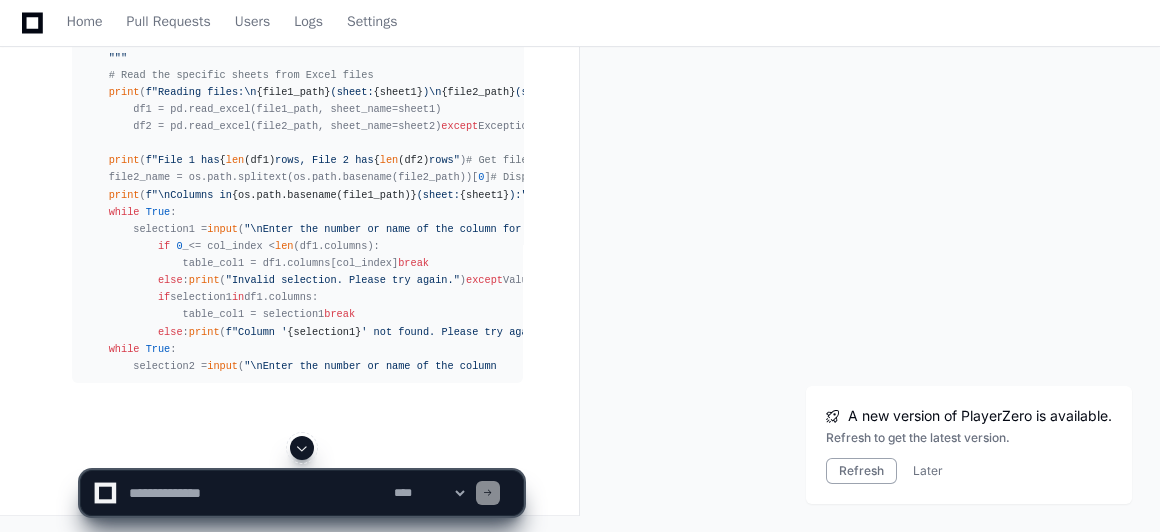 click 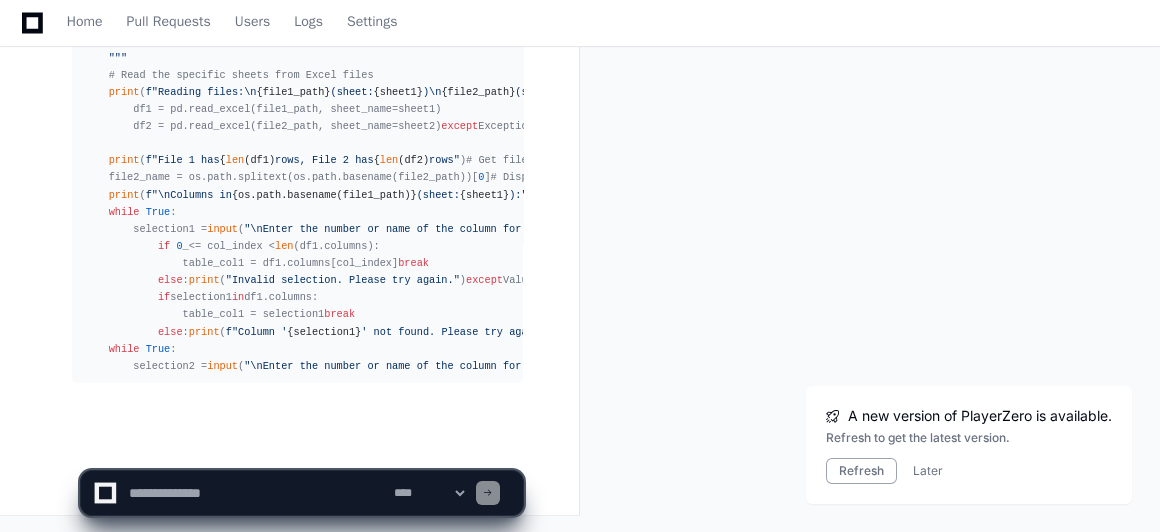scroll, scrollTop: 117697, scrollLeft: 0, axis: vertical 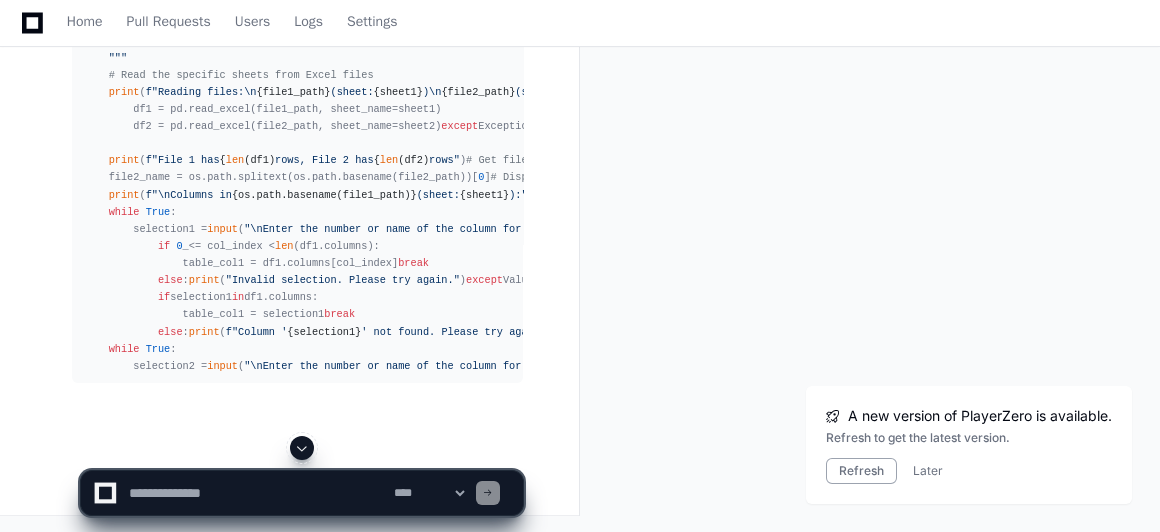 click 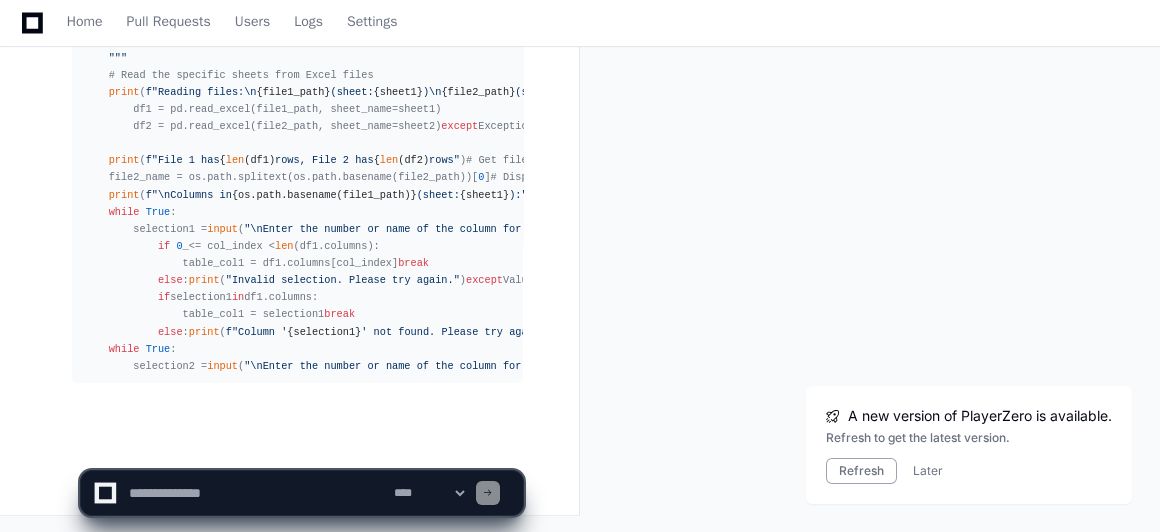 scroll, scrollTop: 117731, scrollLeft: 0, axis: vertical 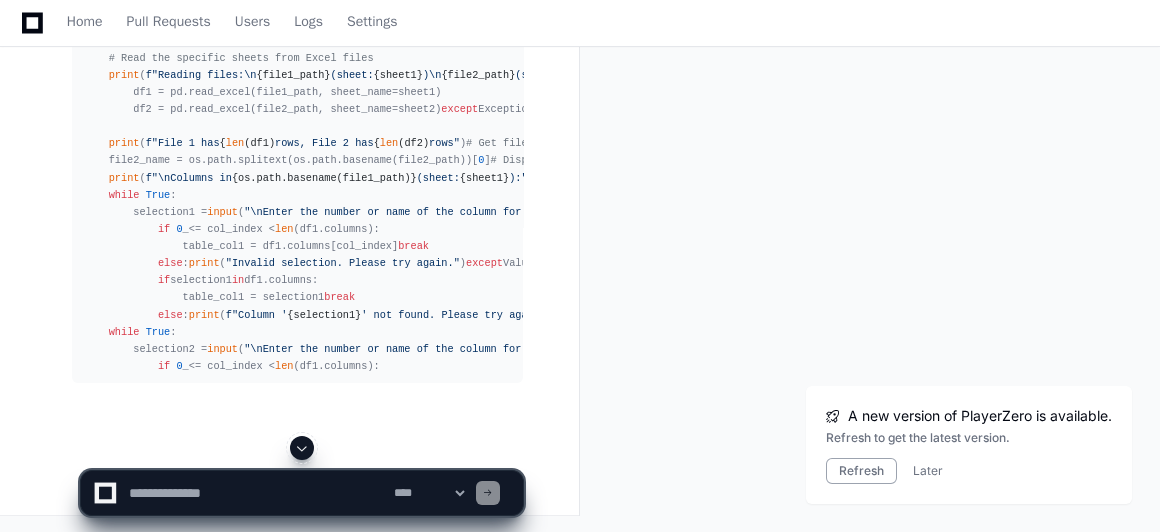 click 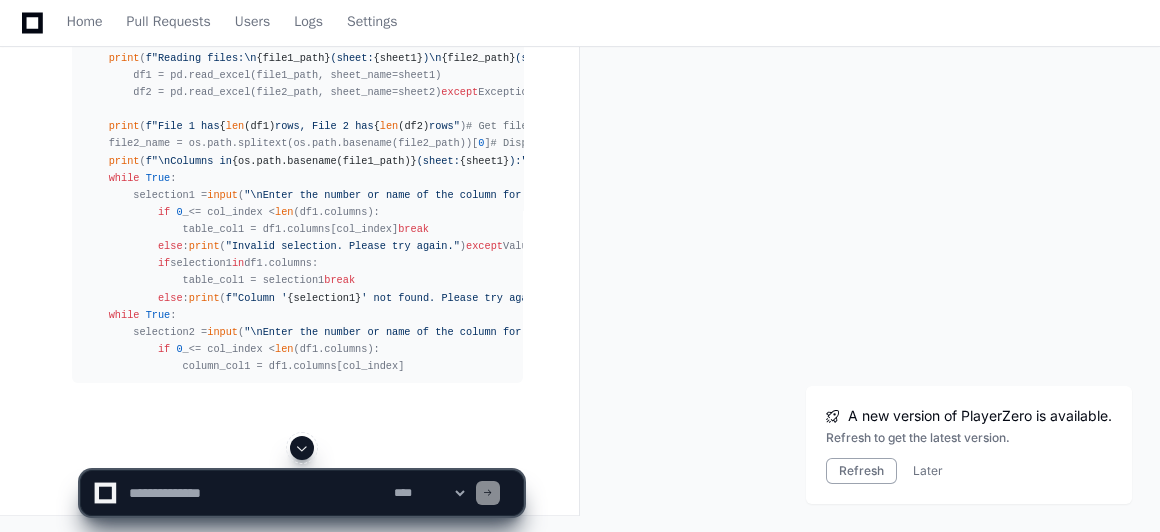click 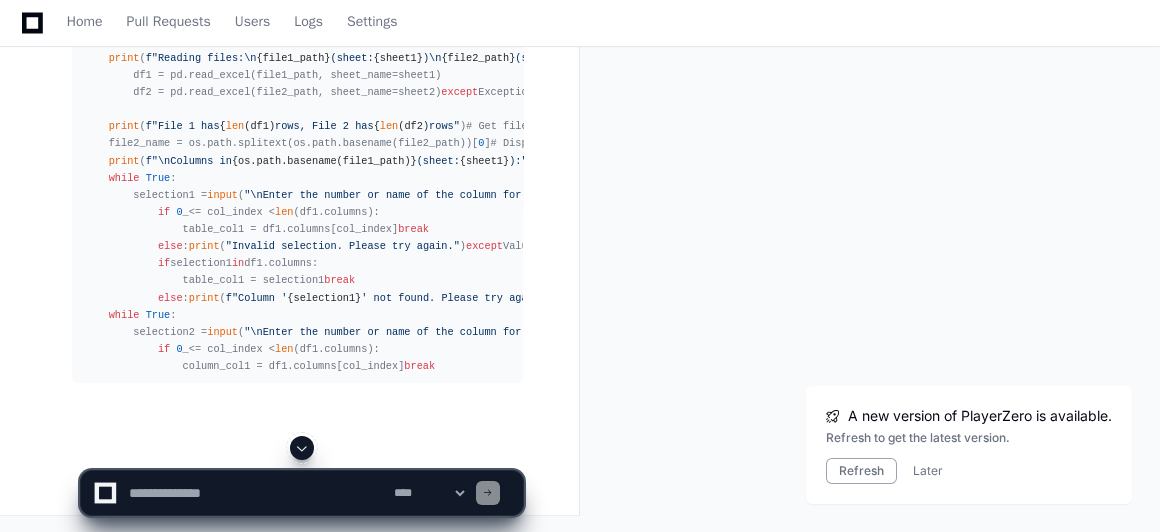 click 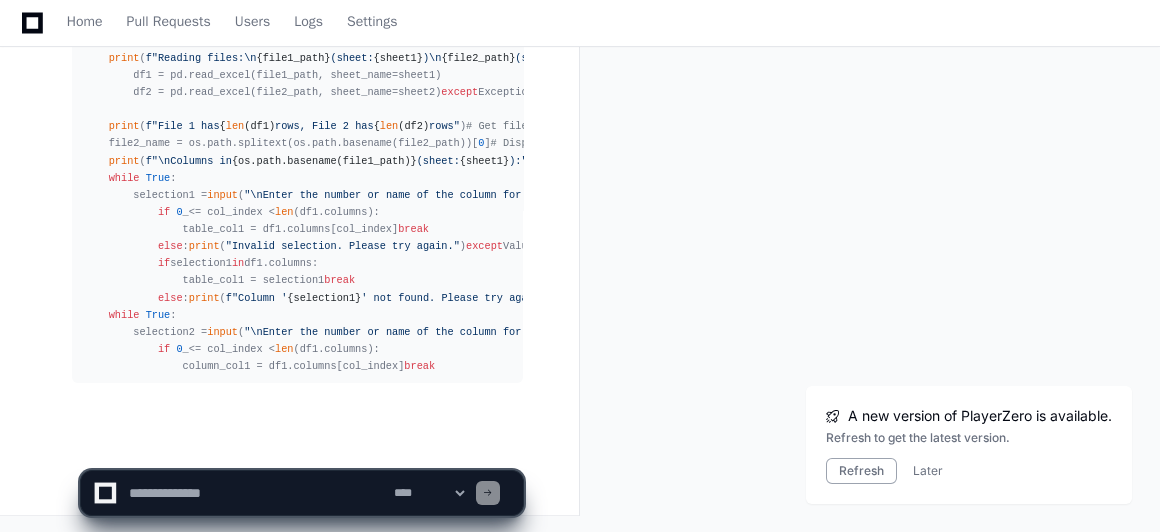 scroll, scrollTop: 117800, scrollLeft: 0, axis: vertical 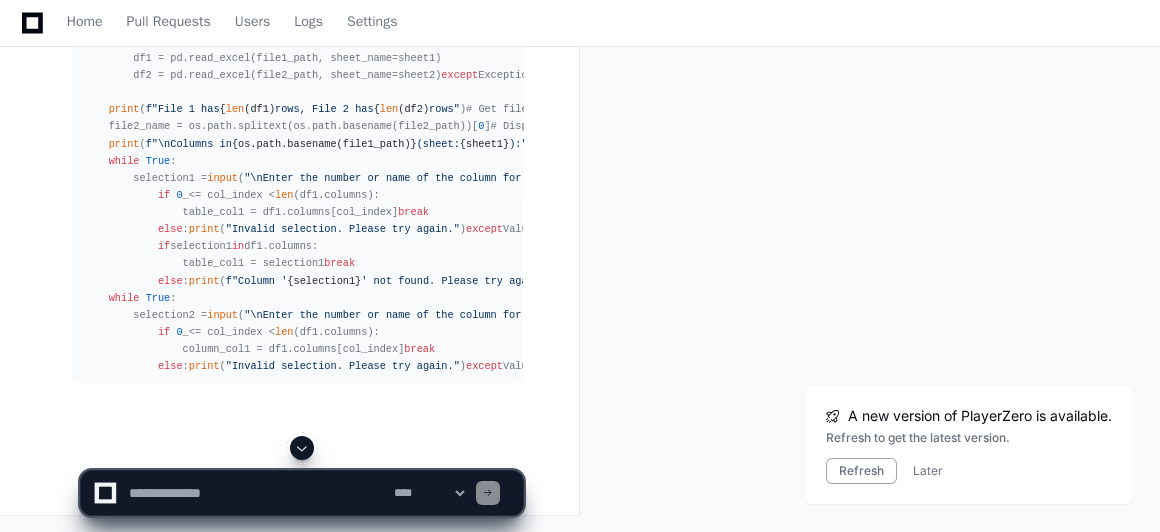 click 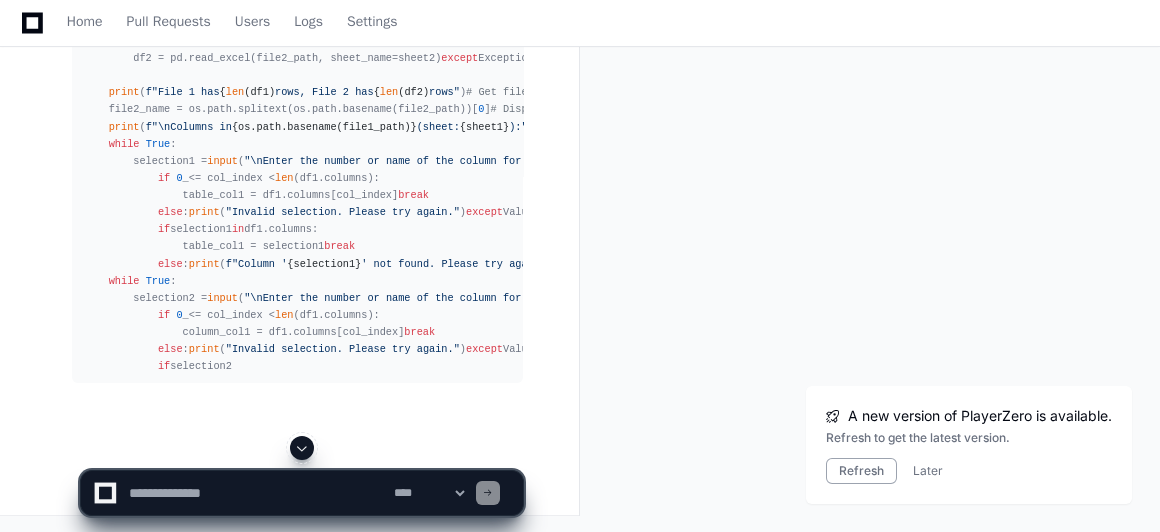 click 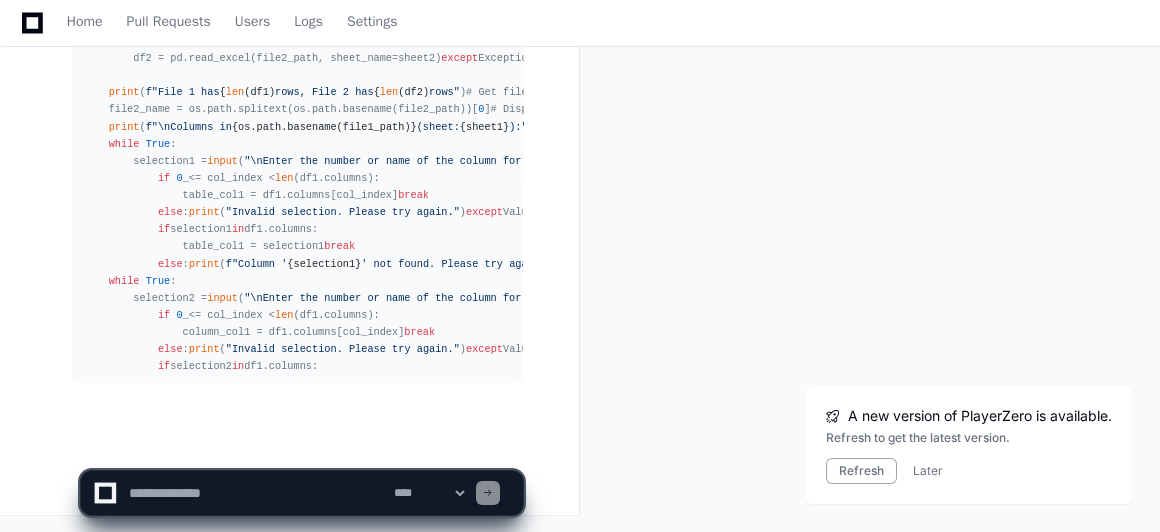 scroll, scrollTop: 117886, scrollLeft: 0, axis: vertical 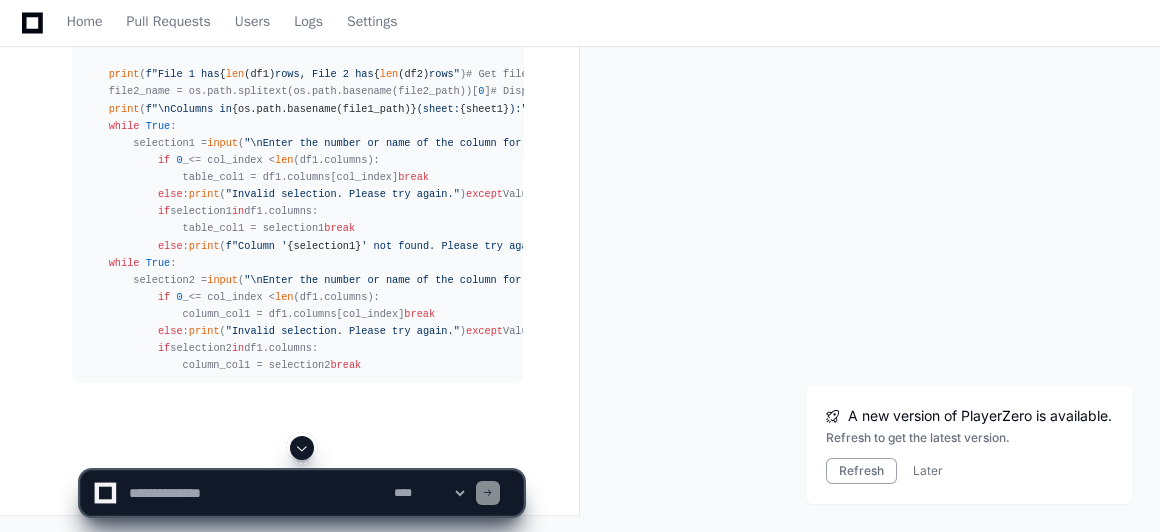 click 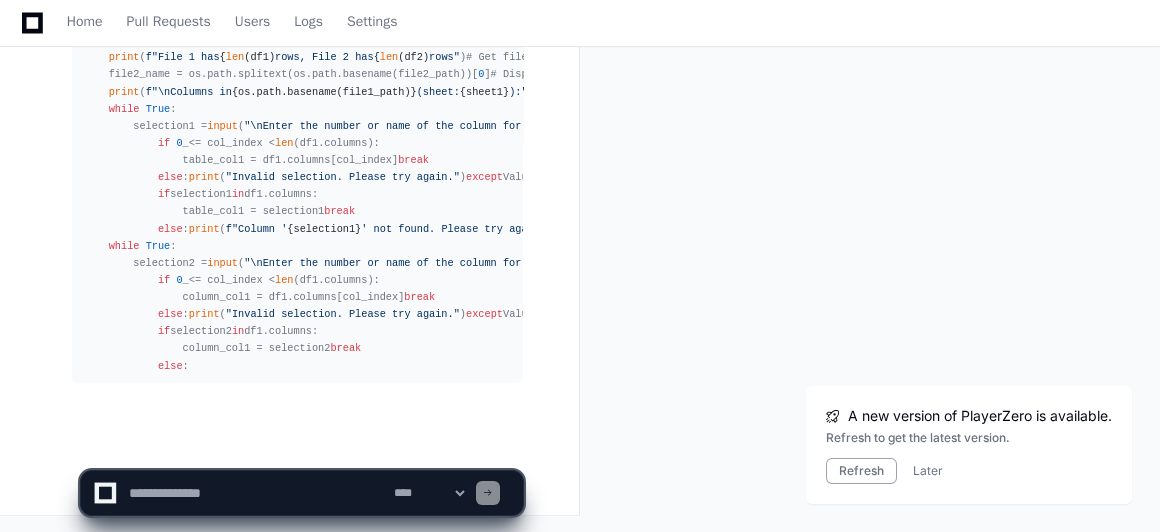 scroll, scrollTop: 117920, scrollLeft: 0, axis: vertical 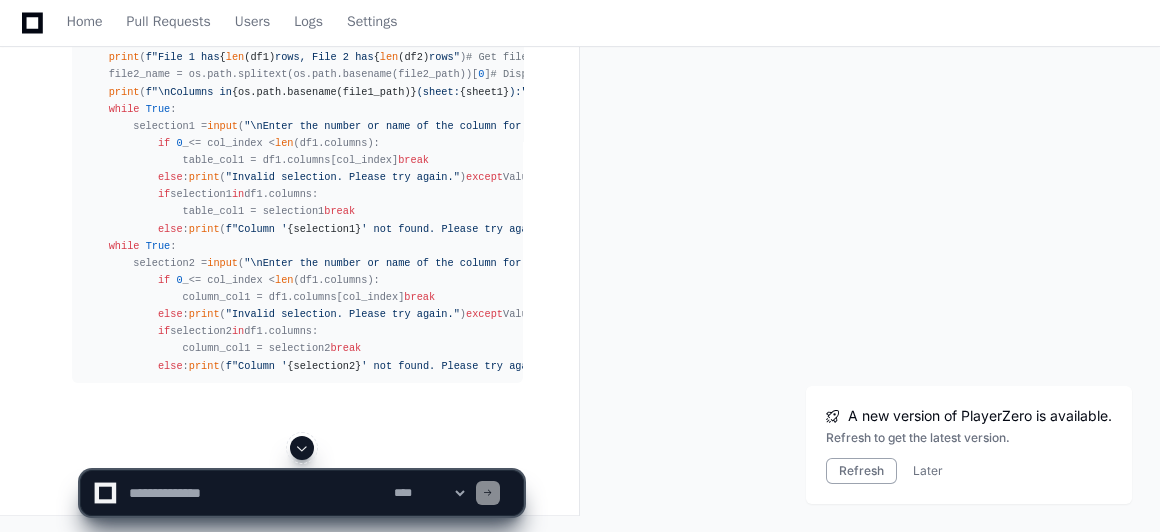 click 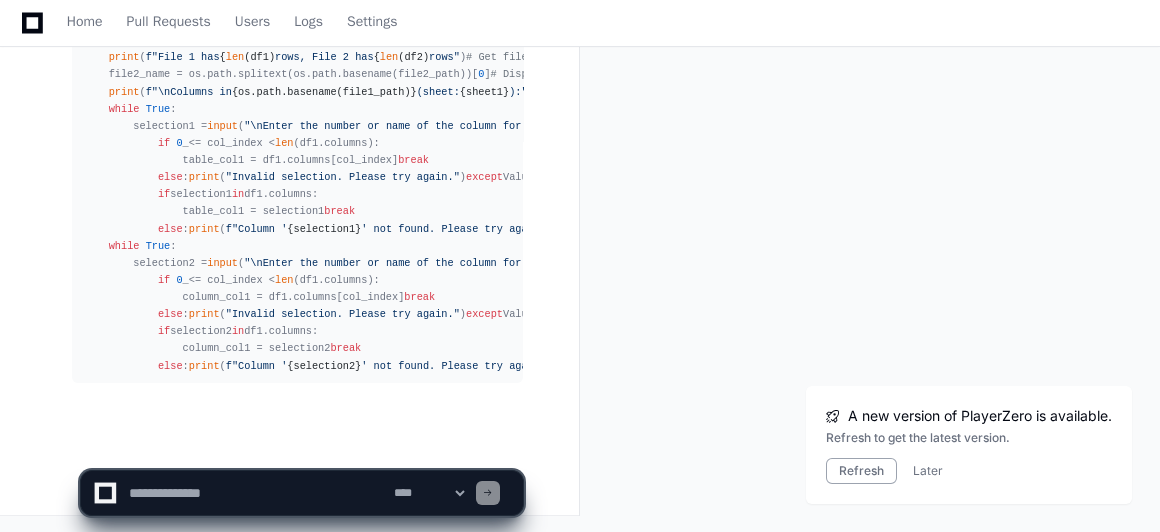 scroll, scrollTop: 117989, scrollLeft: 0, axis: vertical 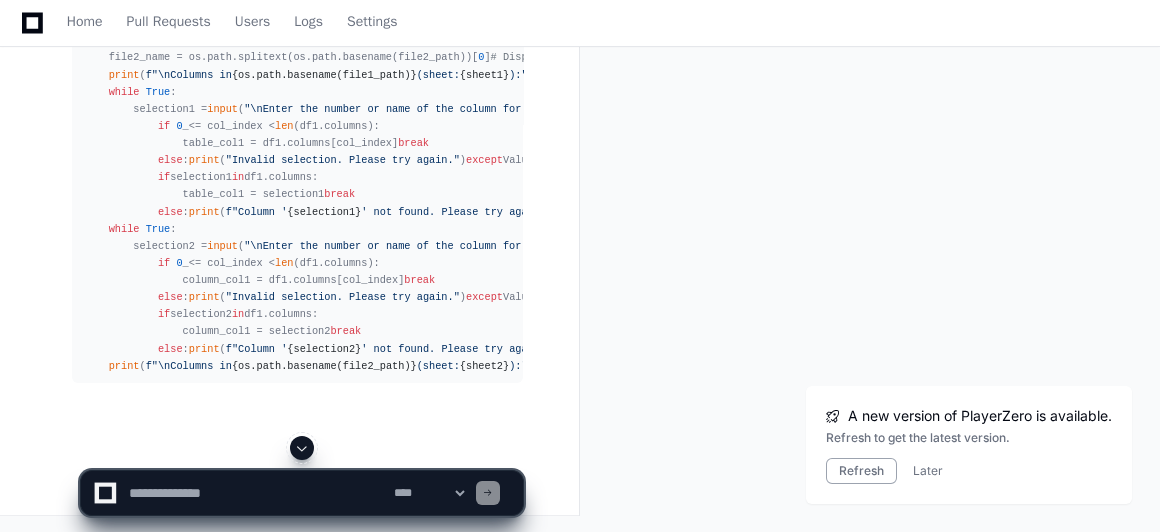 click 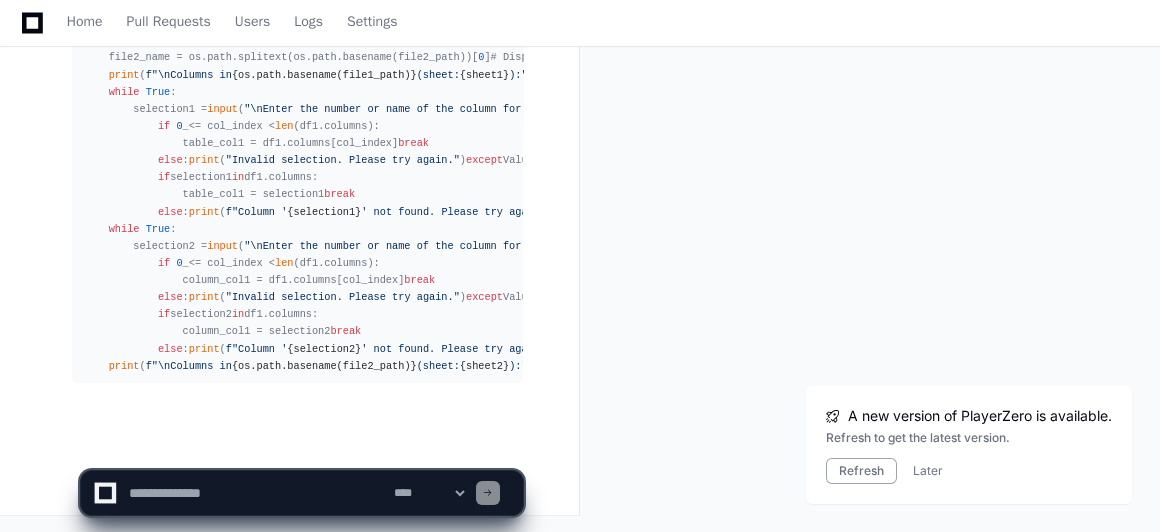 scroll, scrollTop: 118057, scrollLeft: 0, axis: vertical 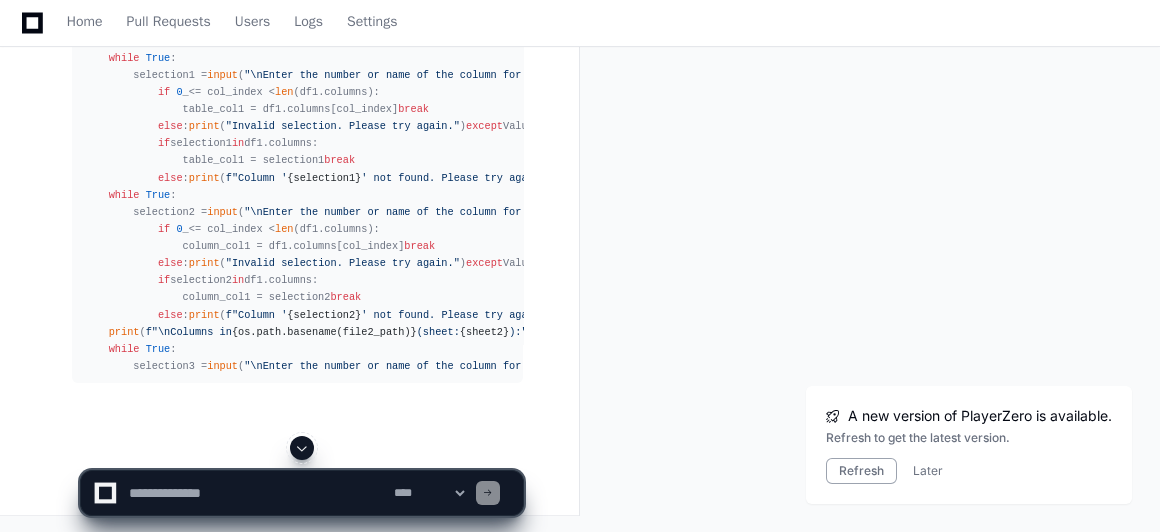 click 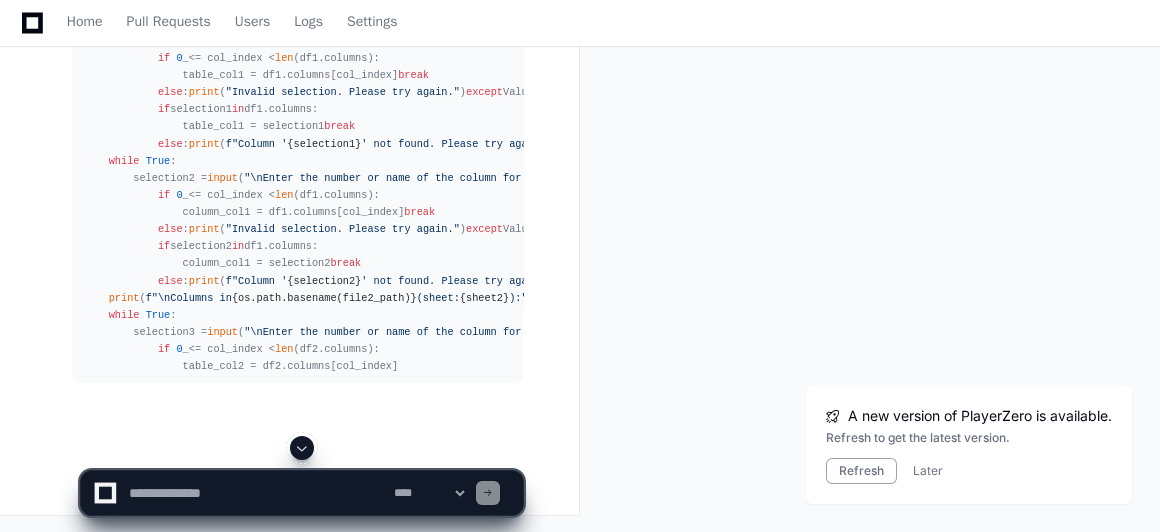click 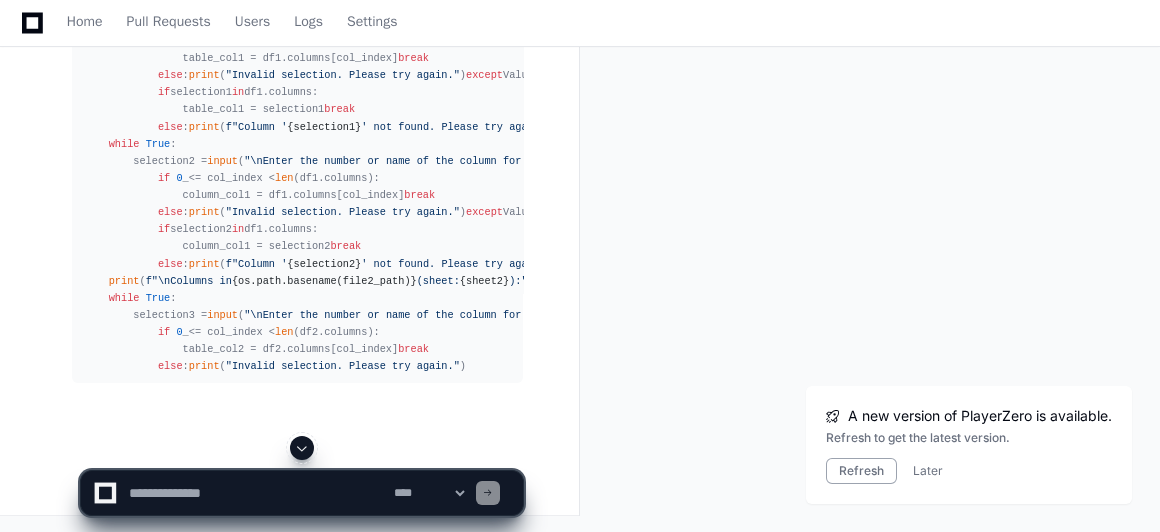 click 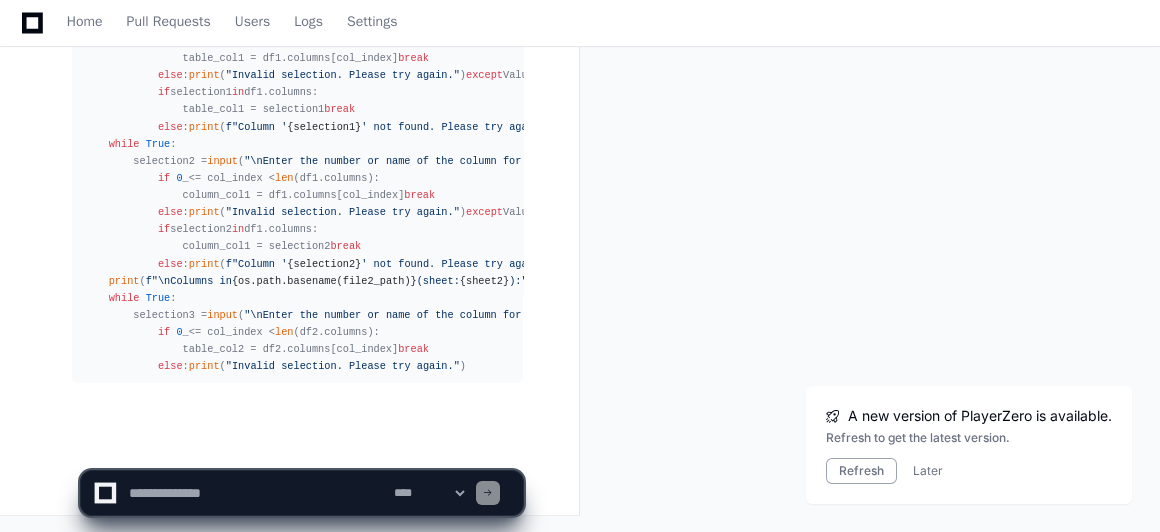 scroll, scrollTop: 118246, scrollLeft: 0, axis: vertical 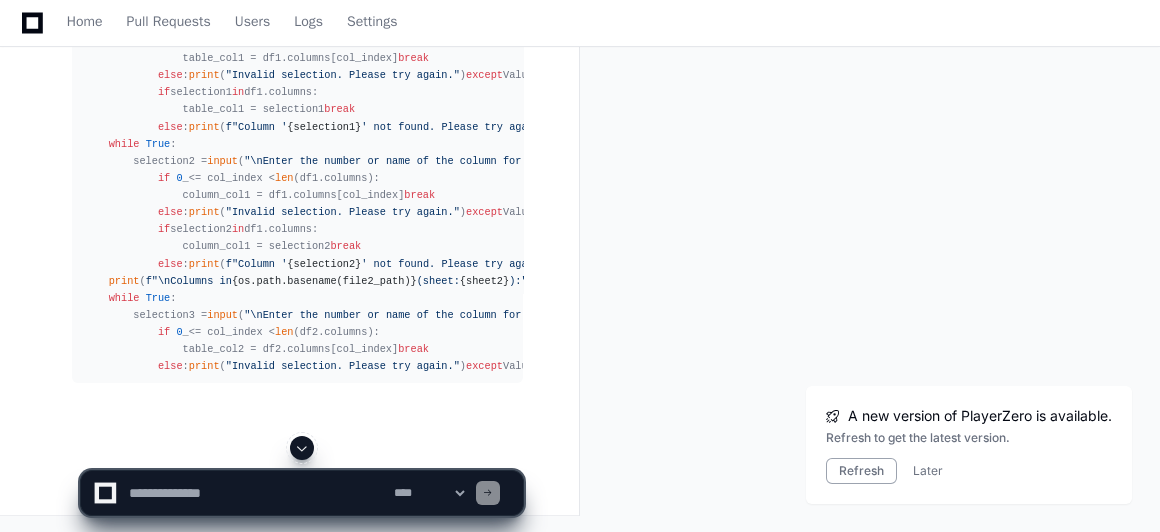 click 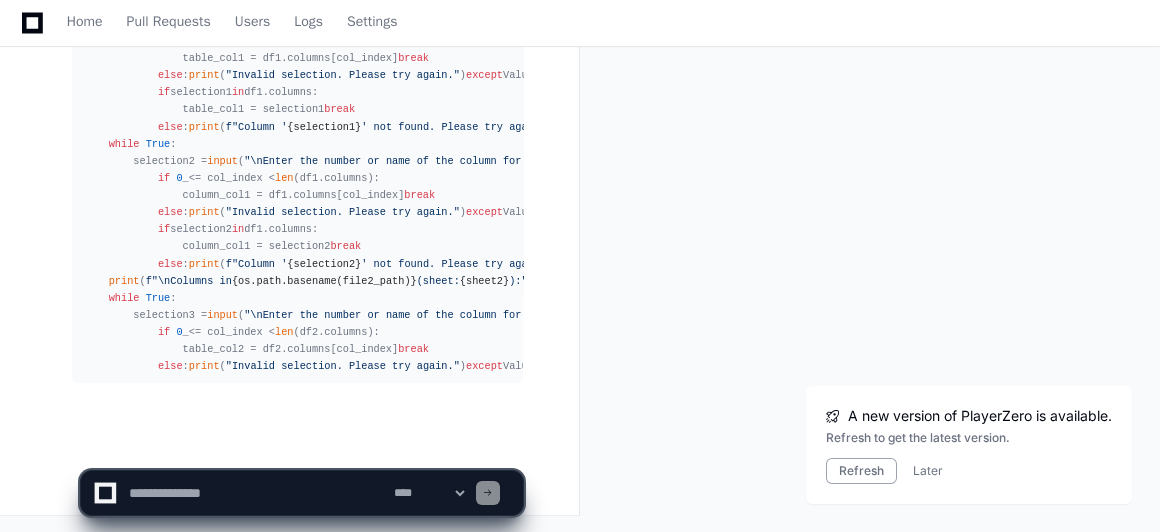 scroll, scrollTop: 118279, scrollLeft: 0, axis: vertical 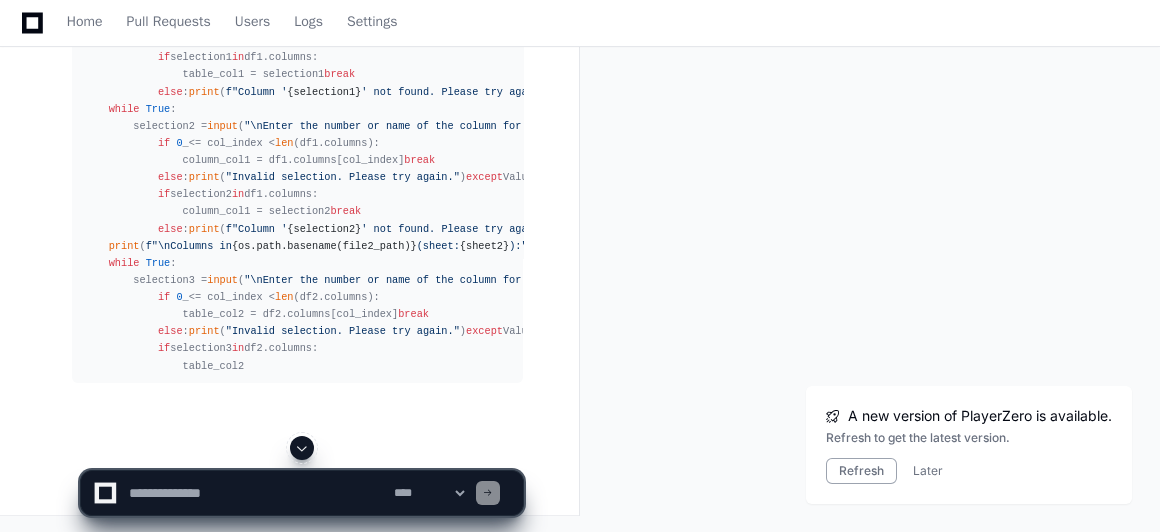click 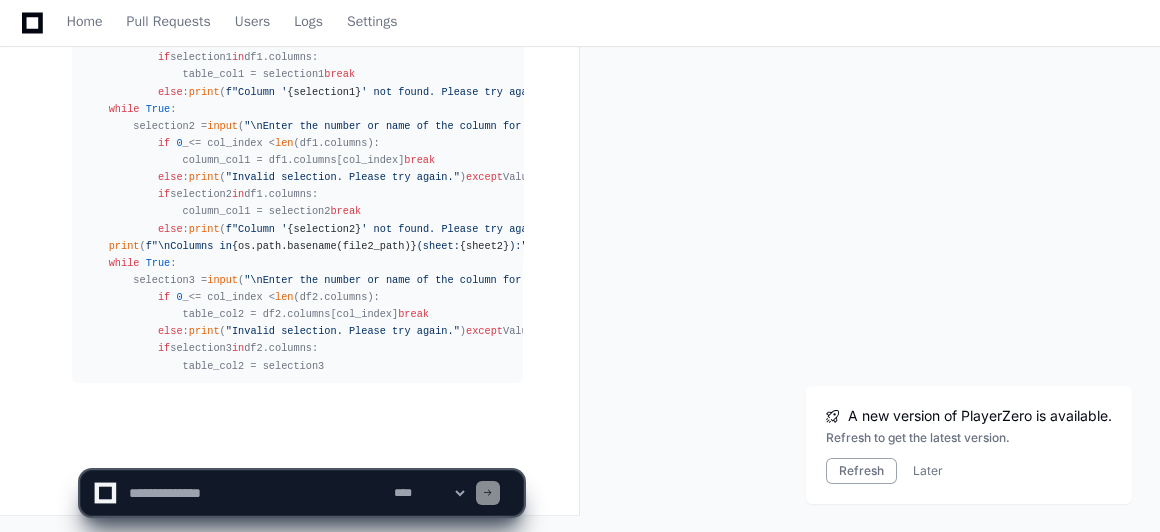 scroll, scrollTop: 118314, scrollLeft: 0, axis: vertical 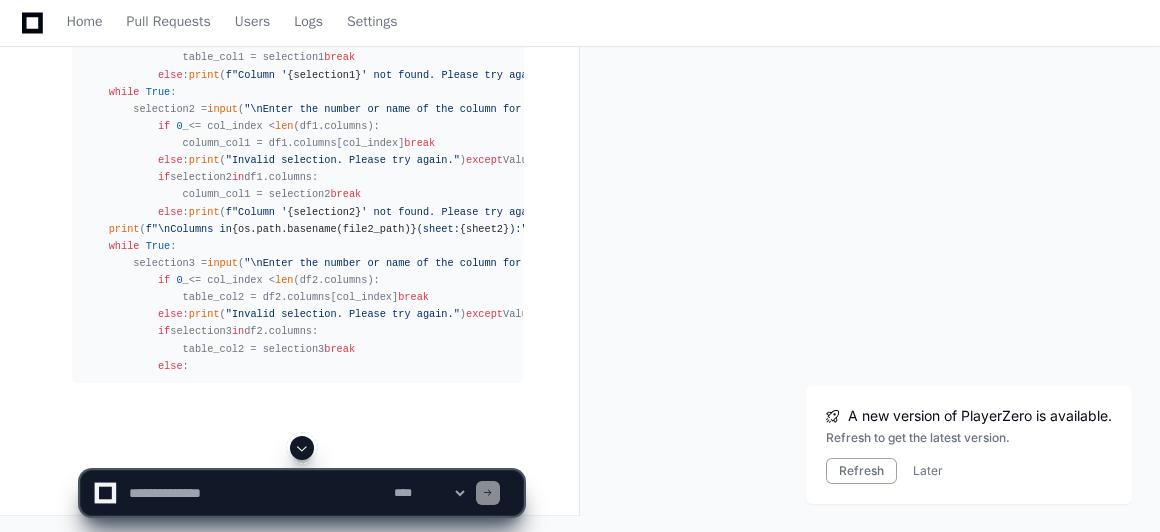 click 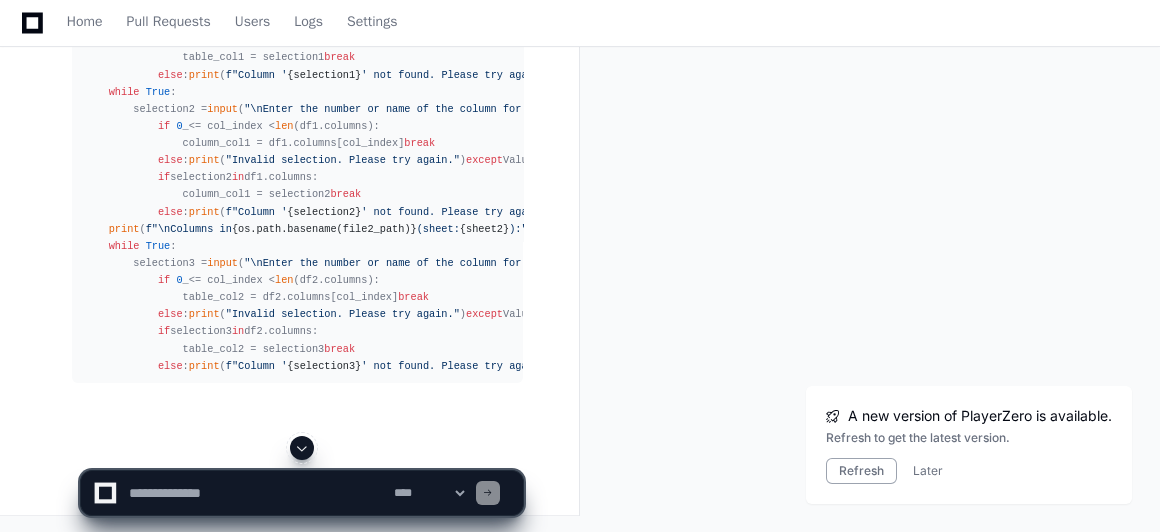click 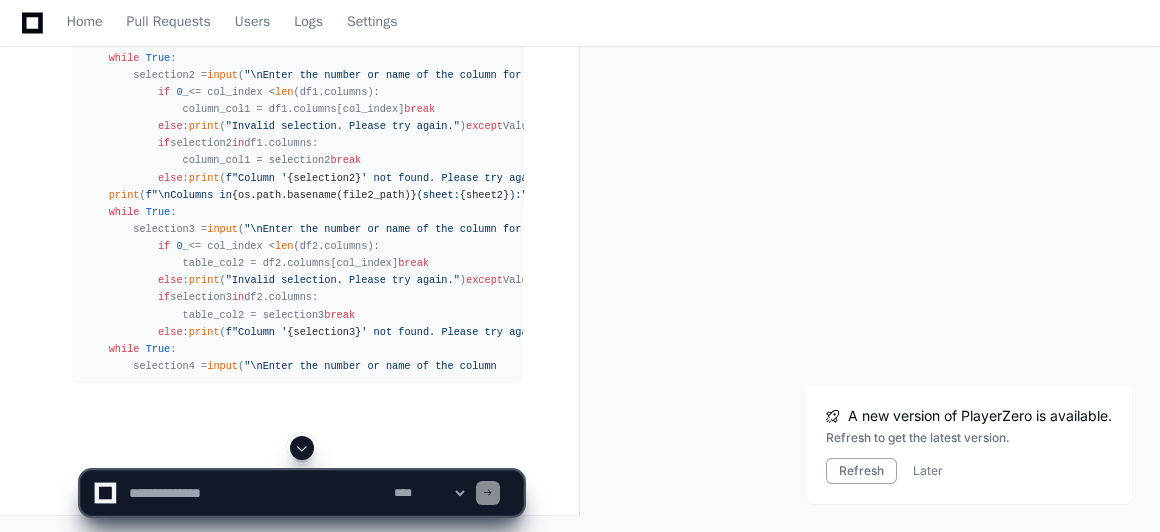 click 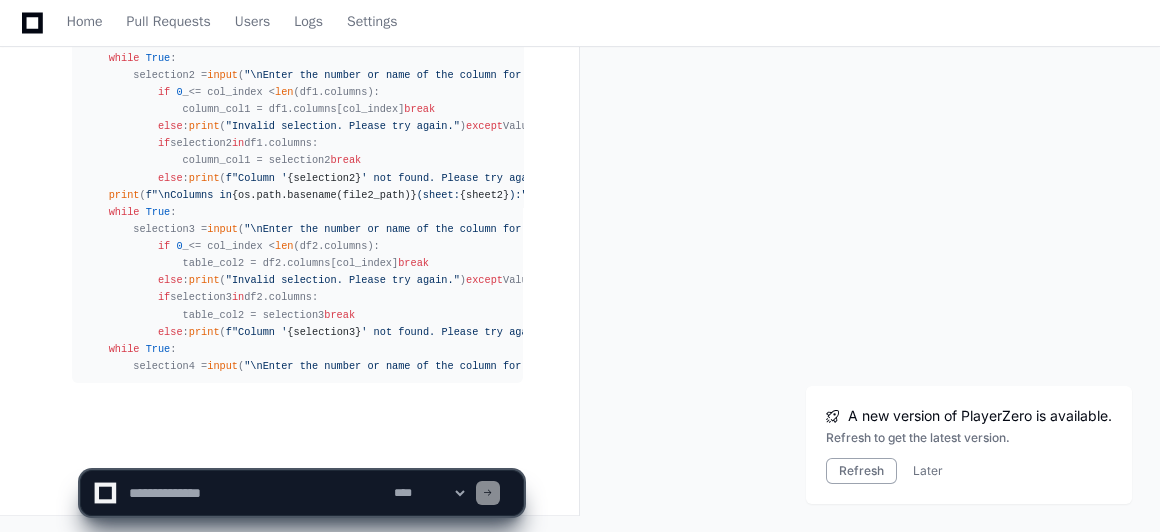 scroll, scrollTop: 118434, scrollLeft: 0, axis: vertical 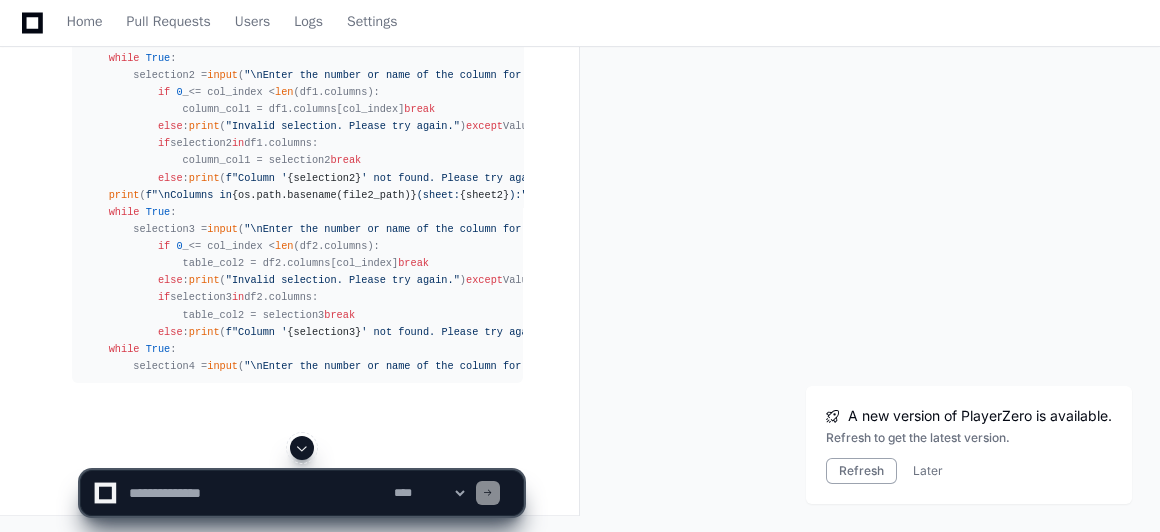 click 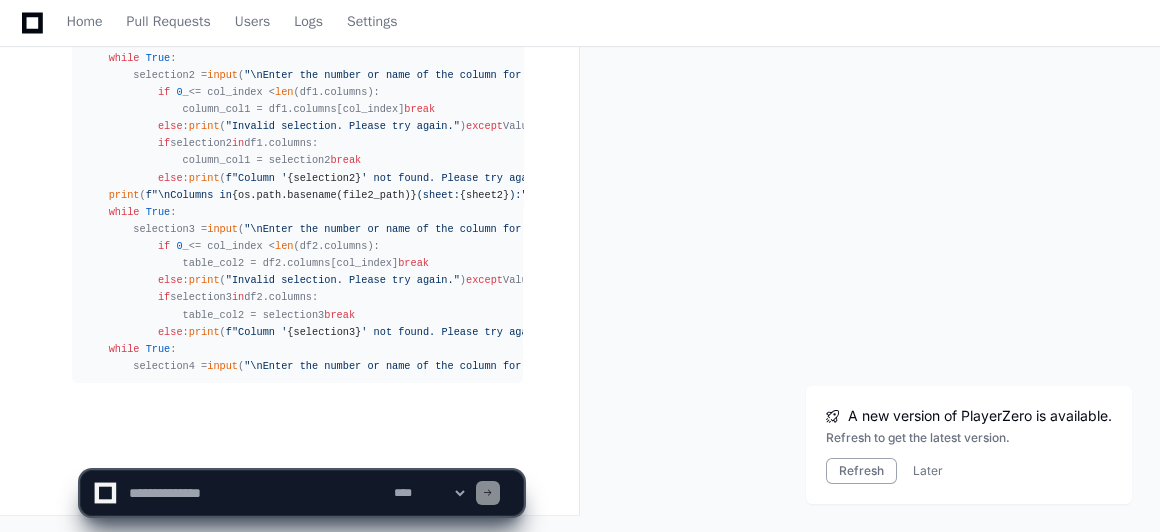 scroll, scrollTop: 118486, scrollLeft: 0, axis: vertical 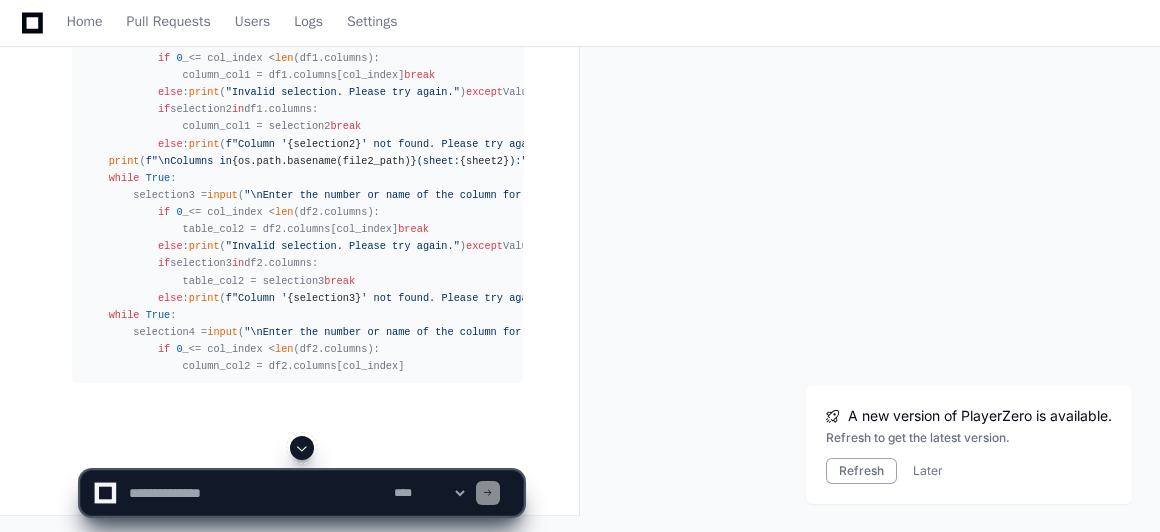 click 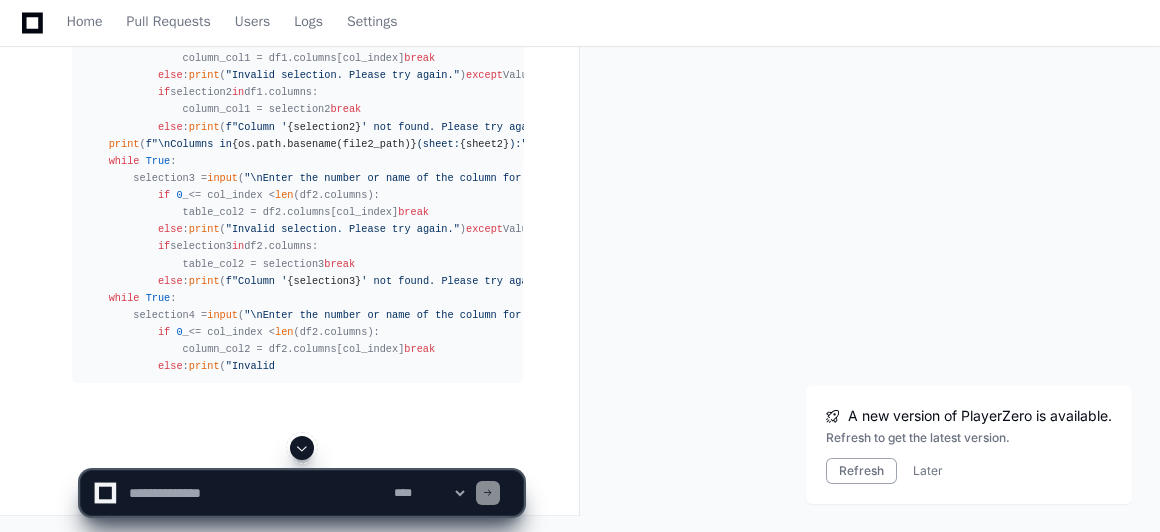 click 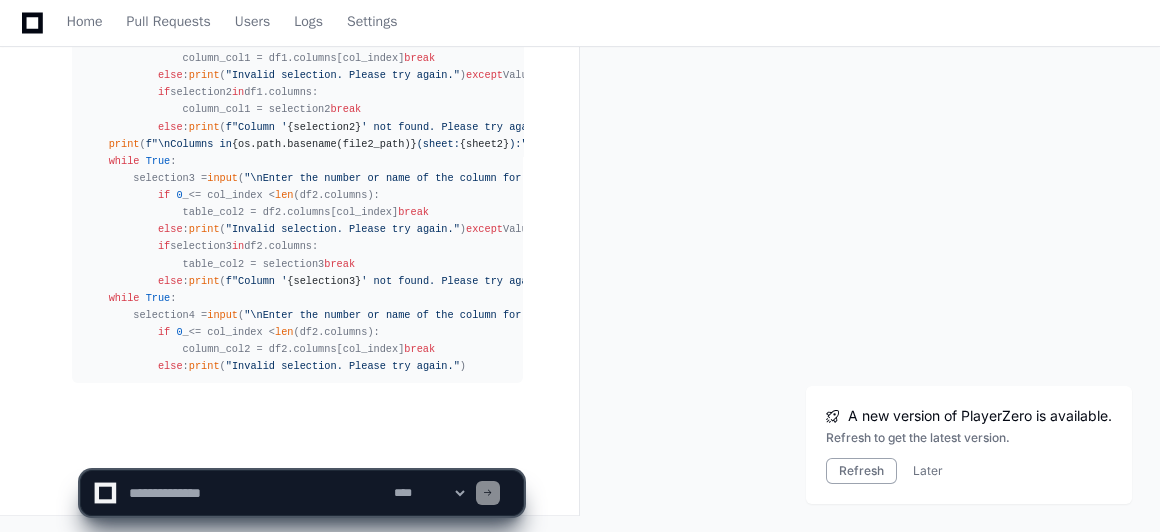 scroll 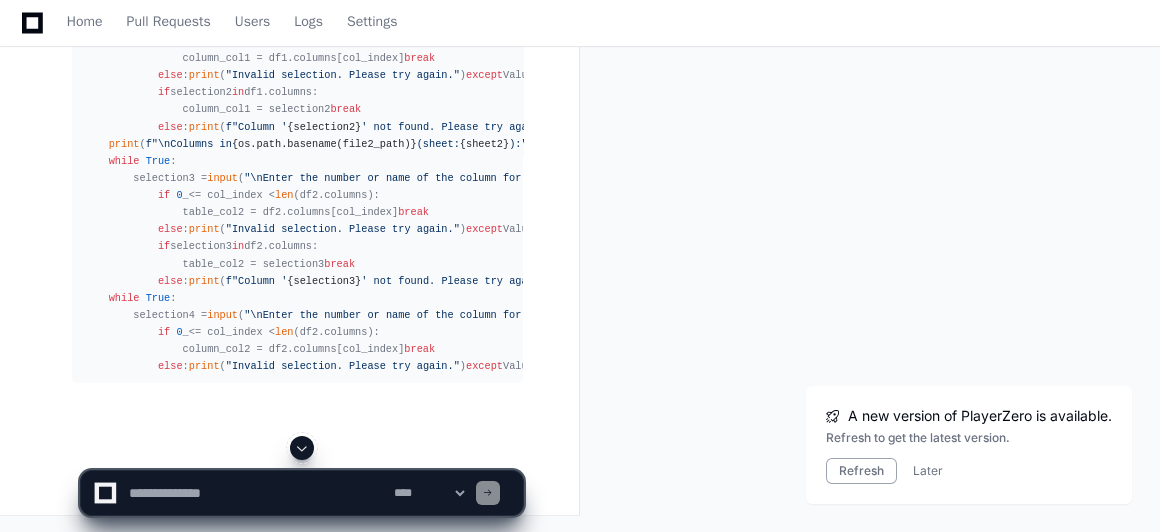 click 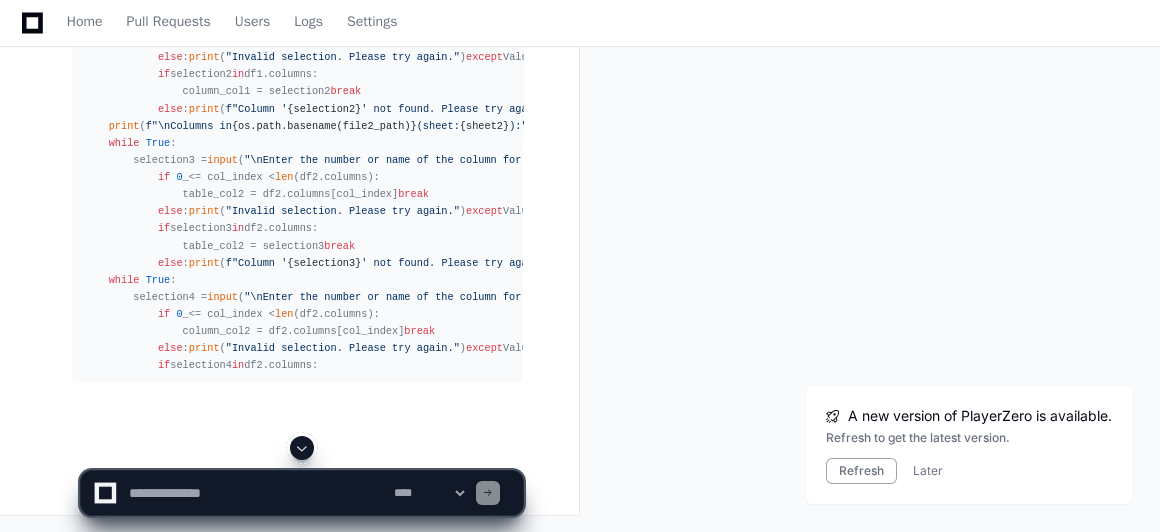 click 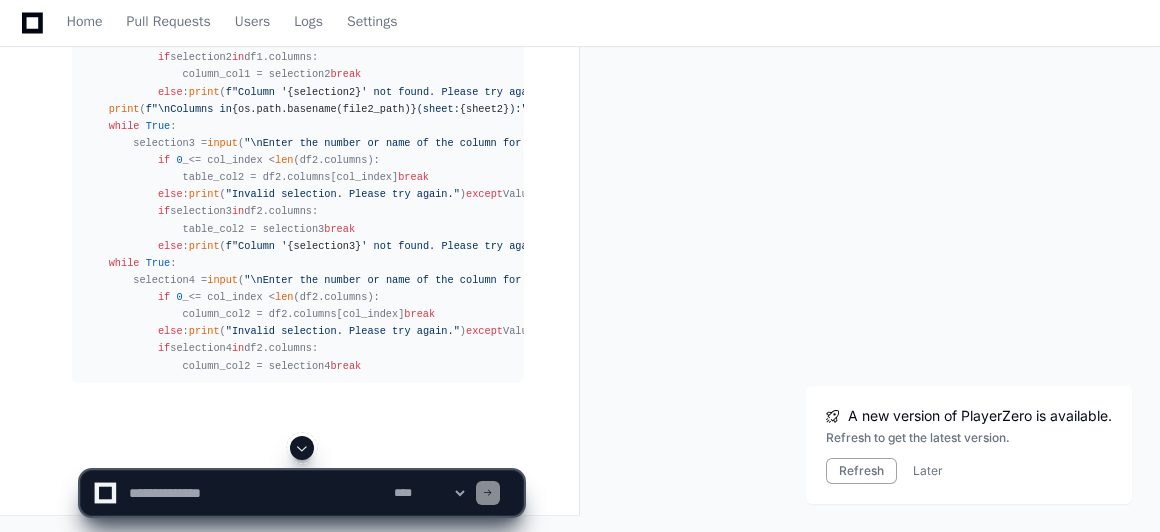 click 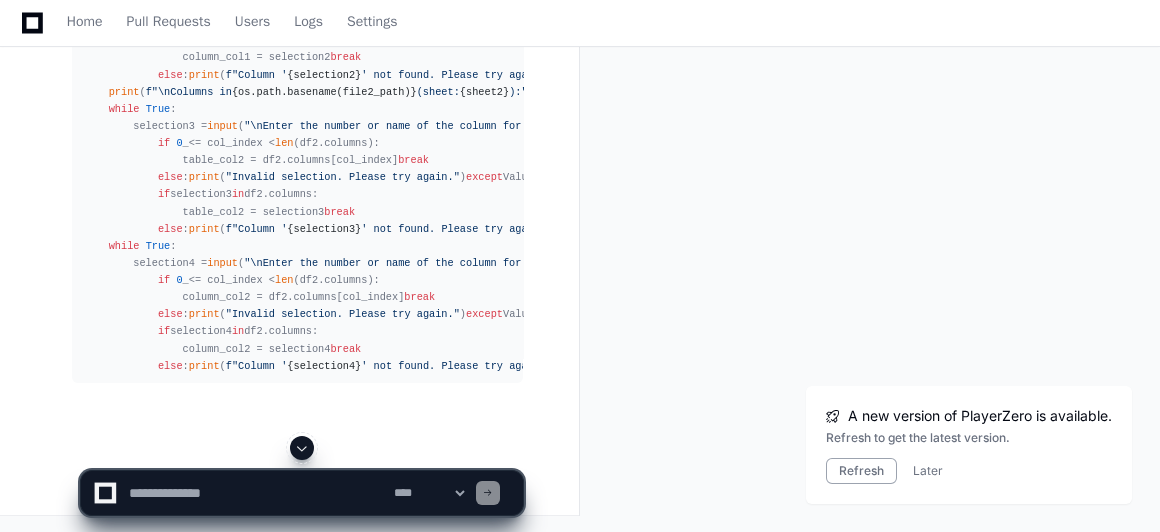 click 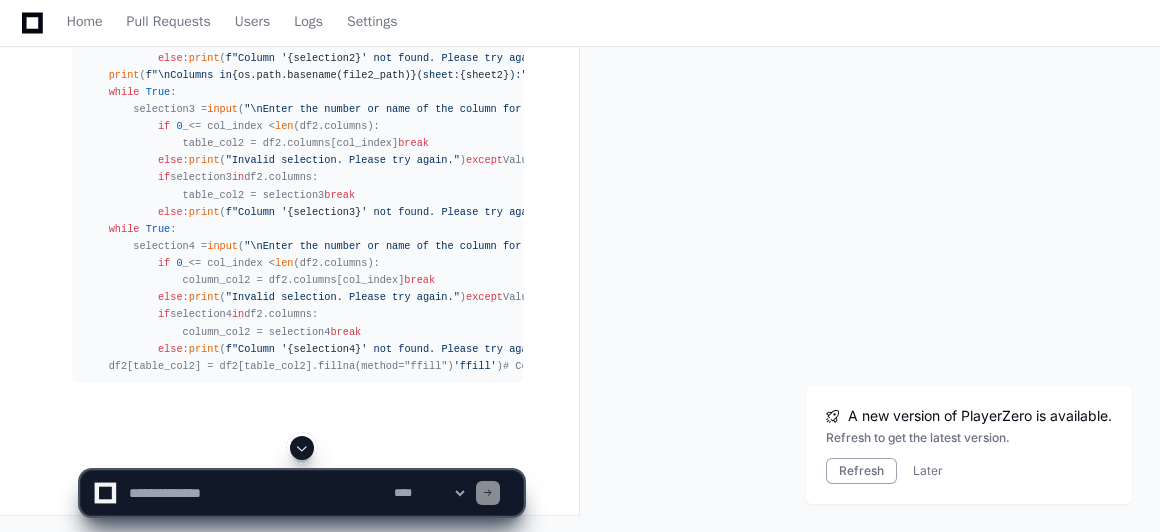 click 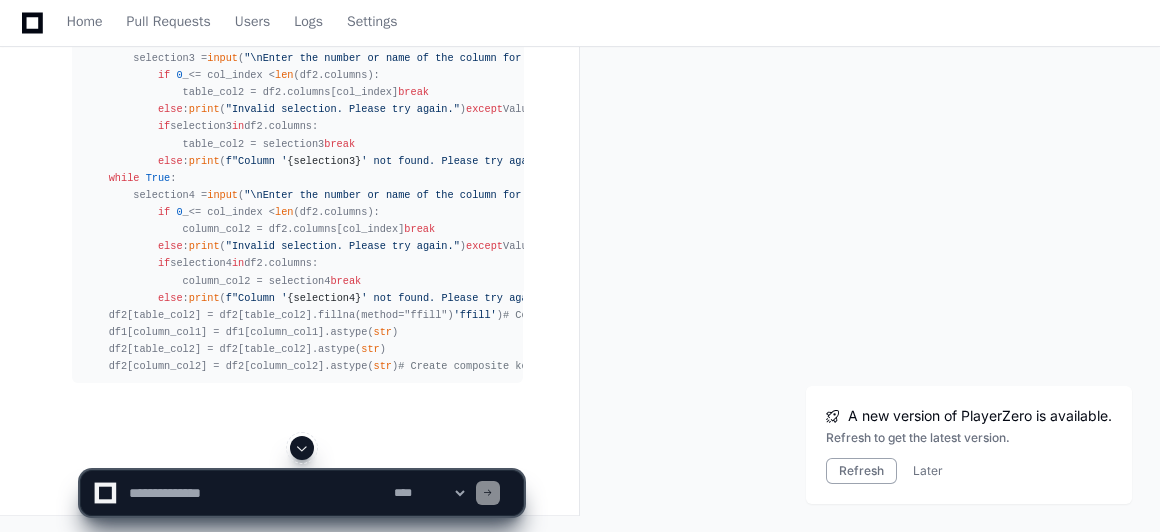 click 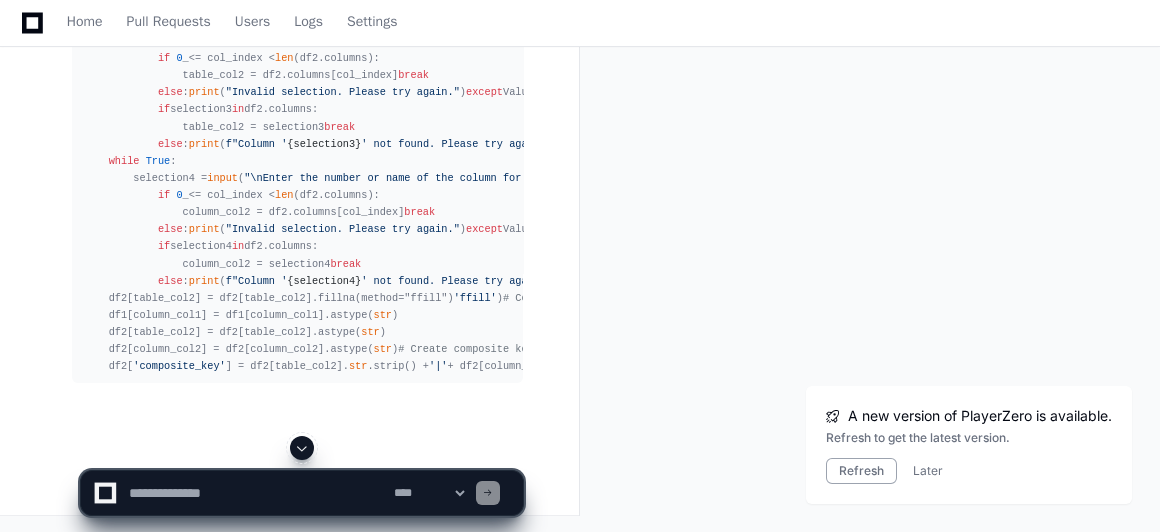 click 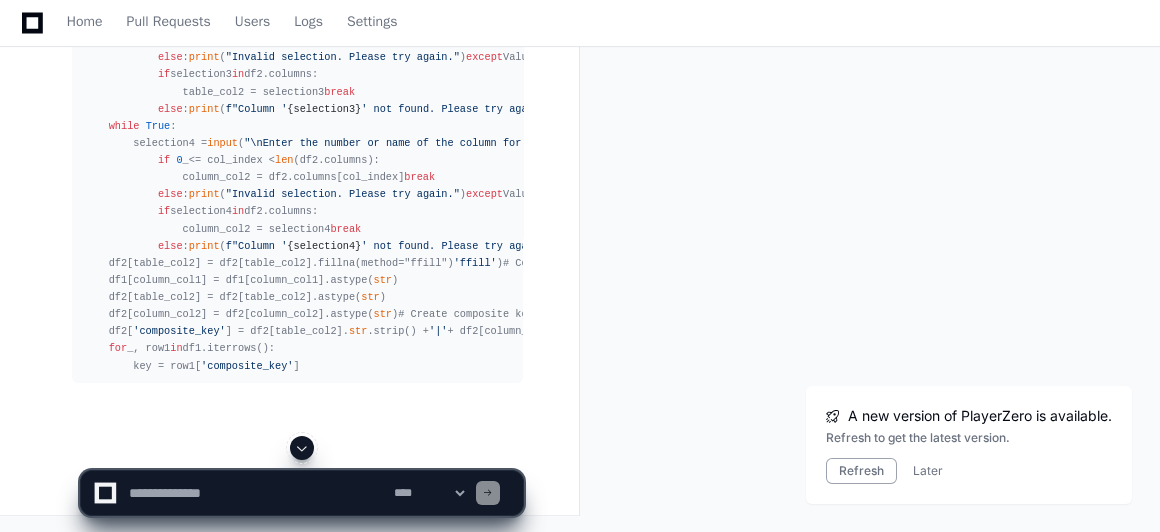 click 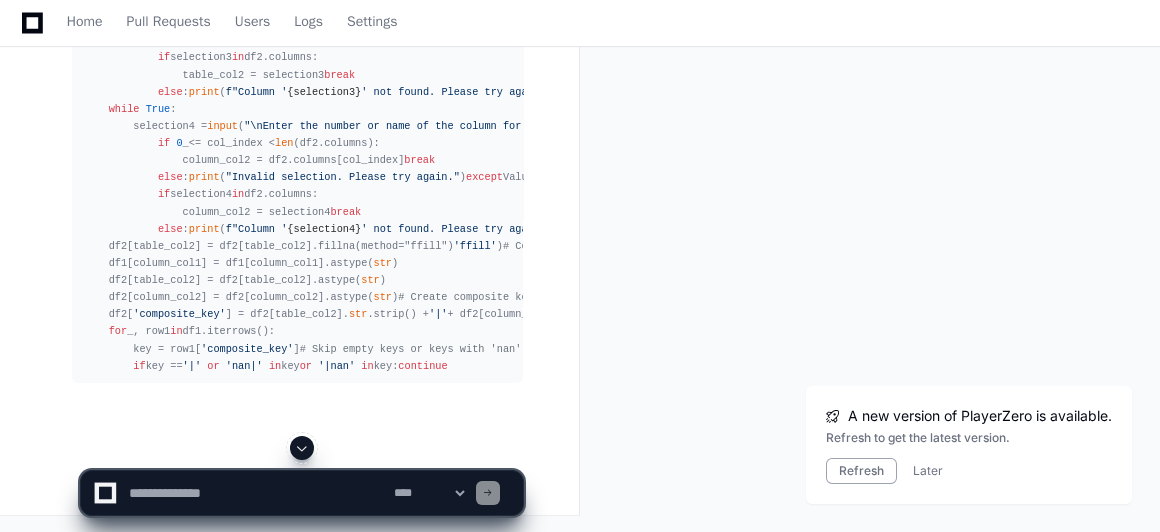 click 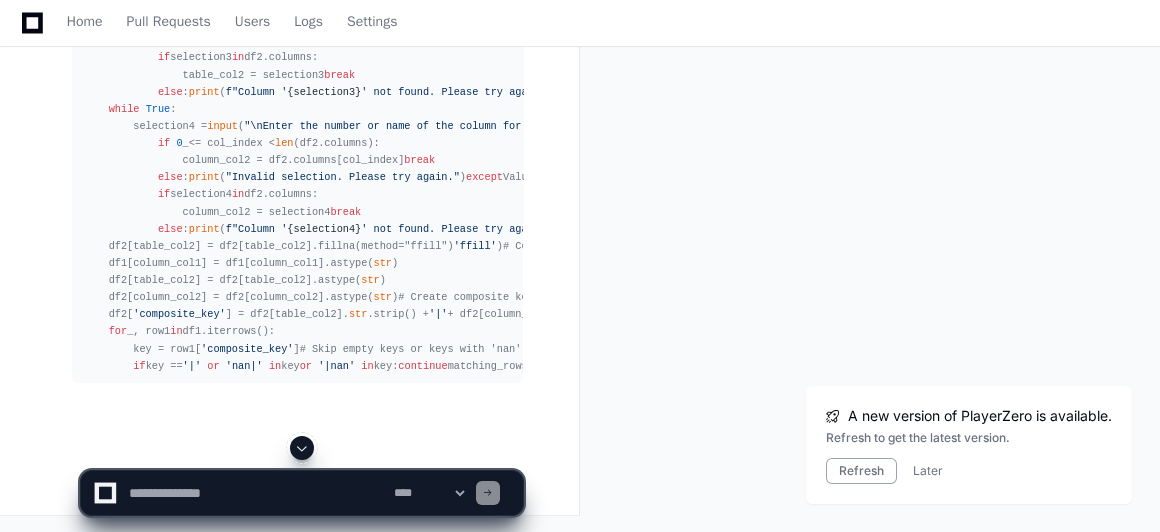 click 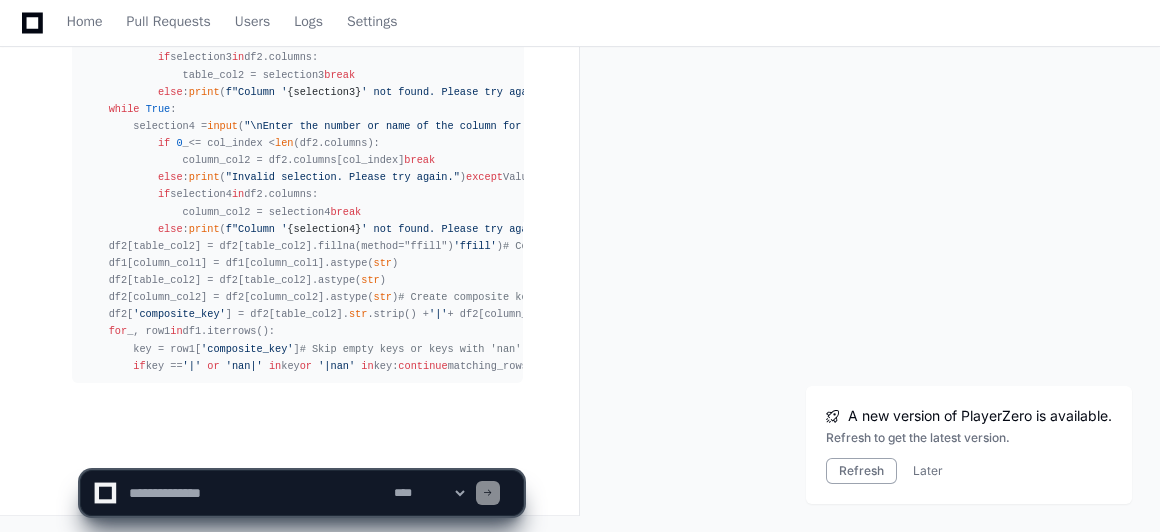 scroll, scrollTop: 119343, scrollLeft: 0, axis: vertical 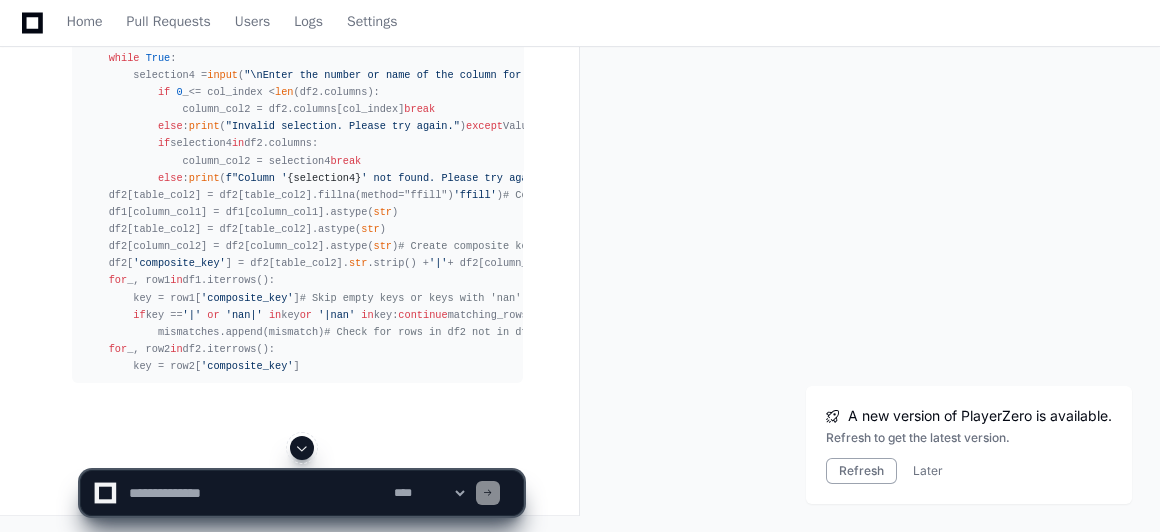 click 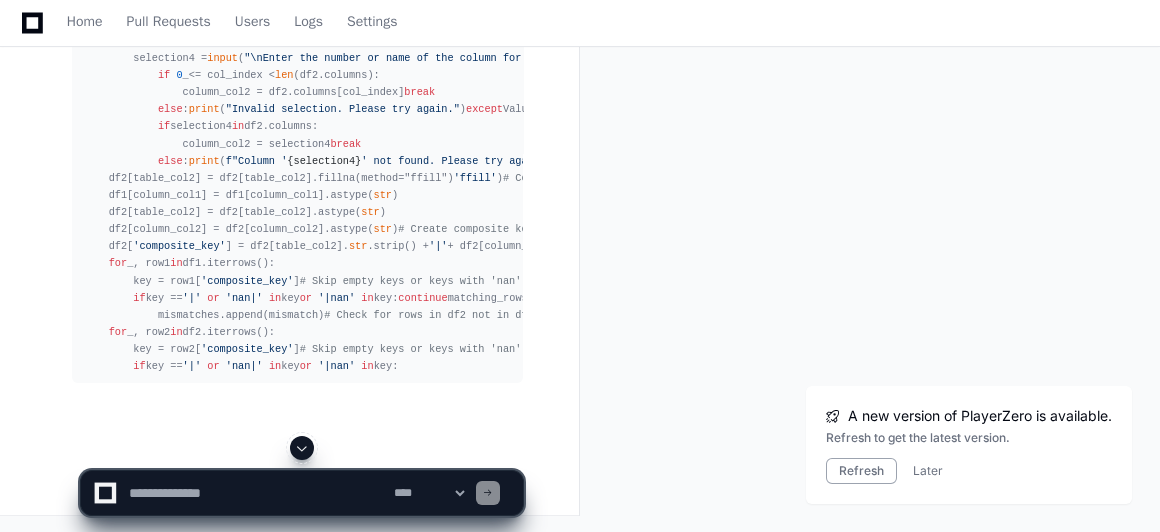 click 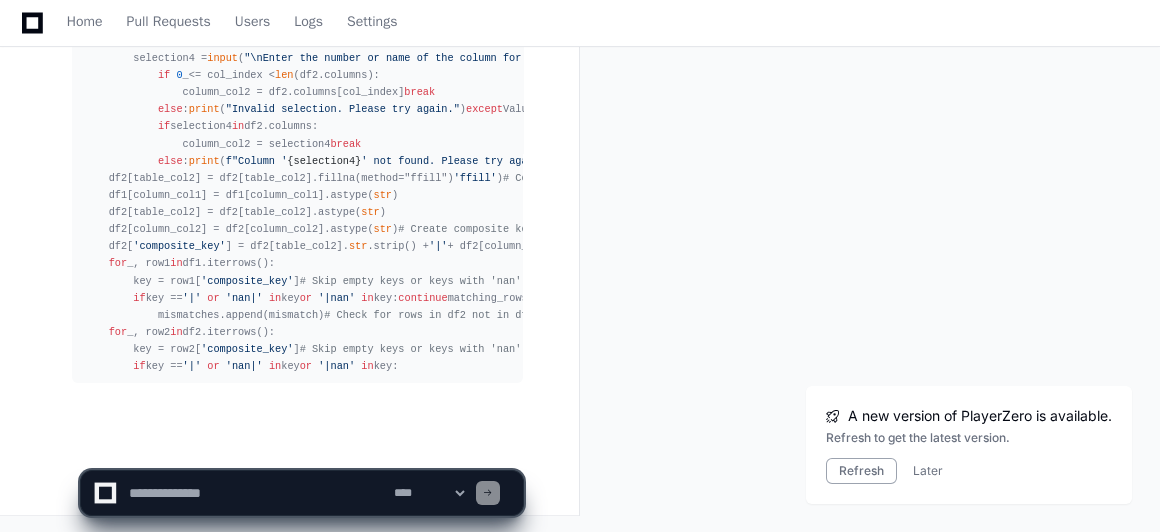 scroll, scrollTop: 119479, scrollLeft: 0, axis: vertical 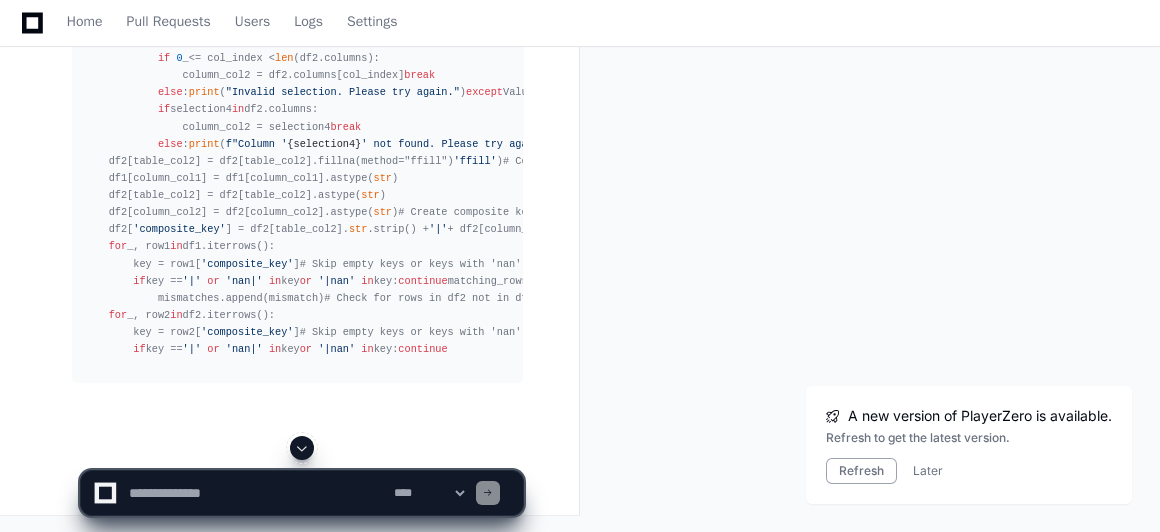 click 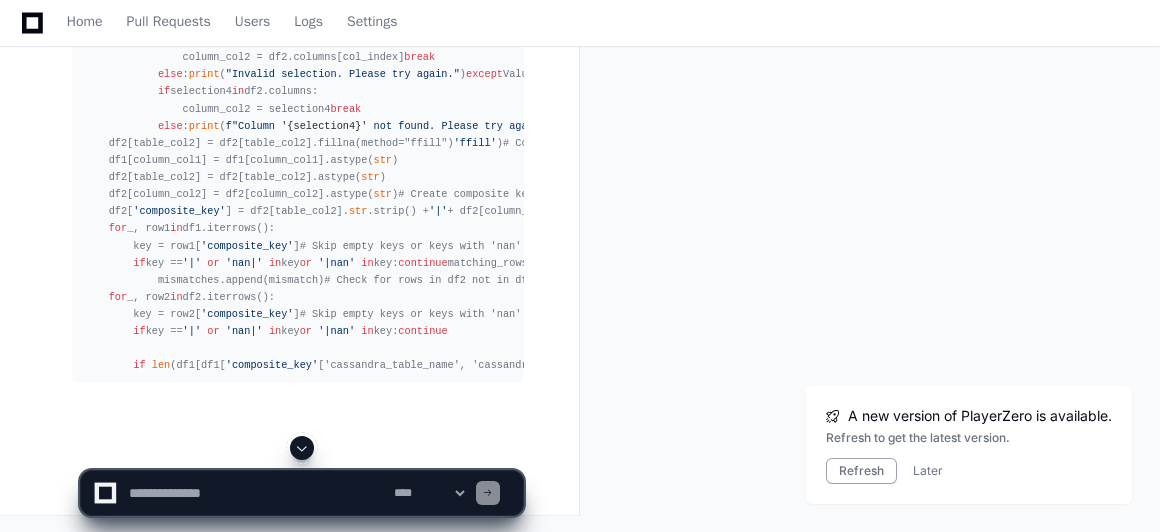 click 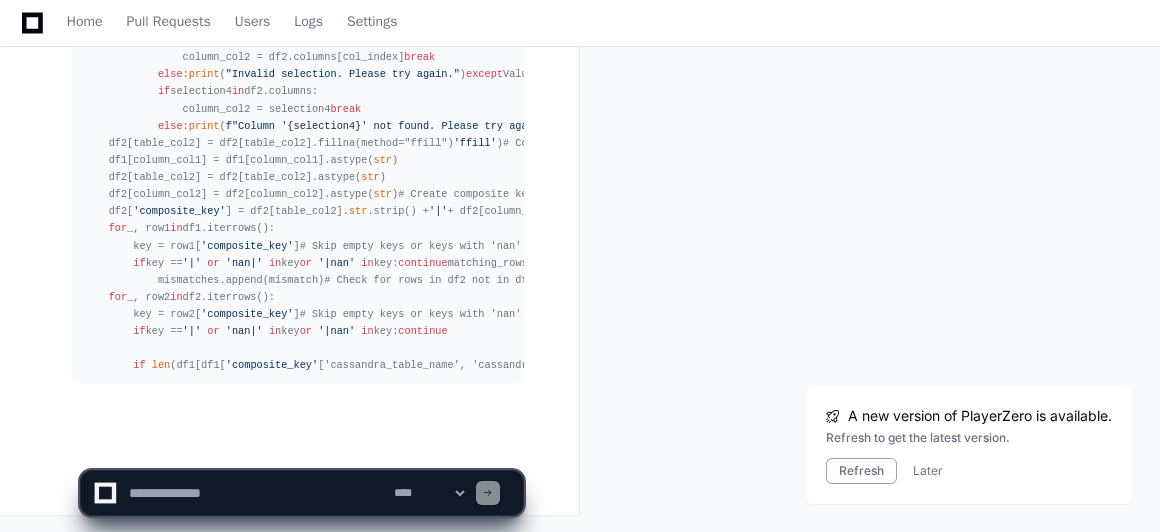 scroll, scrollTop: 119566, scrollLeft: 0, axis: vertical 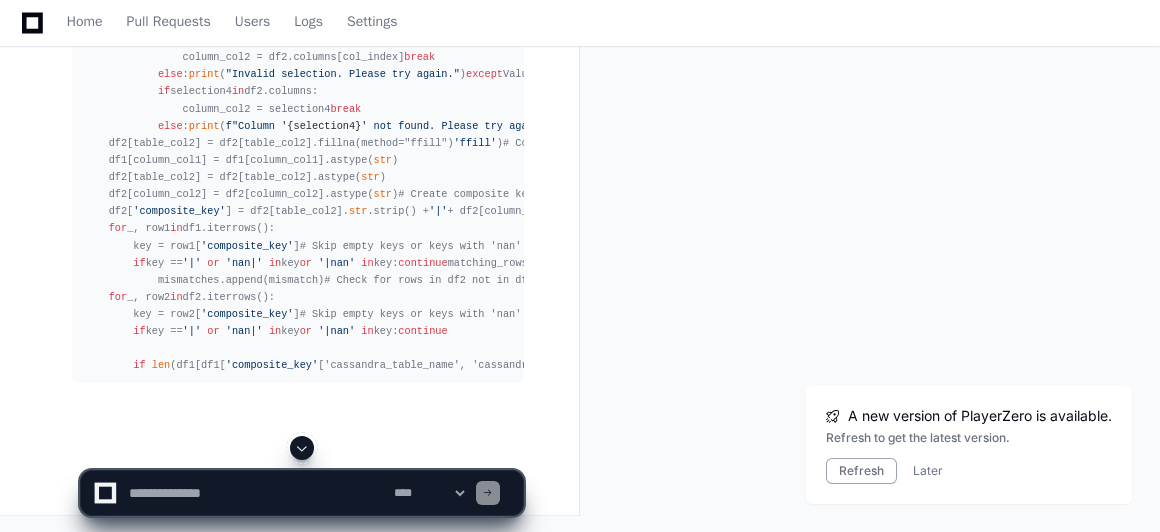 click 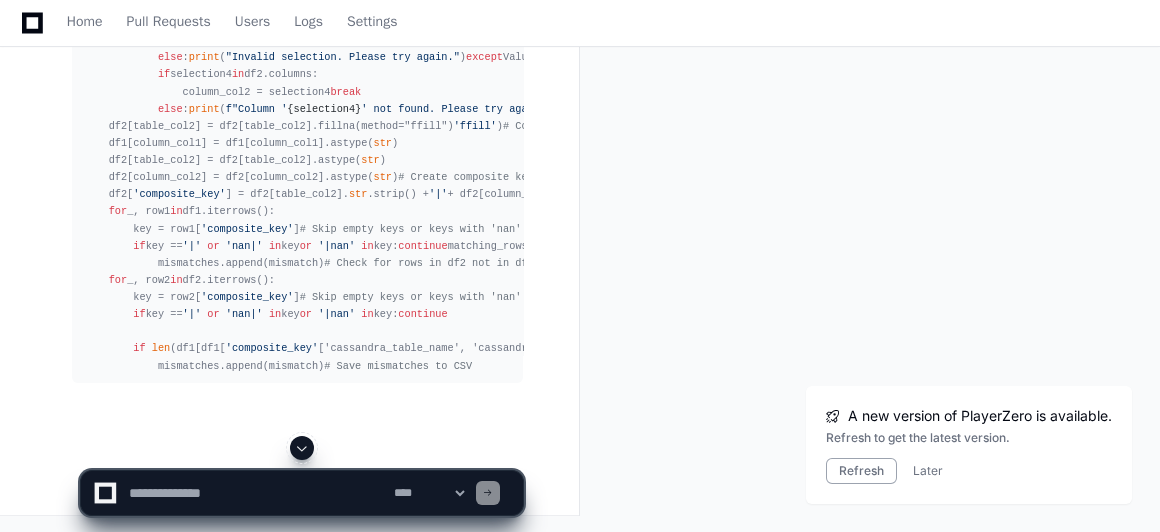 click 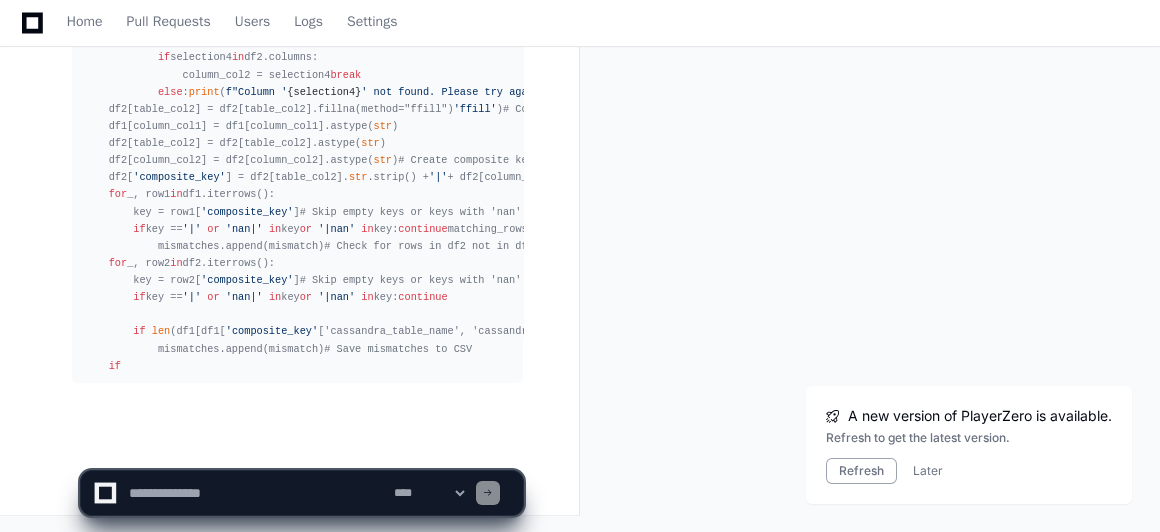 scroll, scrollTop: 119719, scrollLeft: 0, axis: vertical 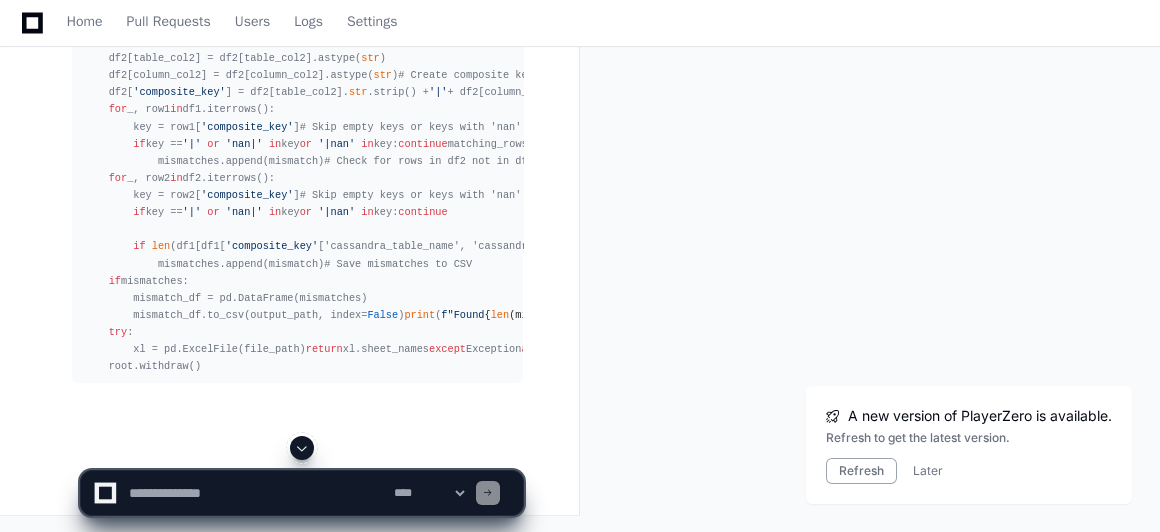 click 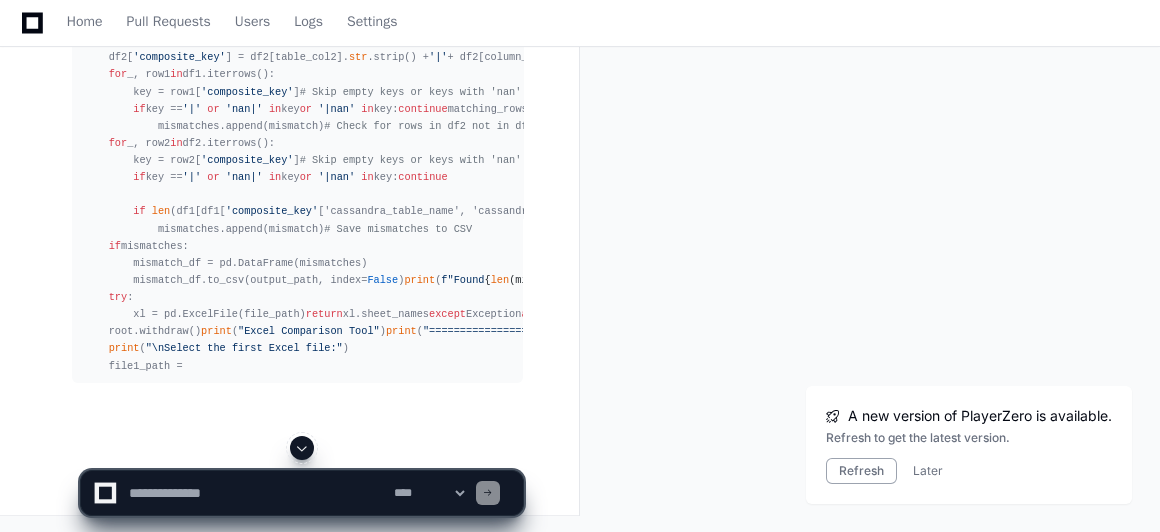click 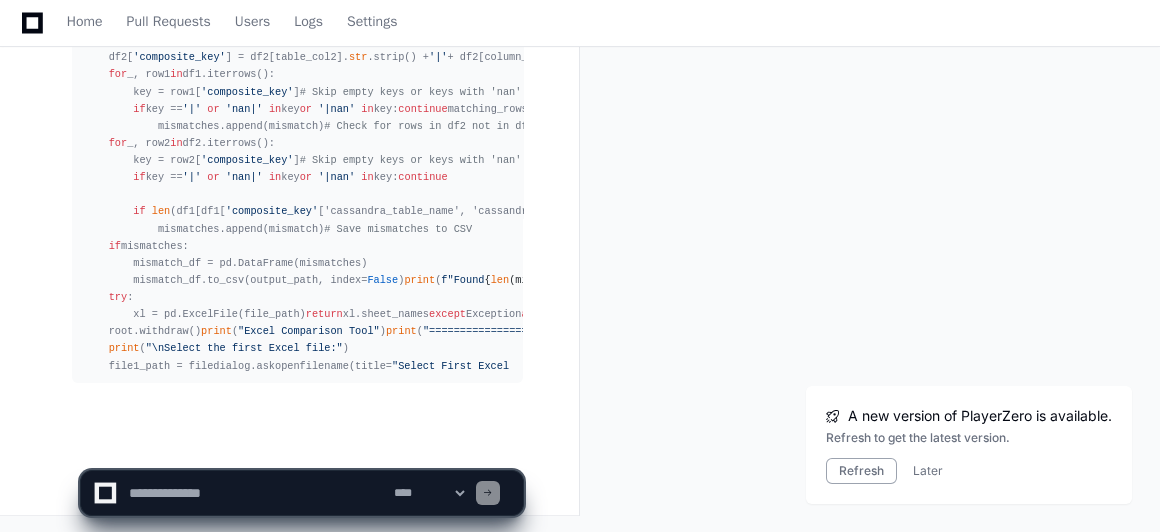 scroll, scrollTop: 120165, scrollLeft: 0, axis: vertical 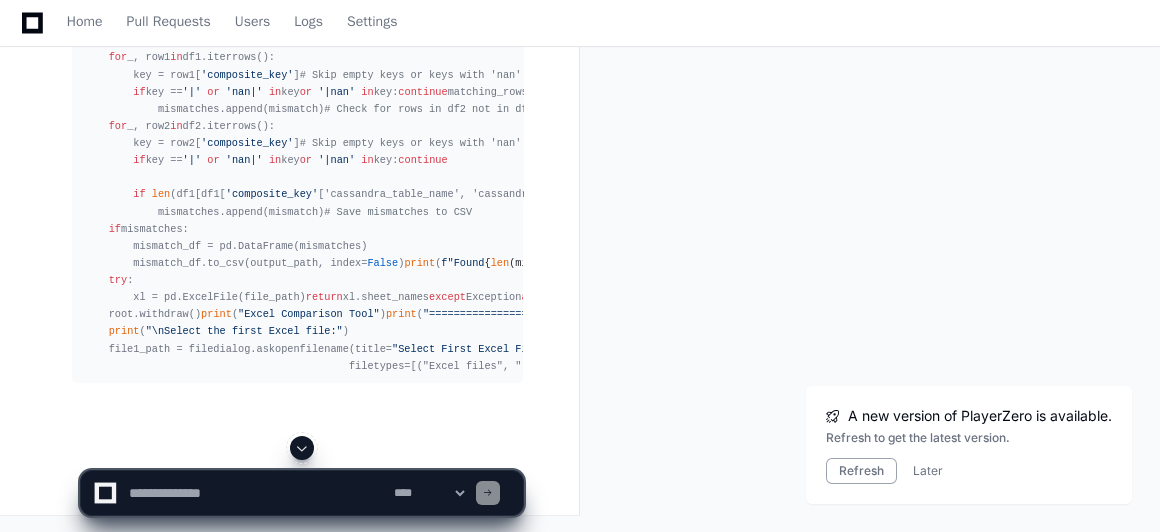 click 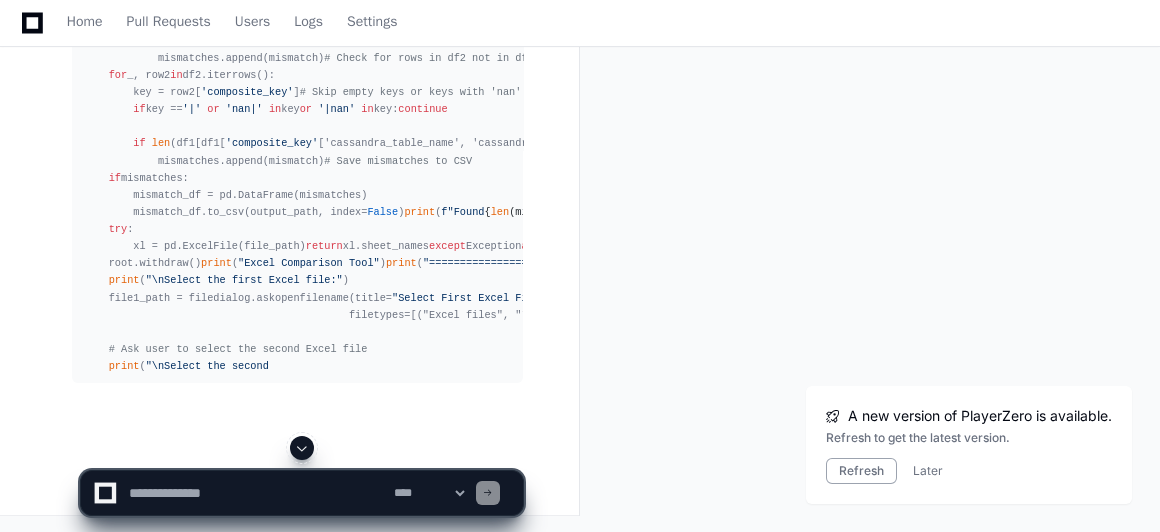 click 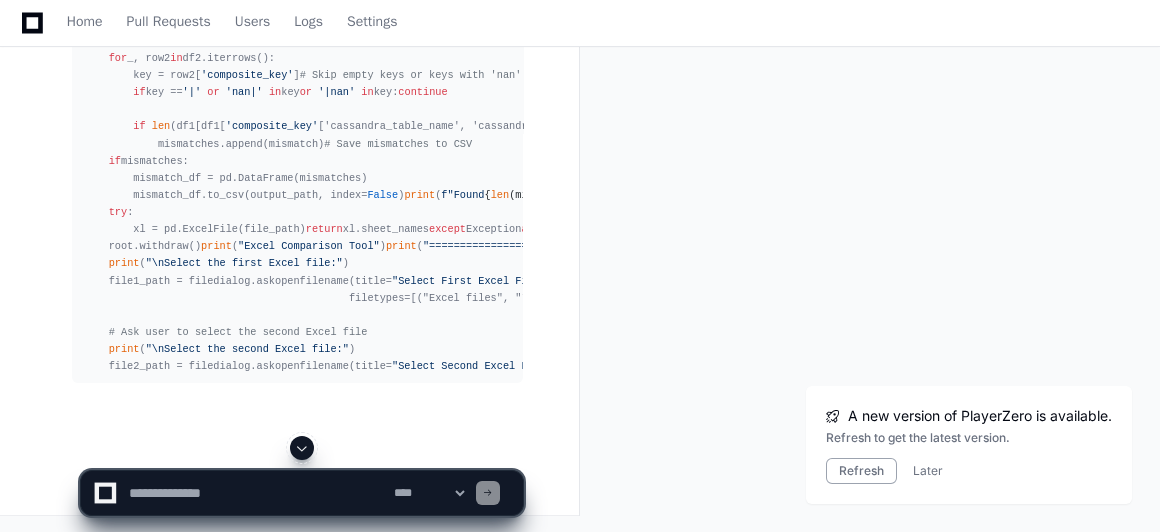 click 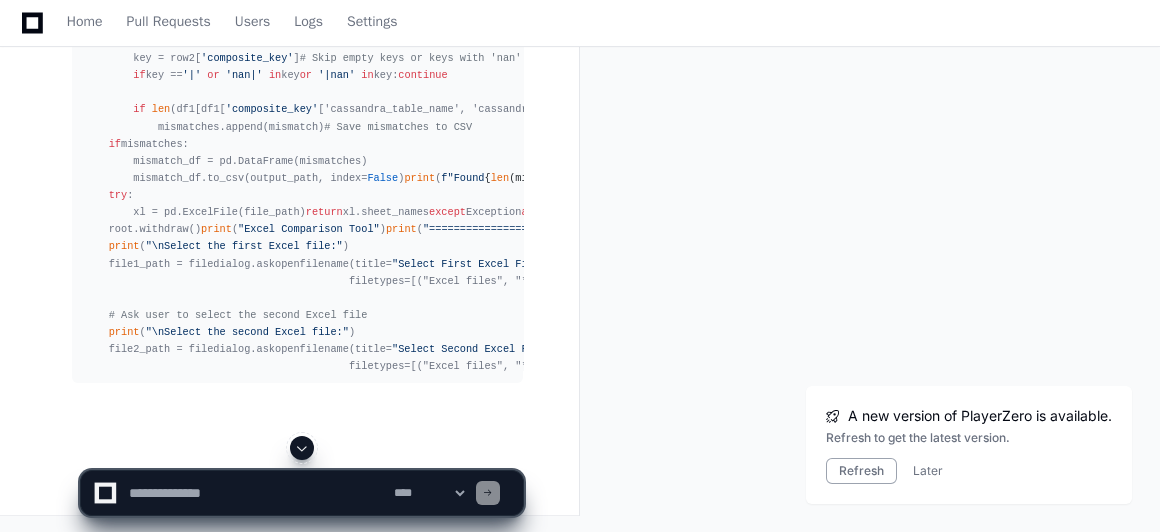 click 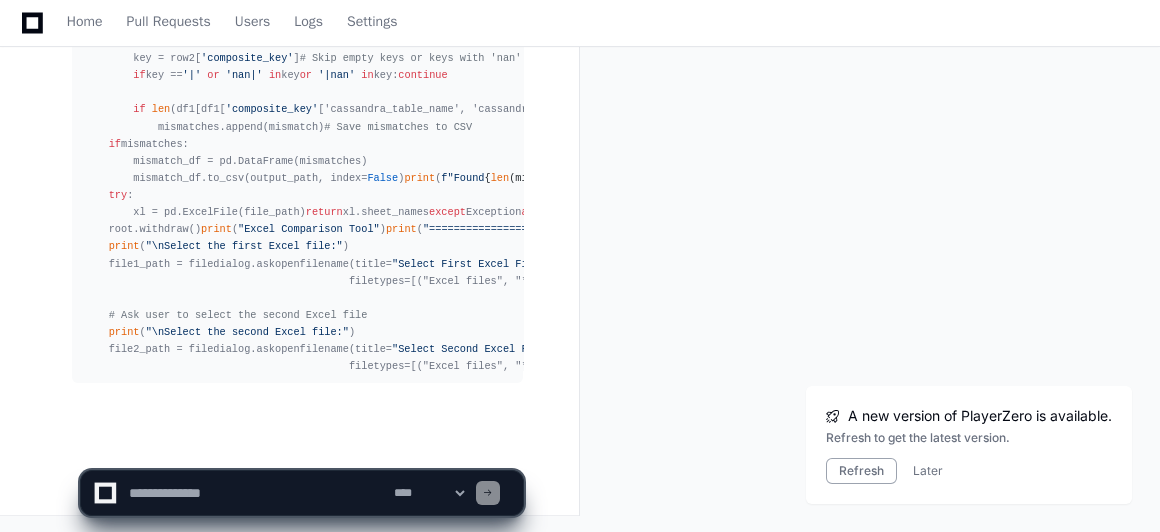 scroll, scrollTop: 120354, scrollLeft: 0, axis: vertical 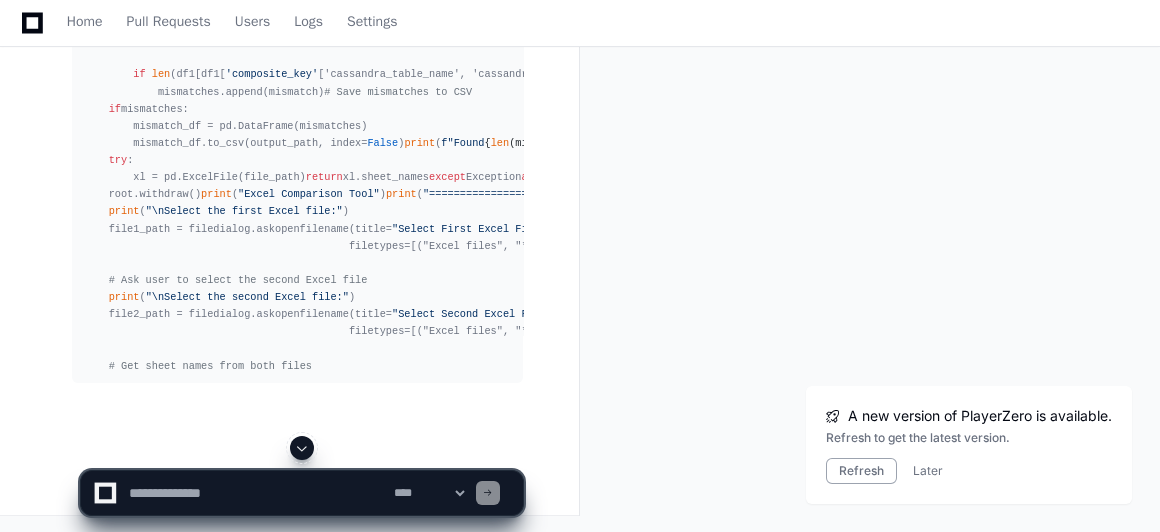 click 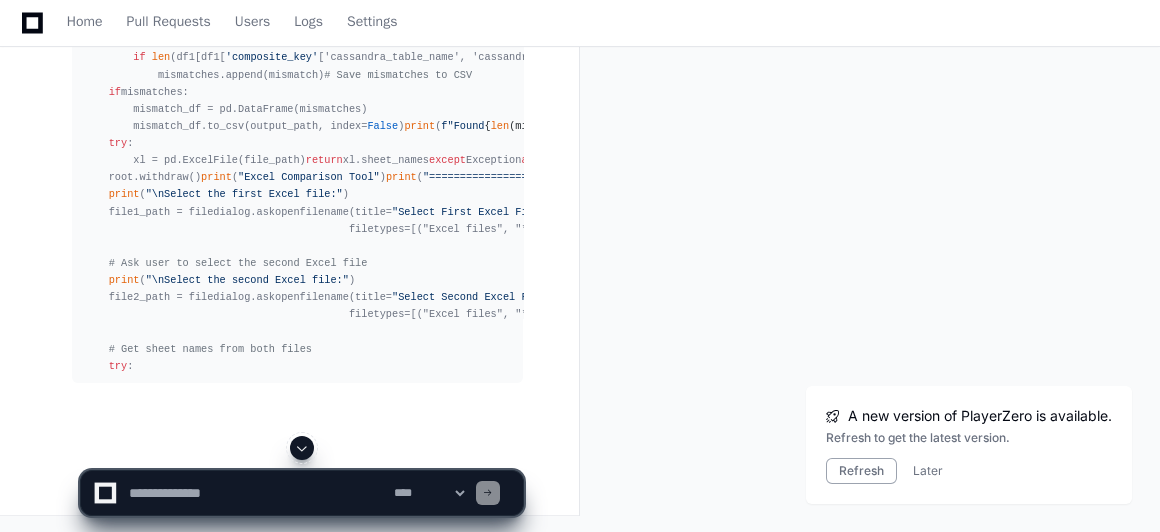 scroll, scrollTop: 120423, scrollLeft: 0, axis: vertical 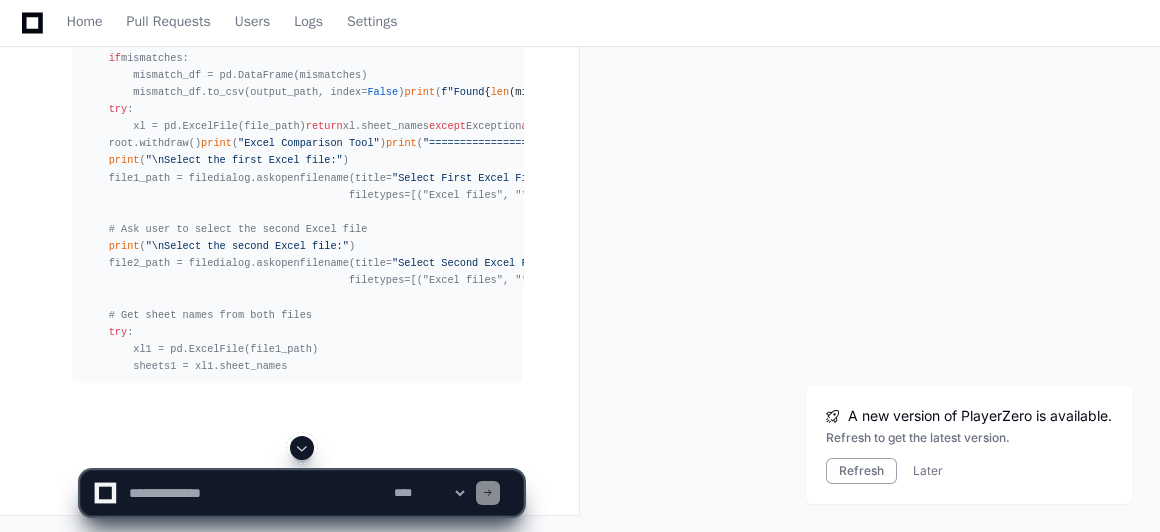 click 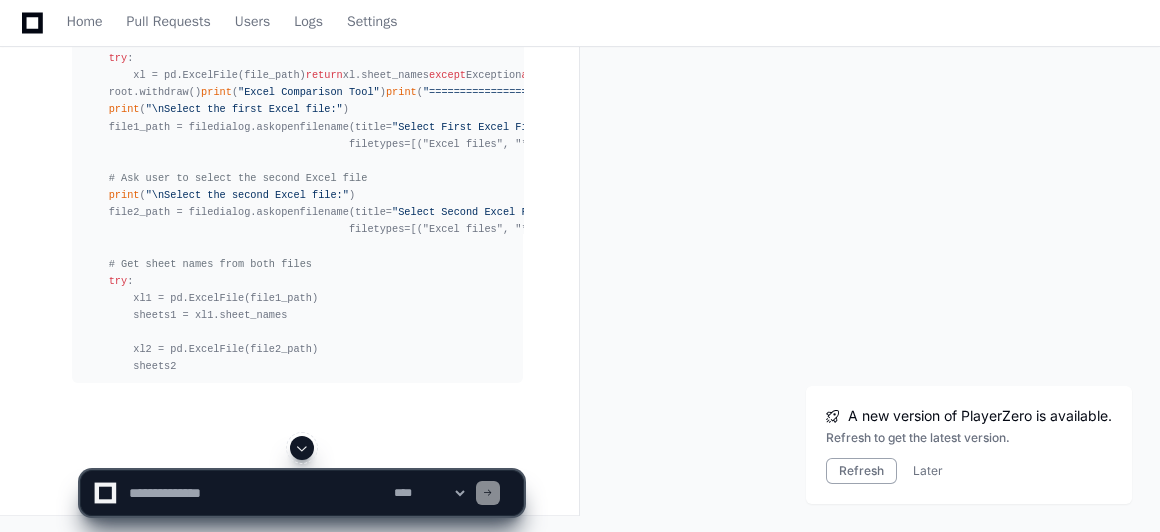 click 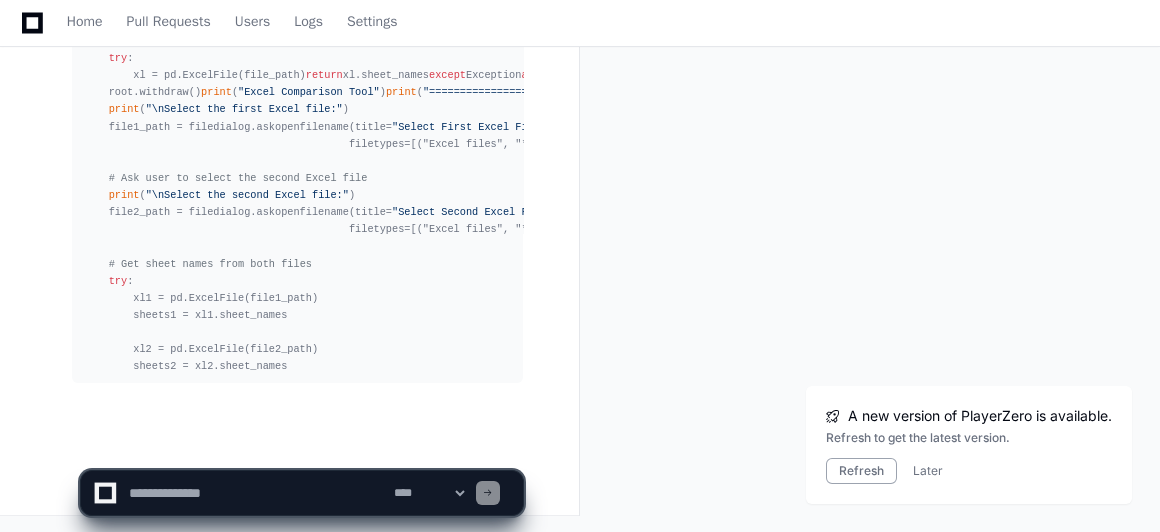 scroll, scrollTop: 120508, scrollLeft: 0, axis: vertical 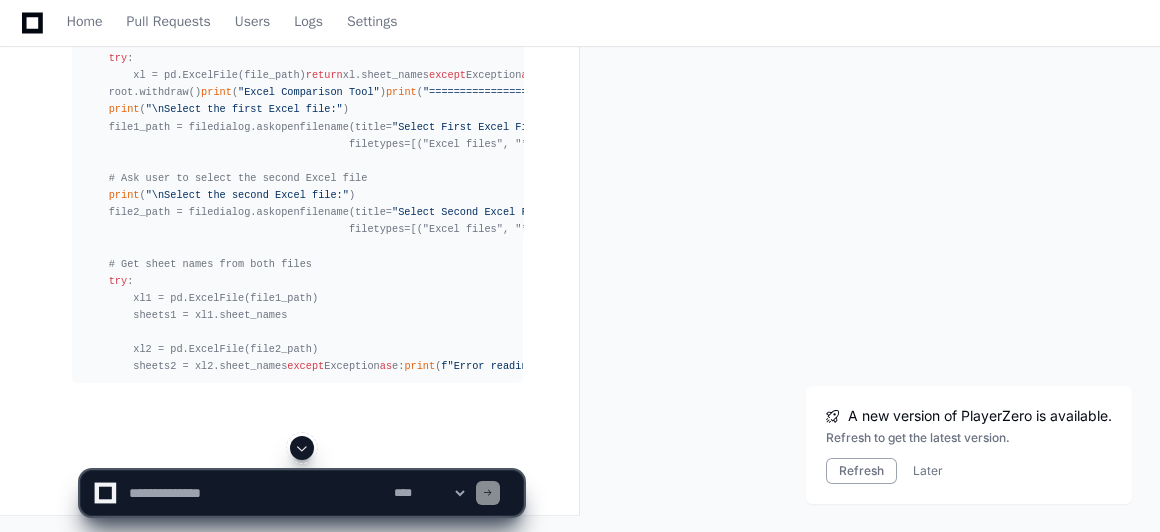 click 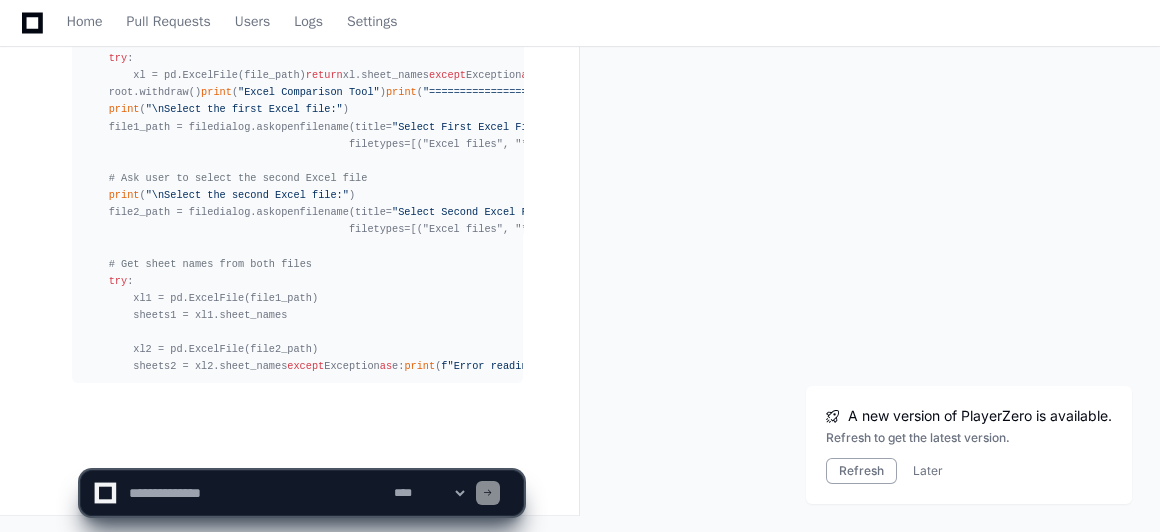 scroll, scrollTop: 120543, scrollLeft: 0, axis: vertical 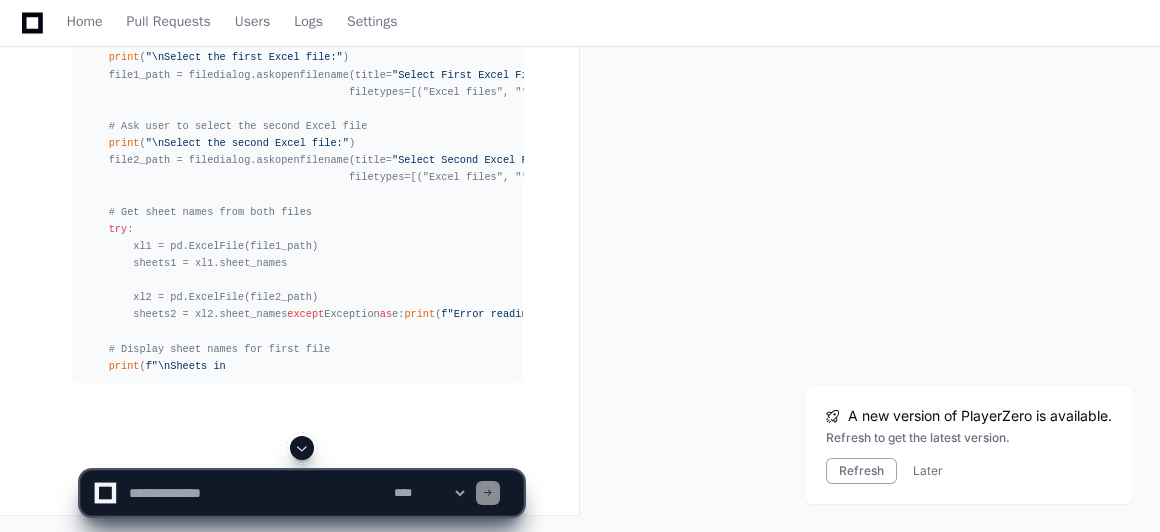 click 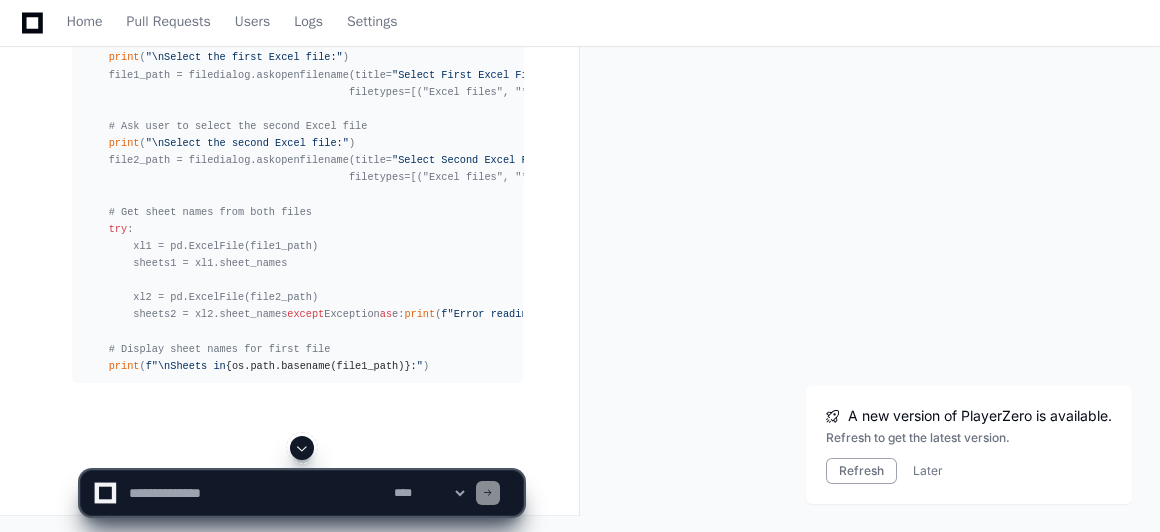 scroll, scrollTop: 120611, scrollLeft: 0, axis: vertical 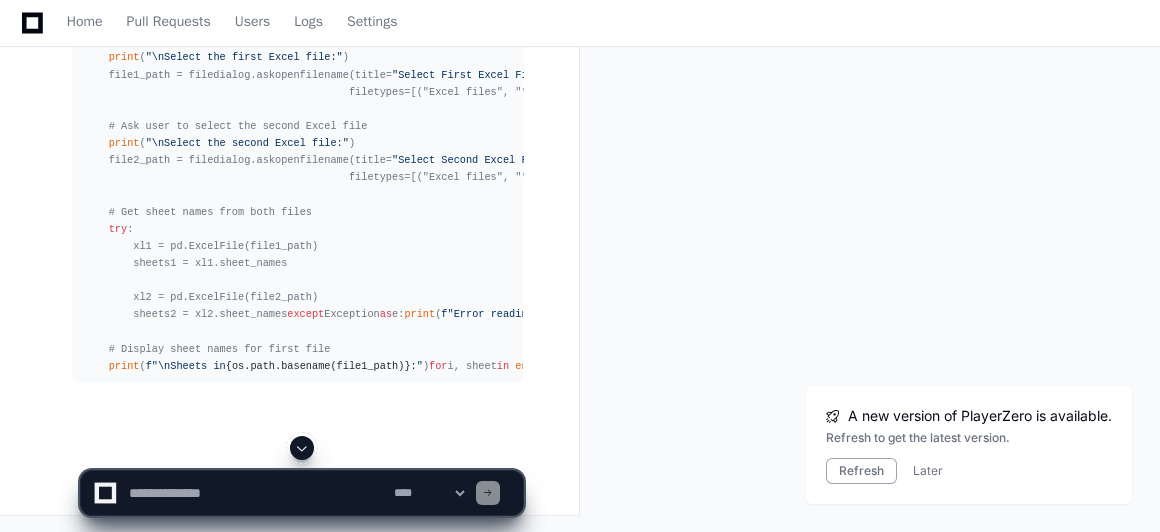 click 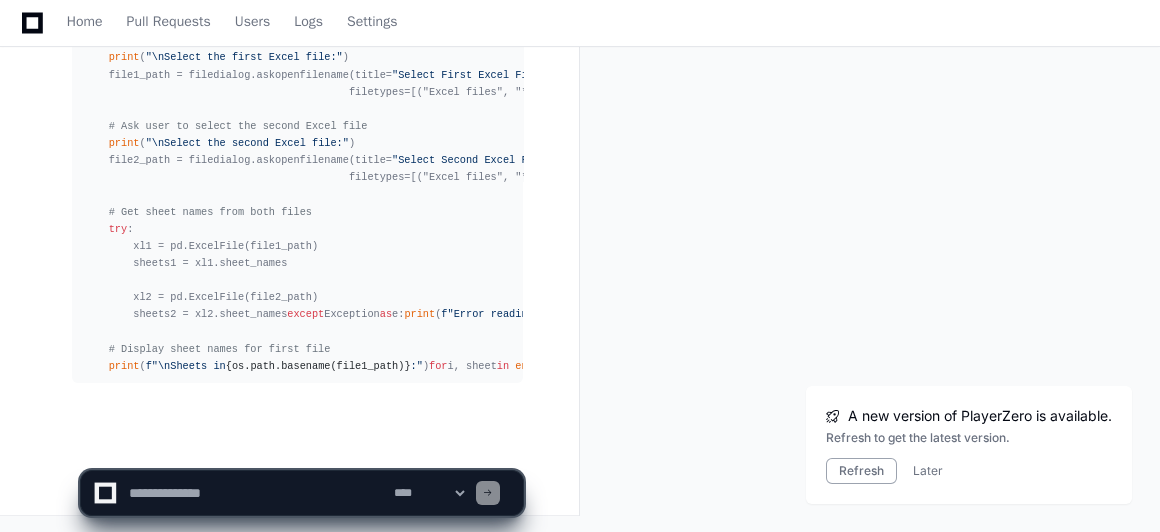 scroll, scrollTop: 120645, scrollLeft: 0, axis: vertical 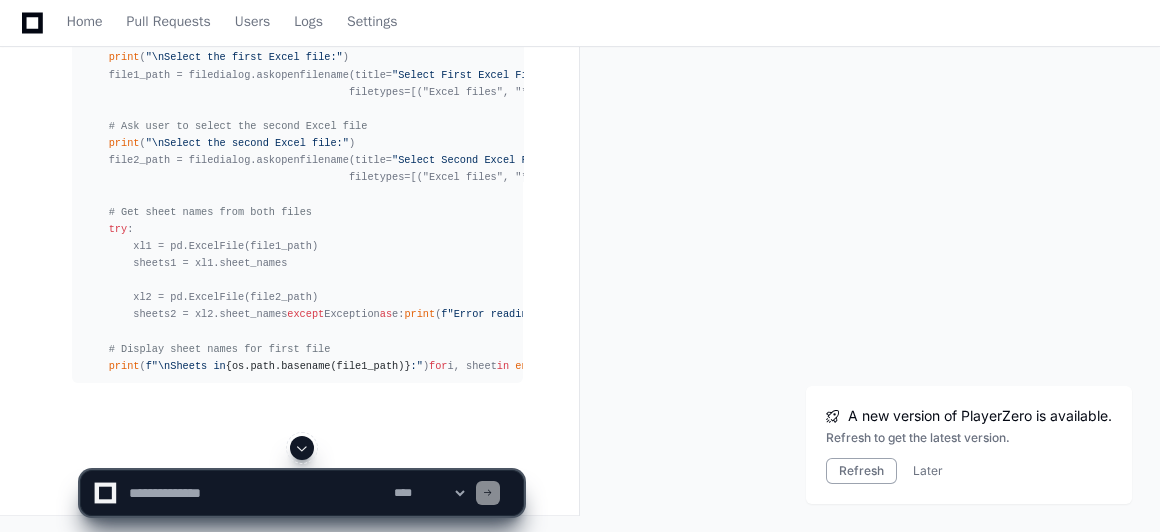 click 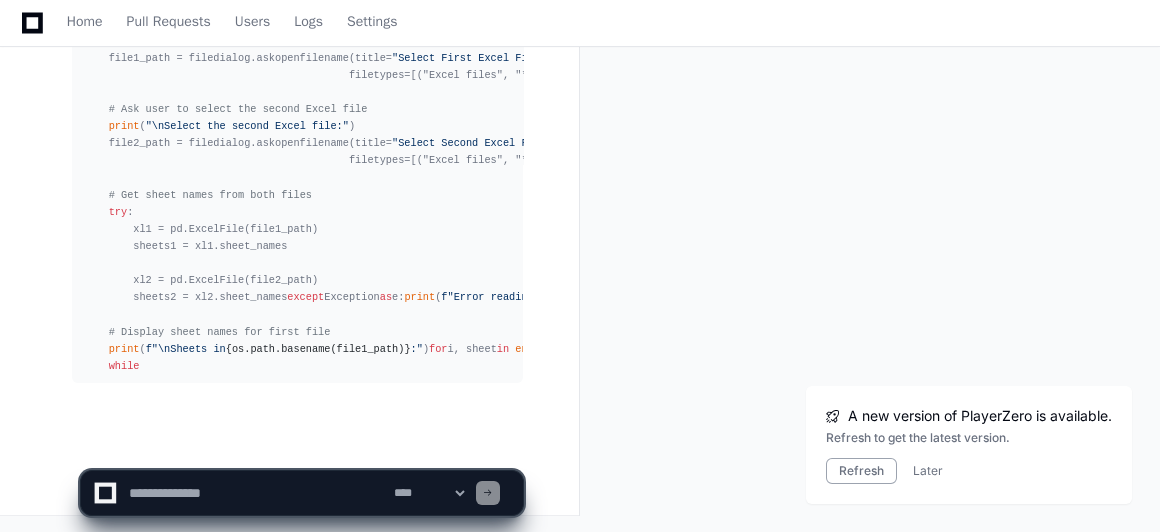 scroll, scrollTop: 120679, scrollLeft: 0, axis: vertical 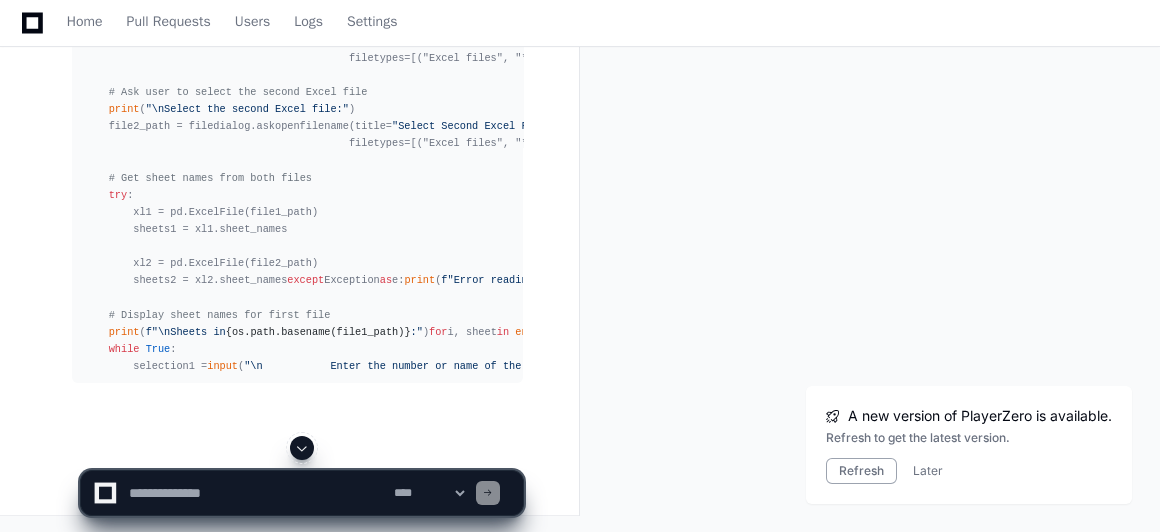 click 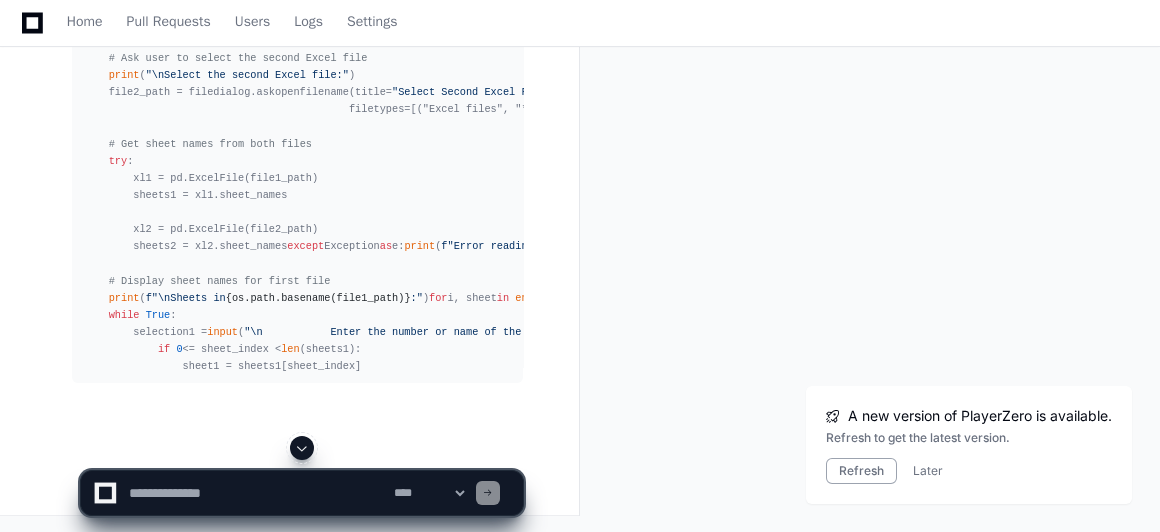 click 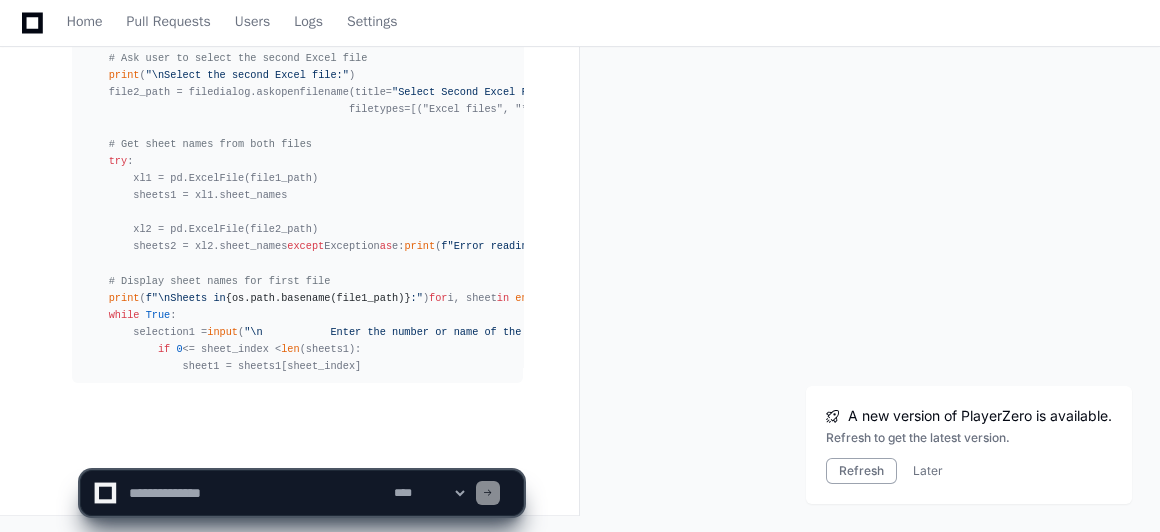 scroll, scrollTop: 120783, scrollLeft: 0, axis: vertical 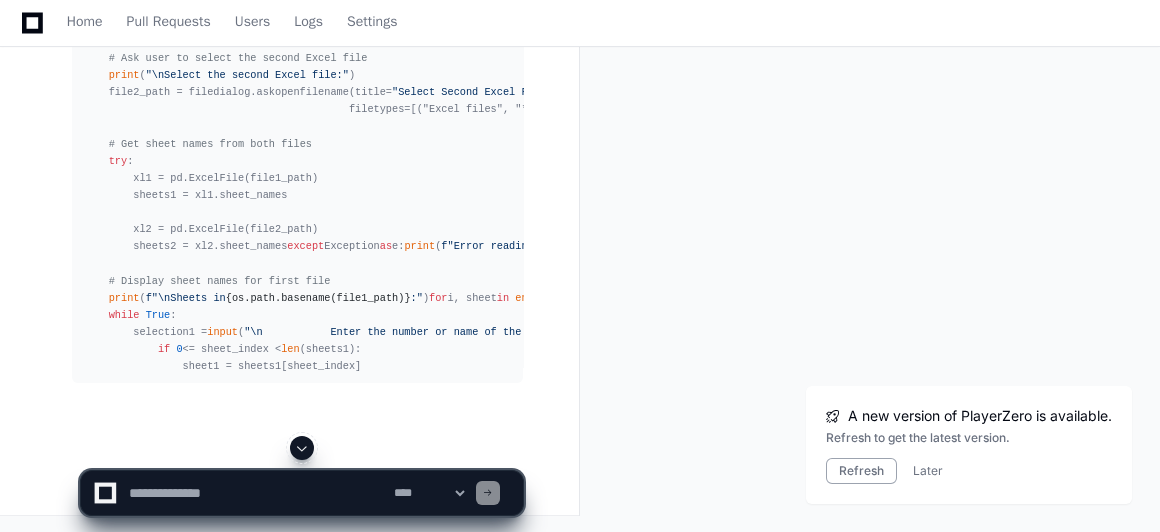 click 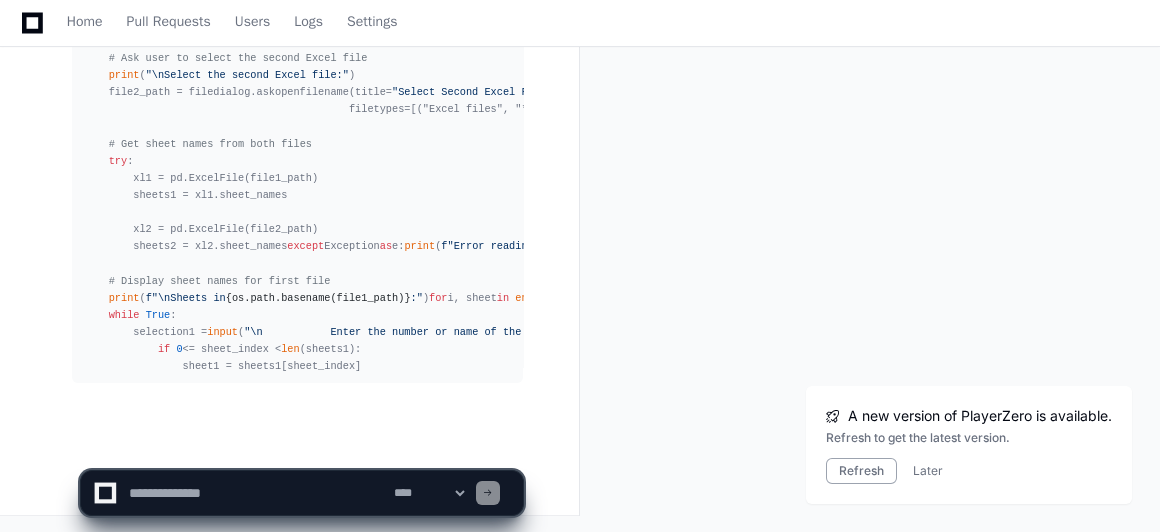 scroll, scrollTop: 120799, scrollLeft: 0, axis: vertical 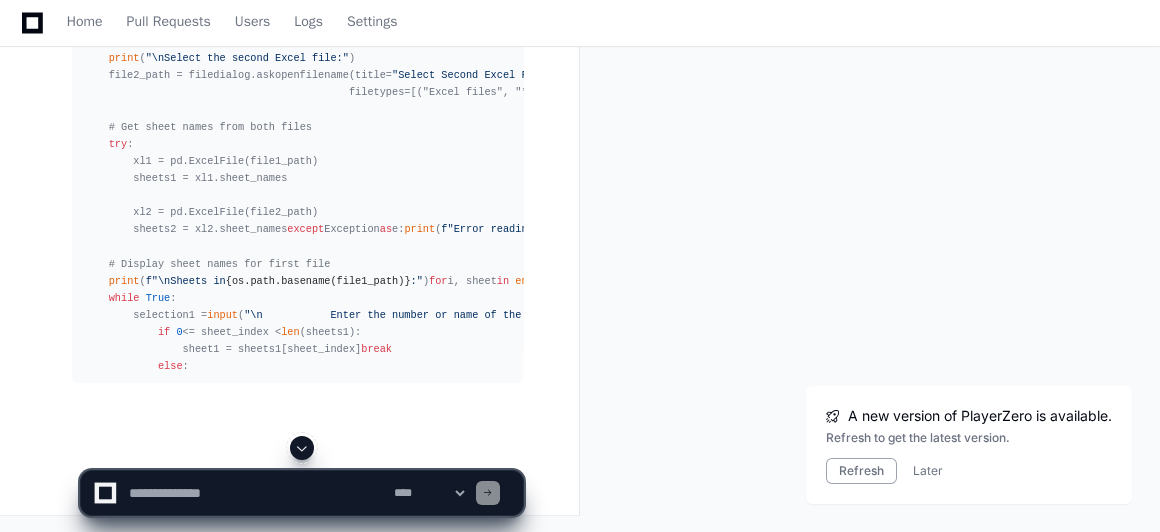 click 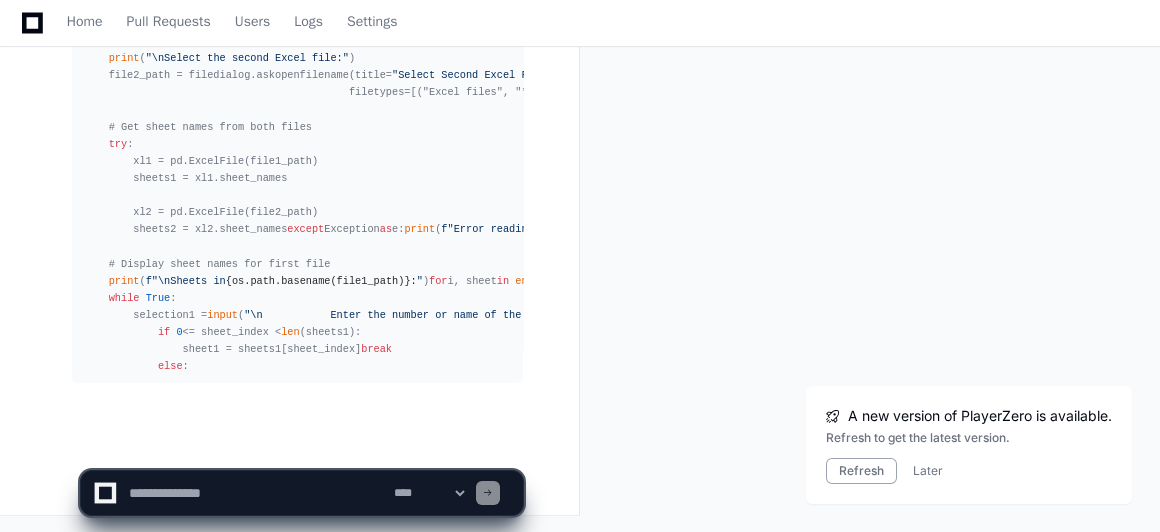 scroll, scrollTop: 120833, scrollLeft: 0, axis: vertical 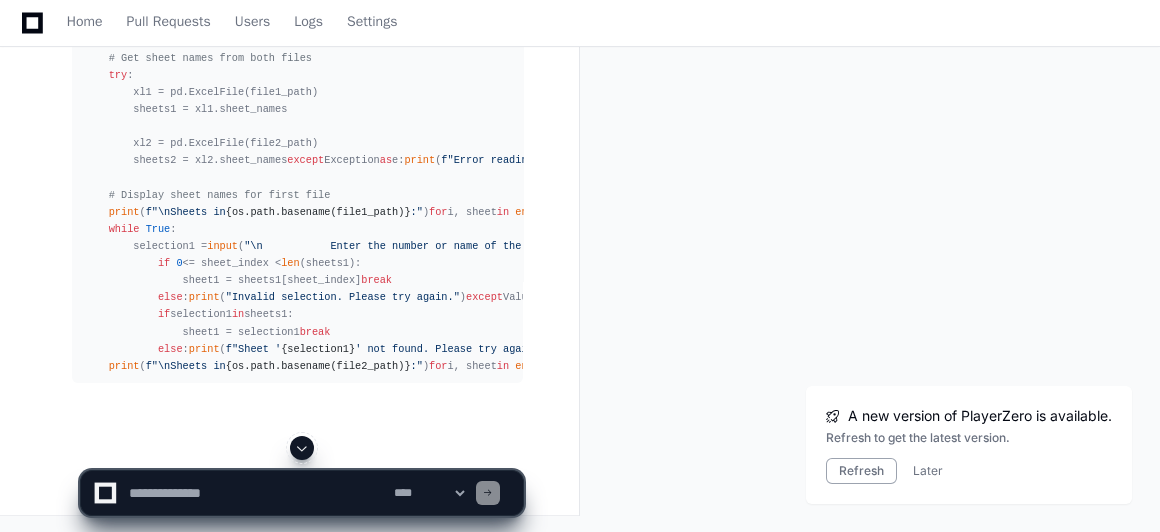 click 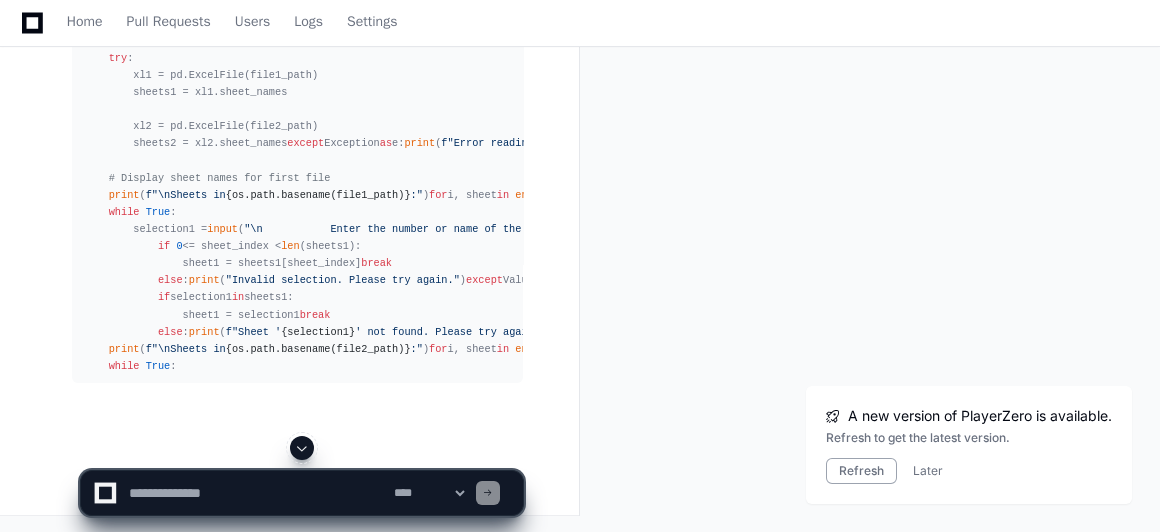 scroll, scrollTop: 121108, scrollLeft: 0, axis: vertical 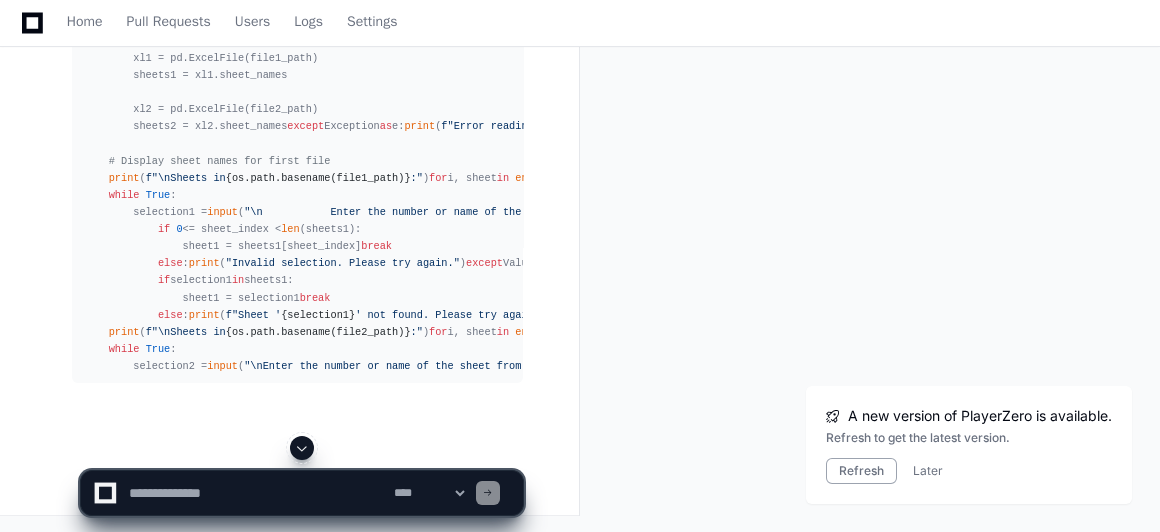click 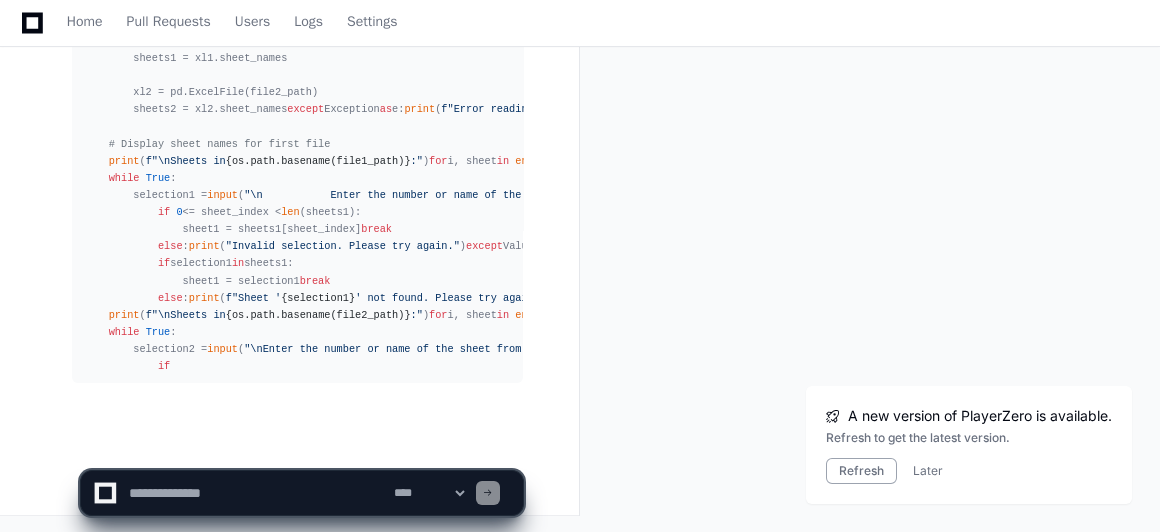 scroll, scrollTop: 121176, scrollLeft: 0, axis: vertical 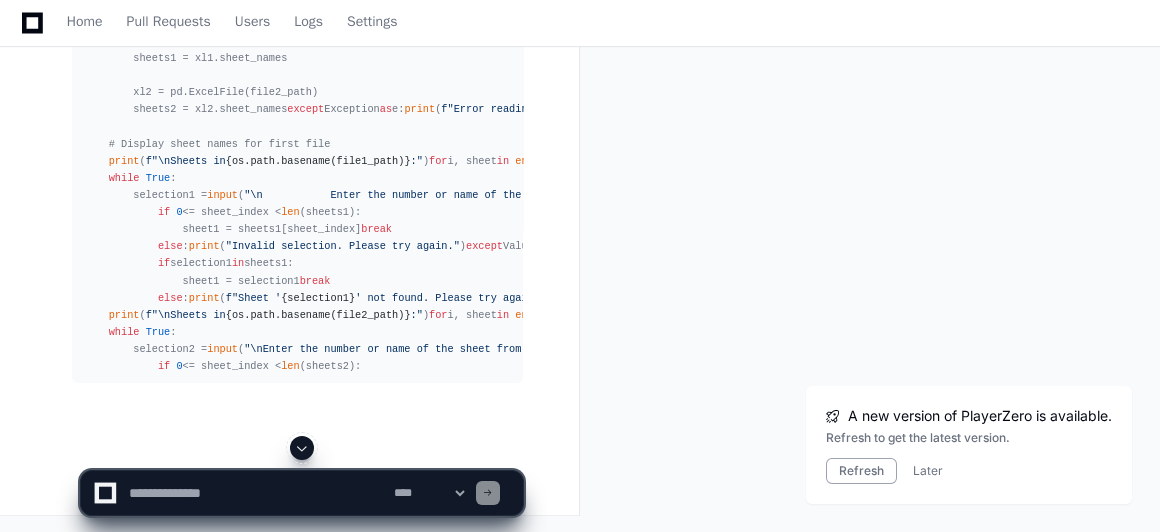 click 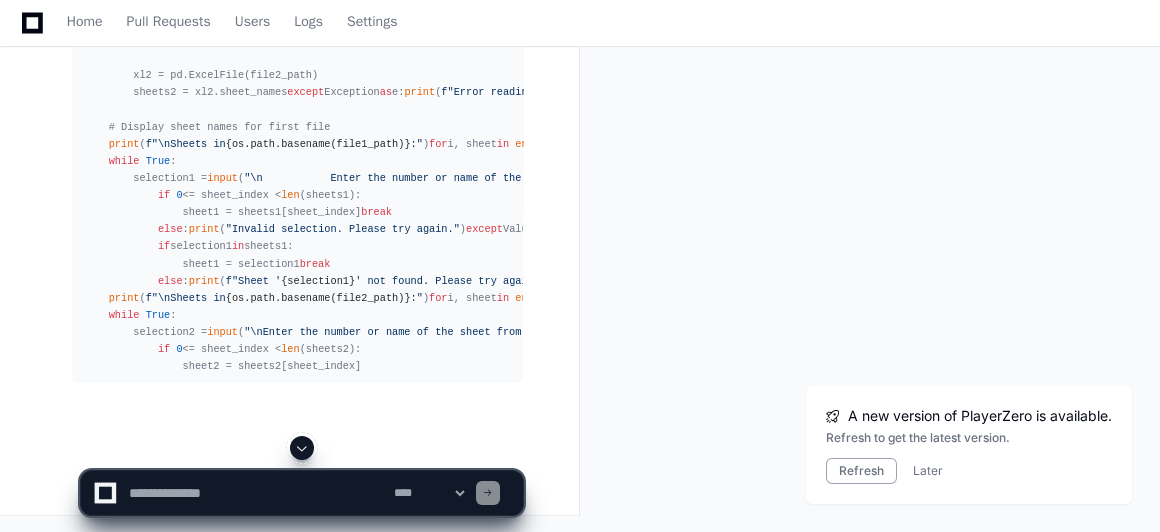 click 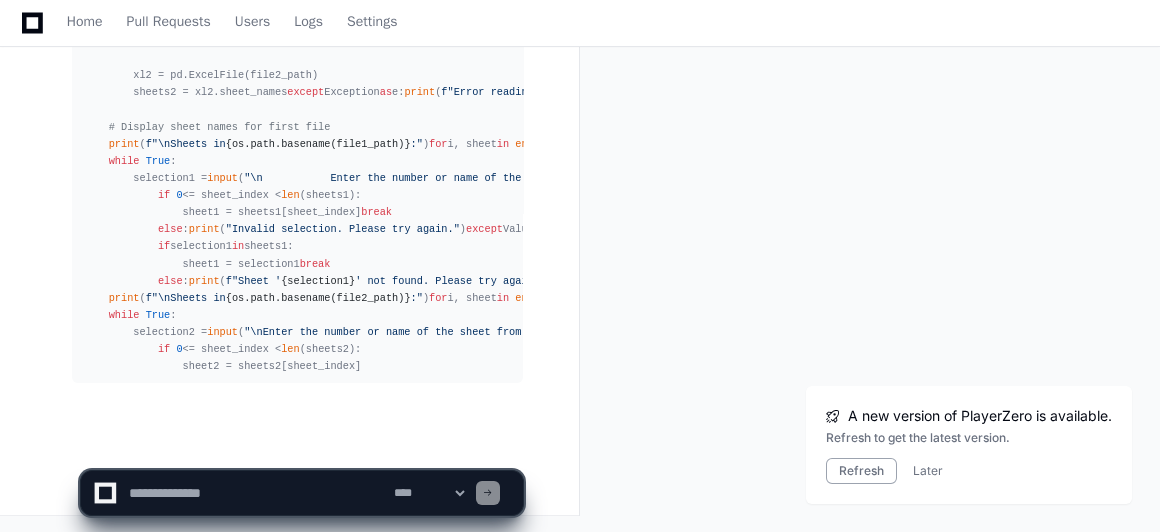 scroll, scrollTop: 121211, scrollLeft: 0, axis: vertical 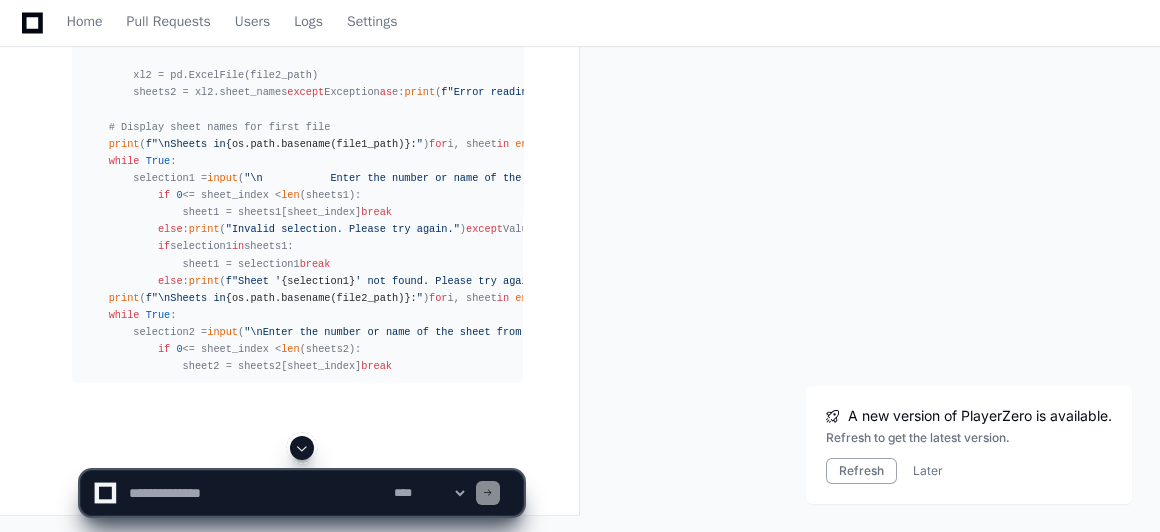 click 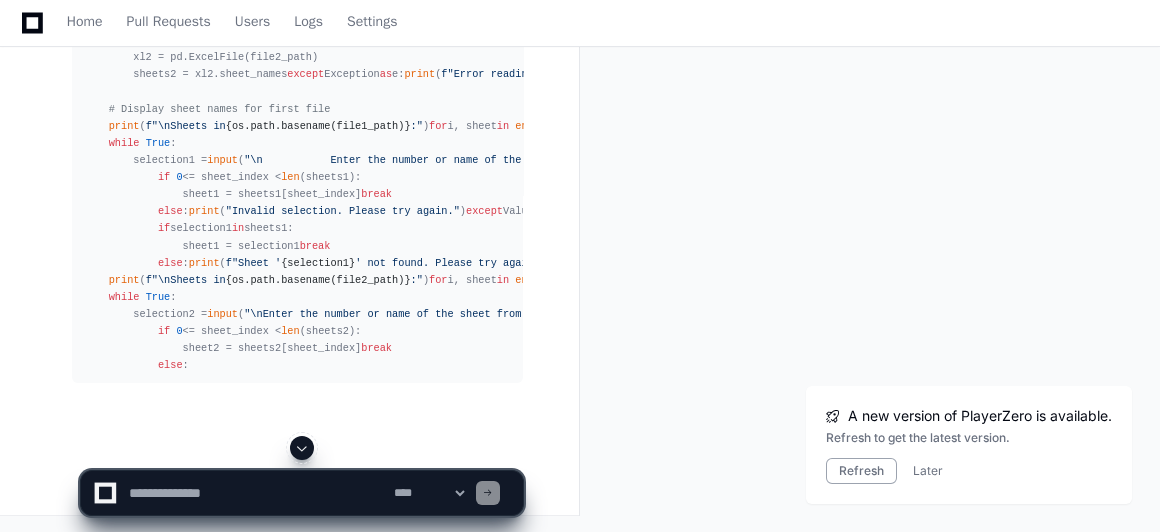 click 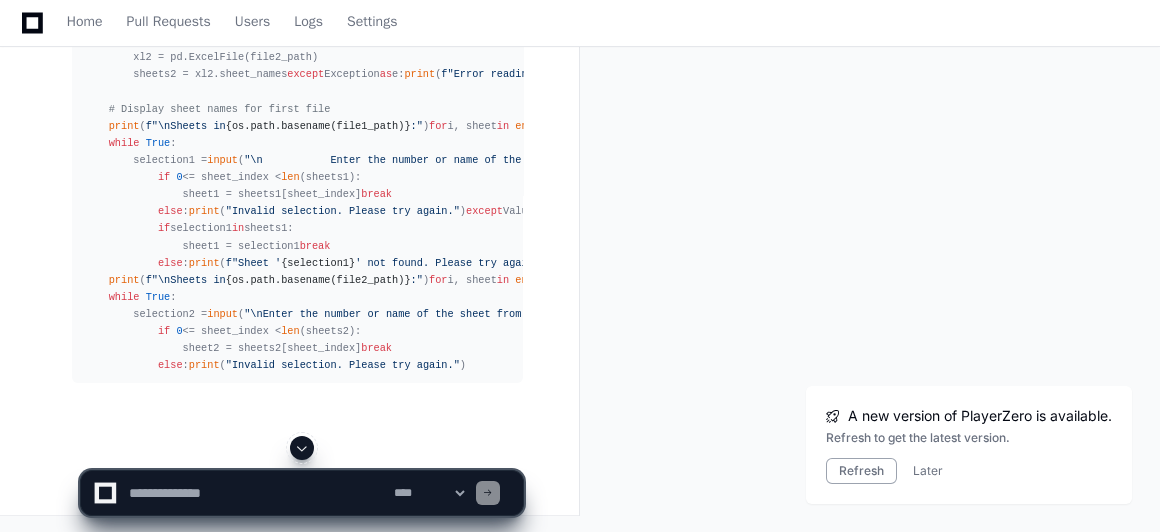 click 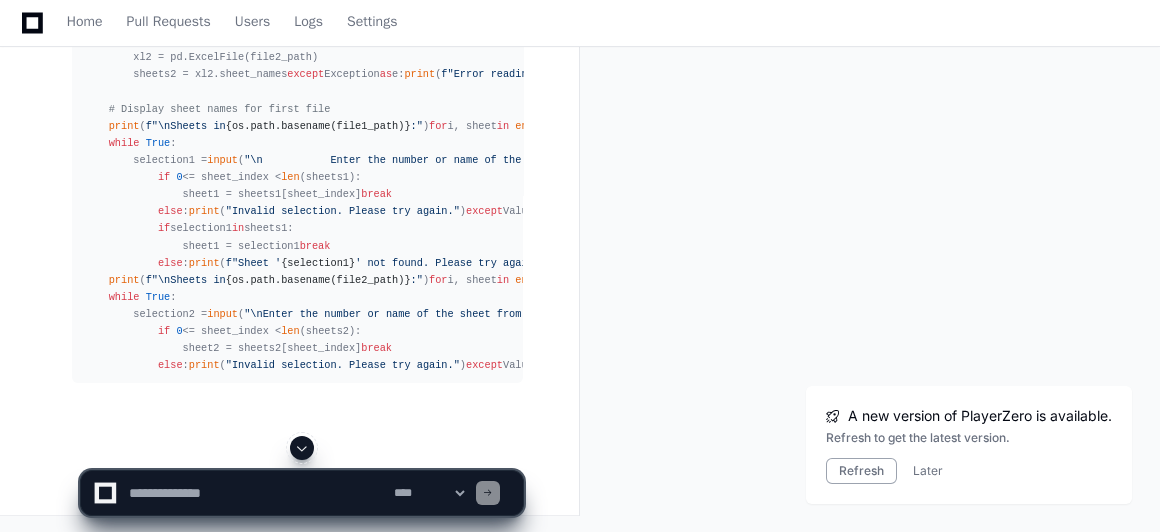scroll, scrollTop: 121279, scrollLeft: 0, axis: vertical 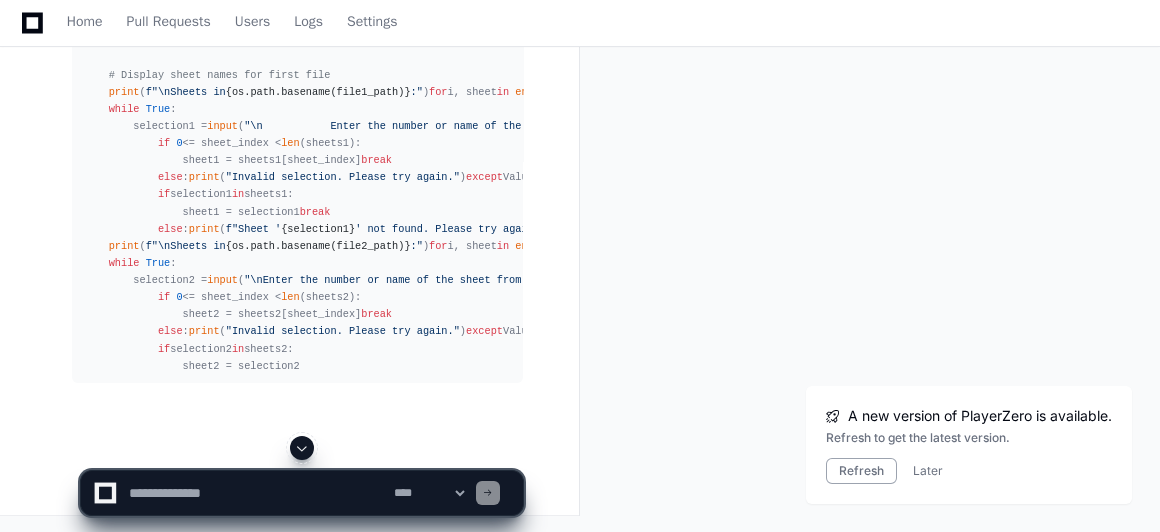 click 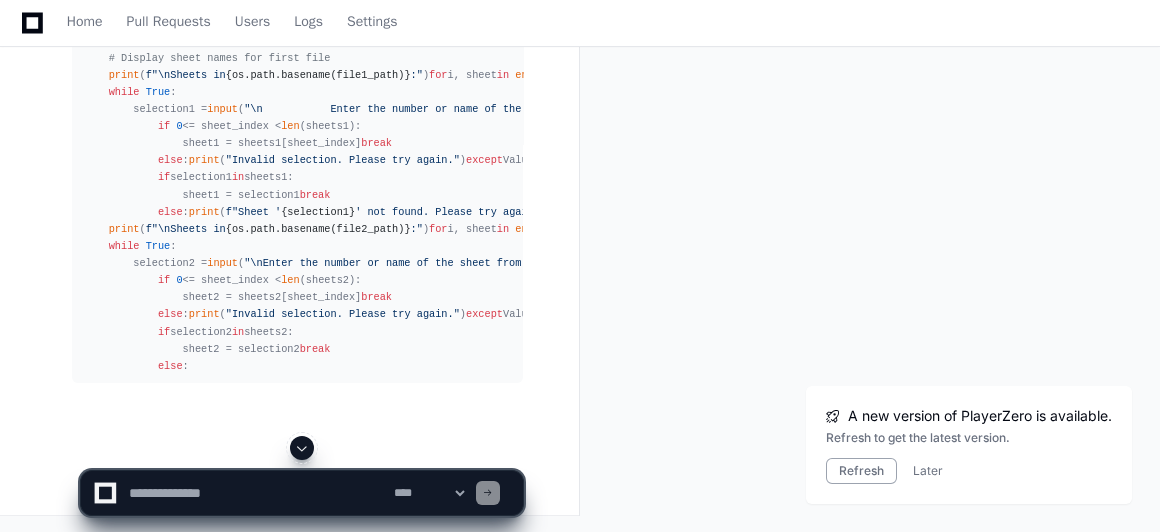 click 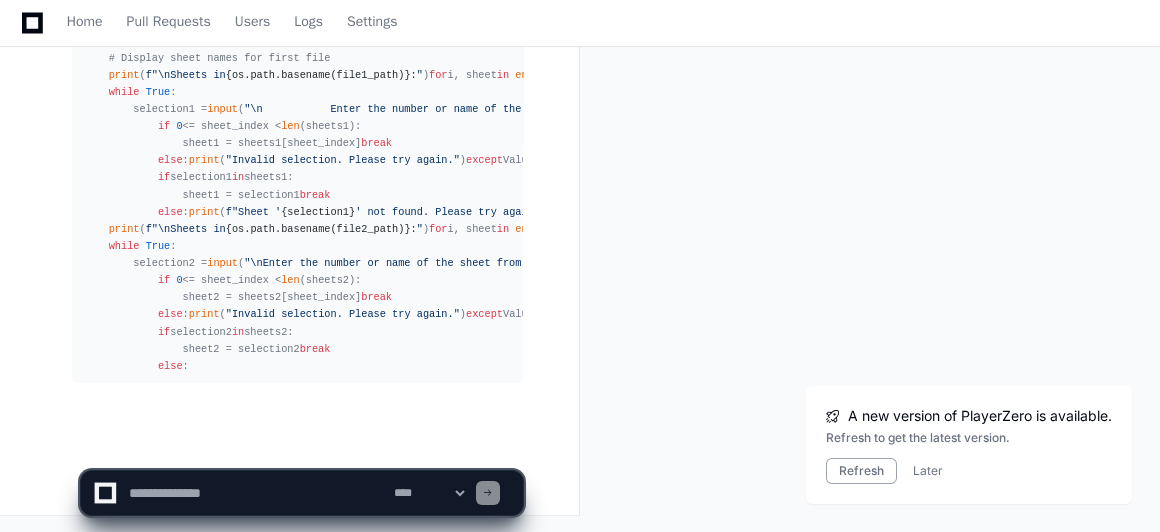 scroll, scrollTop: 121365, scrollLeft: 0, axis: vertical 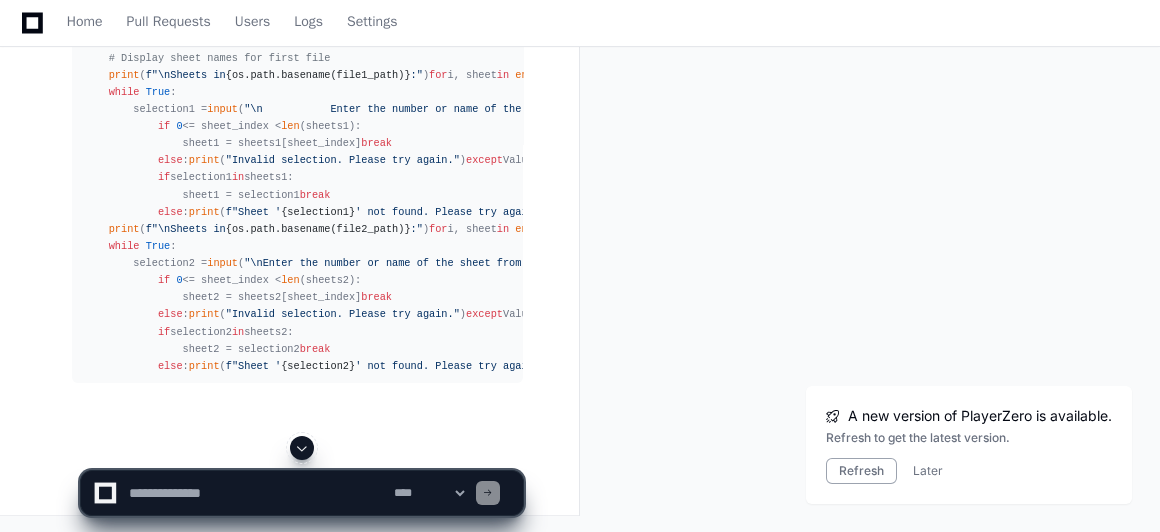 click 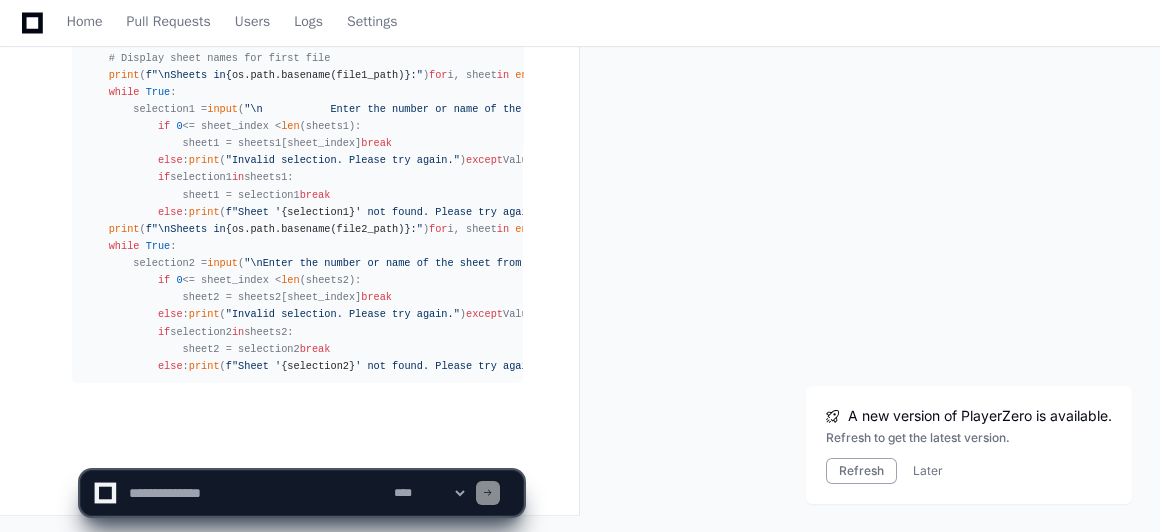 scroll, scrollTop: 121399, scrollLeft: 0, axis: vertical 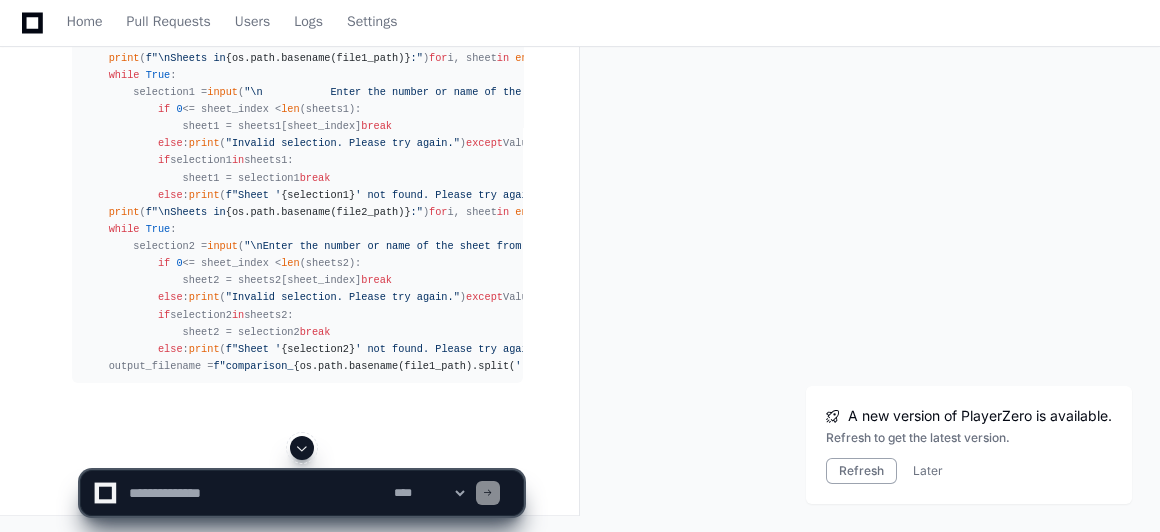 click 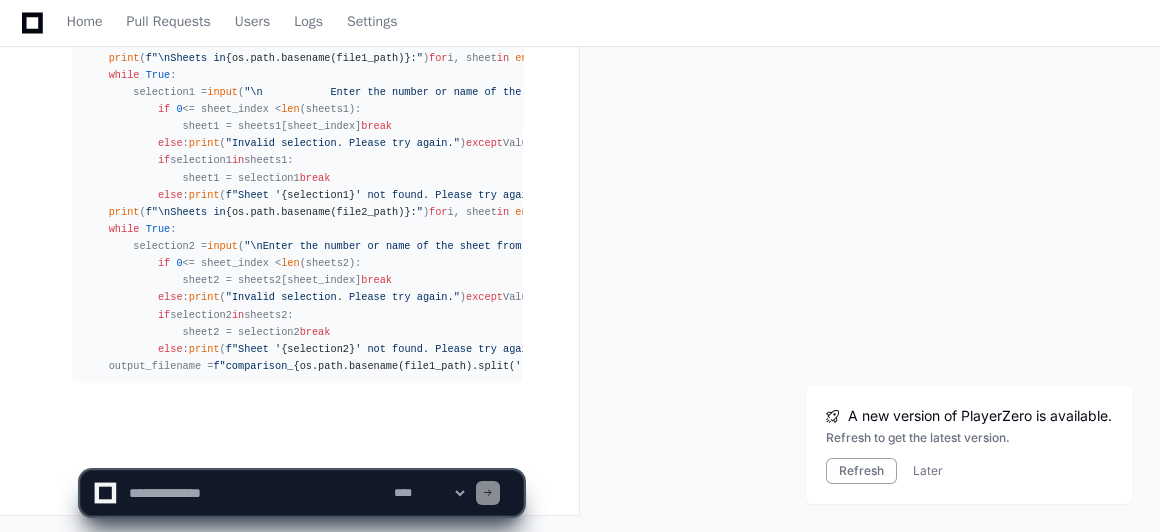 scroll, scrollTop: 121502, scrollLeft: 0, axis: vertical 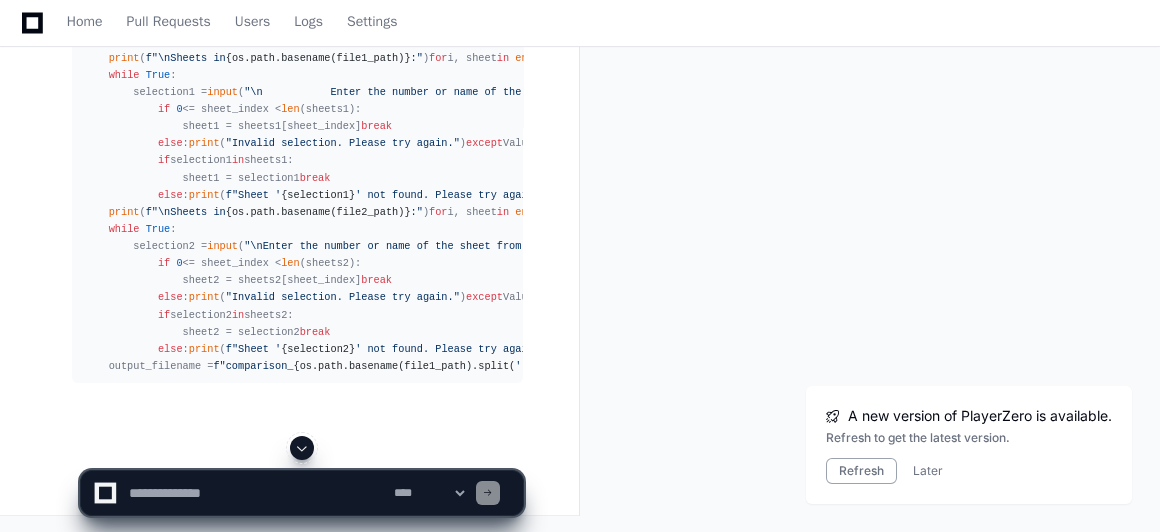 click 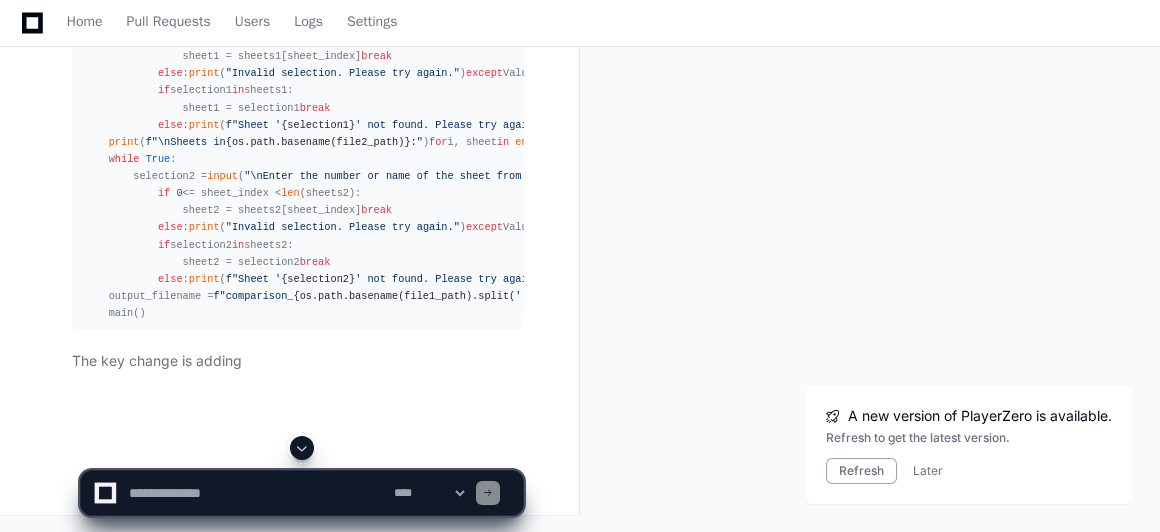 click 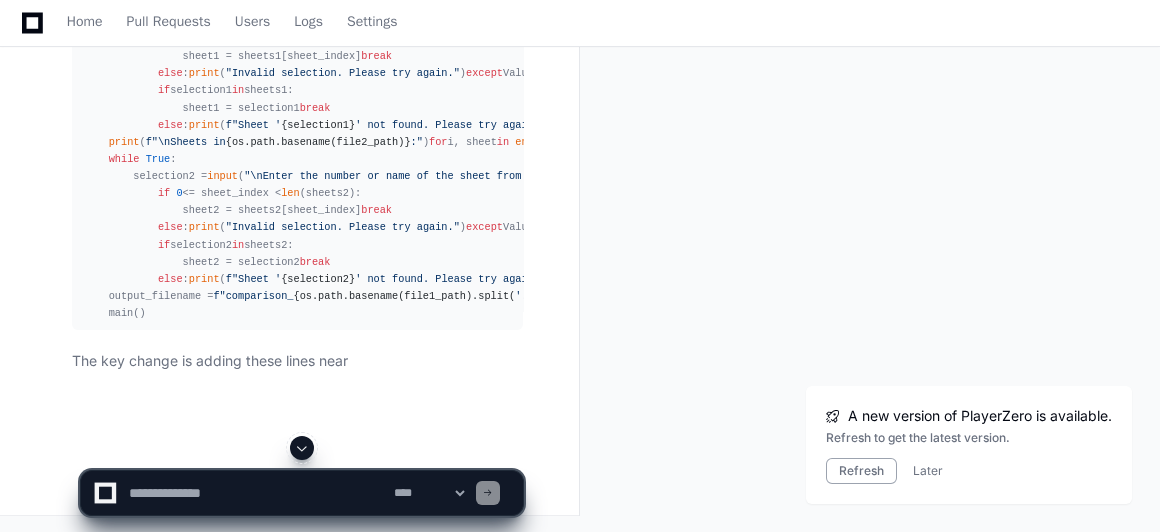 scroll, scrollTop: 121675, scrollLeft: 0, axis: vertical 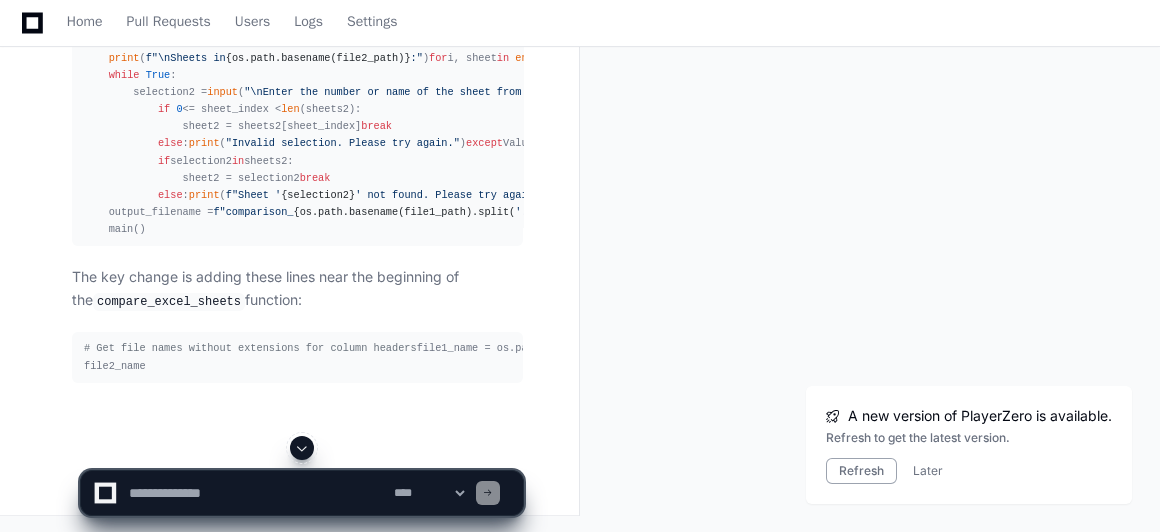 click 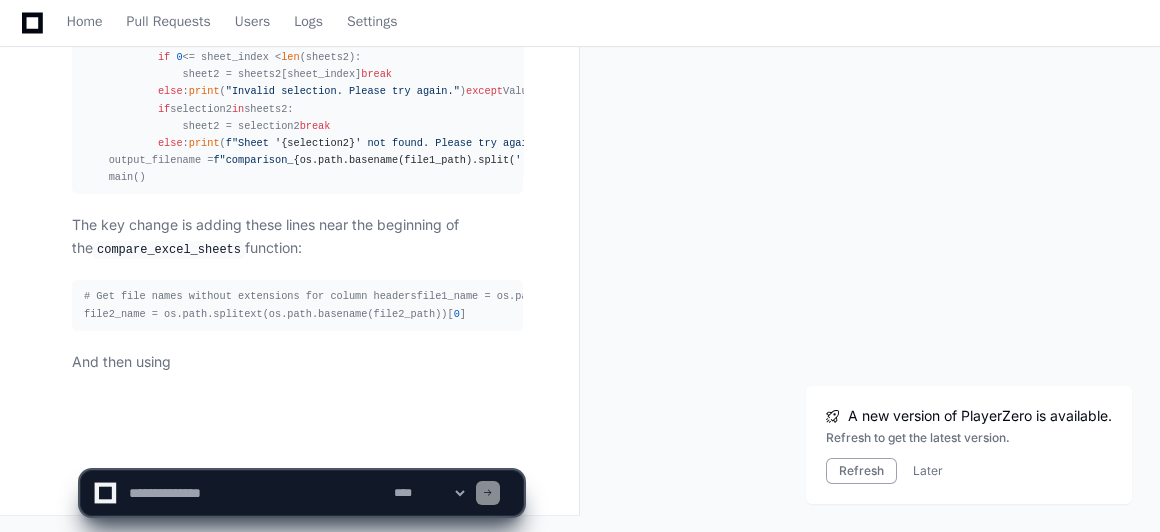scroll, scrollTop: 121828, scrollLeft: 0, axis: vertical 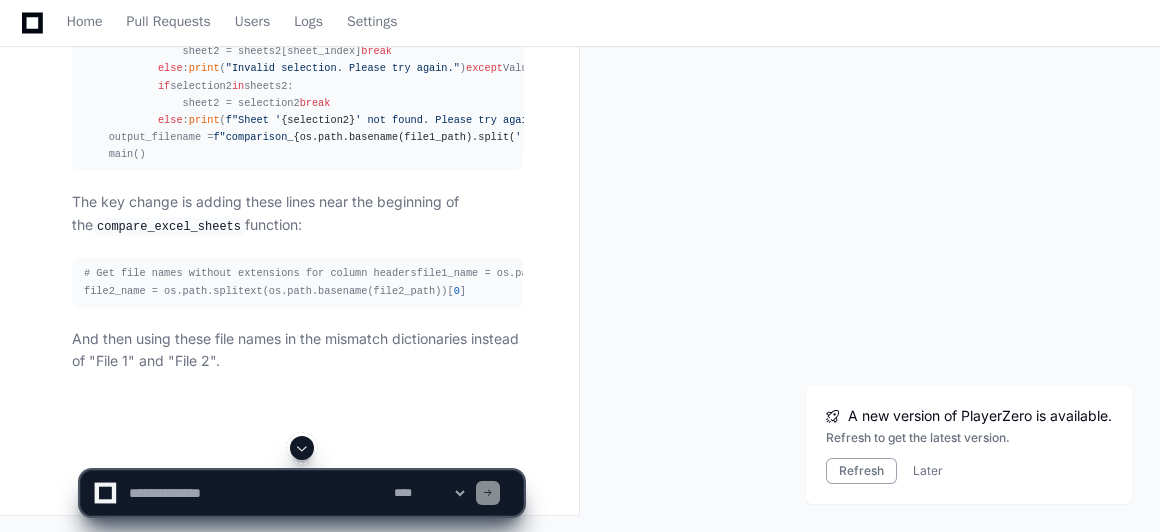 click 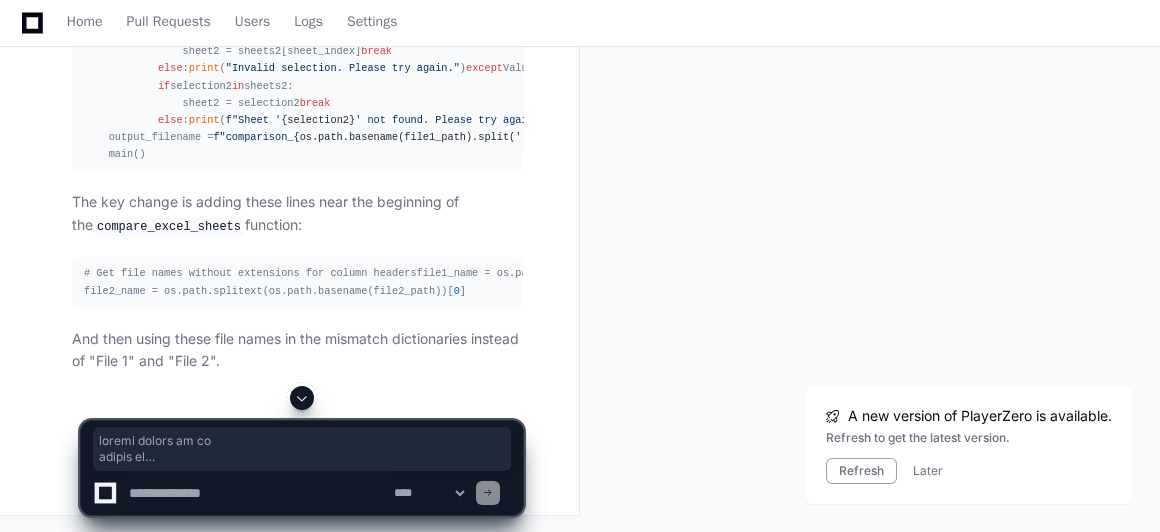 drag, startPoint x: 84, startPoint y: 142, endPoint x: 330, endPoint y: 541, distance: 468.7398 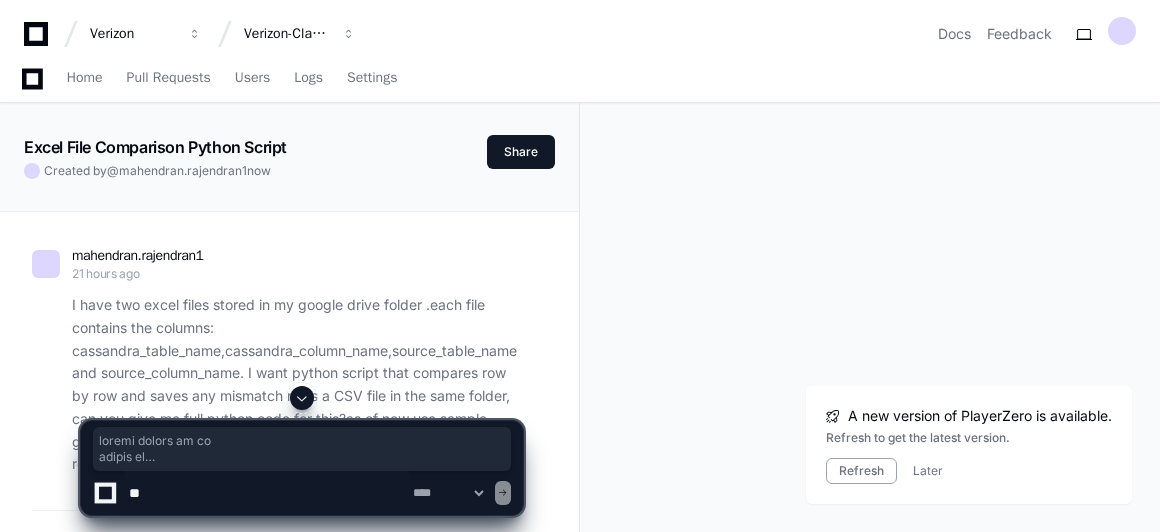 select on "****" 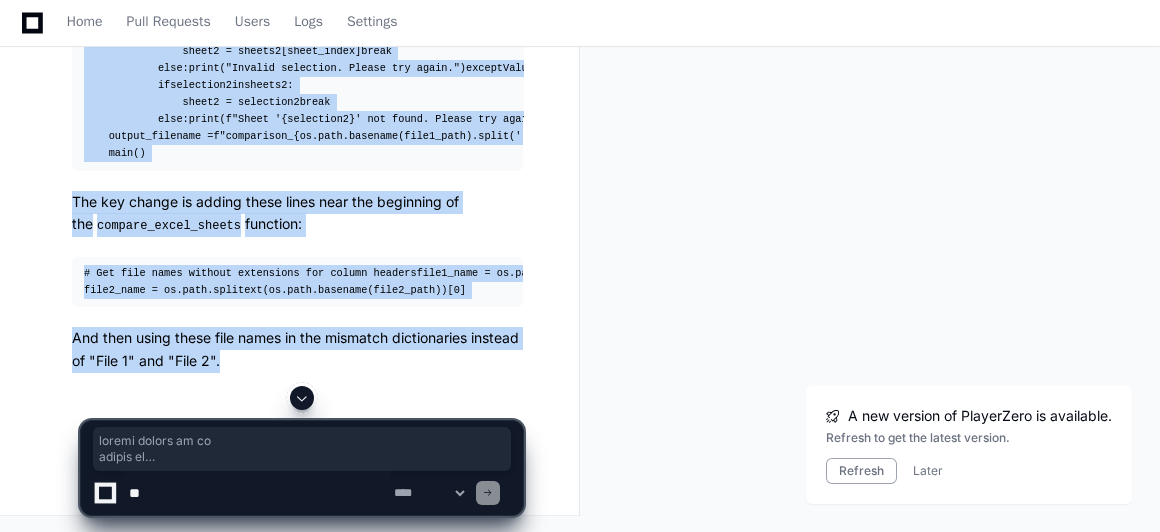 scroll, scrollTop: 121689, scrollLeft: 0, axis: vertical 